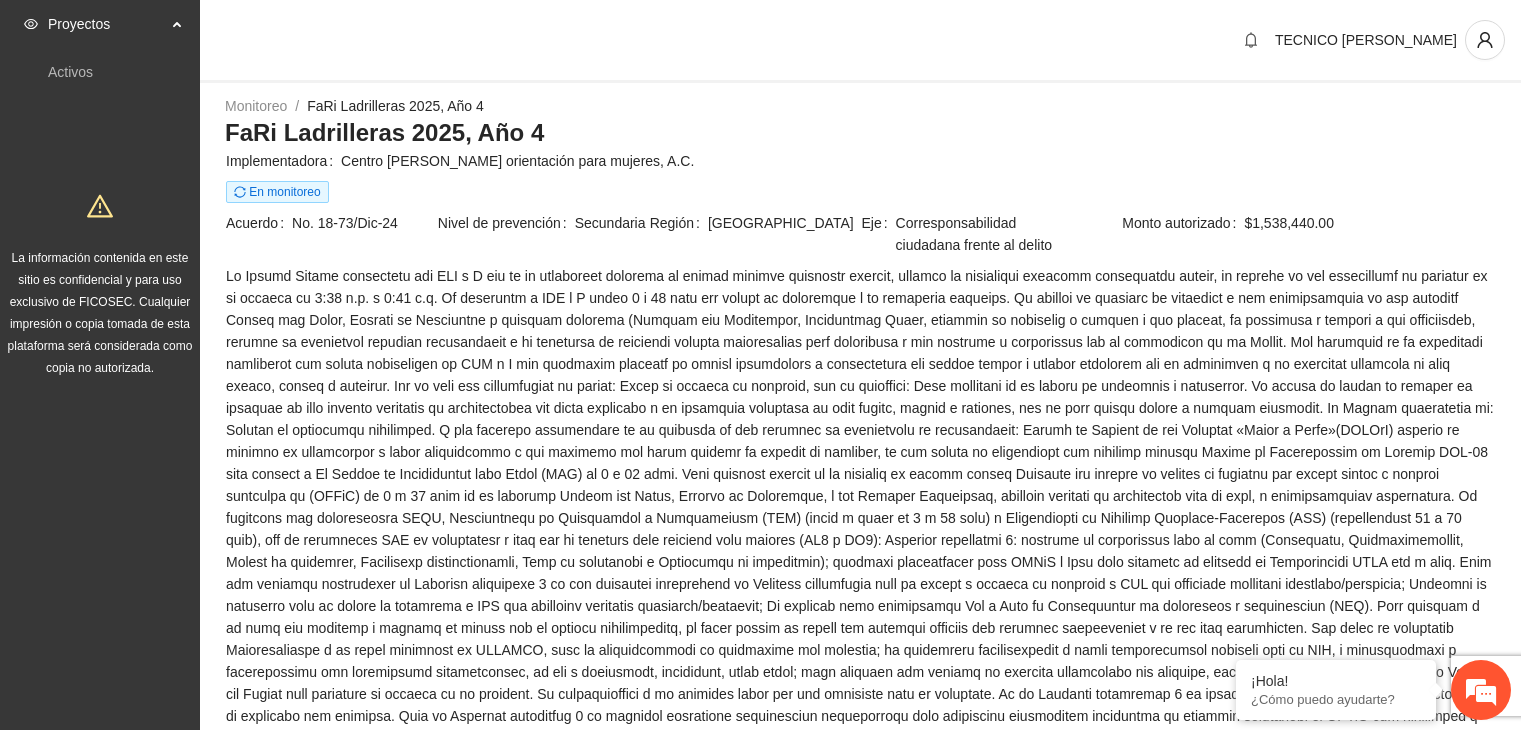 scroll, scrollTop: 0, scrollLeft: 0, axis: both 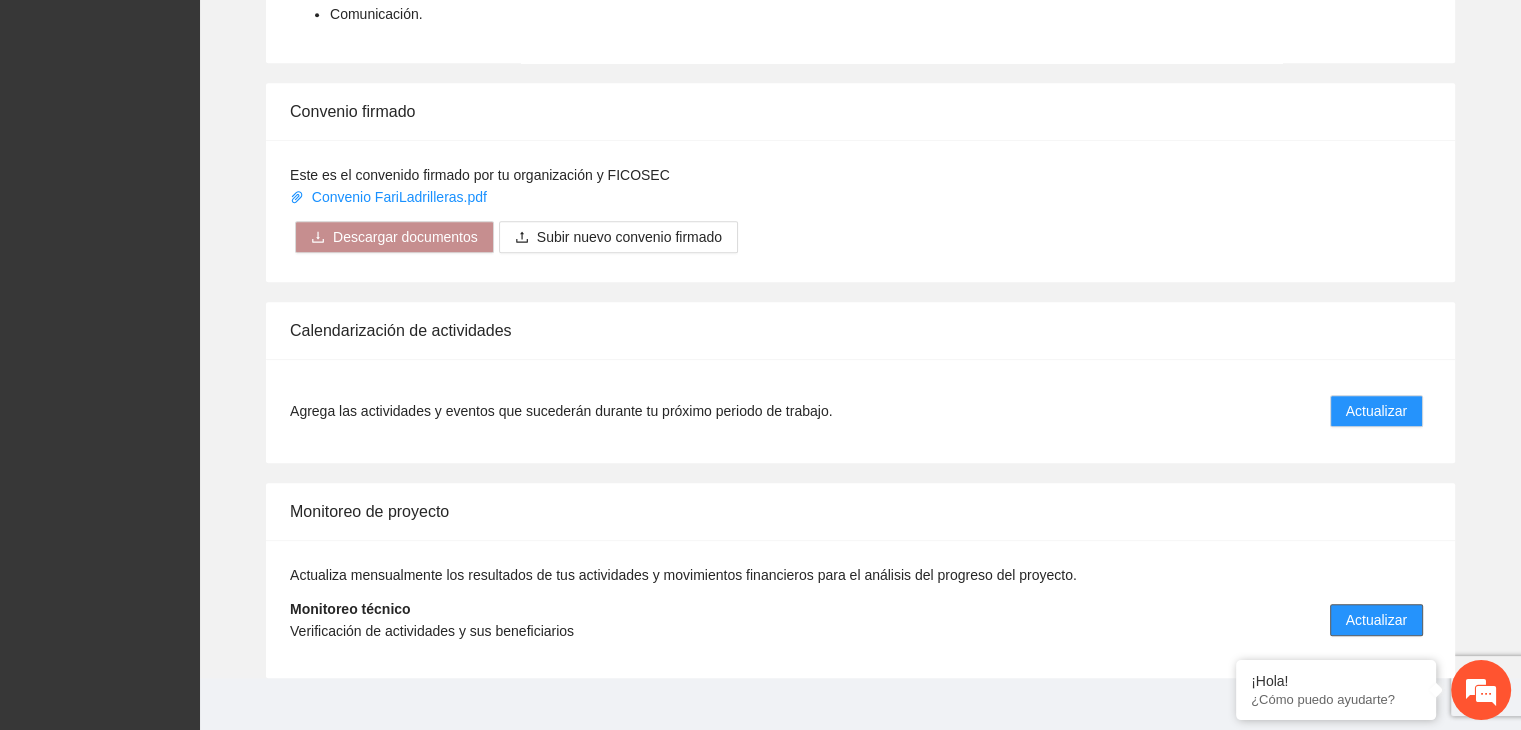 click on "Actualizar" at bounding box center (1376, 620) 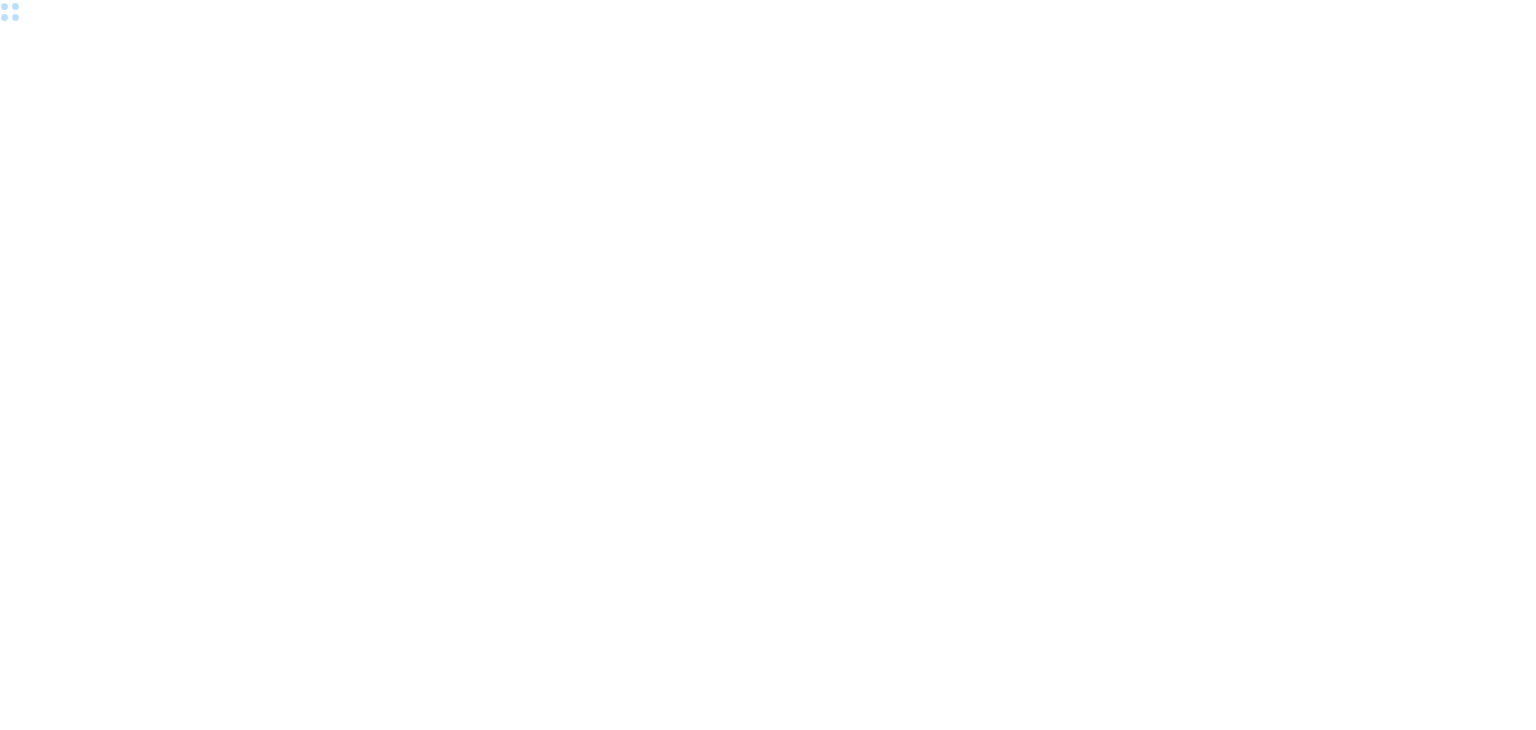 scroll, scrollTop: 0, scrollLeft: 0, axis: both 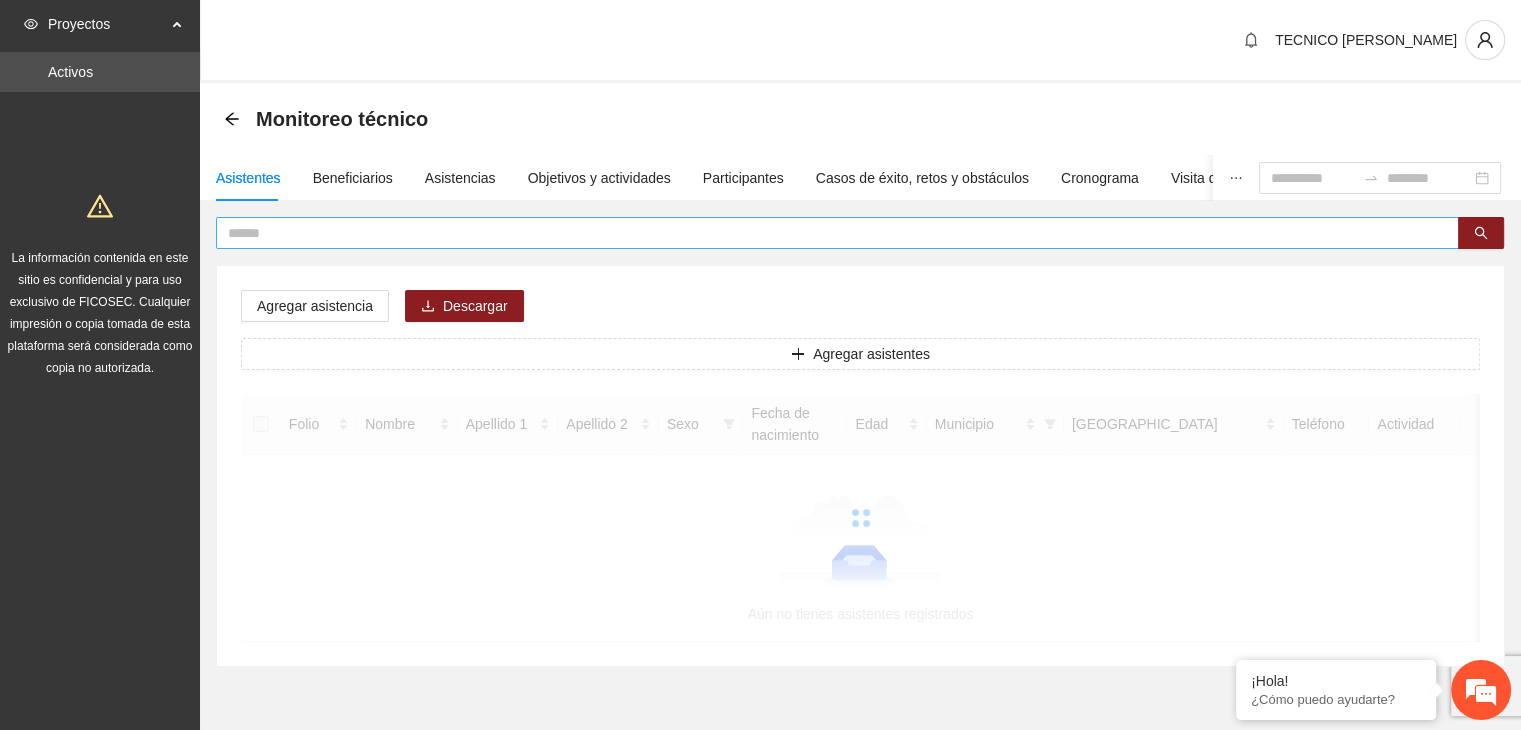 click at bounding box center (829, 233) 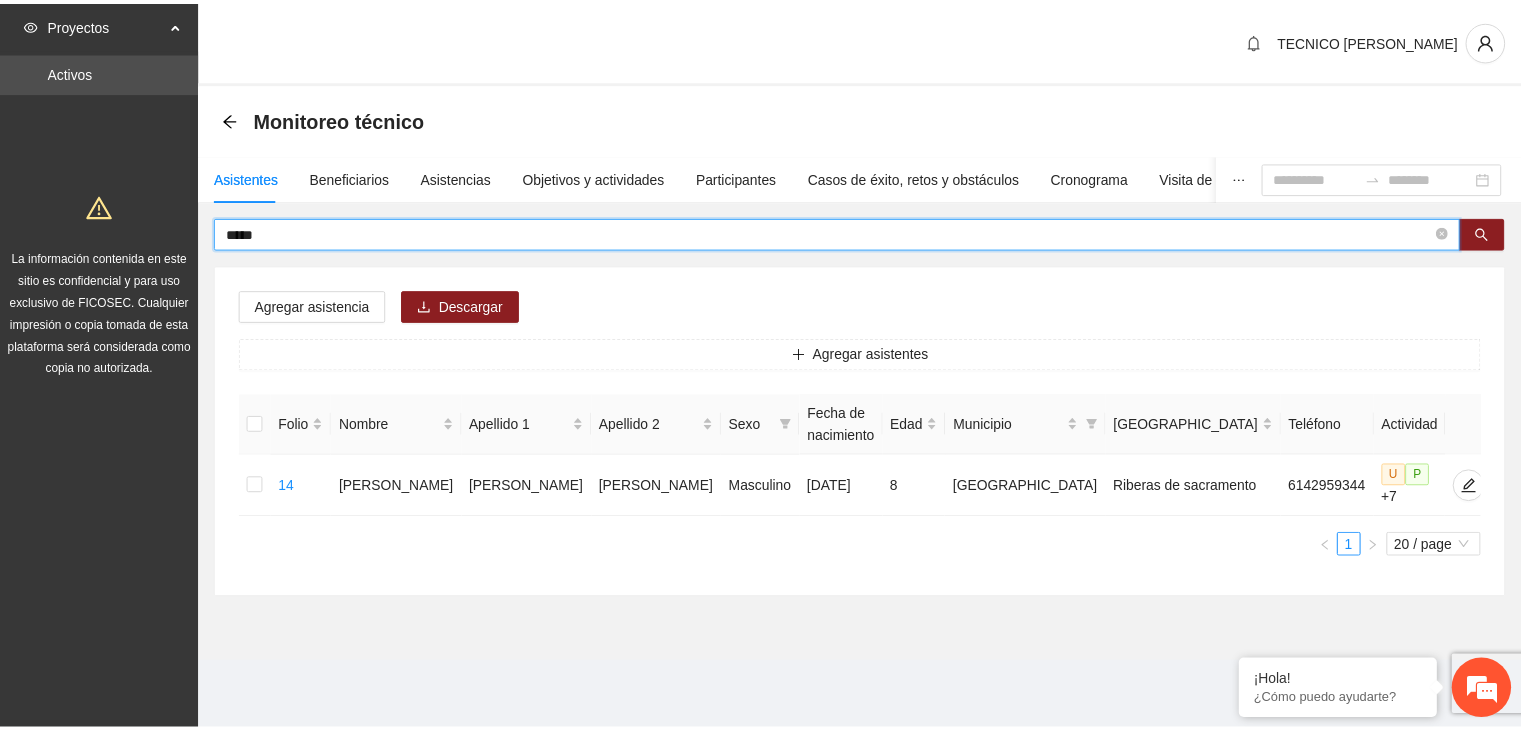 scroll, scrollTop: 0, scrollLeft: 0, axis: both 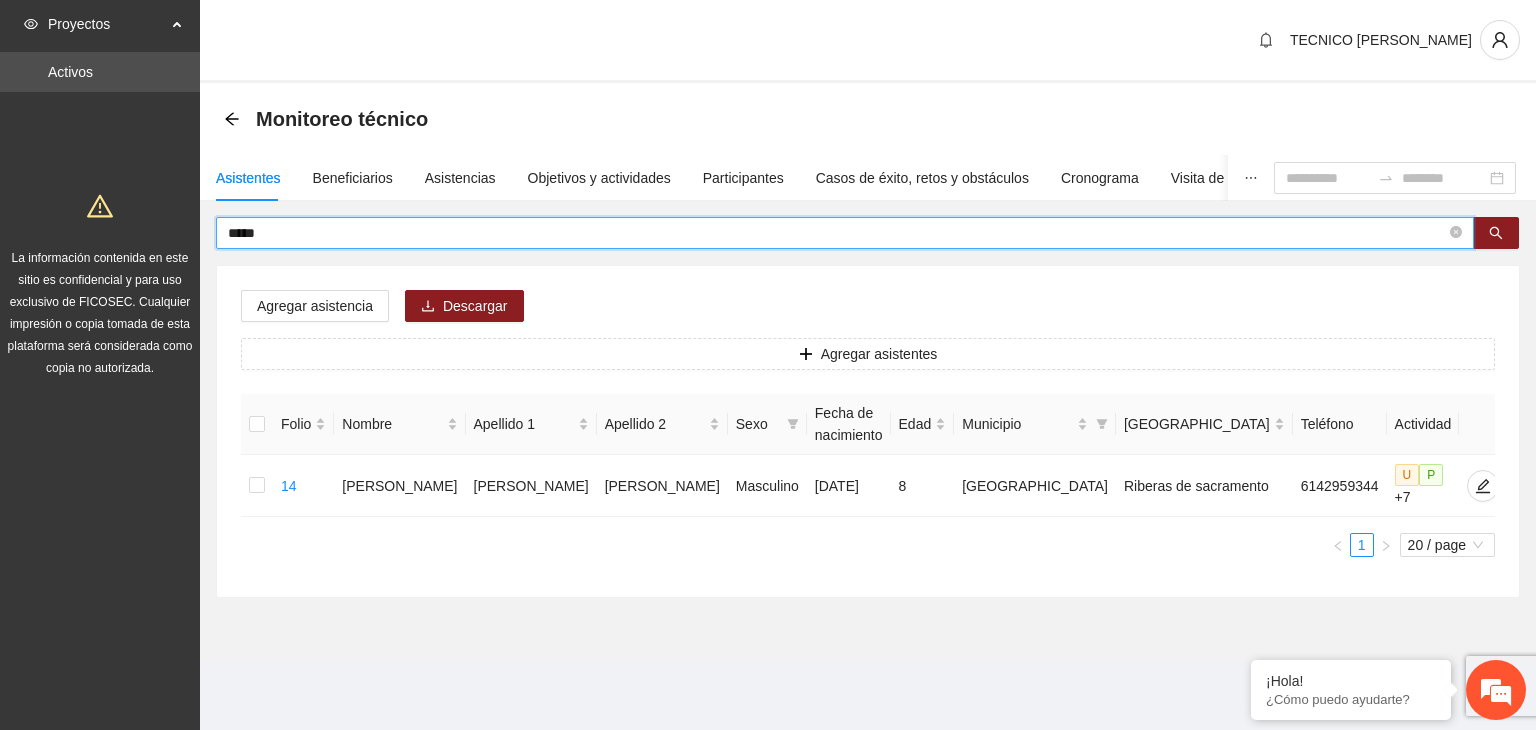 drag, startPoint x: 445, startPoint y: 229, endPoint x: 77, endPoint y: 244, distance: 368.30557 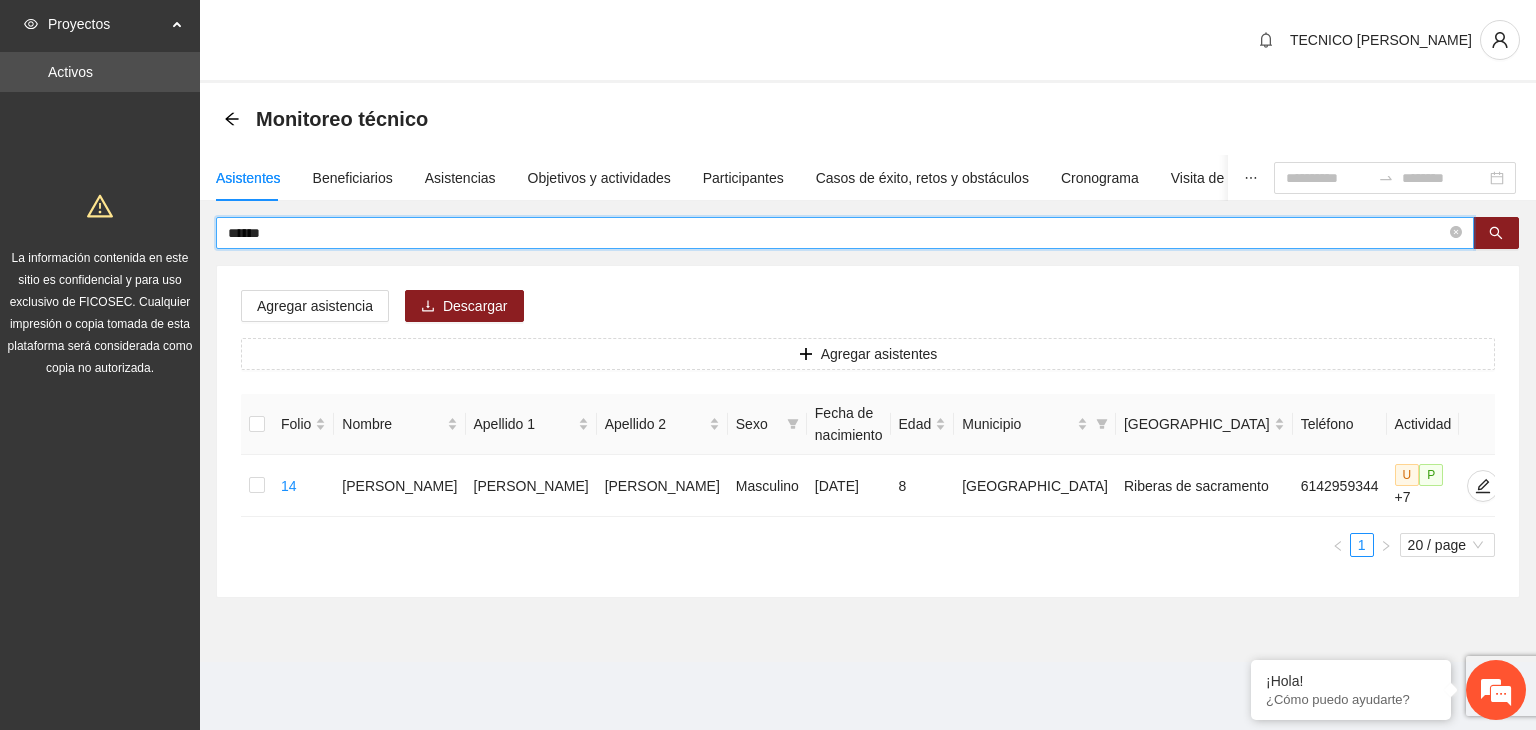 type on "******" 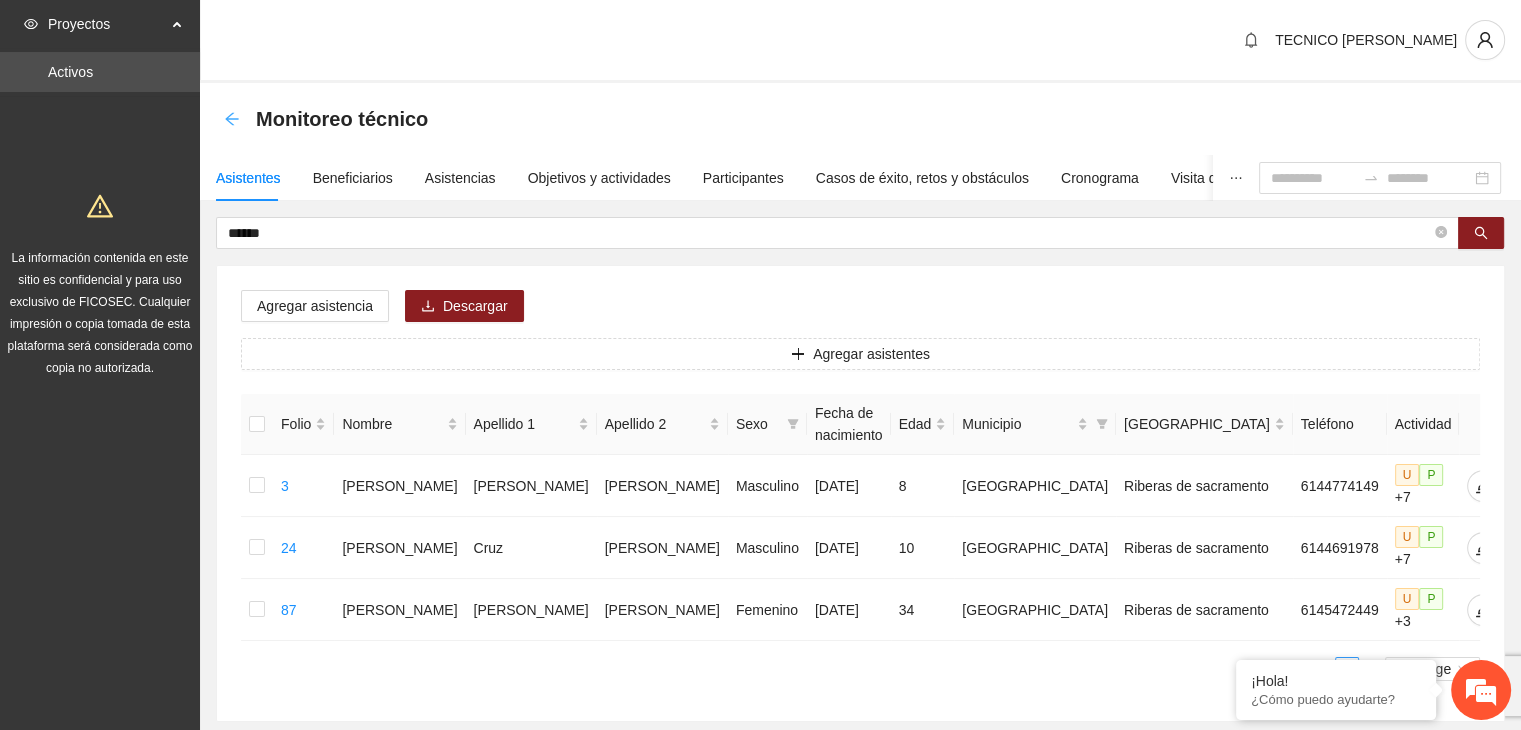 click 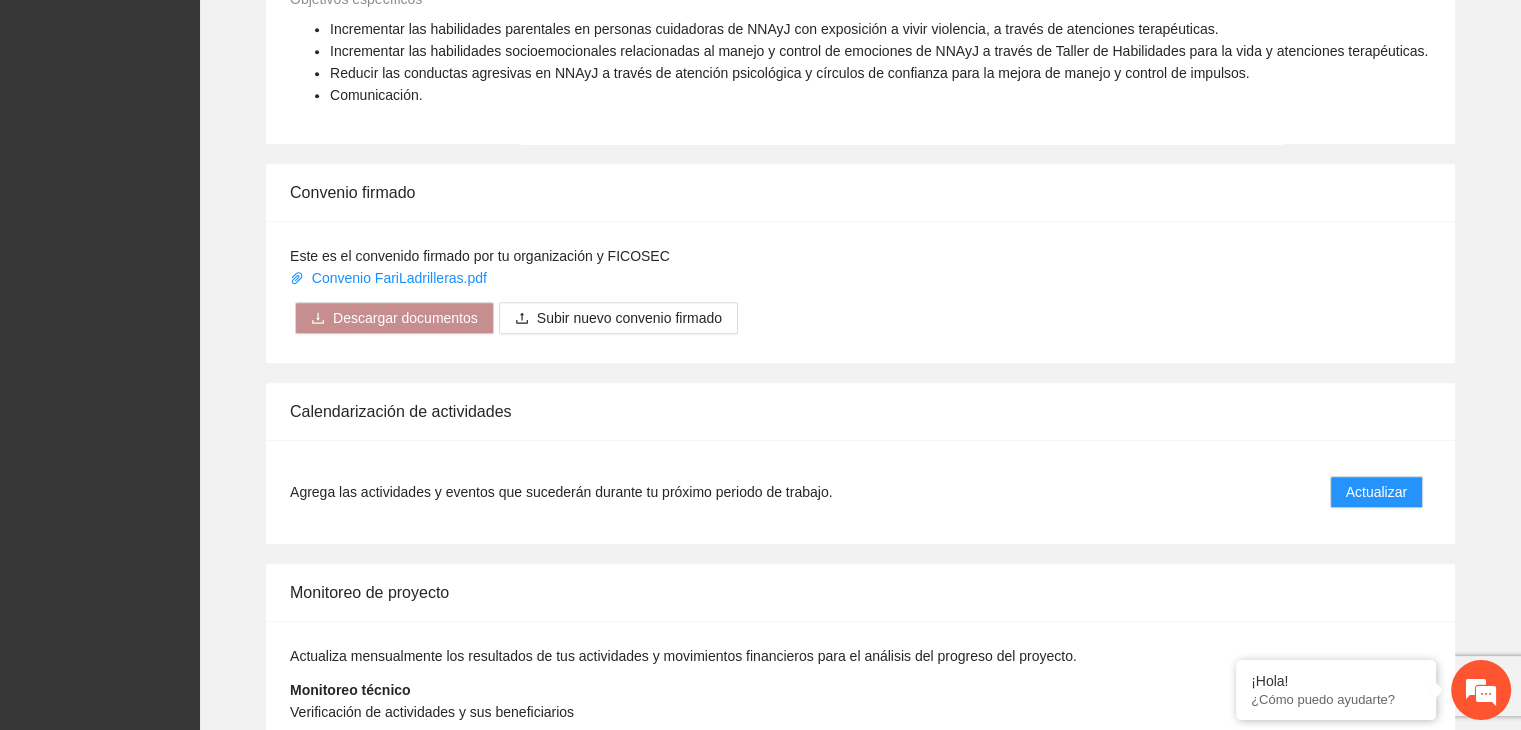 scroll, scrollTop: 1516, scrollLeft: 0, axis: vertical 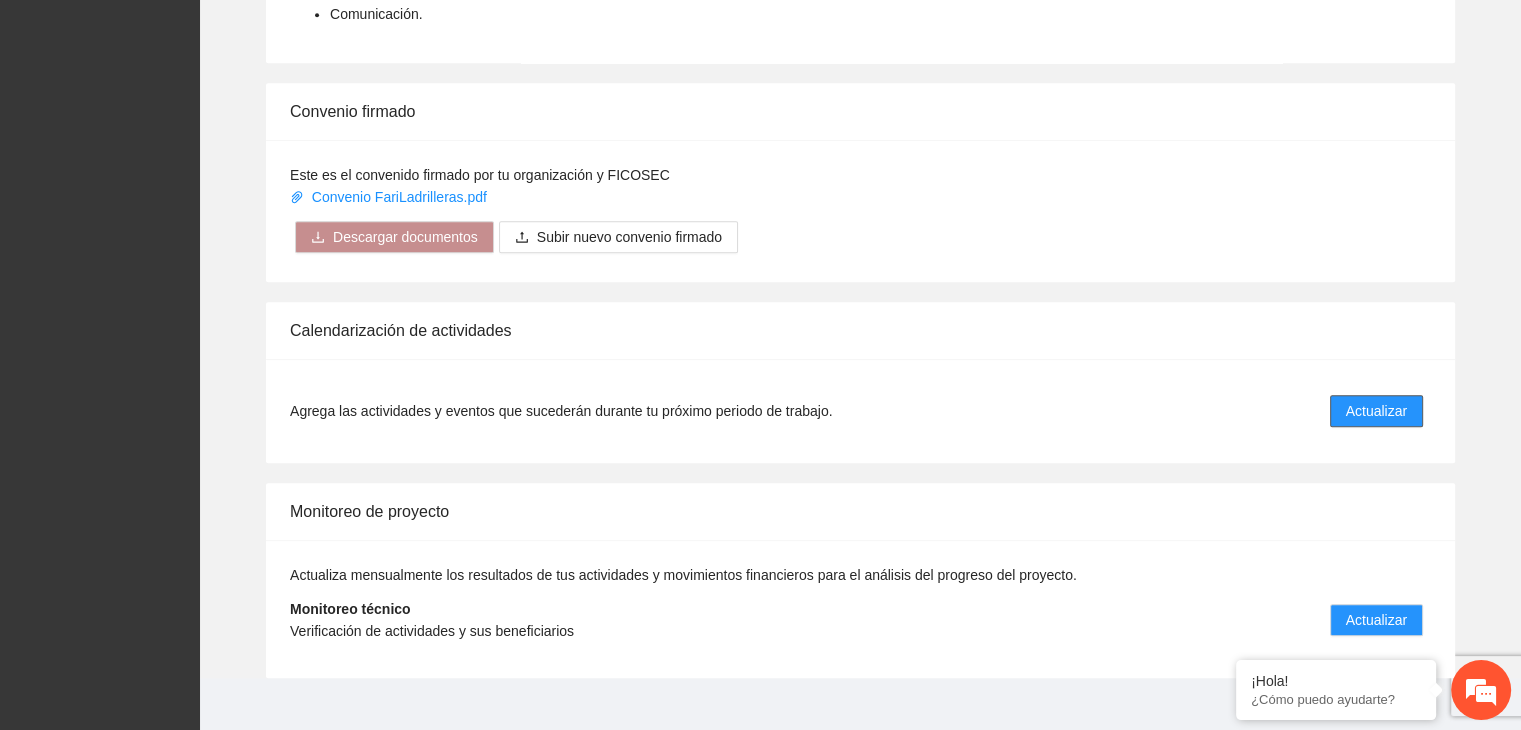 click on "Actualizar" at bounding box center [1376, 411] 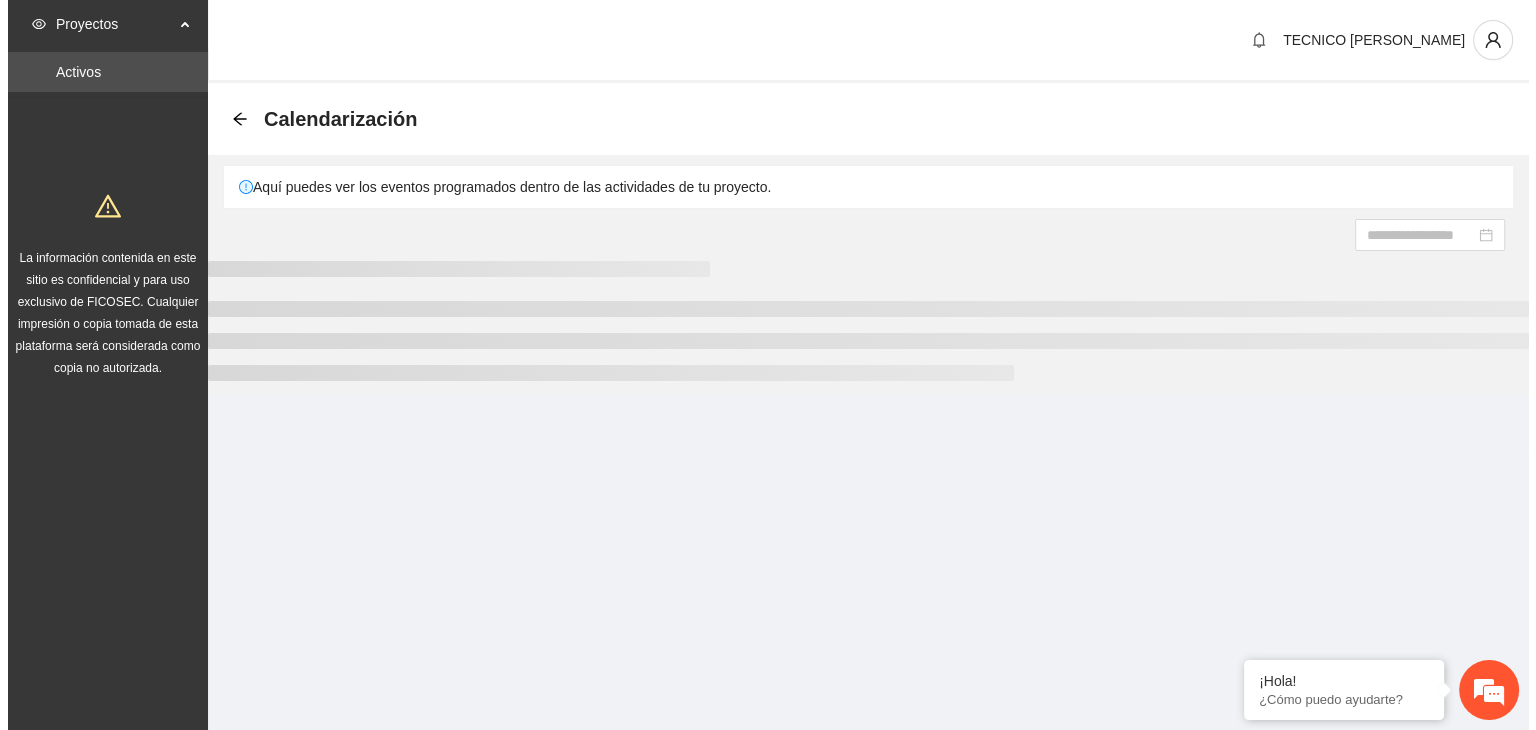 scroll, scrollTop: 0, scrollLeft: 0, axis: both 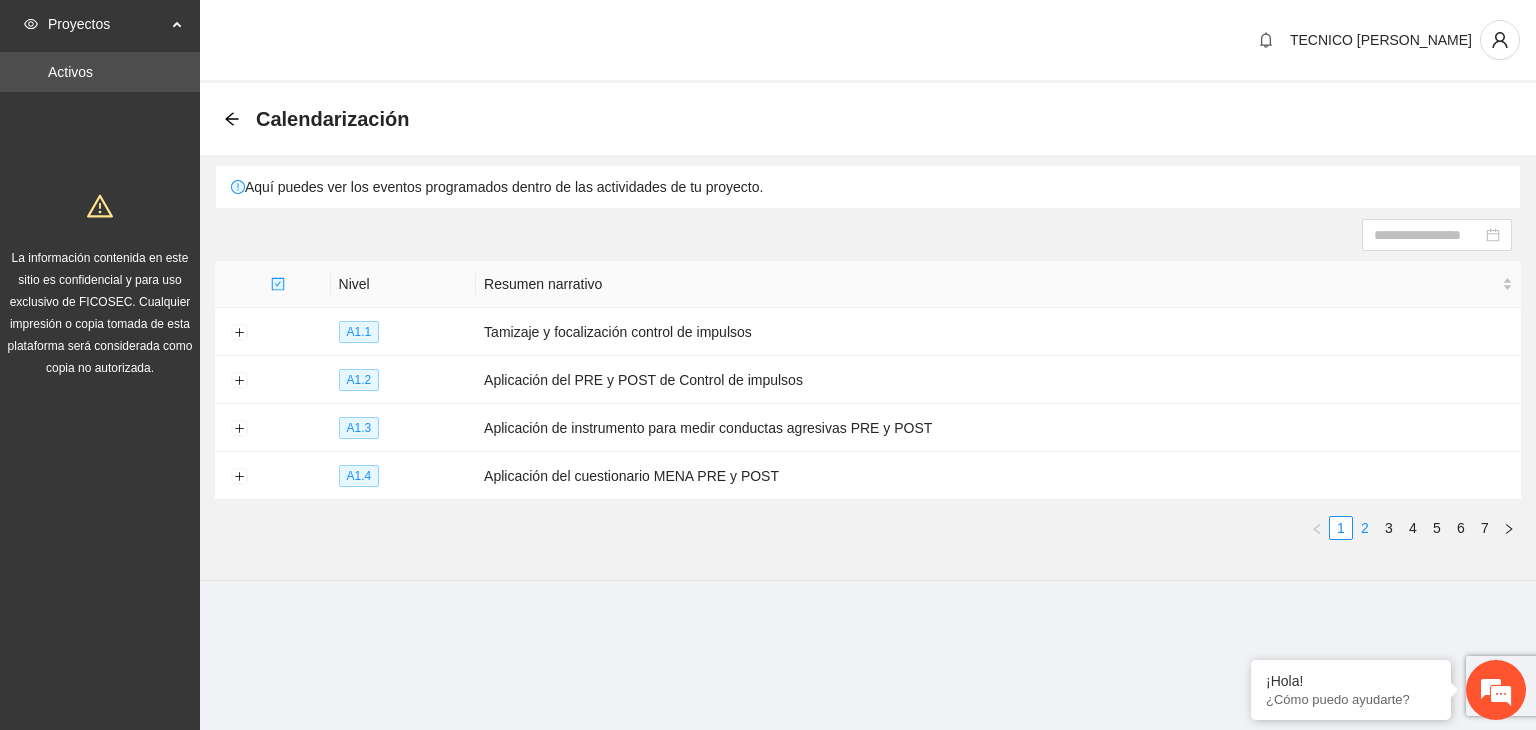 click on "2" at bounding box center [1365, 528] 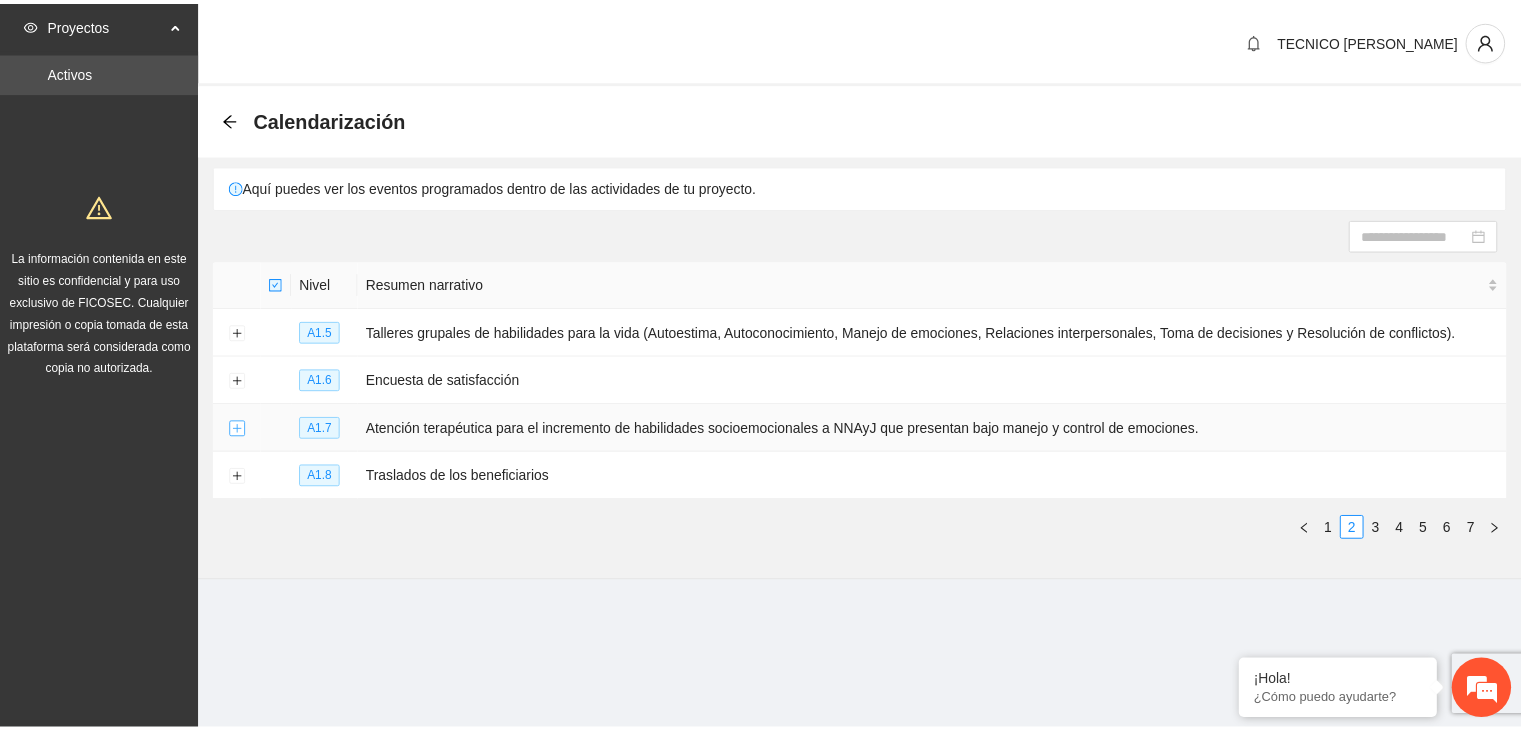 scroll, scrollTop: 0, scrollLeft: 0, axis: both 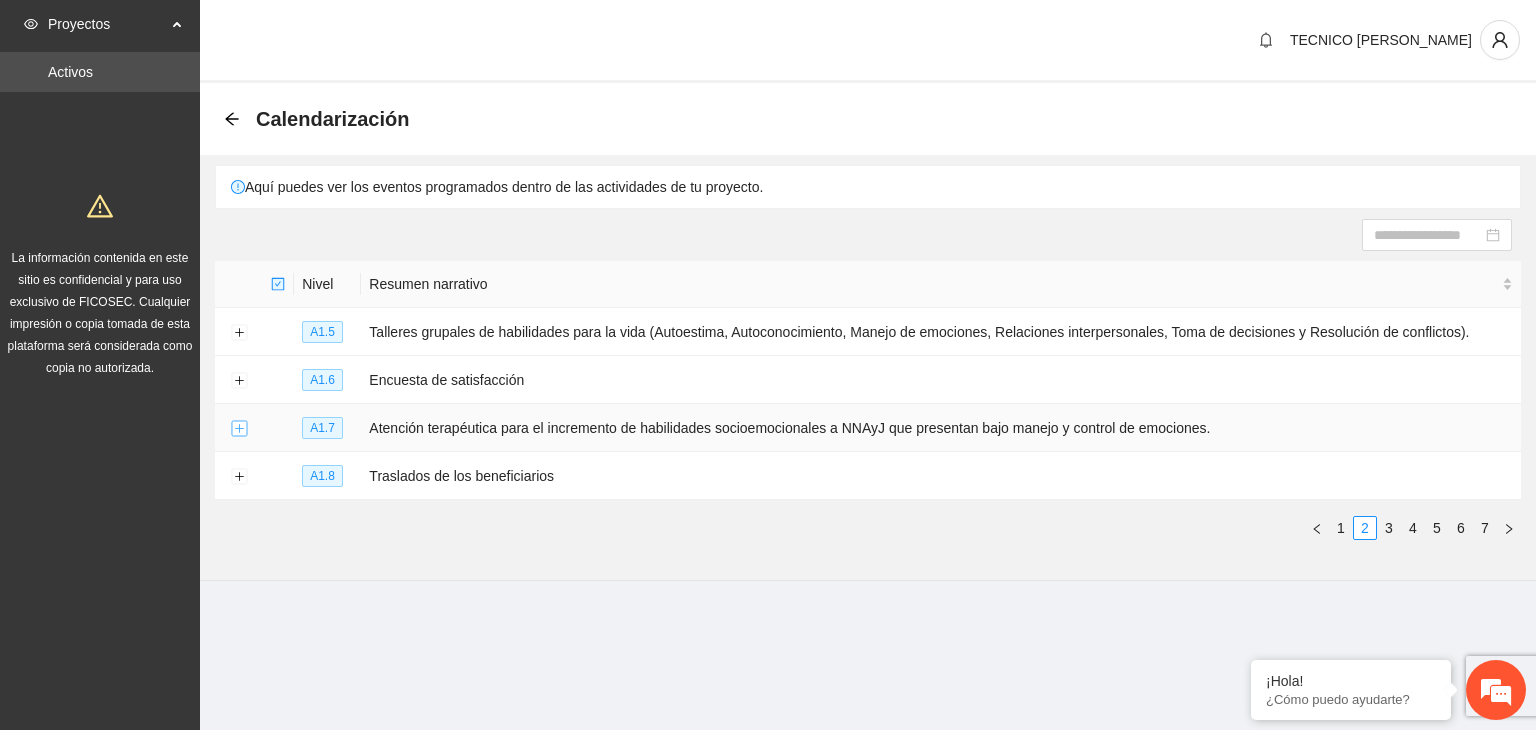click at bounding box center (239, 429) 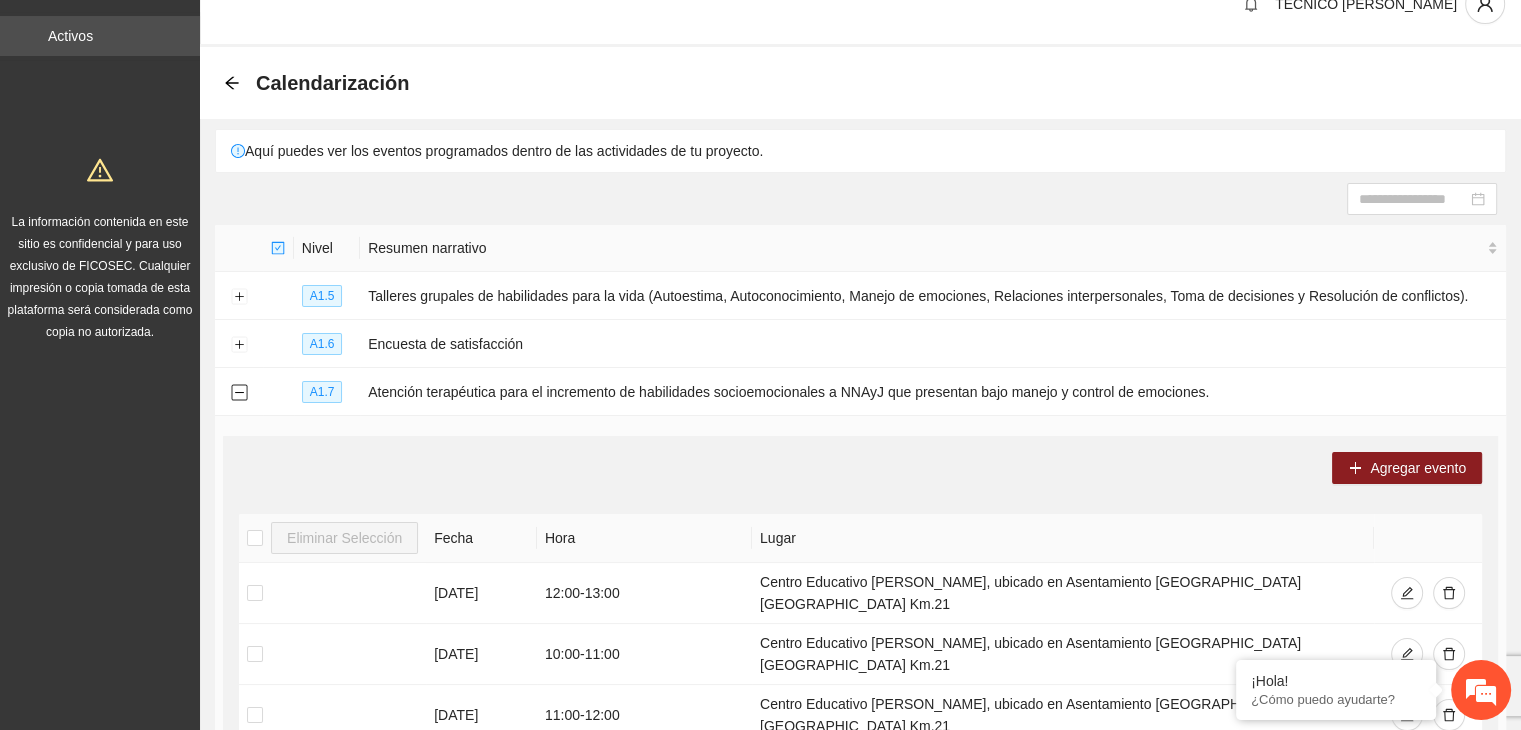 scroll, scrollTop: 0, scrollLeft: 0, axis: both 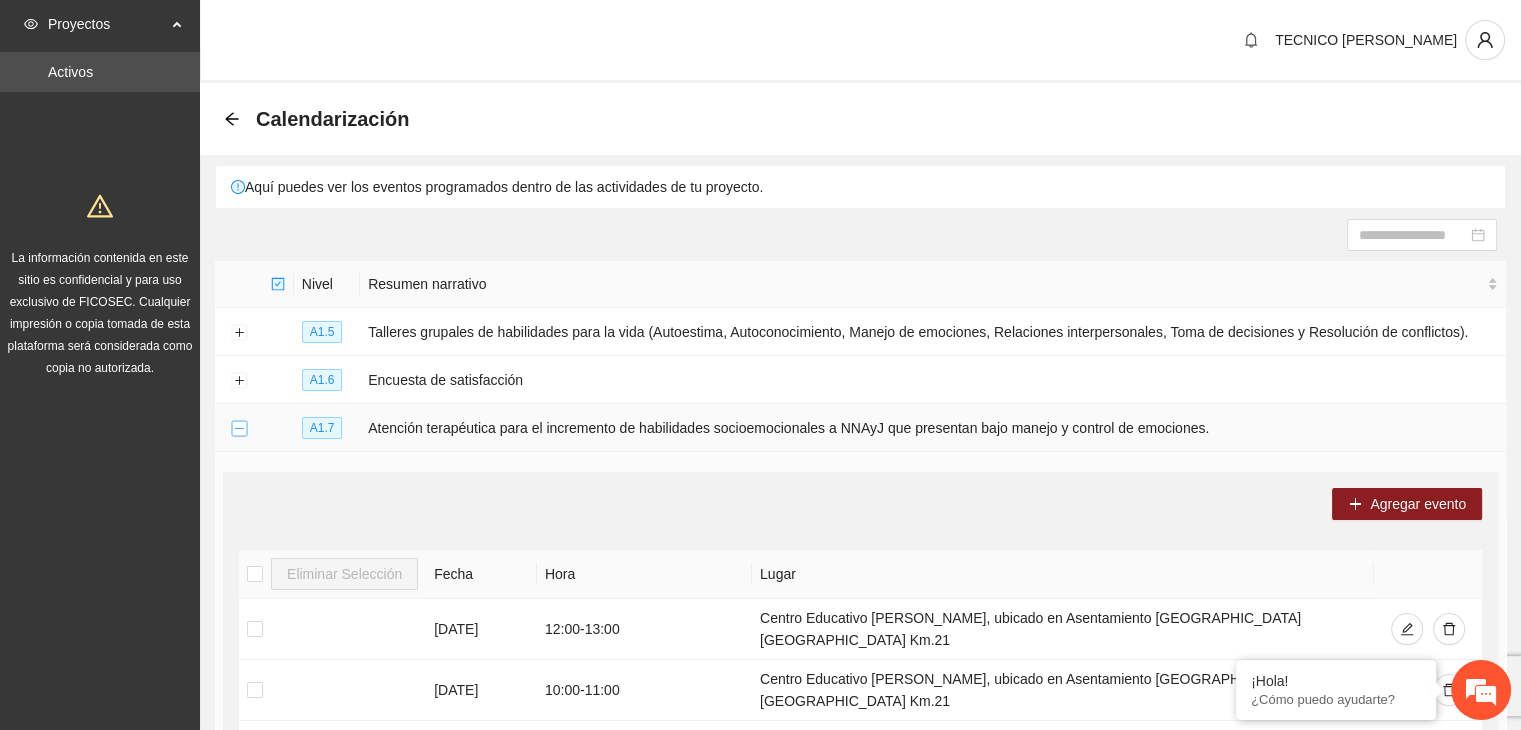 click at bounding box center [239, 429] 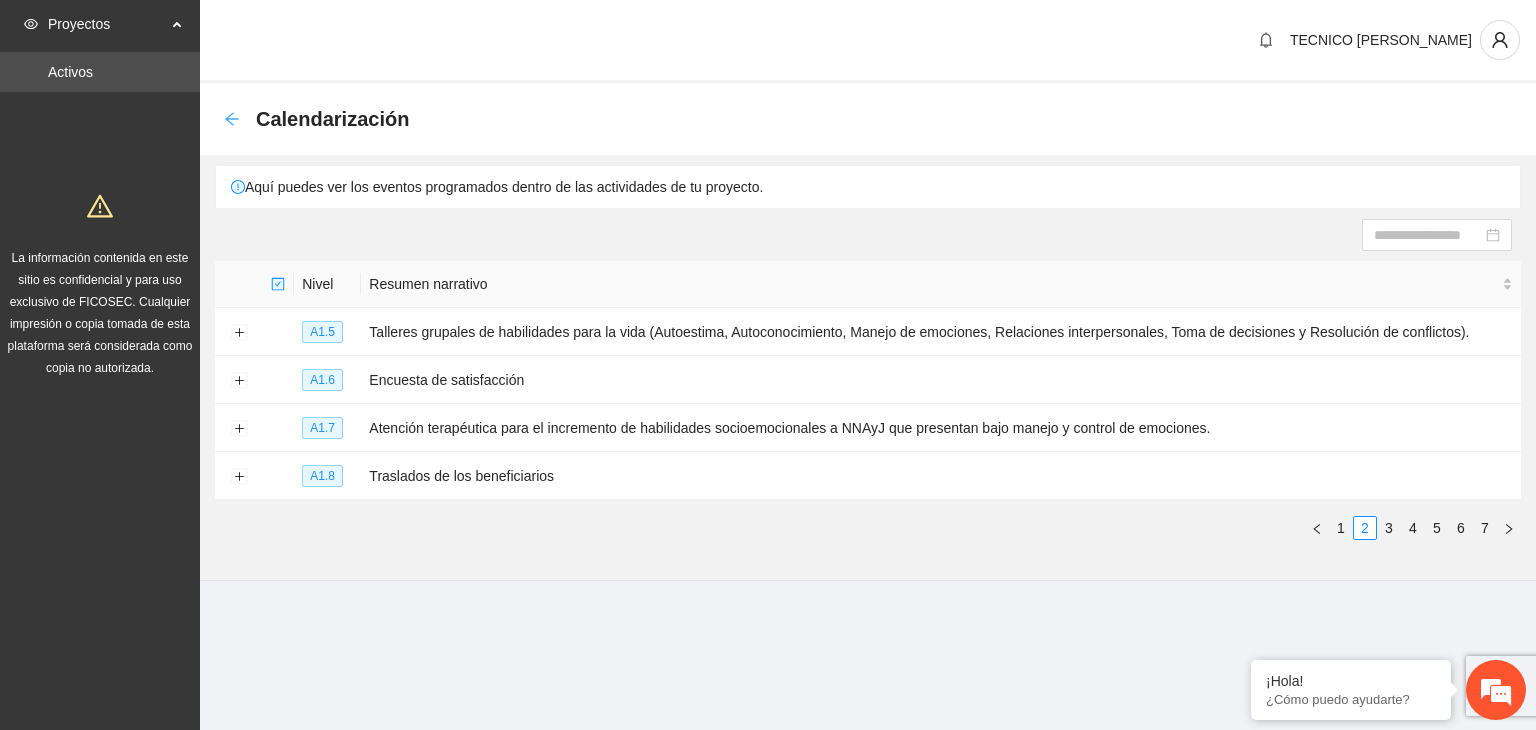 click 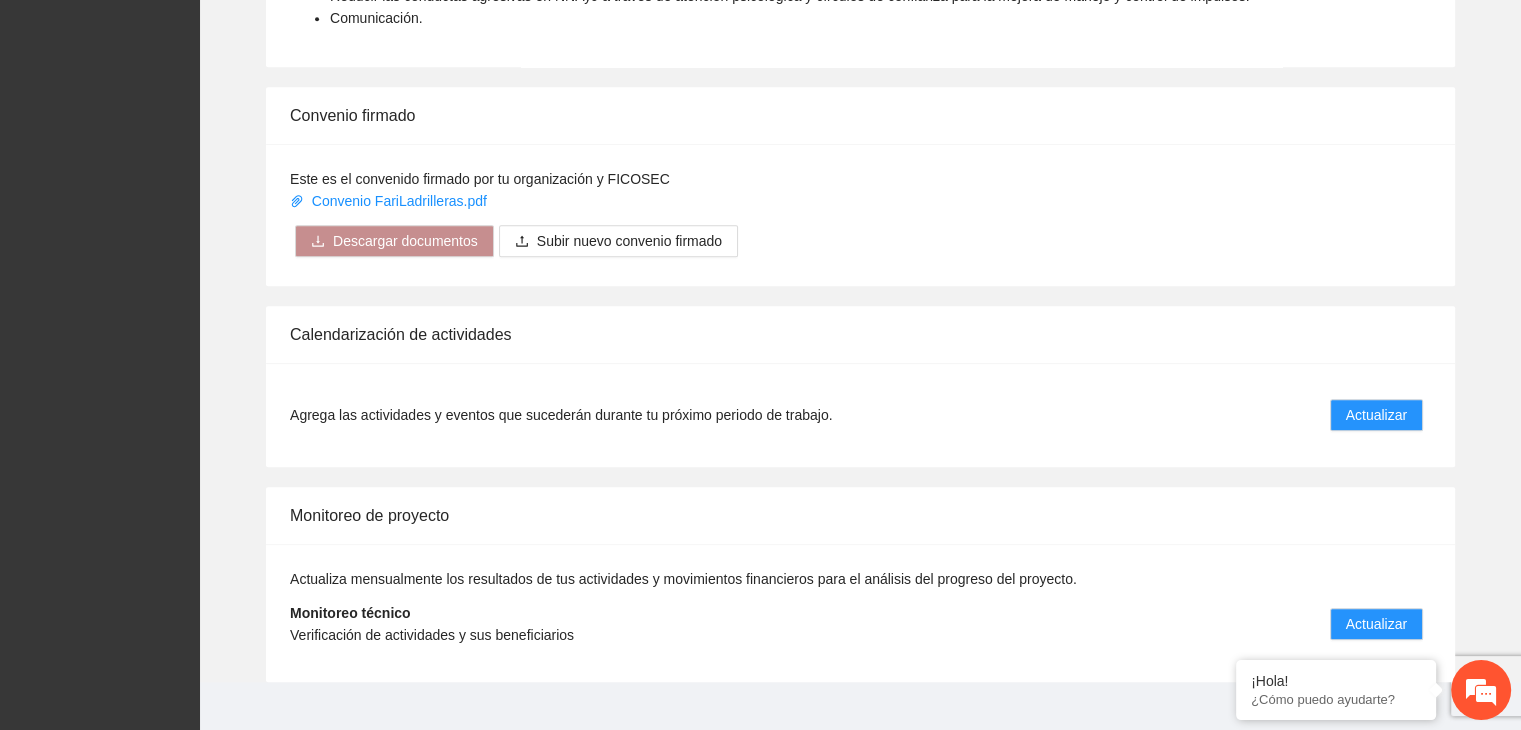 scroll, scrollTop: 1516, scrollLeft: 0, axis: vertical 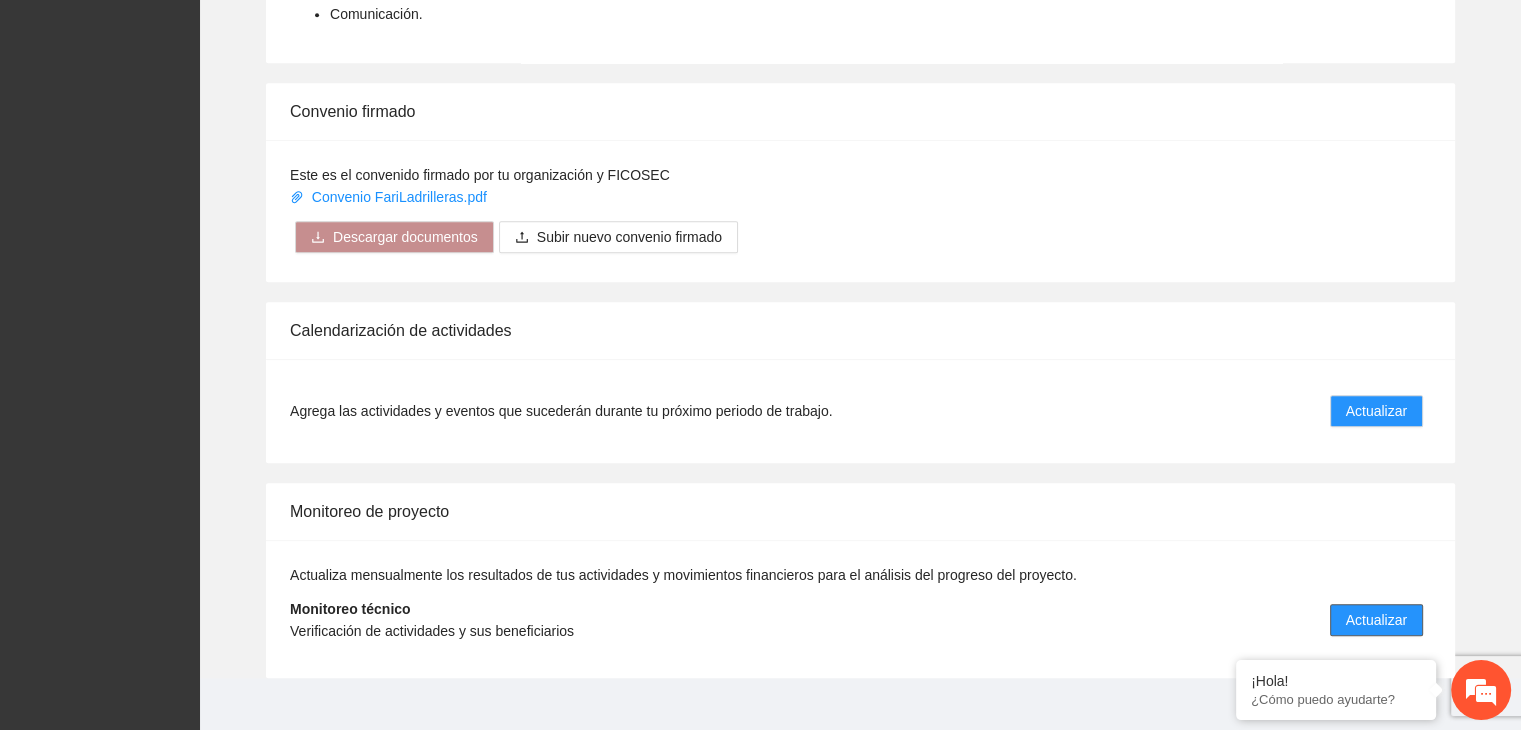 click on "Actualizar" at bounding box center (1376, 620) 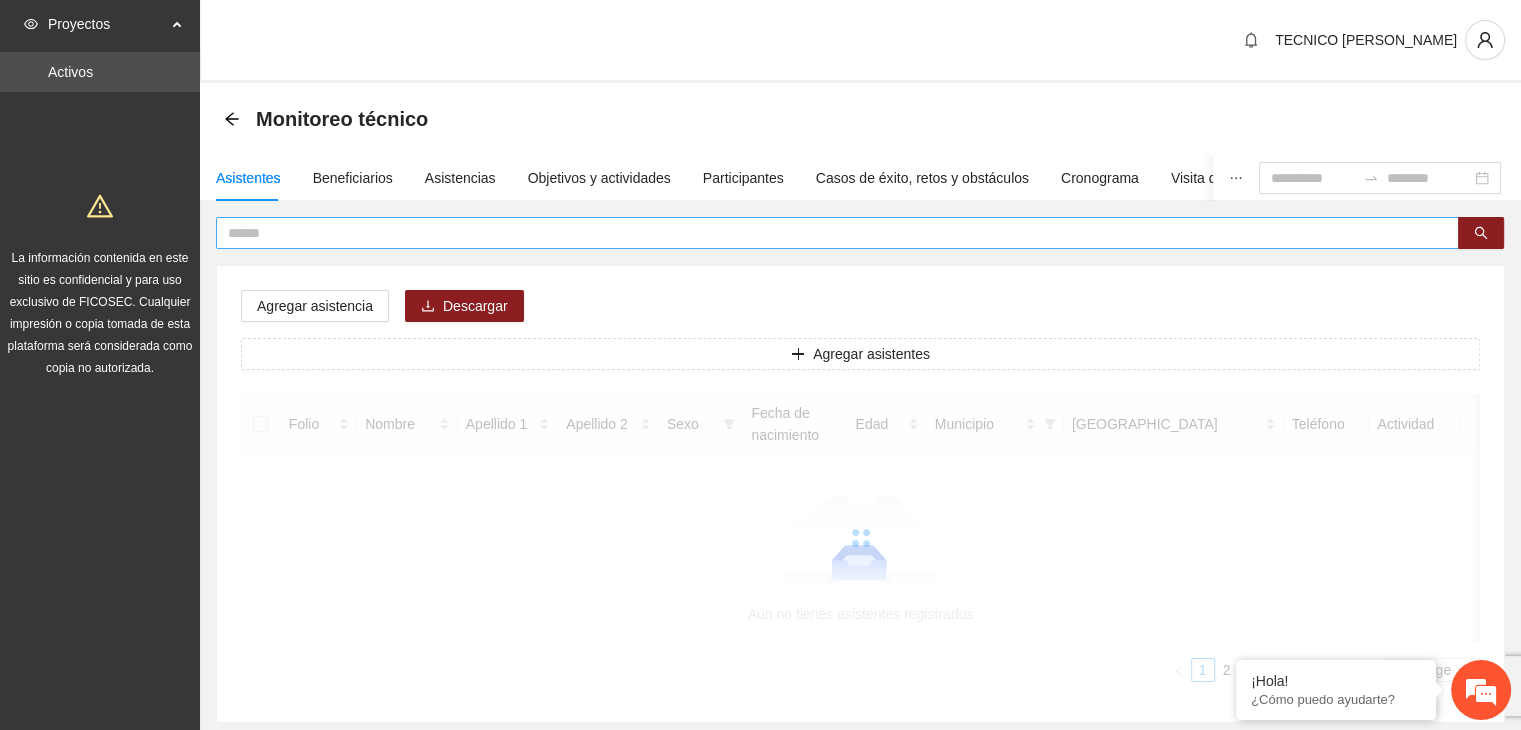click at bounding box center [829, 233] 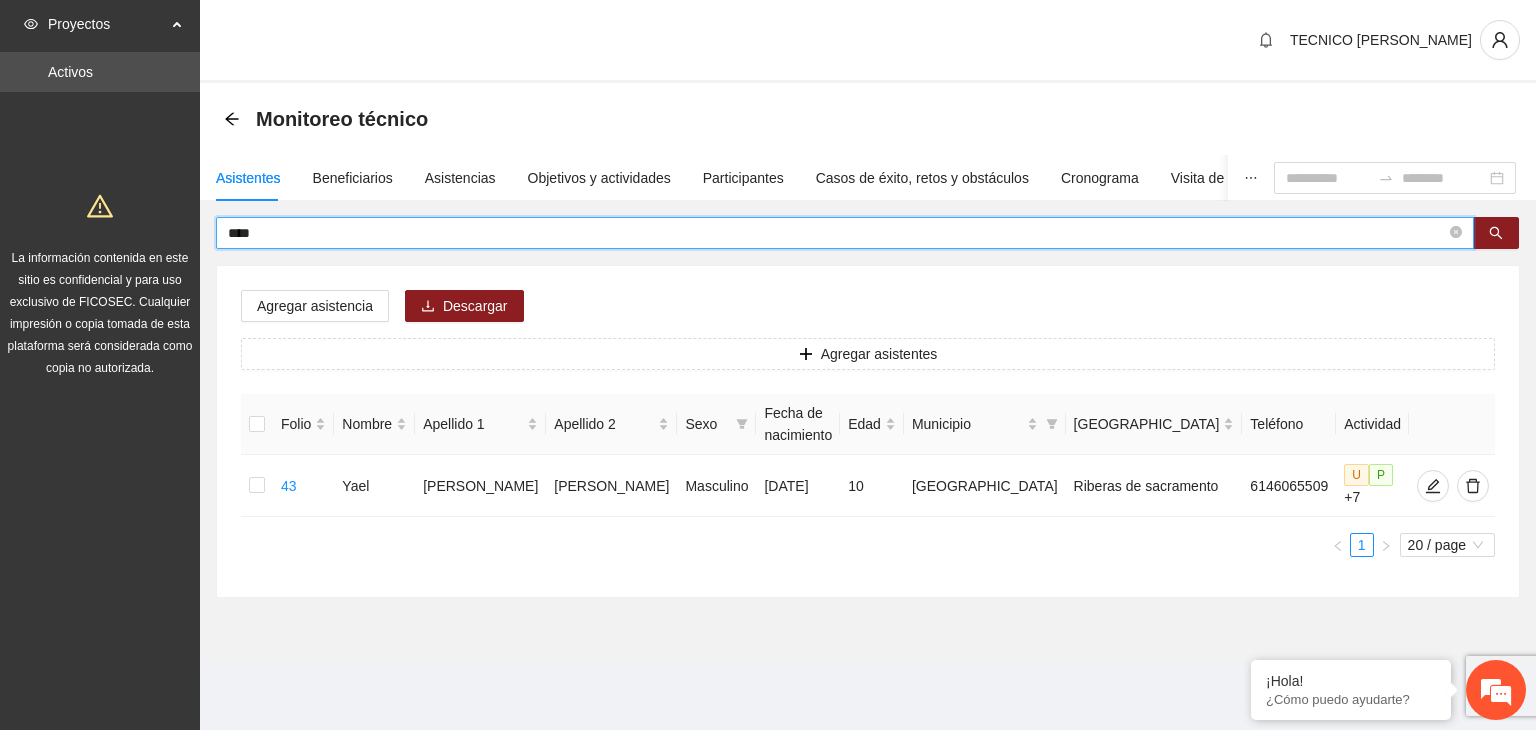 drag, startPoint x: 312, startPoint y: 235, endPoint x: 166, endPoint y: 233, distance: 146.0137 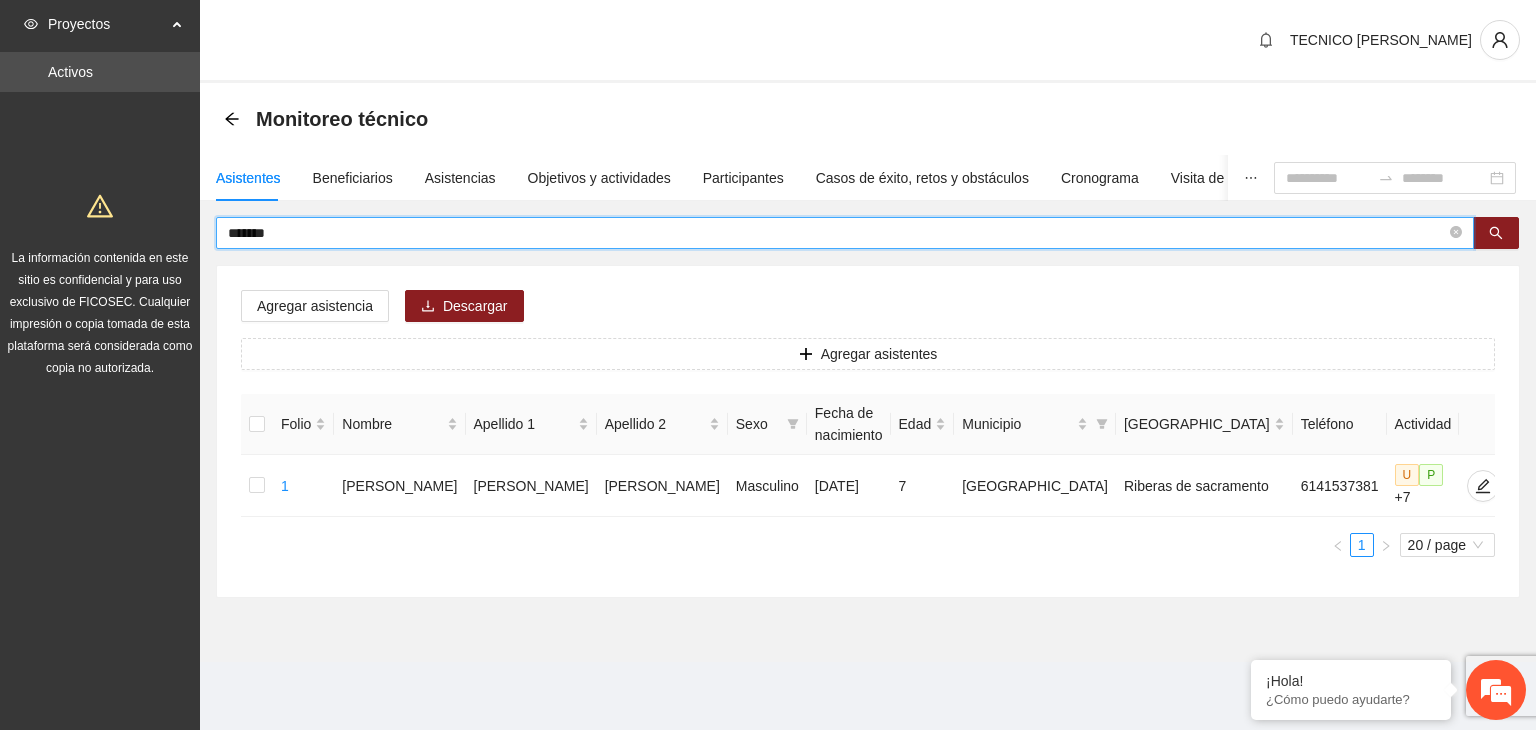 drag, startPoint x: 465, startPoint y: 230, endPoint x: 170, endPoint y: 226, distance: 295.02713 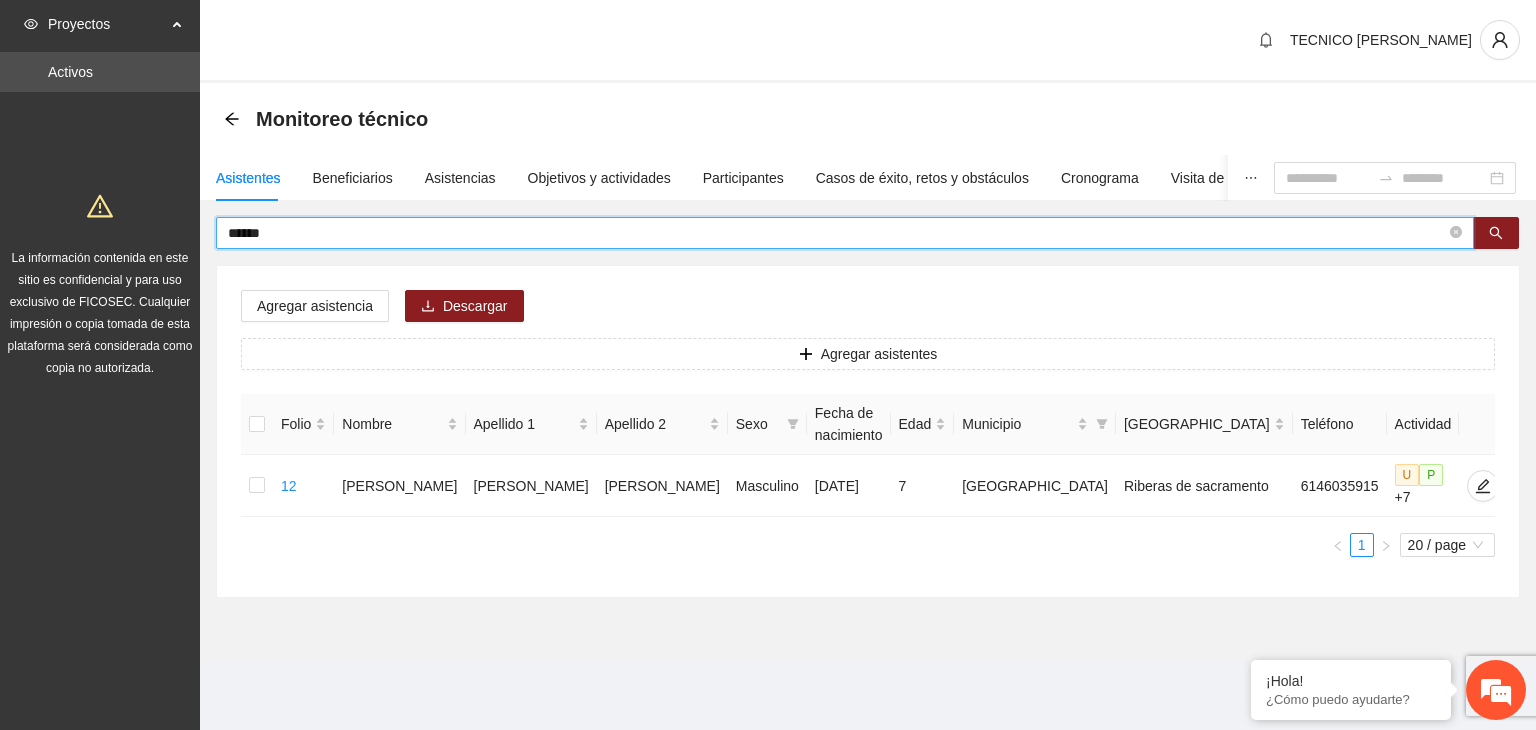 drag, startPoint x: 436, startPoint y: 237, endPoint x: 152, endPoint y: 231, distance: 284.0634 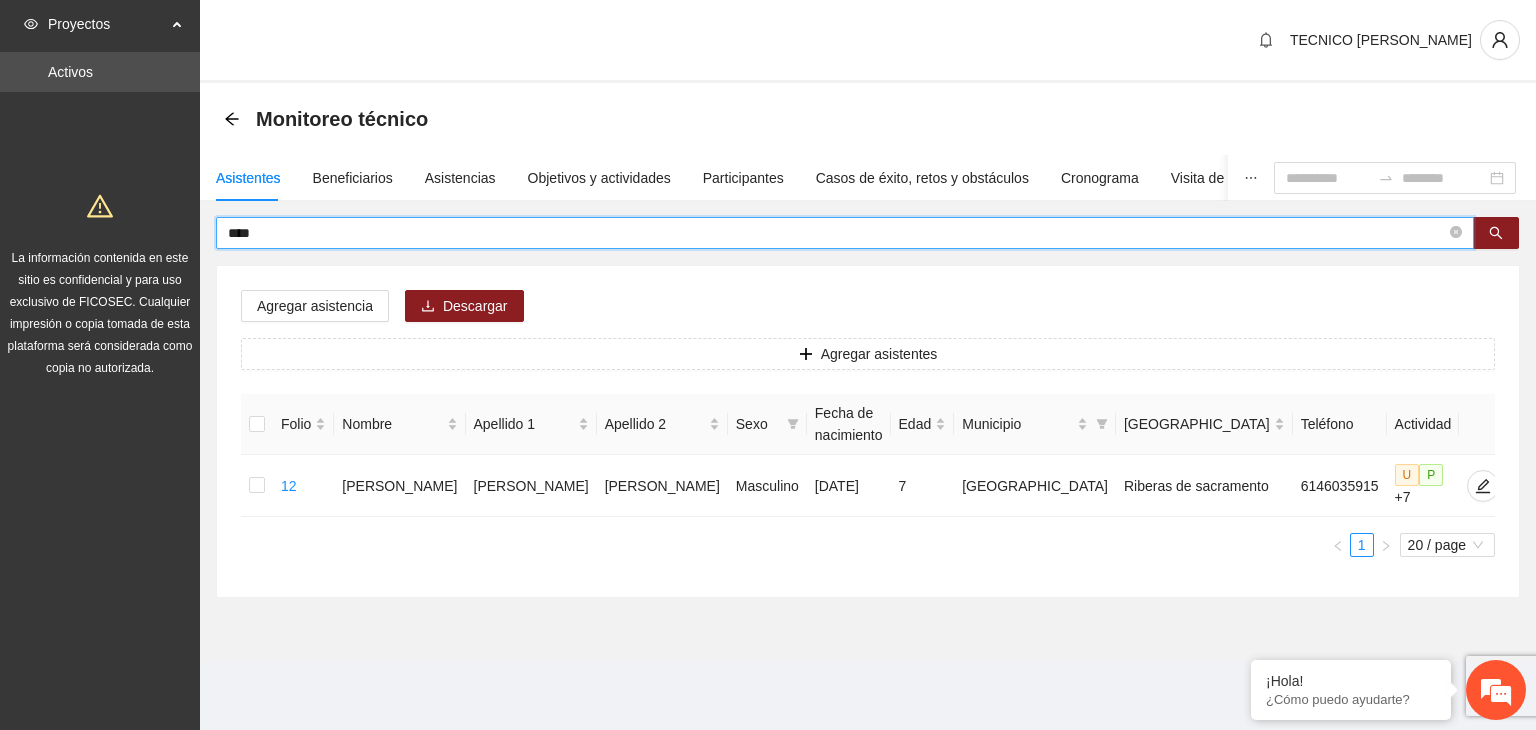 type on "****" 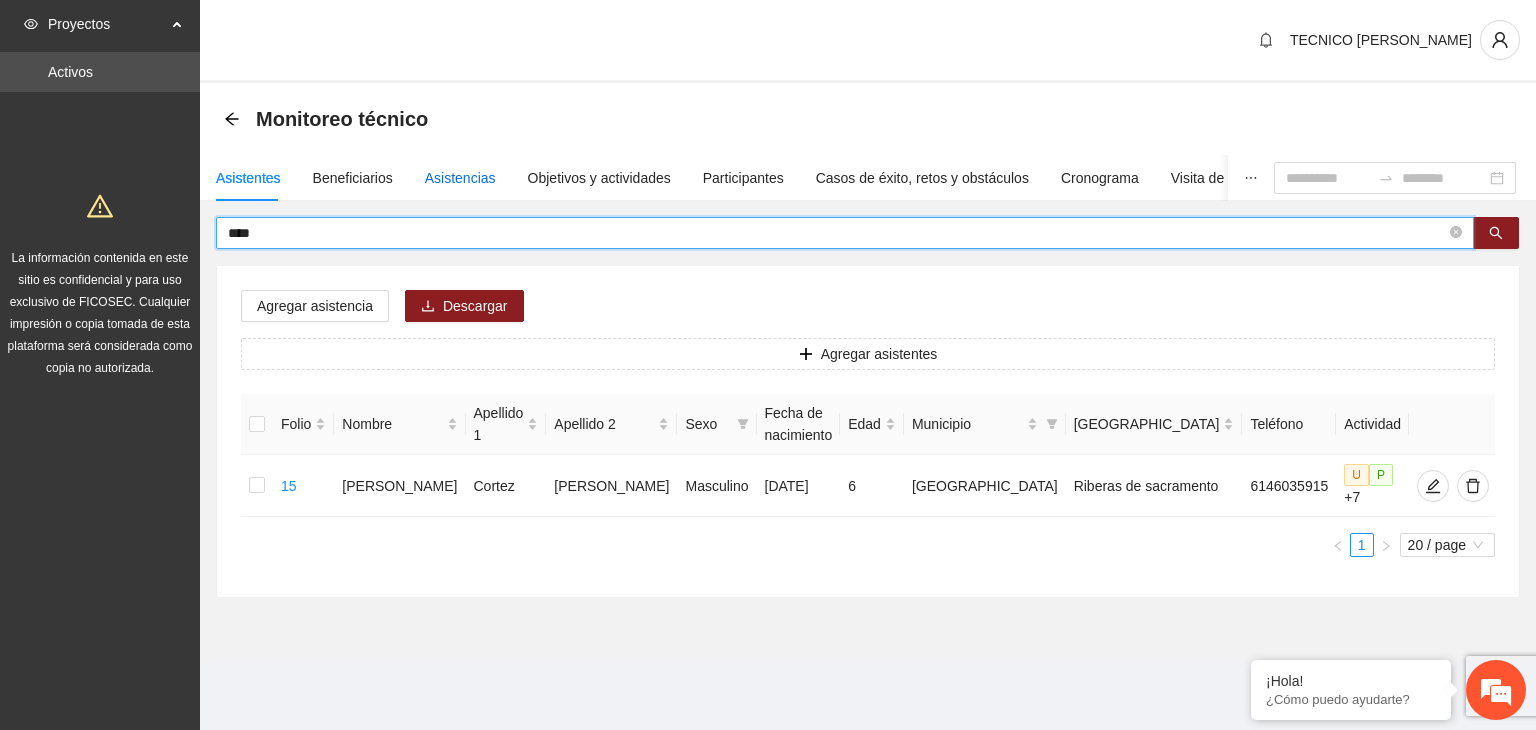 click on "Asistencias" at bounding box center [460, 178] 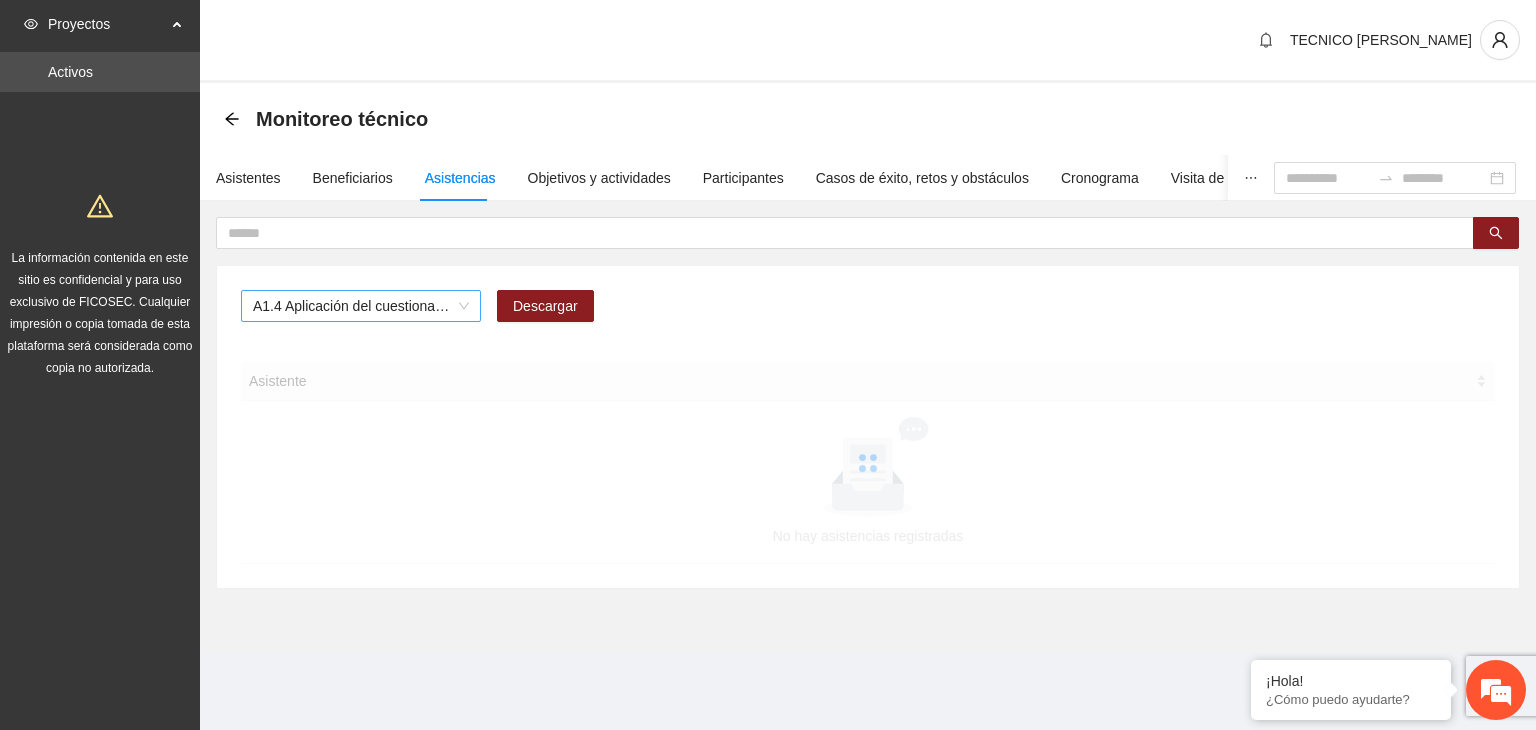 click on "A1.4 Aplicación del cuestionario MENA PRE y POST" at bounding box center (361, 306) 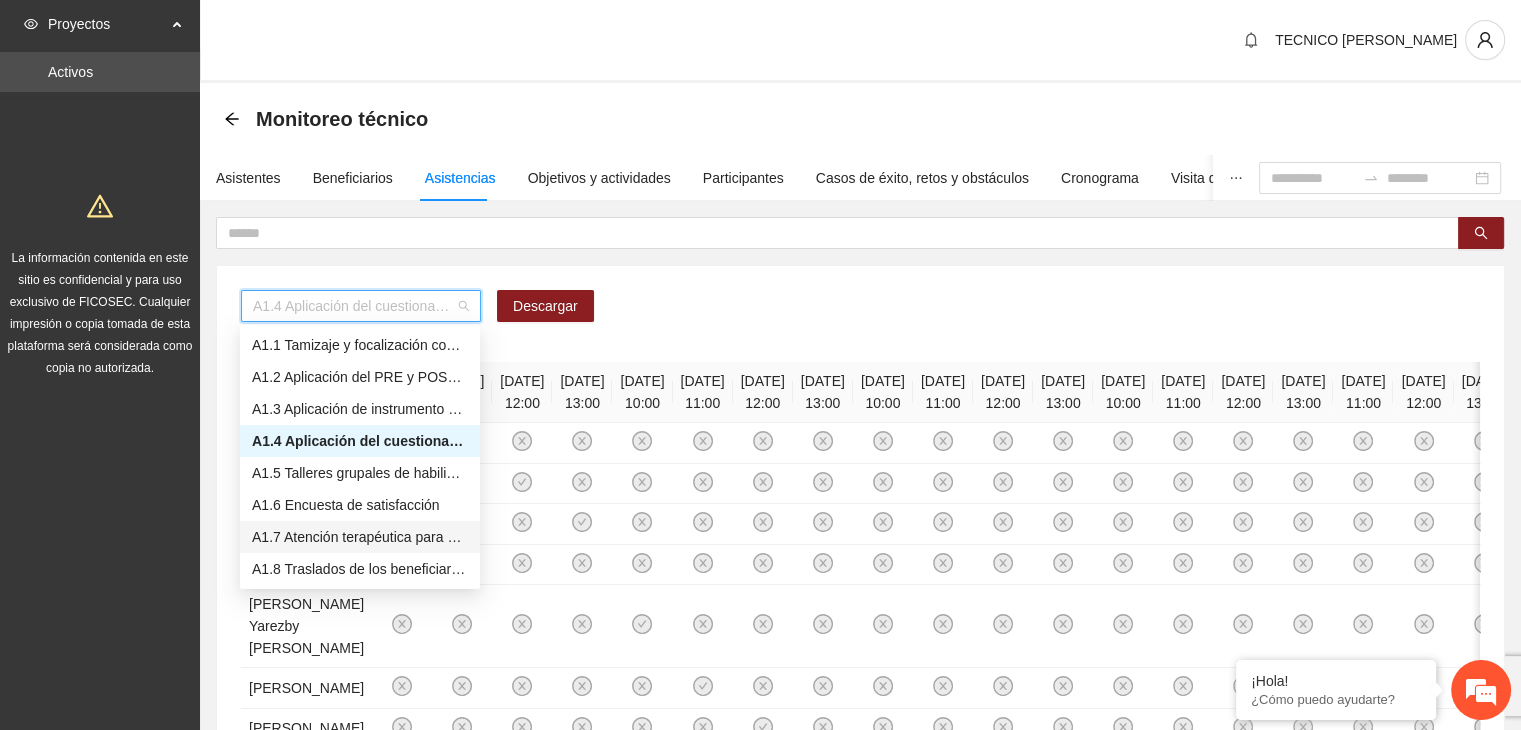 click on "A1.7 Atención terapéutica para el incremento de habilidades socioemocionales a NNAyJ que presentan bajo manejo y control de emociones." at bounding box center [360, 537] 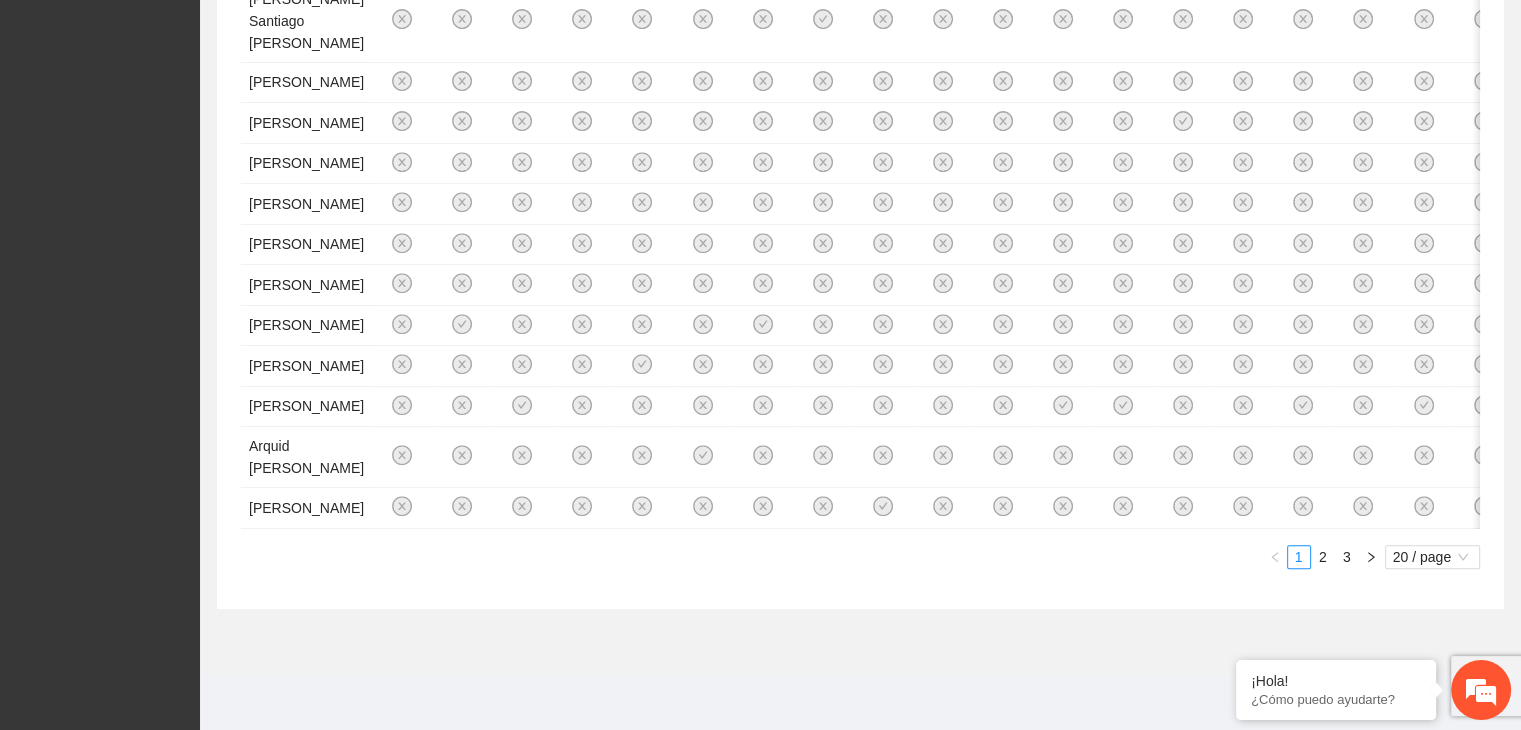 scroll, scrollTop: 1872, scrollLeft: 0, axis: vertical 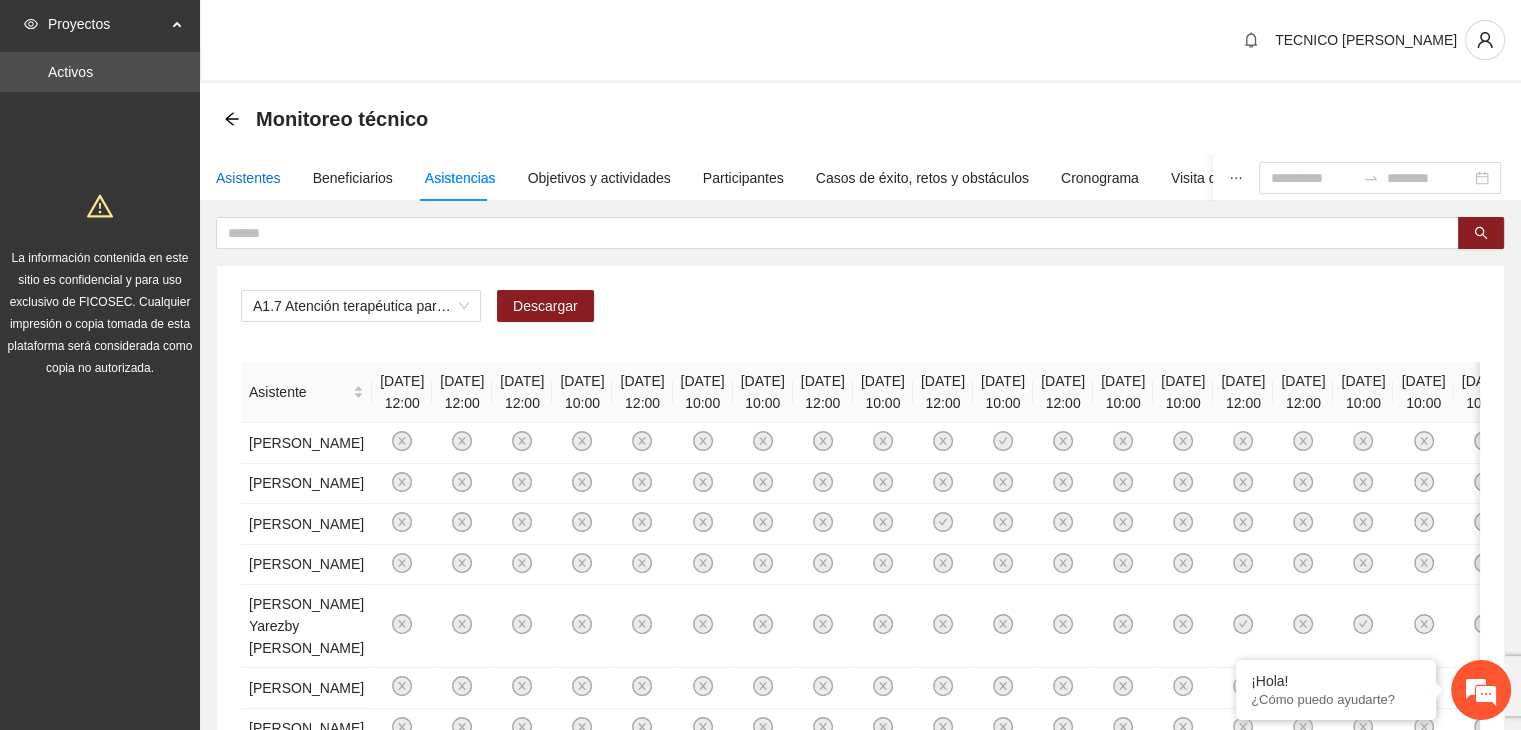 click on "Asistentes" at bounding box center [248, 178] 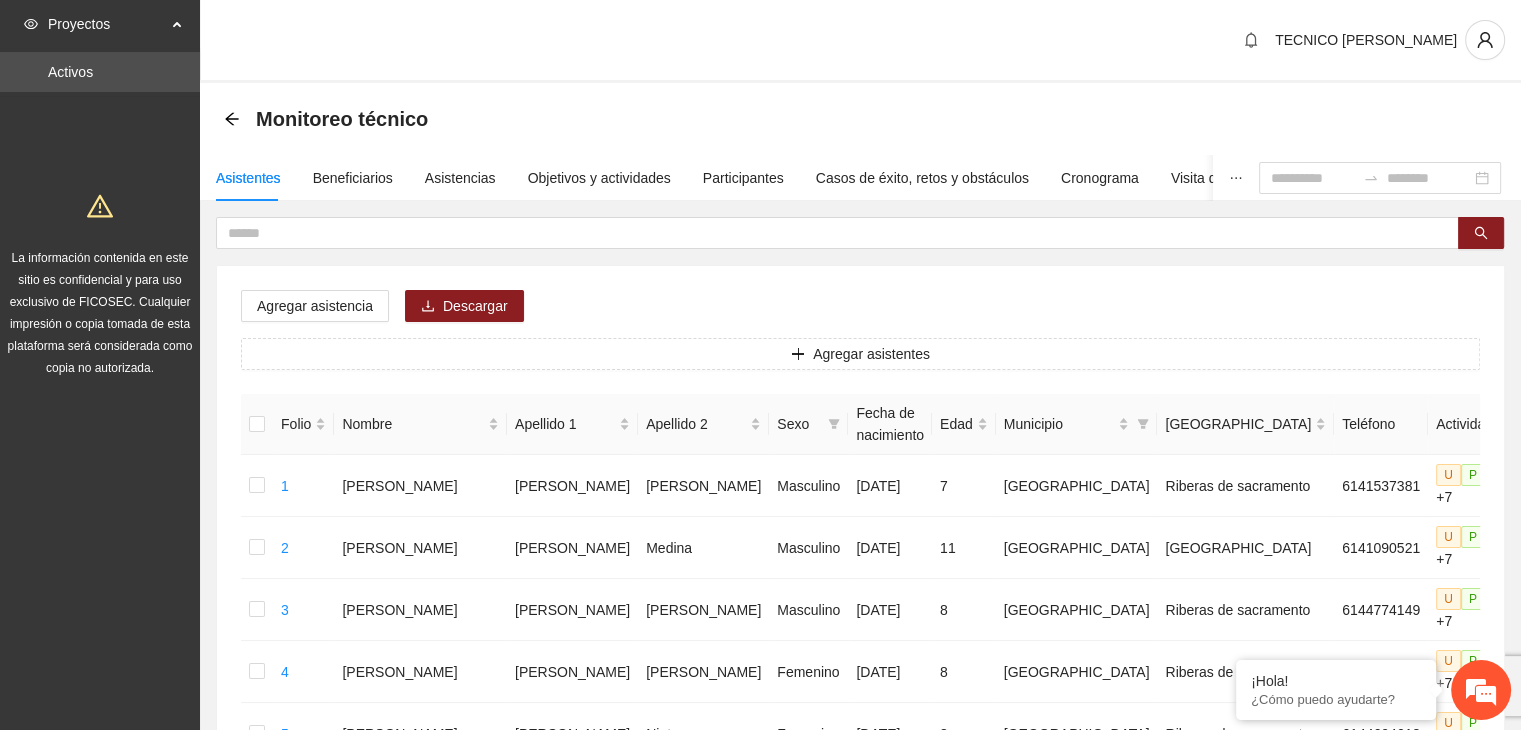 drag, startPoint x: 1097, startPoint y: 10, endPoint x: 932, endPoint y: 65, distance: 173.92528 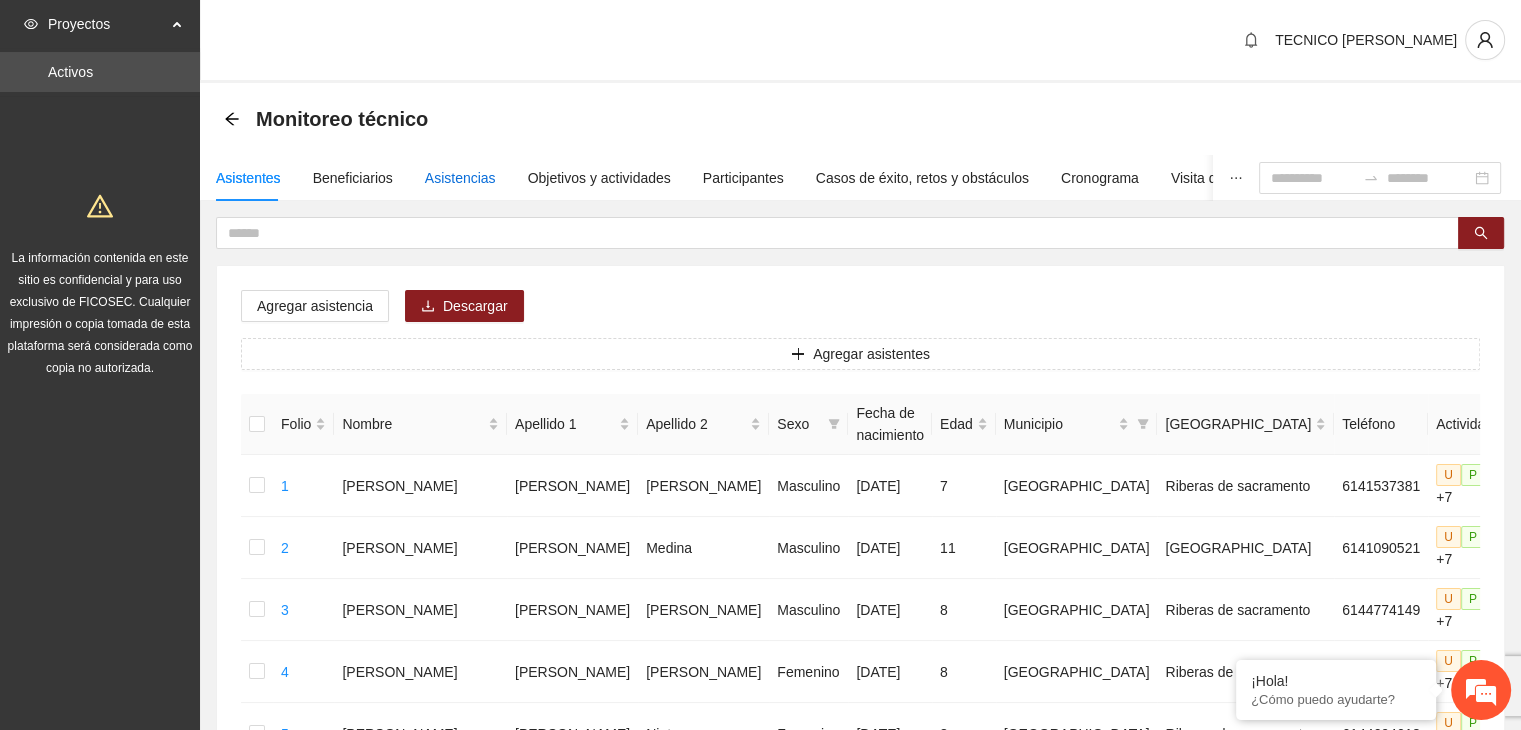 click on "Asistencias" at bounding box center [460, 178] 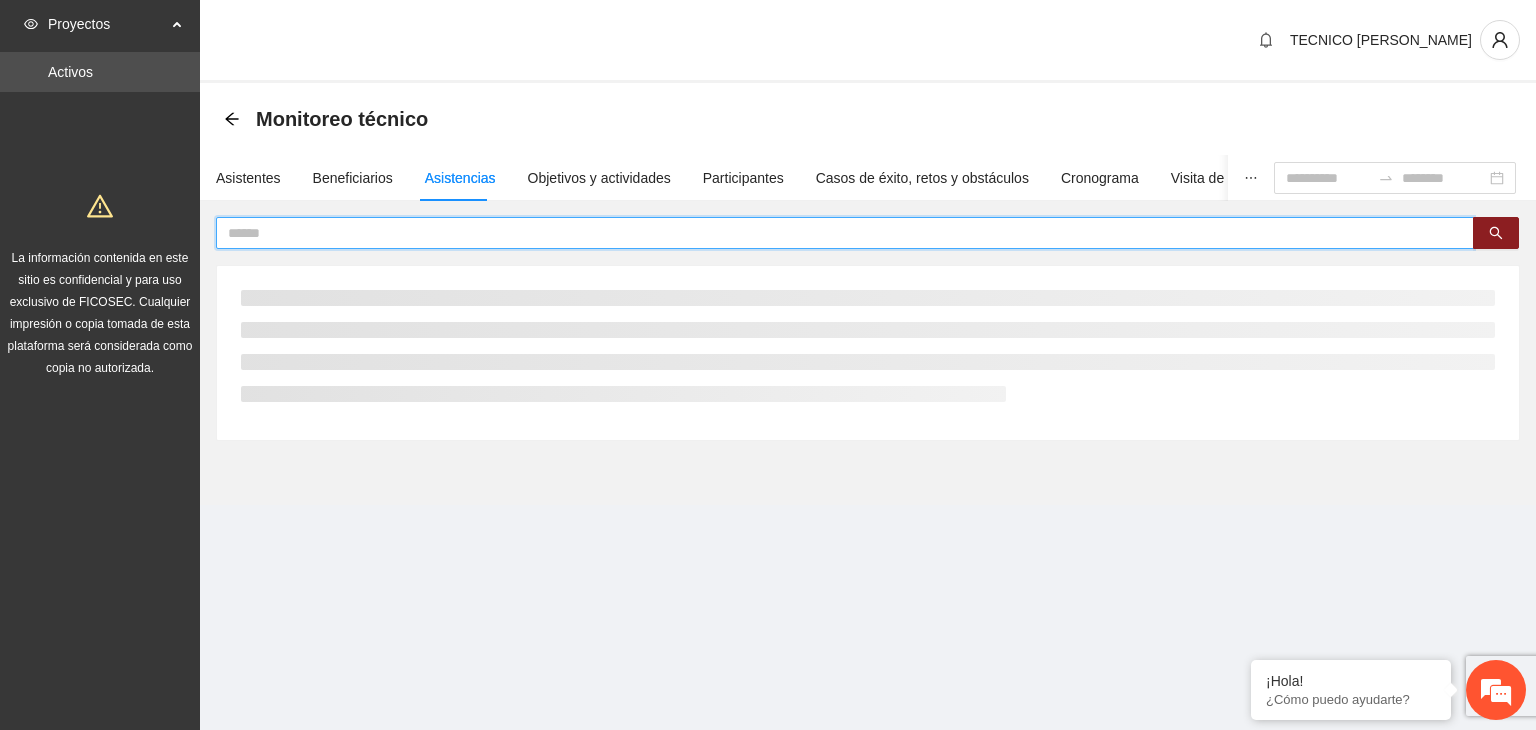 click at bounding box center [837, 233] 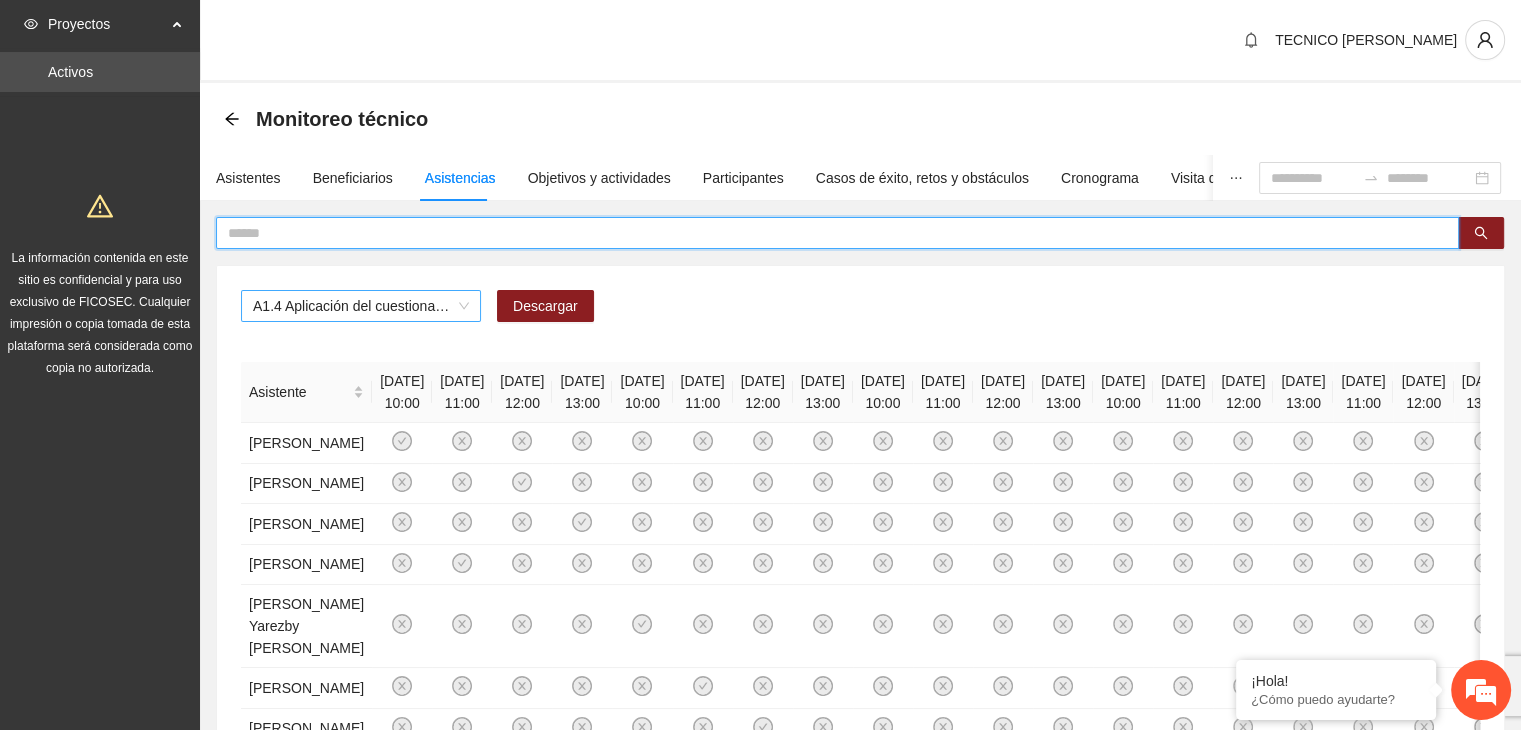 click on "A1.4 Aplicación del cuestionario MENA PRE y POST" at bounding box center [361, 306] 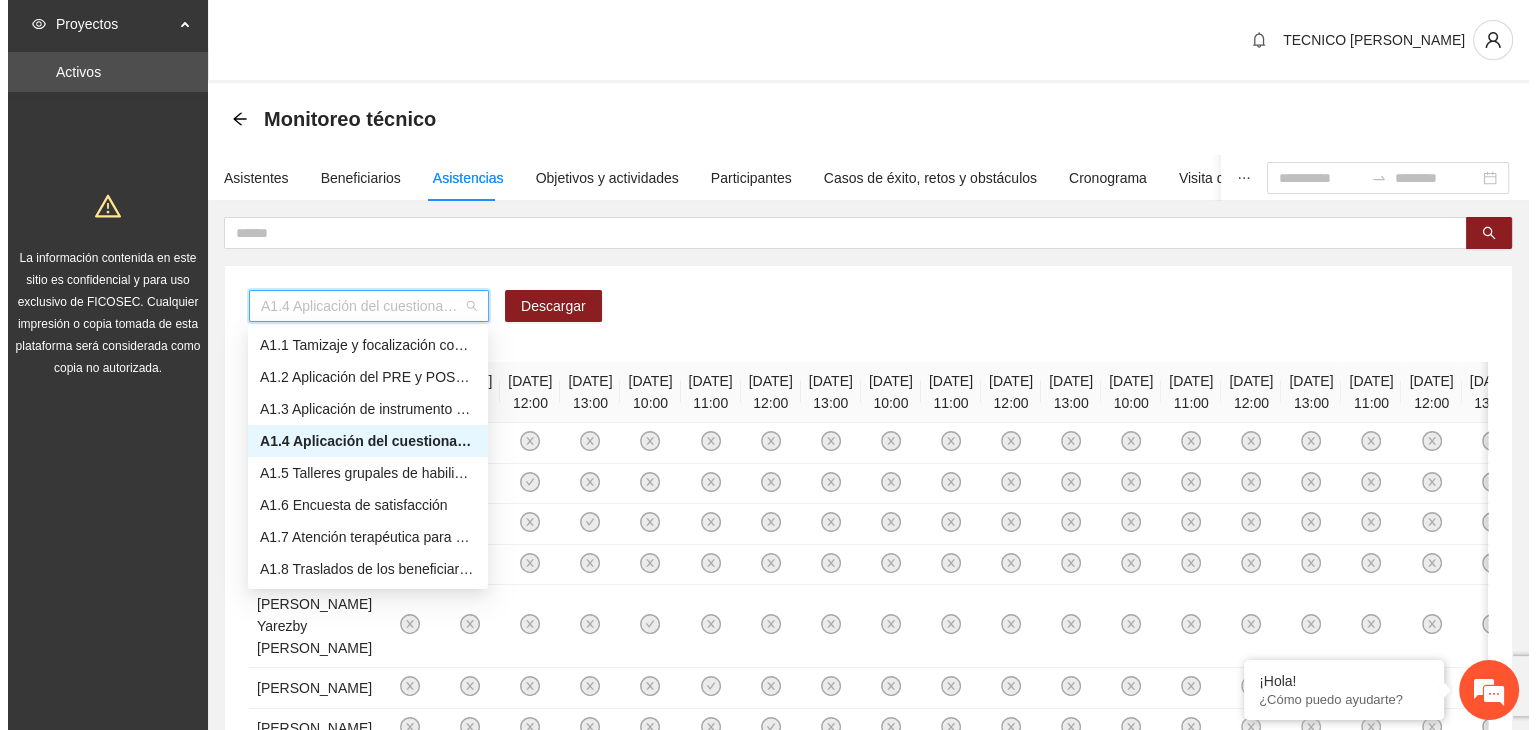 scroll, scrollTop: 100, scrollLeft: 0, axis: vertical 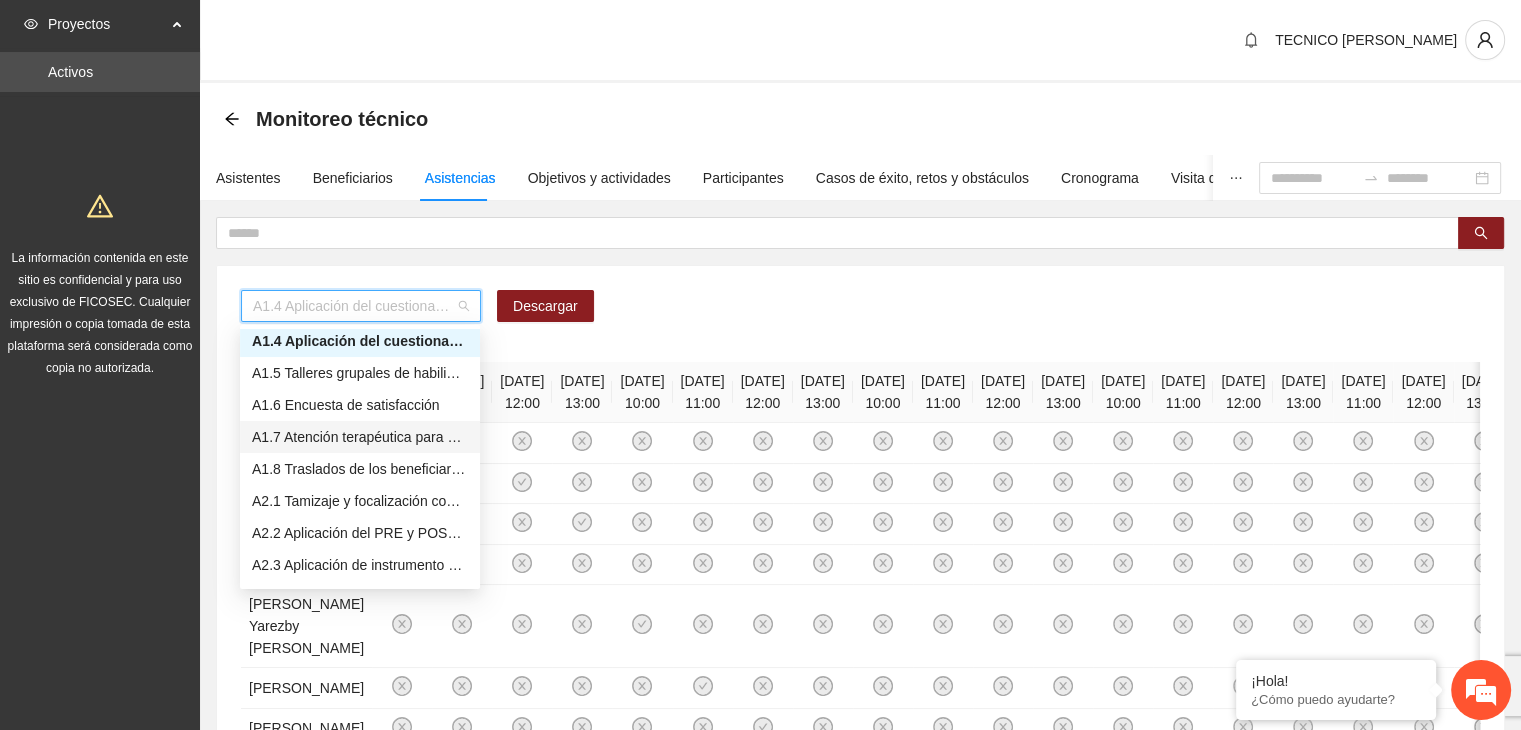 click on "A1.7 Atención terapéutica para el incremento de habilidades socioemocionales a NNAyJ que presentan bajo manejo y control de emociones." at bounding box center [360, 437] 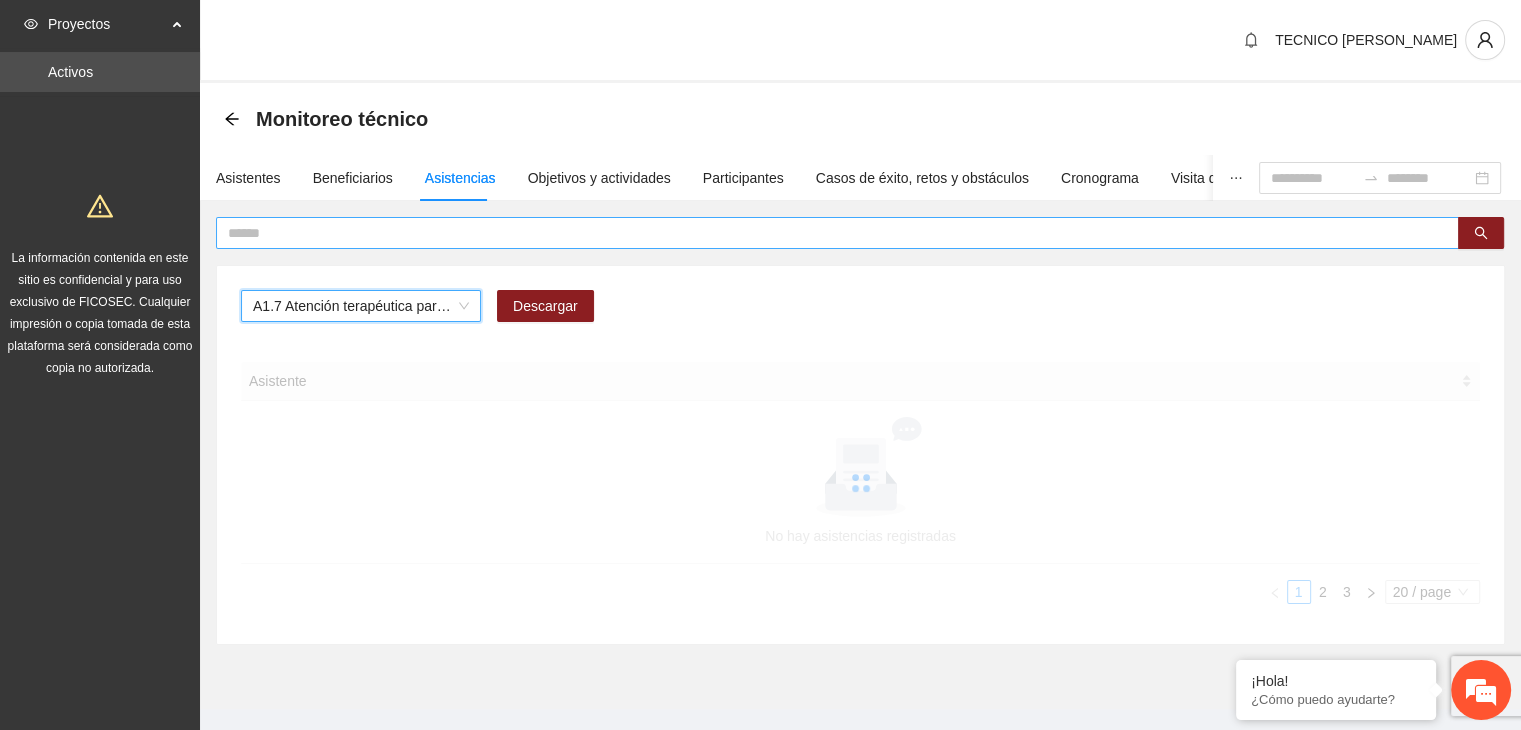 click at bounding box center [829, 233] 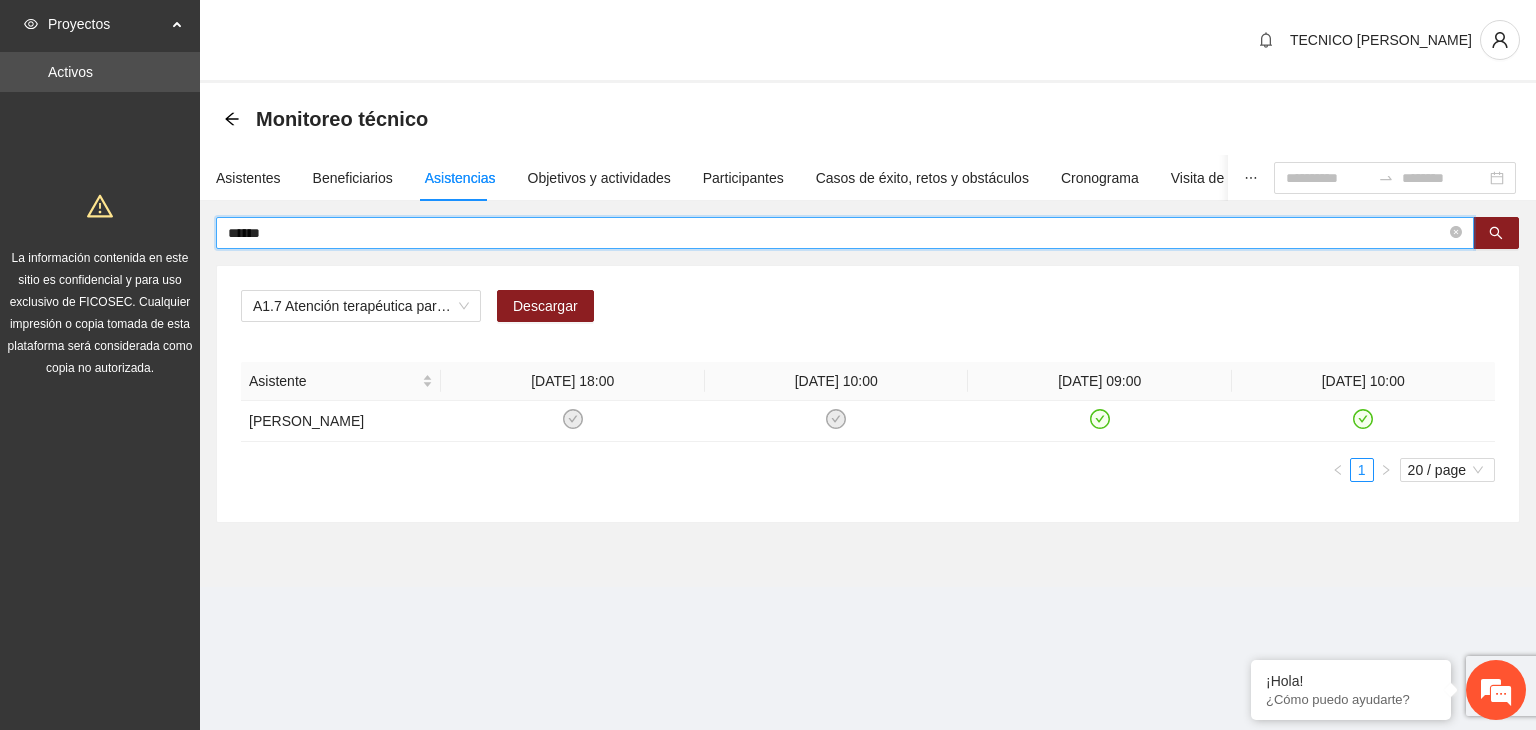 drag, startPoint x: 436, startPoint y: 233, endPoint x: 114, endPoint y: 240, distance: 322.07608 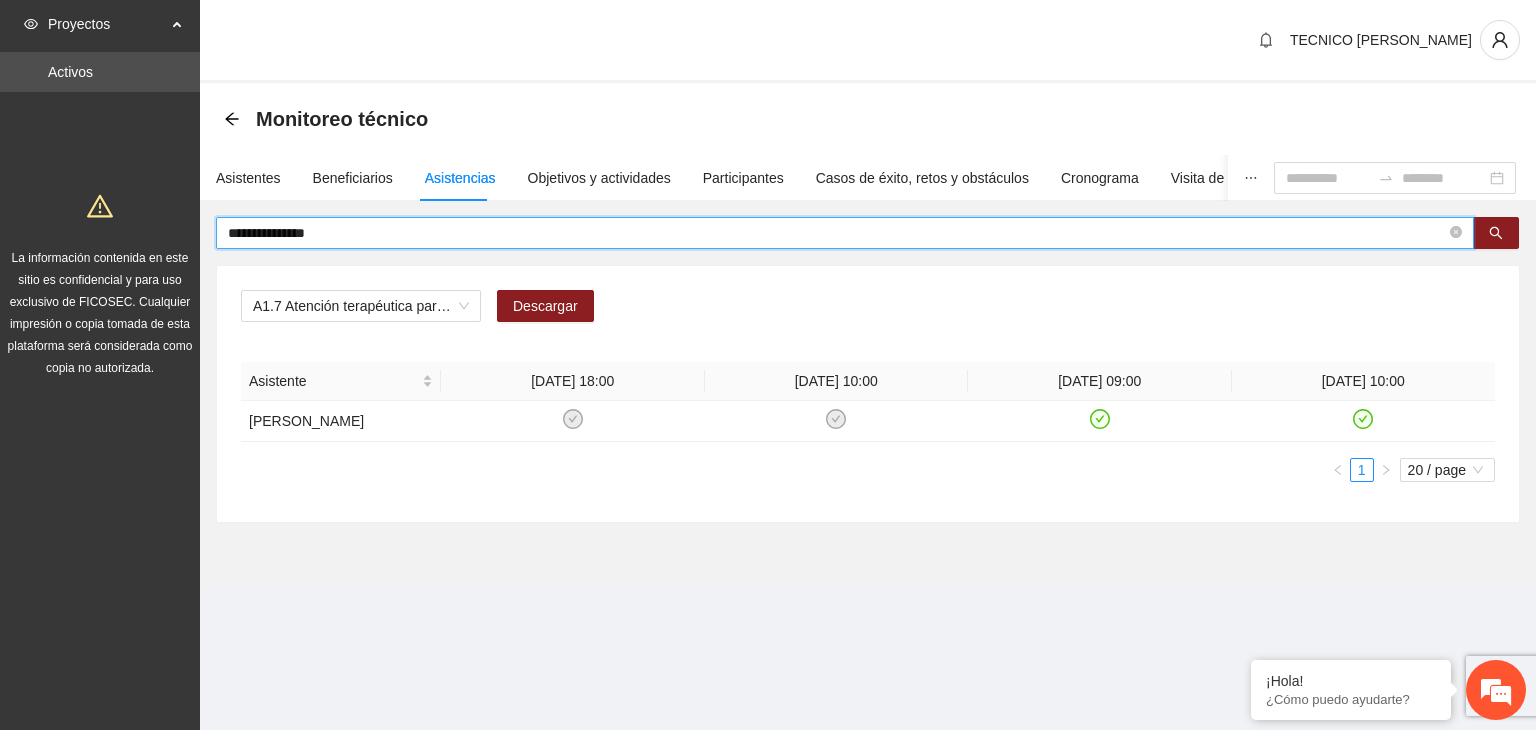 type on "**********" 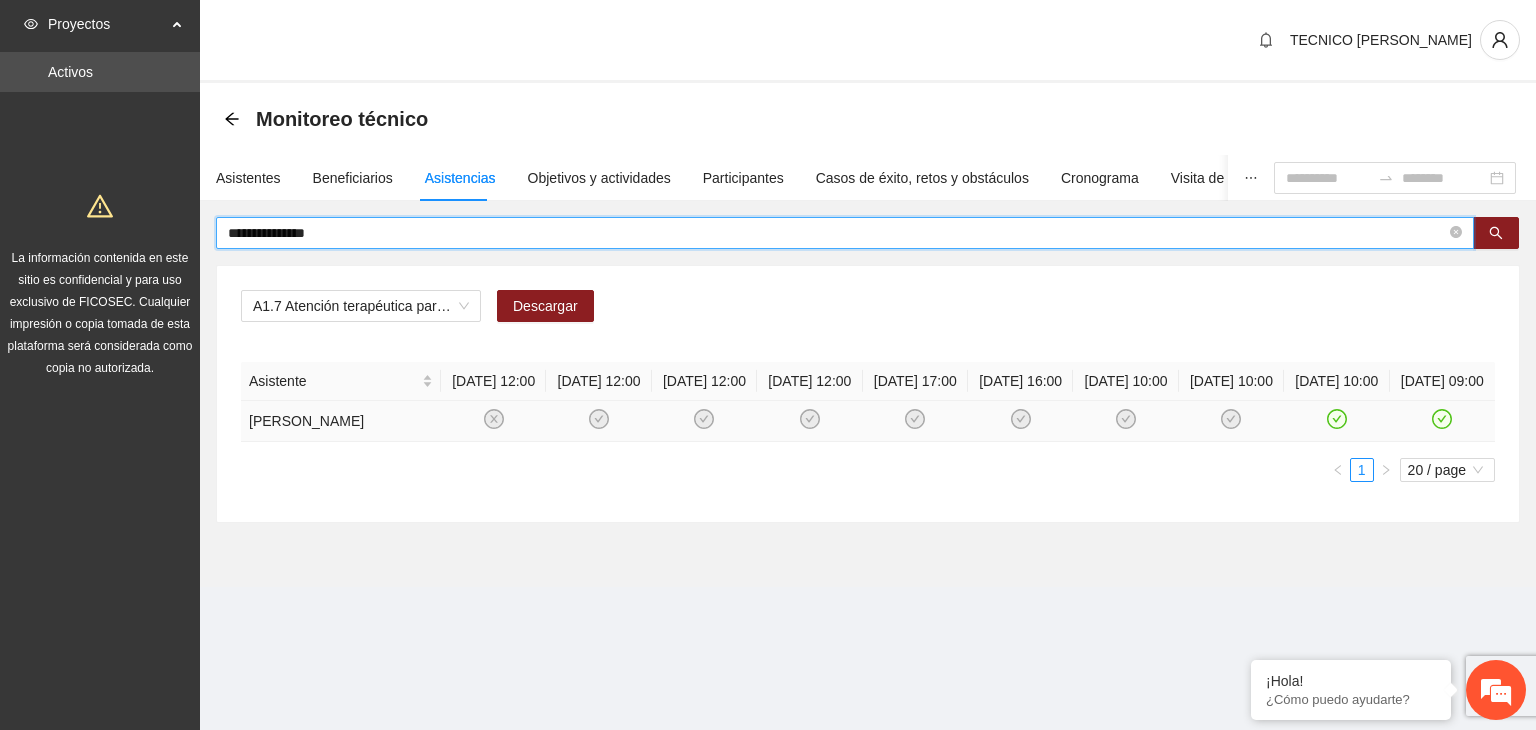 click 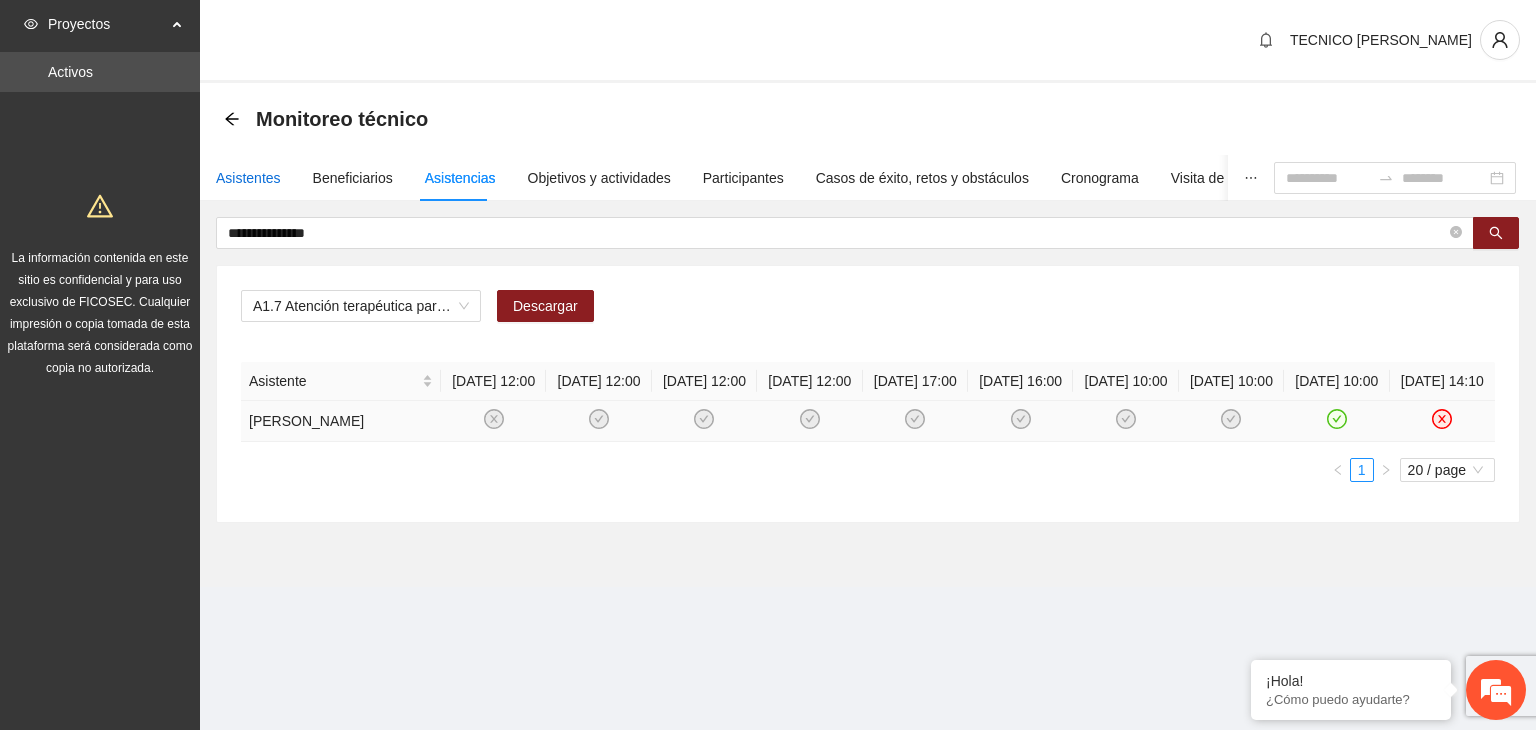 click on "Asistentes" at bounding box center (248, 178) 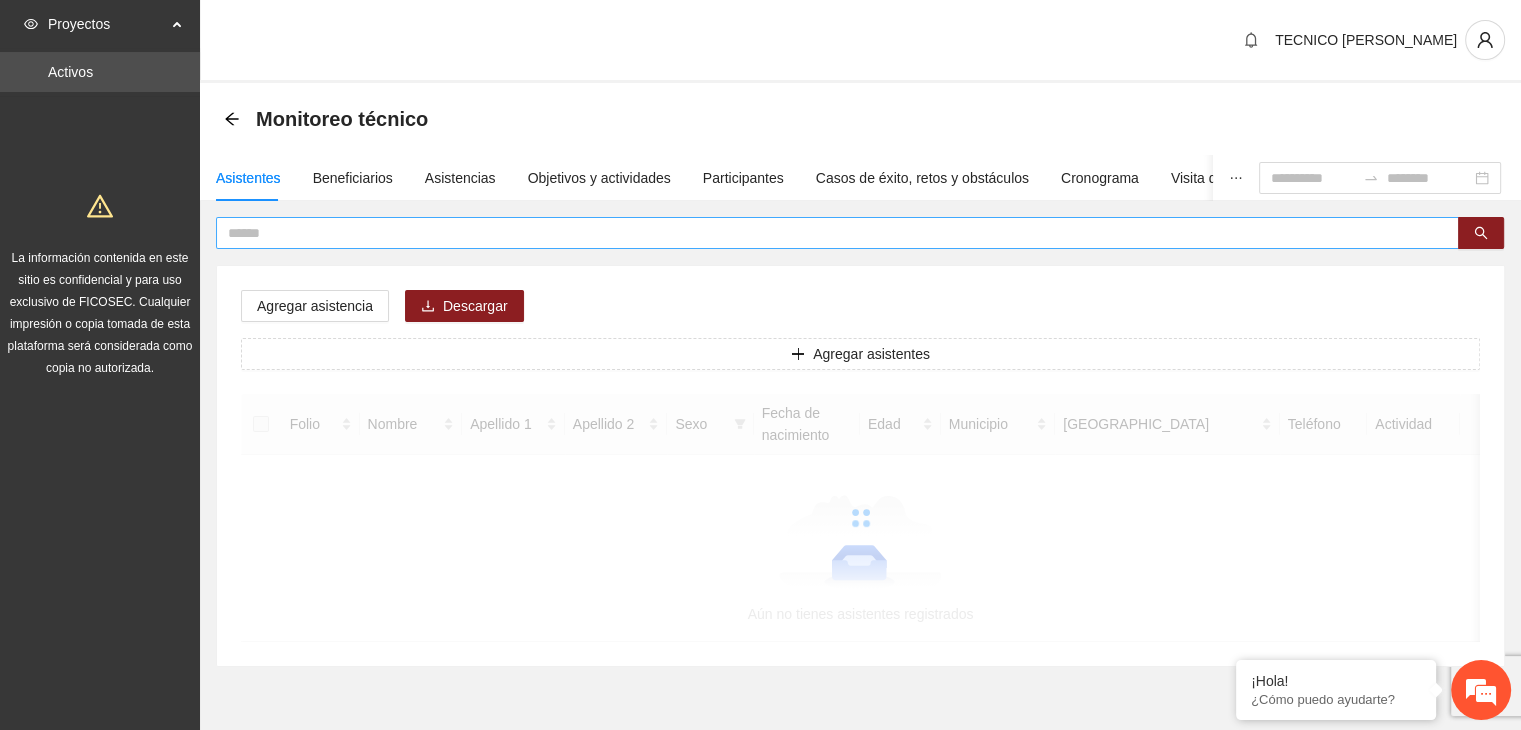 click at bounding box center [829, 233] 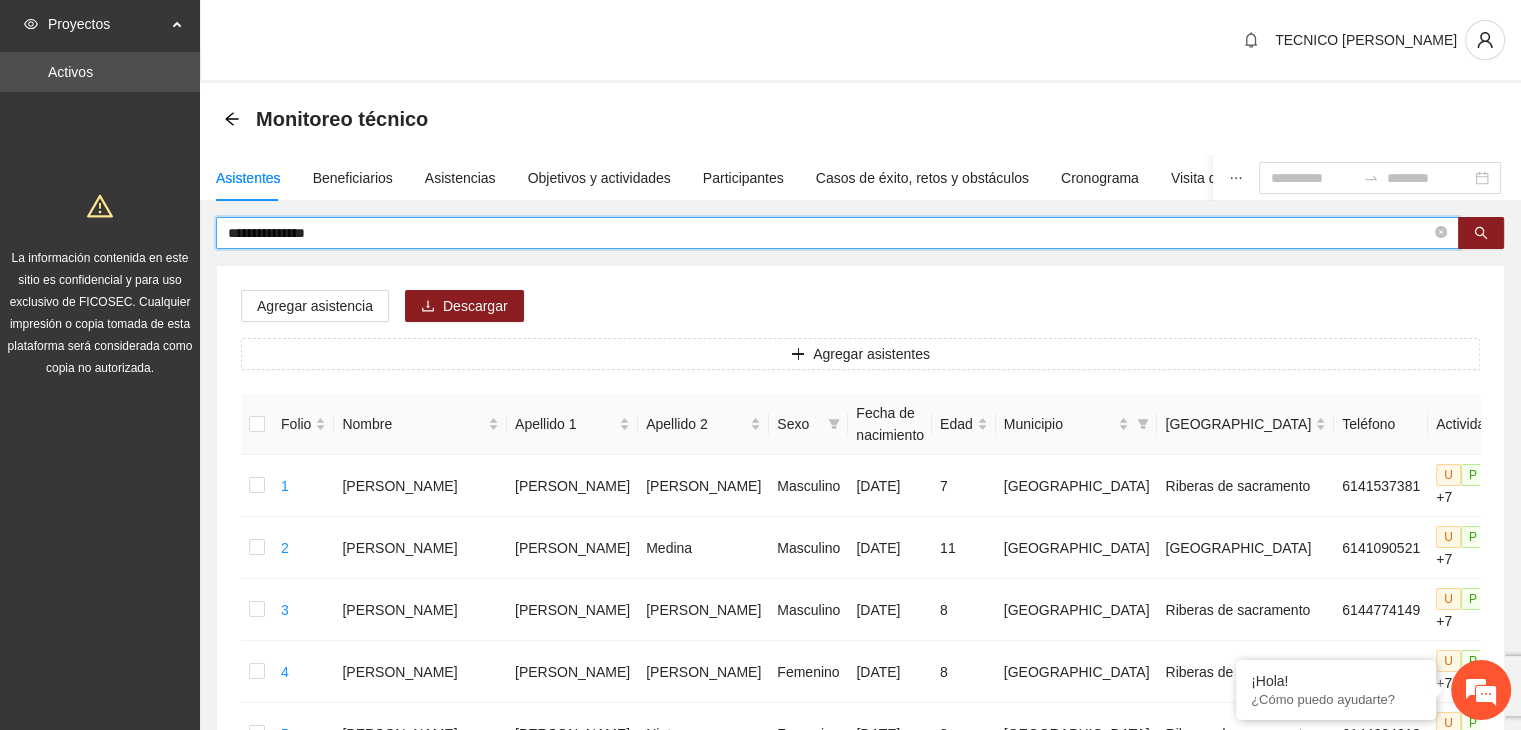 type on "**********" 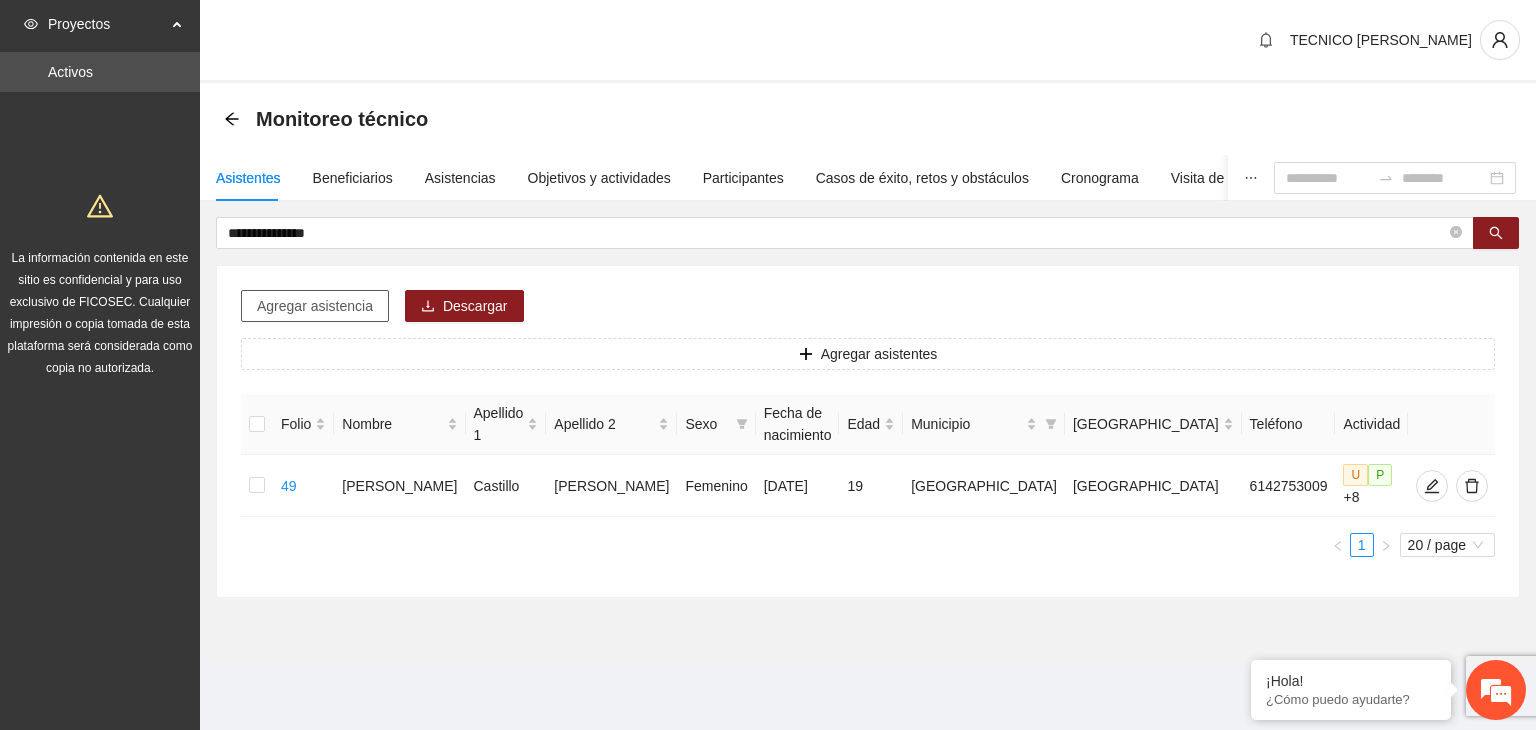 click on "Agregar asistencia" at bounding box center (315, 306) 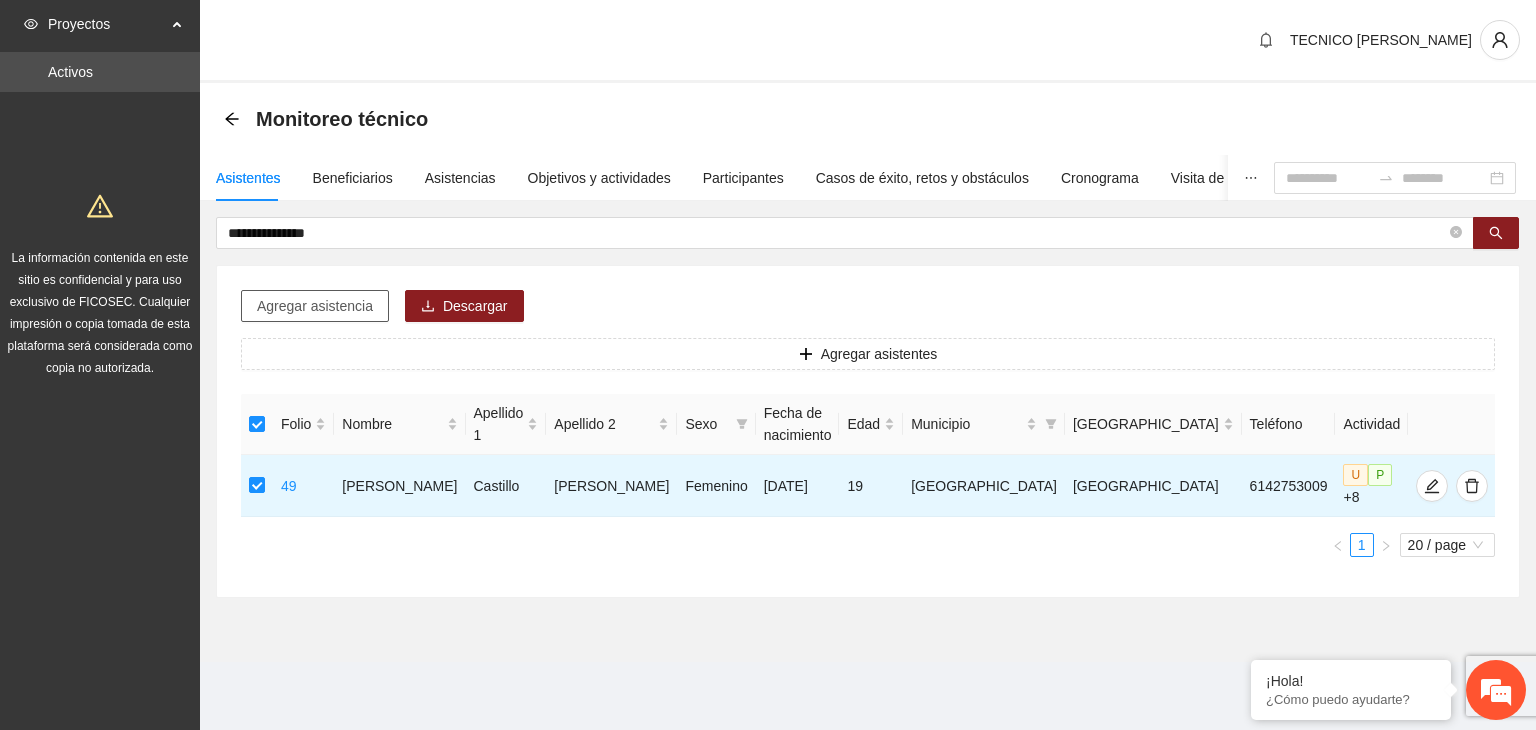click on "Agregar asistencia" at bounding box center [315, 306] 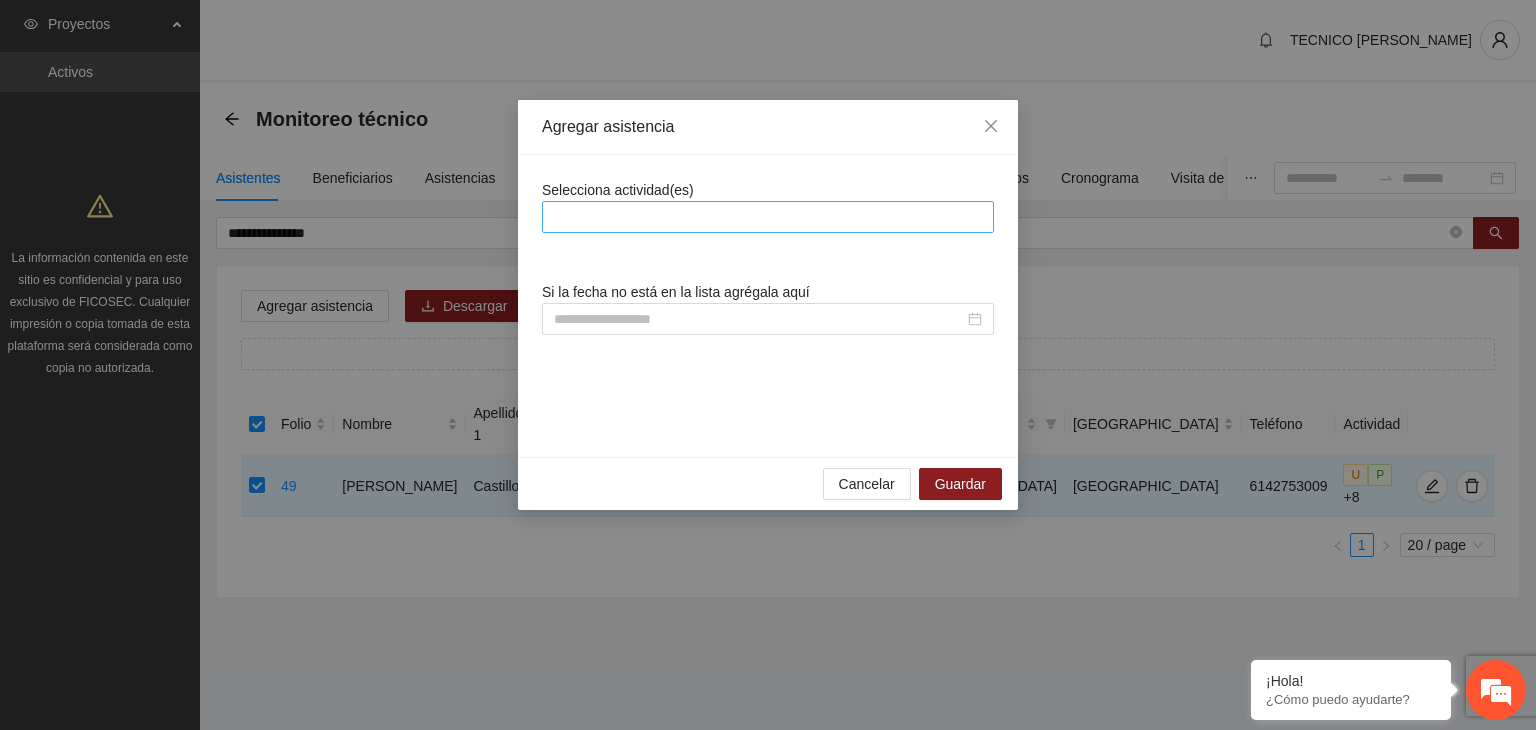 click at bounding box center (768, 217) 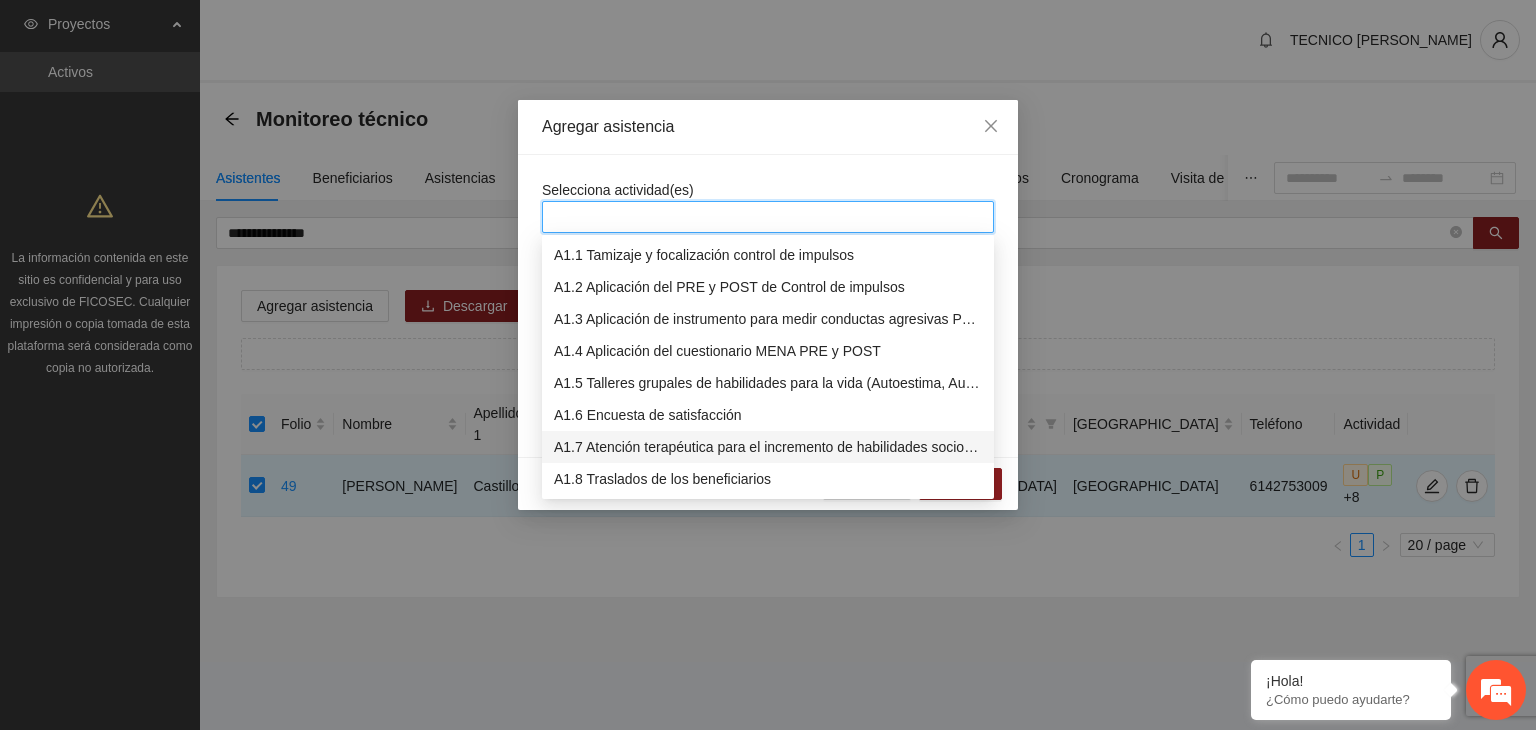 click on "A1.7 Atención terapéutica para el incremento de habilidades socioemocionales a NNAyJ que presentan bajo manejo y control de emociones." at bounding box center [768, 447] 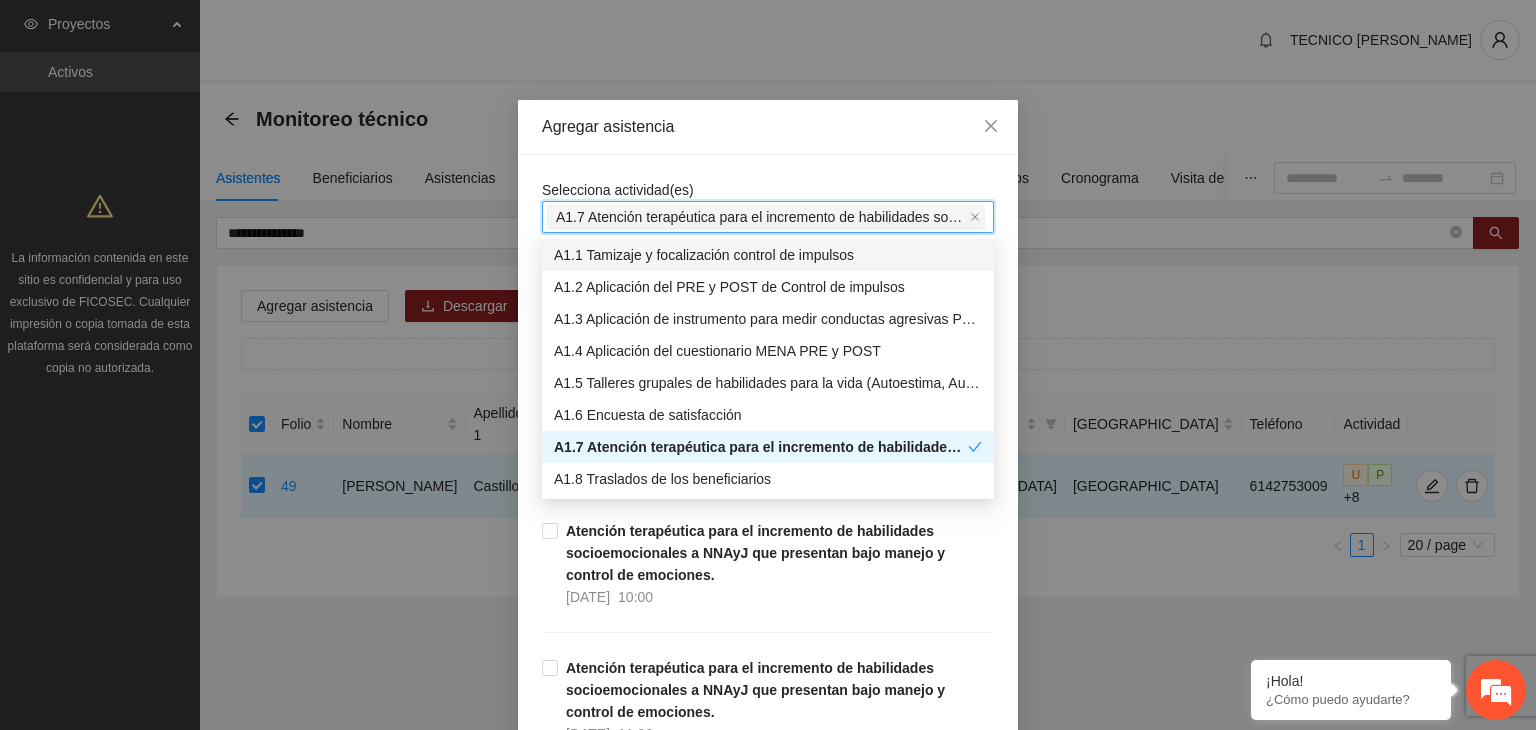 click on "Selecciona actividad(es) A1.7 Atención terapéutica para el incremento de habilidades socioemocionales a NNAyJ que presentan bajo manejo y control de emociones.   Si la fecha no está en la lista agrégala aquí Atención terapéutica para el incremento de habilidades socioemocionales a NNAyJ que presentan bajo manejo y control de emociones. 25/07/2025 11:00 Atención terapéutica para el incremento de habilidades socioemocionales a NNAyJ que presentan bajo manejo y control de emociones. 25/07/2025 10:00 Atención terapéutica para el incremento de habilidades socioemocionales a NNAyJ que presentan bajo manejo y control de emociones. 23/07/2025 11:00 Atención terapéutica para el incremento de habilidades socioemocionales a NNAyJ que presentan bajo manejo y control de emociones. 23/07/2025 10:00 Atención terapéutica para el incremento de habilidades socioemocionales a NNAyJ que presentan bajo manejo y control de emociones. 21/07/2025 18:00 21/07/2025 17:00 21/07/2025 12:00 21/07/2025 11:00 21/07/2025" at bounding box center (768, 16951) 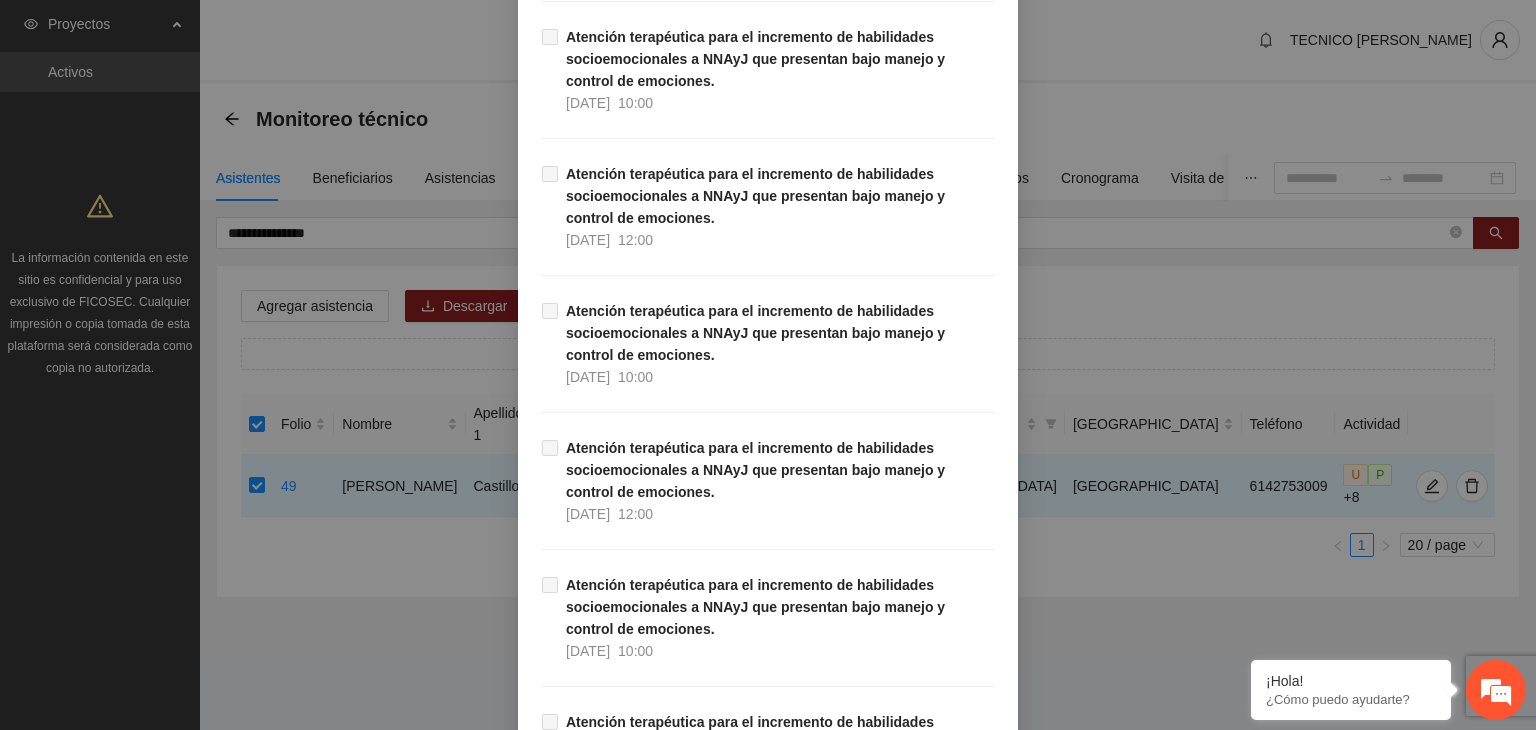 scroll, scrollTop: 33044, scrollLeft: 0, axis: vertical 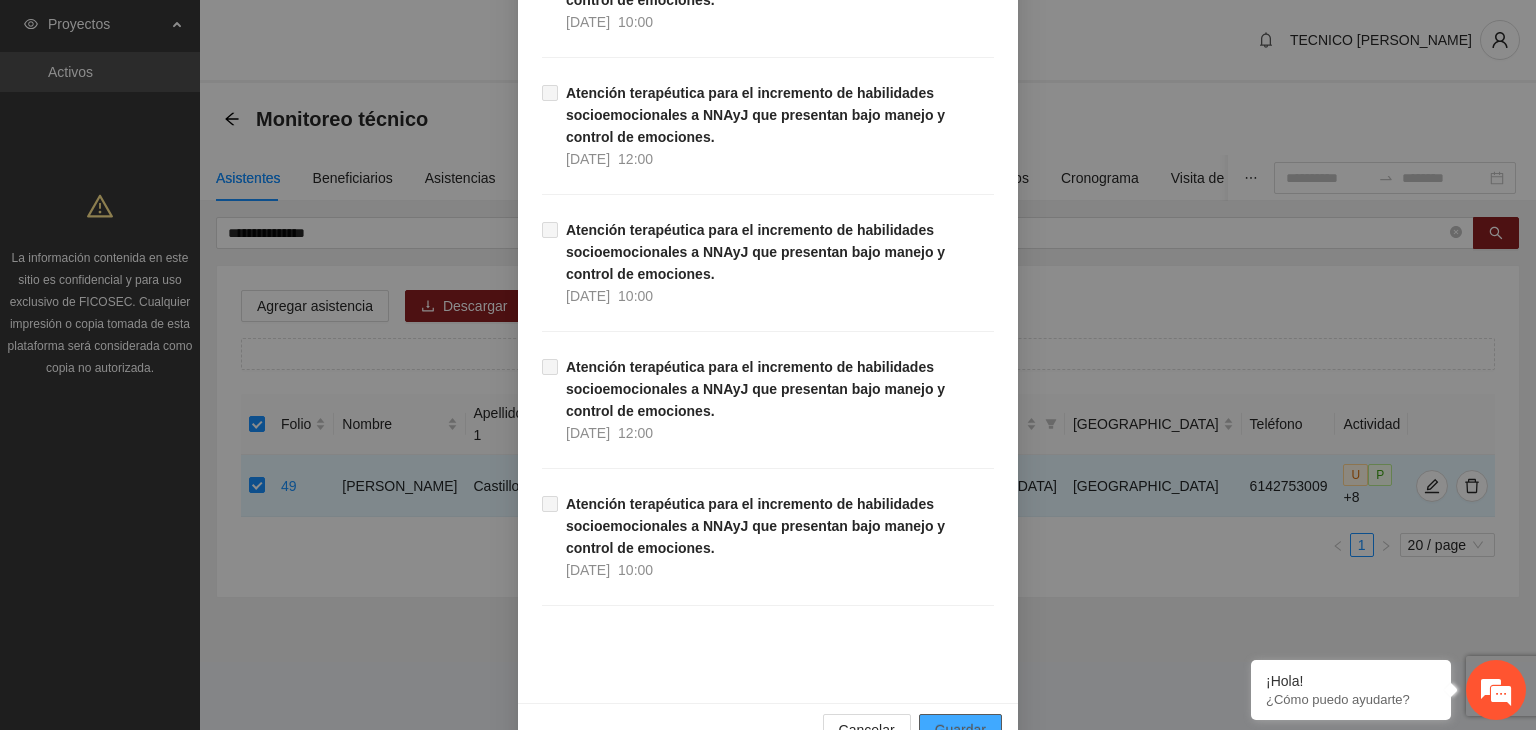 click on "Guardar" at bounding box center [960, 730] 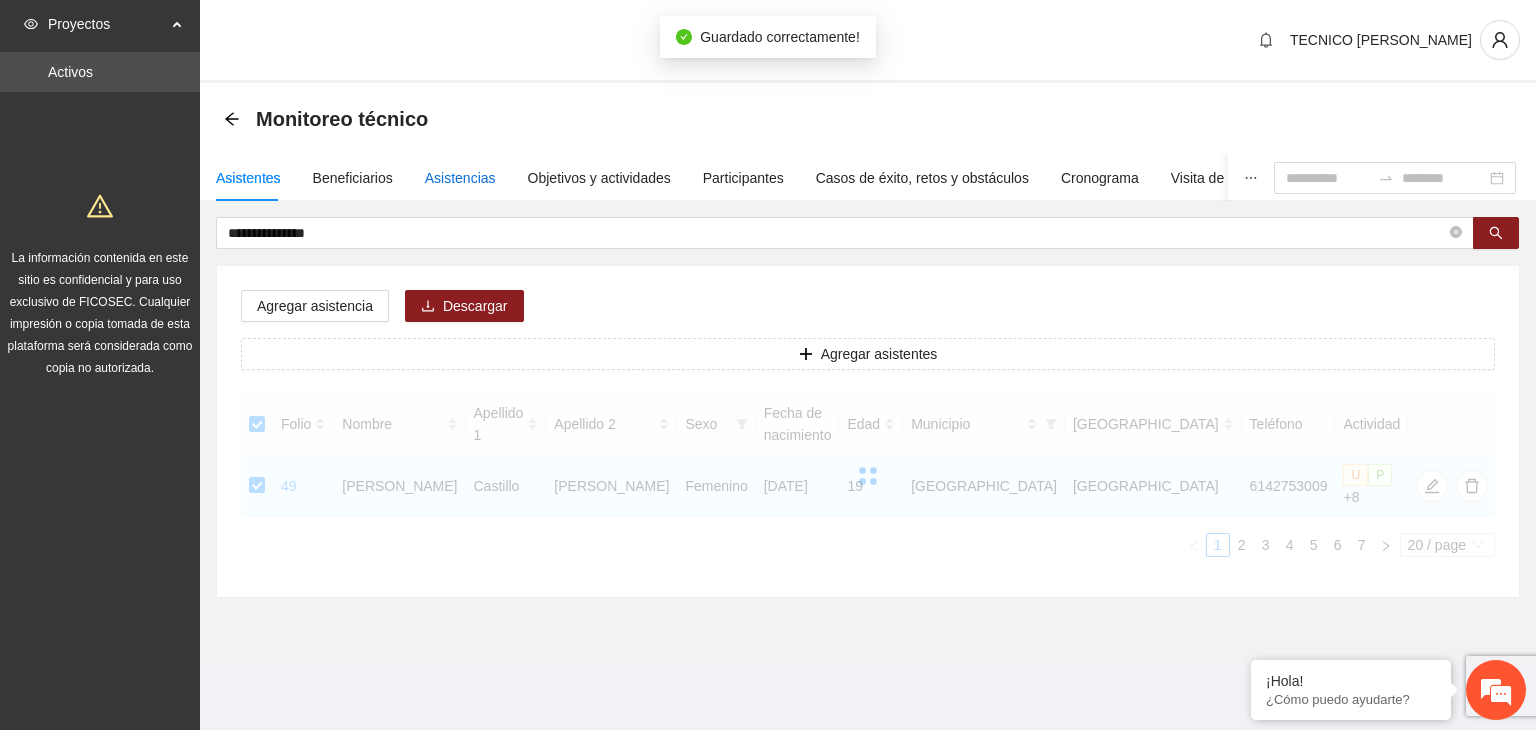 click on "Asistencias" at bounding box center [460, 178] 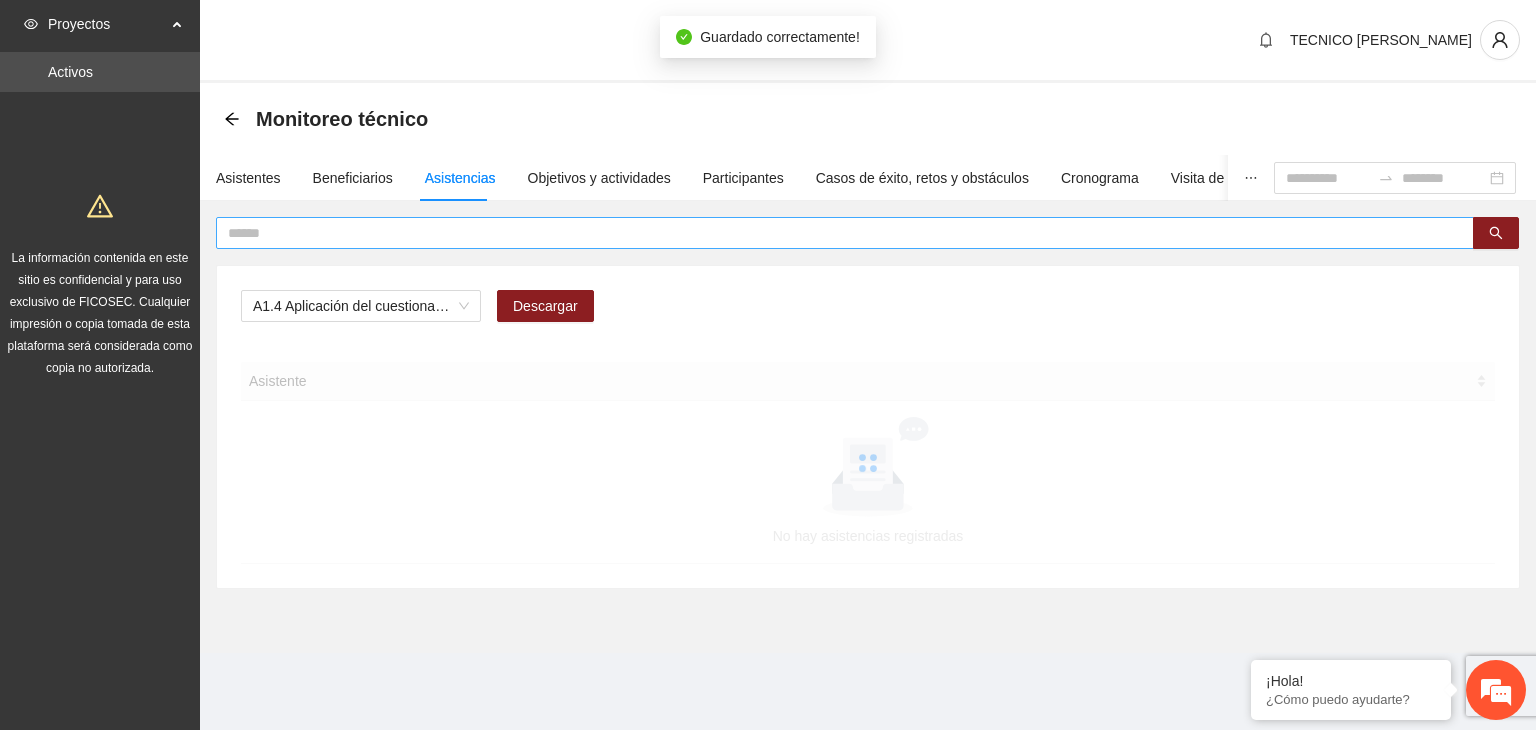click at bounding box center (837, 233) 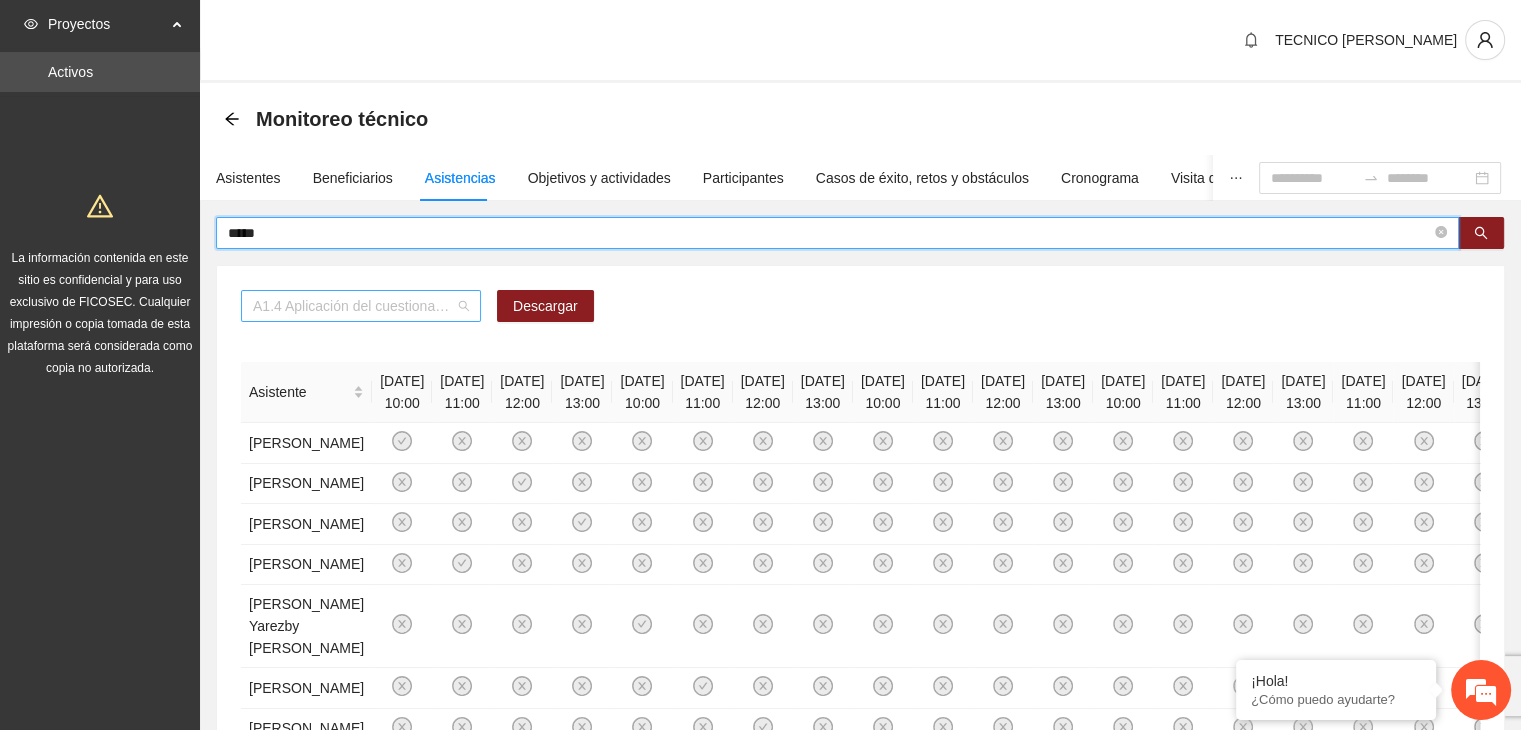 click on "A1.4 Aplicación del cuestionario MENA PRE y POST" at bounding box center (361, 306) 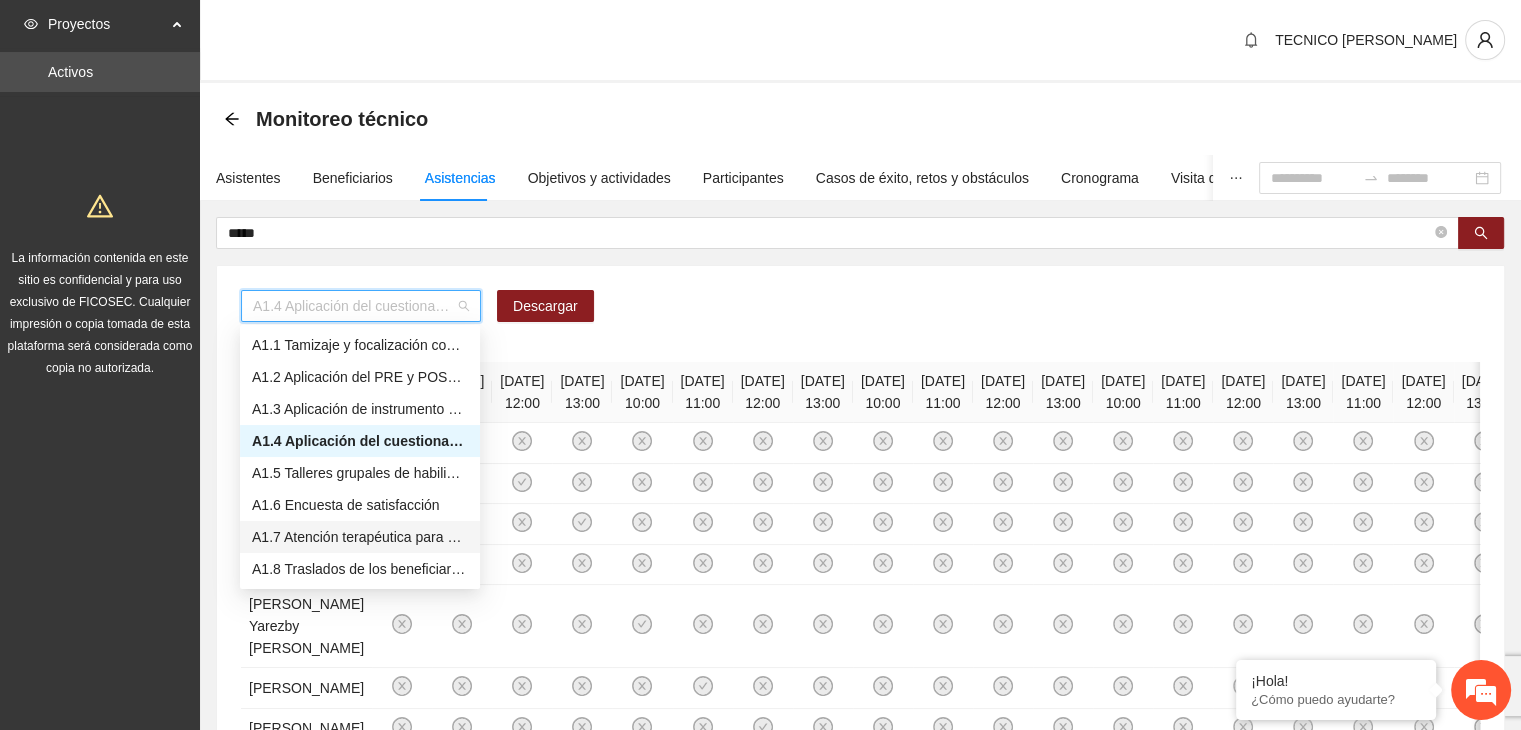 click on "A1.7 Atención terapéutica para el incremento de habilidades socioemocionales a NNAyJ que presentan bajo manejo y control de emociones." at bounding box center (360, 537) 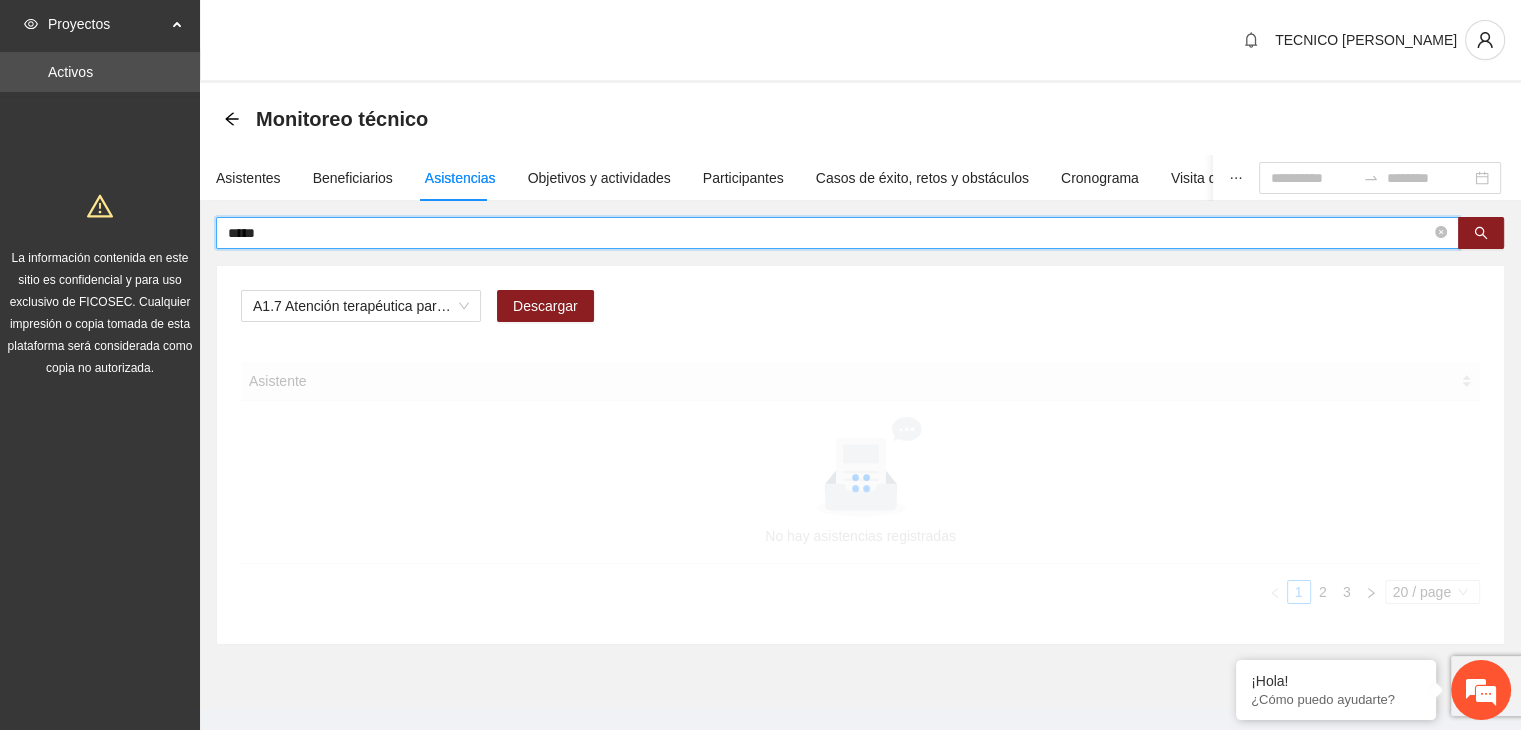 click on "*****" at bounding box center [829, 233] 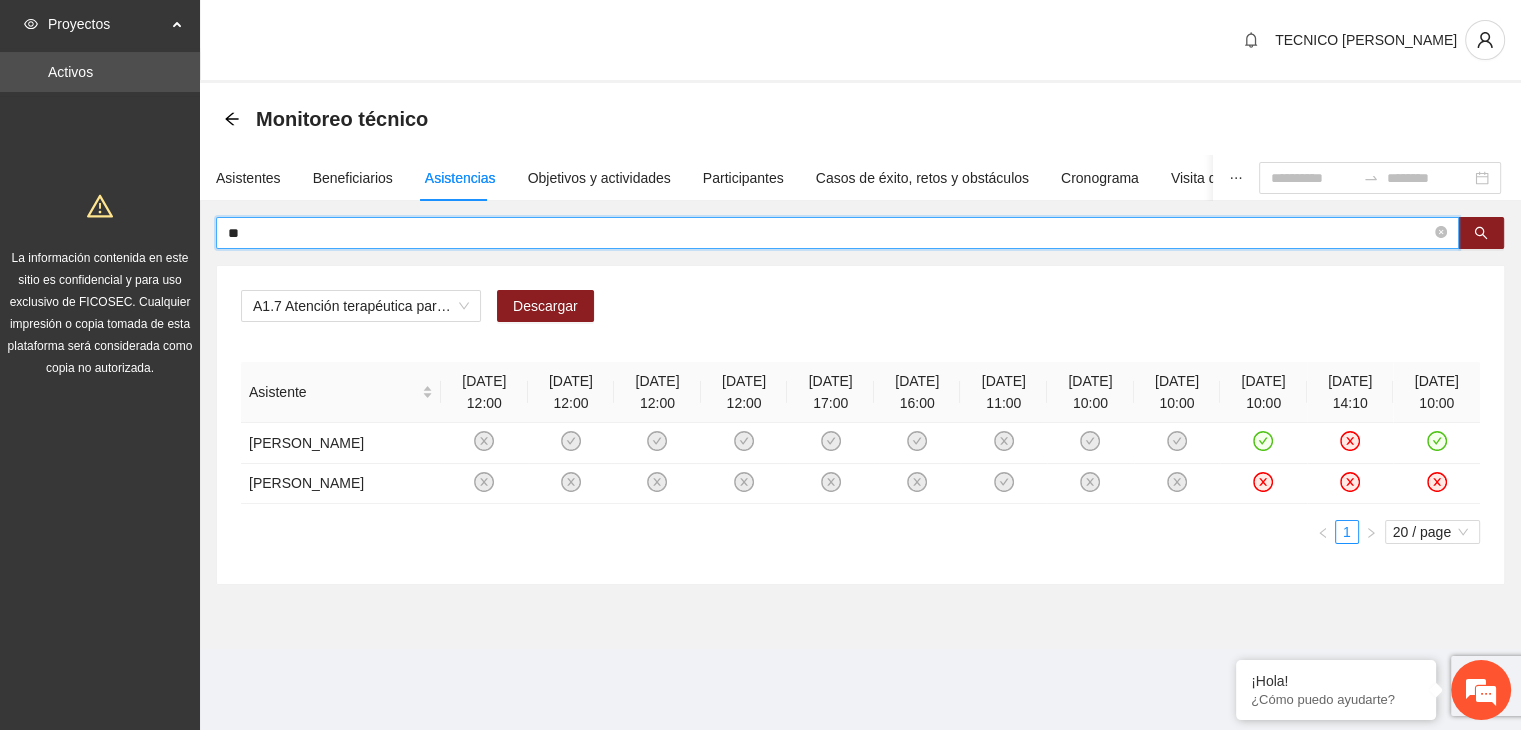 type on "*" 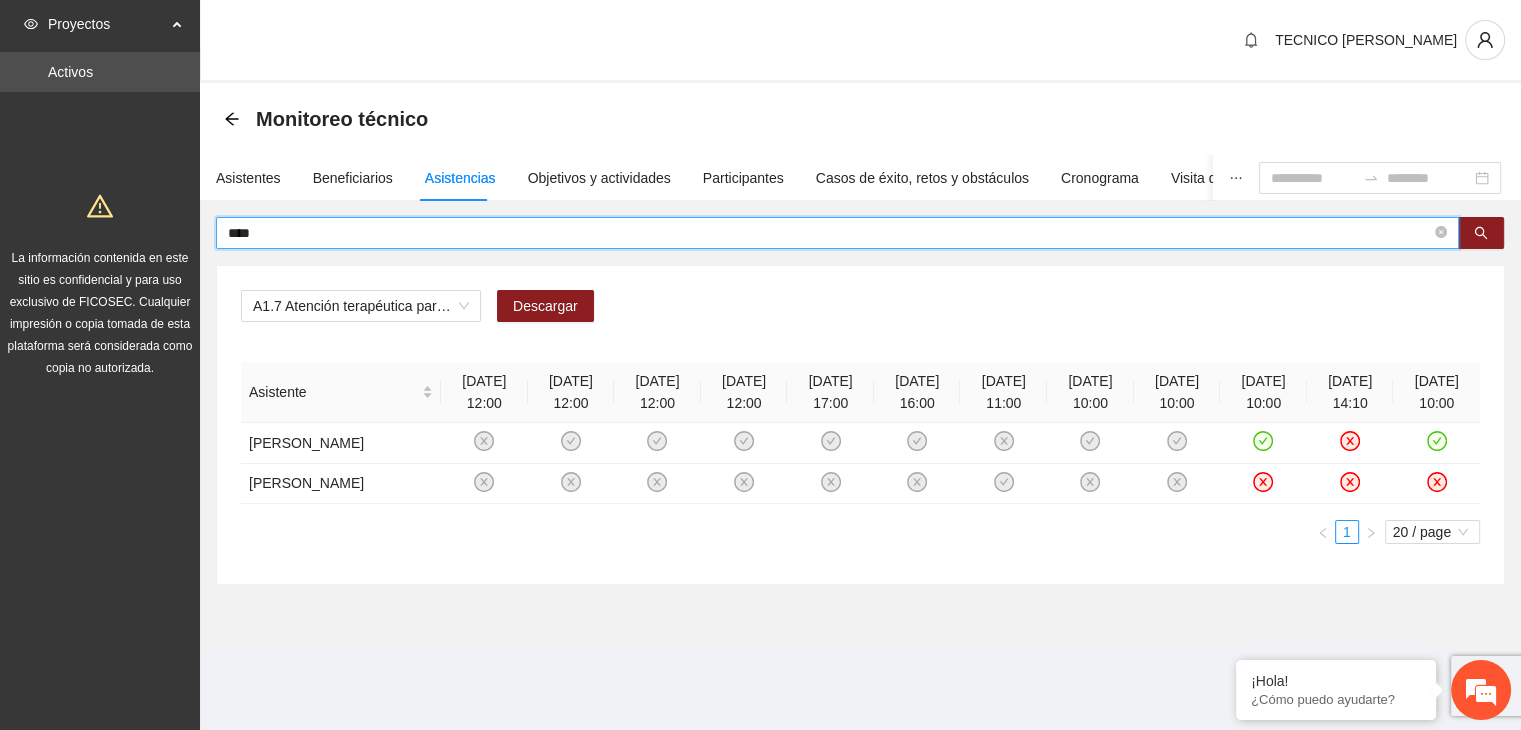 type on "****" 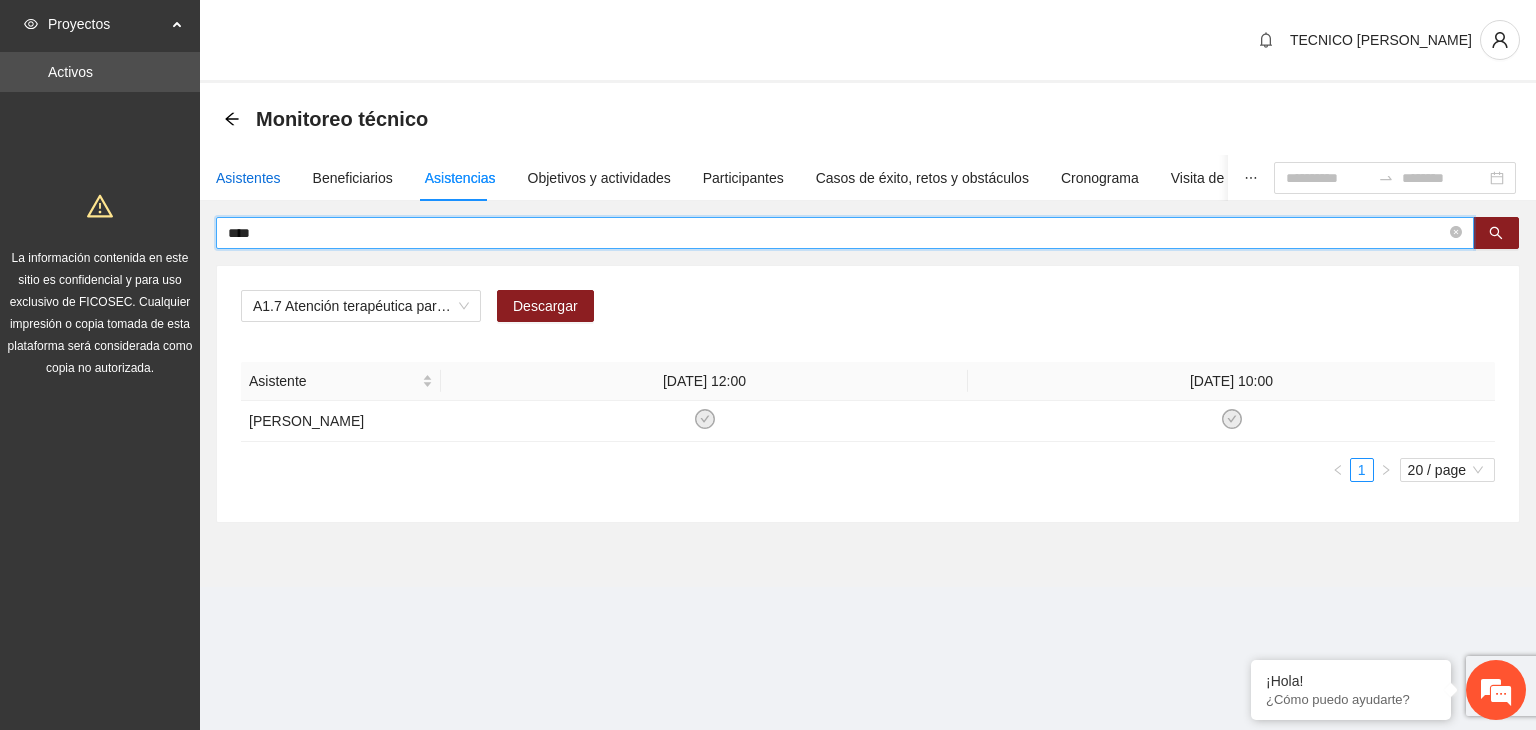click on "Asistentes" at bounding box center (248, 178) 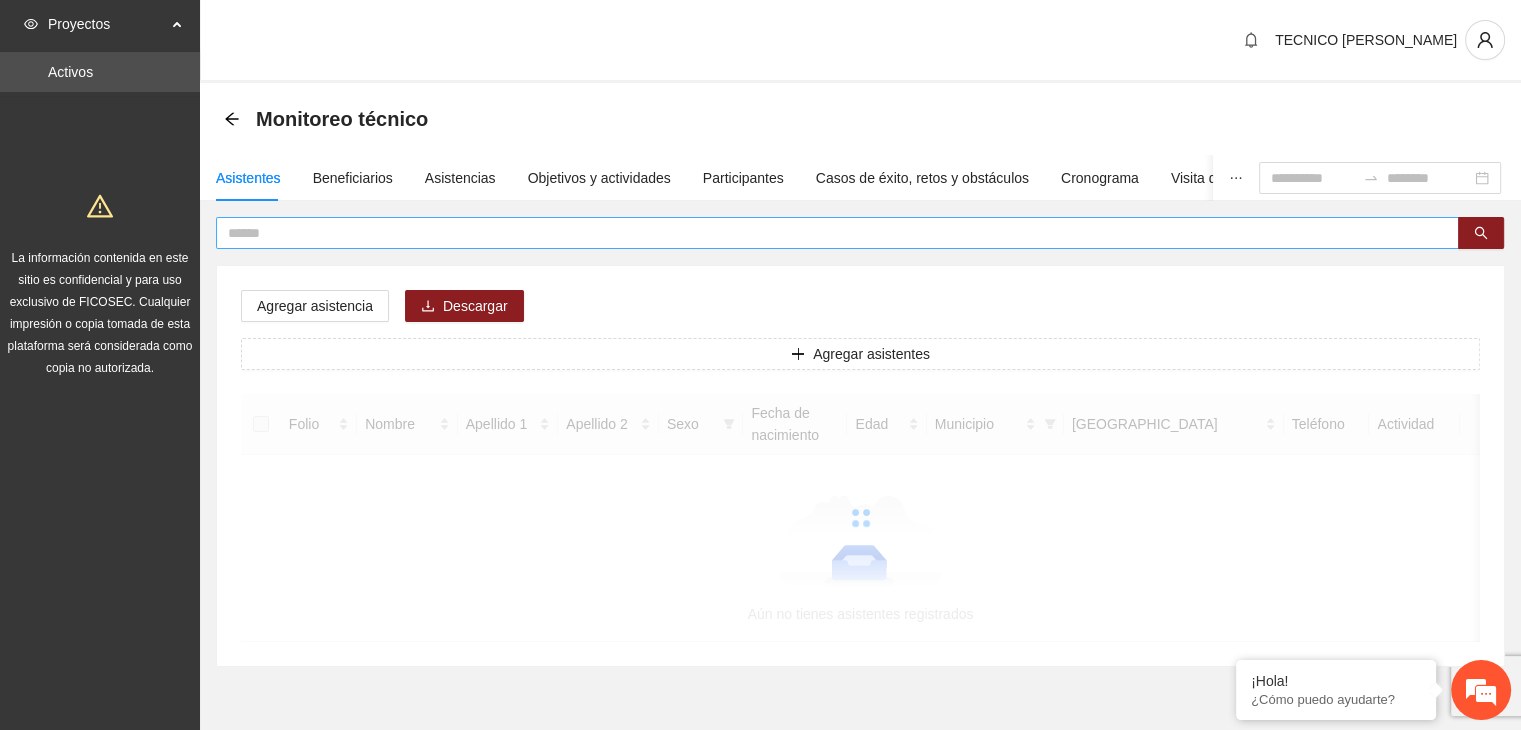 click at bounding box center (829, 233) 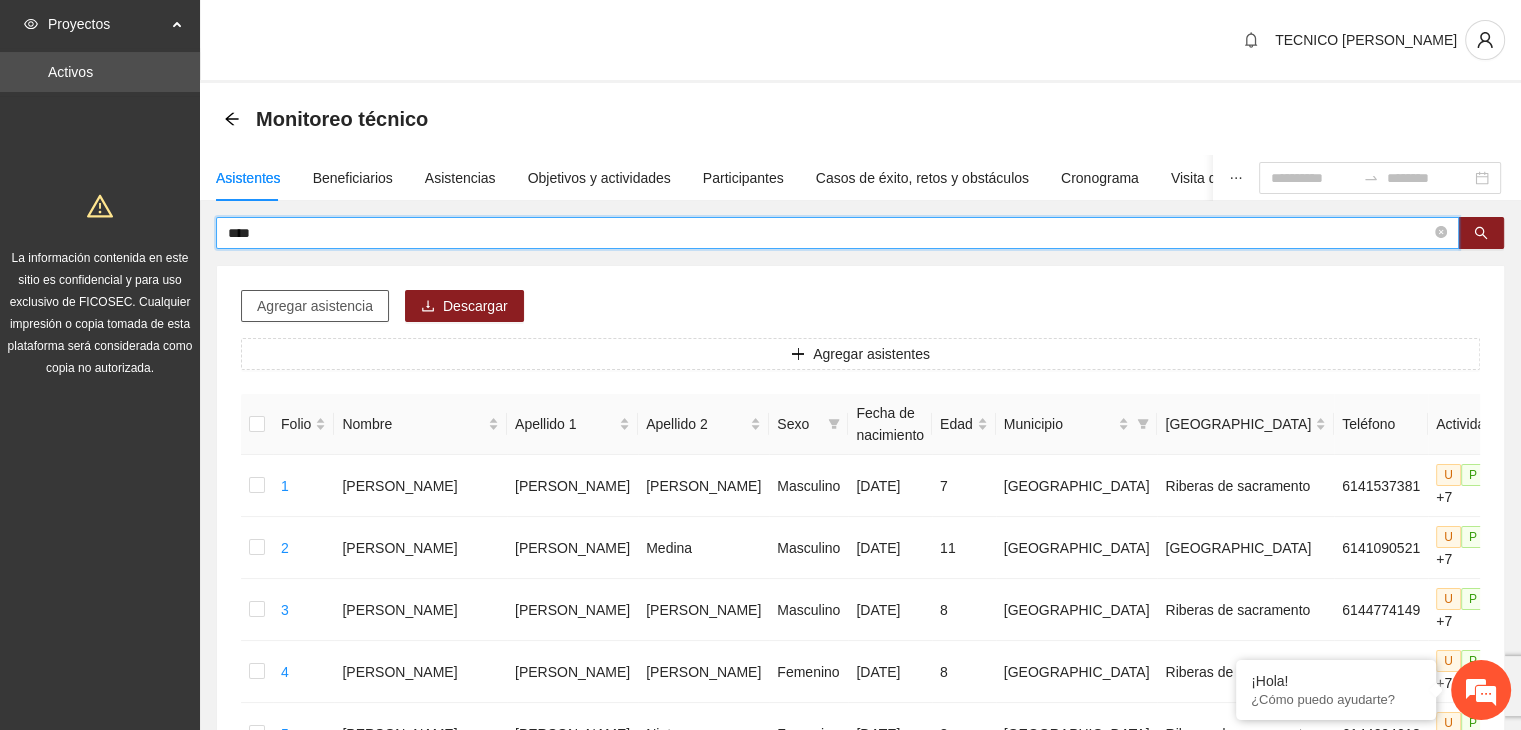 type on "****" 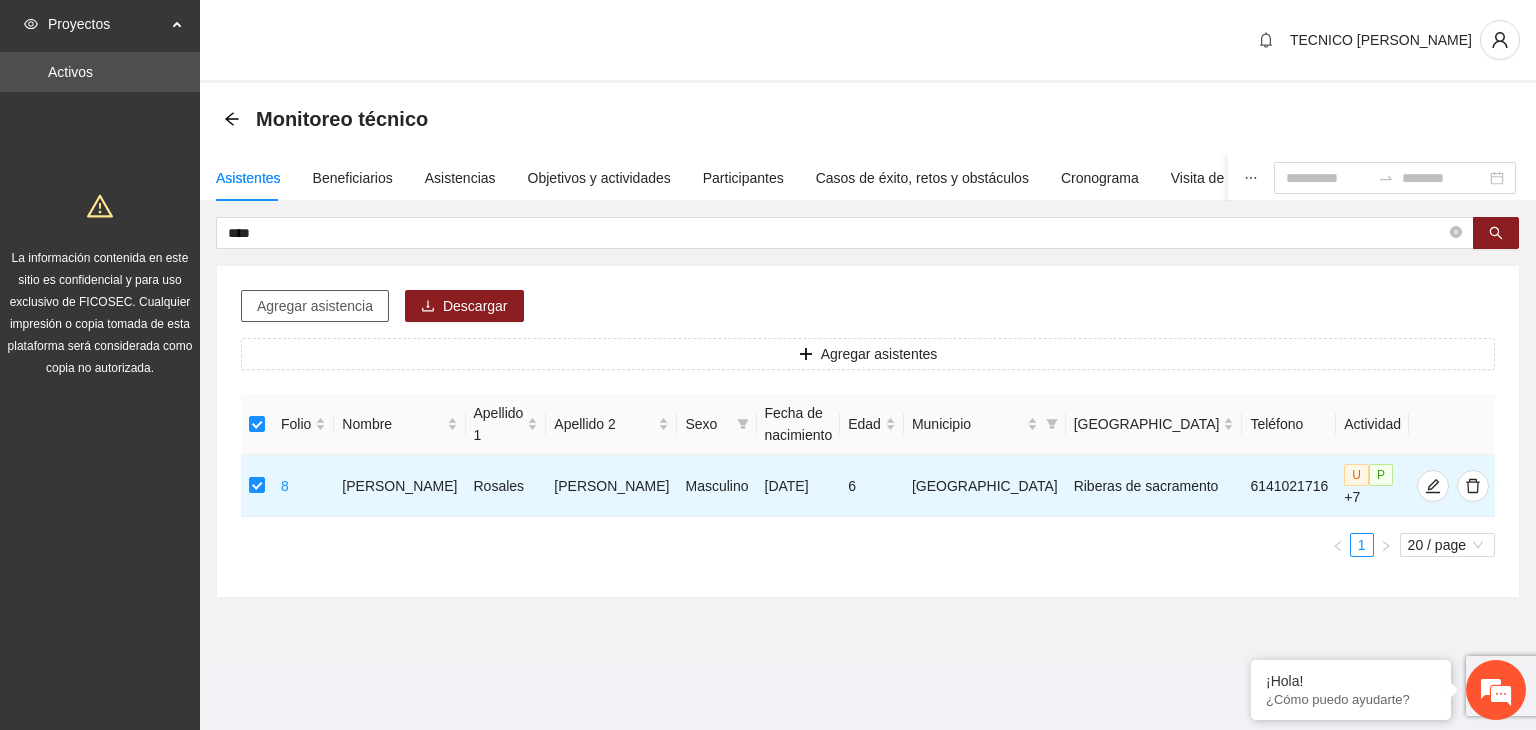 click on "Agregar asistencia" at bounding box center (315, 306) 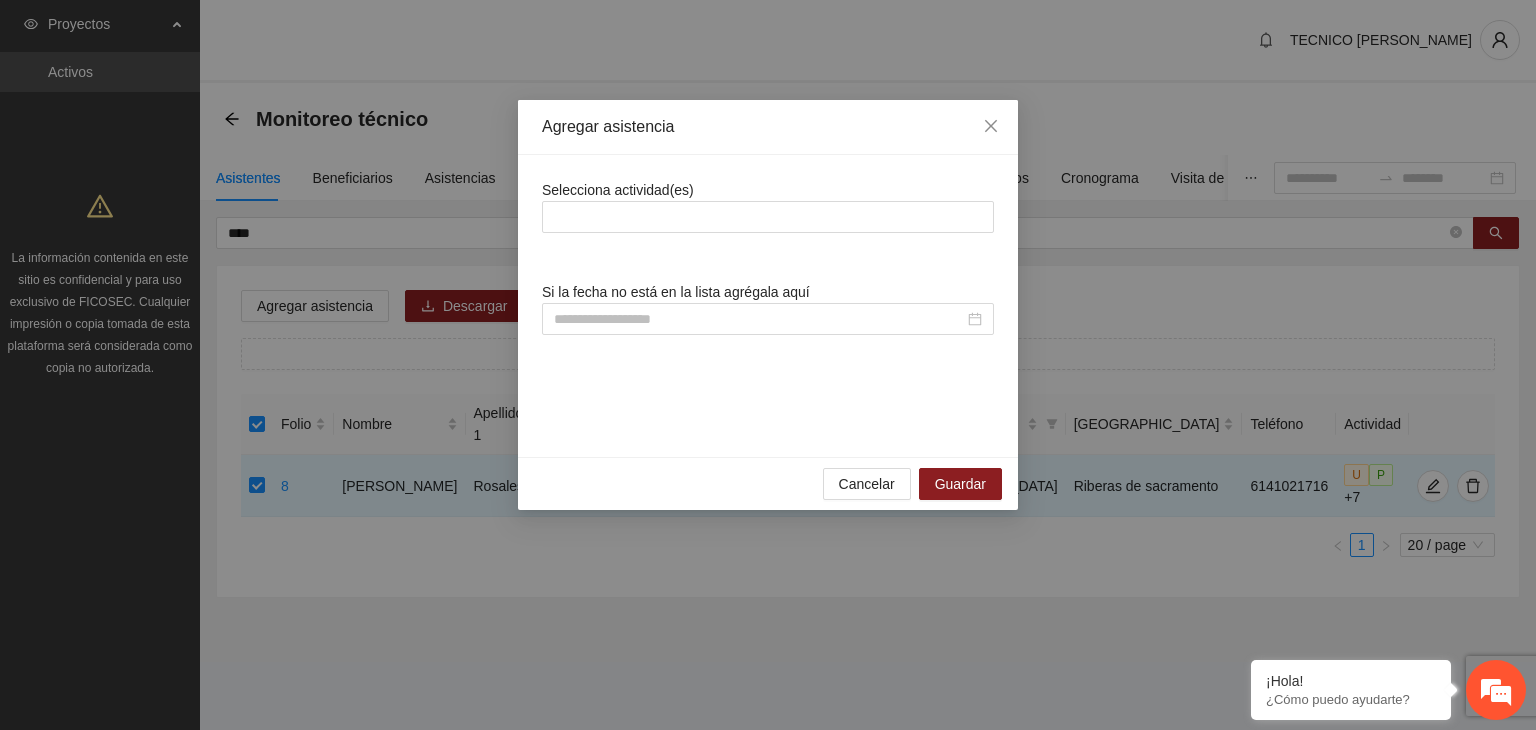click on "Selecciona actividad(es)   Si la fecha no está en la lista agrégala aquí" at bounding box center (768, 306) 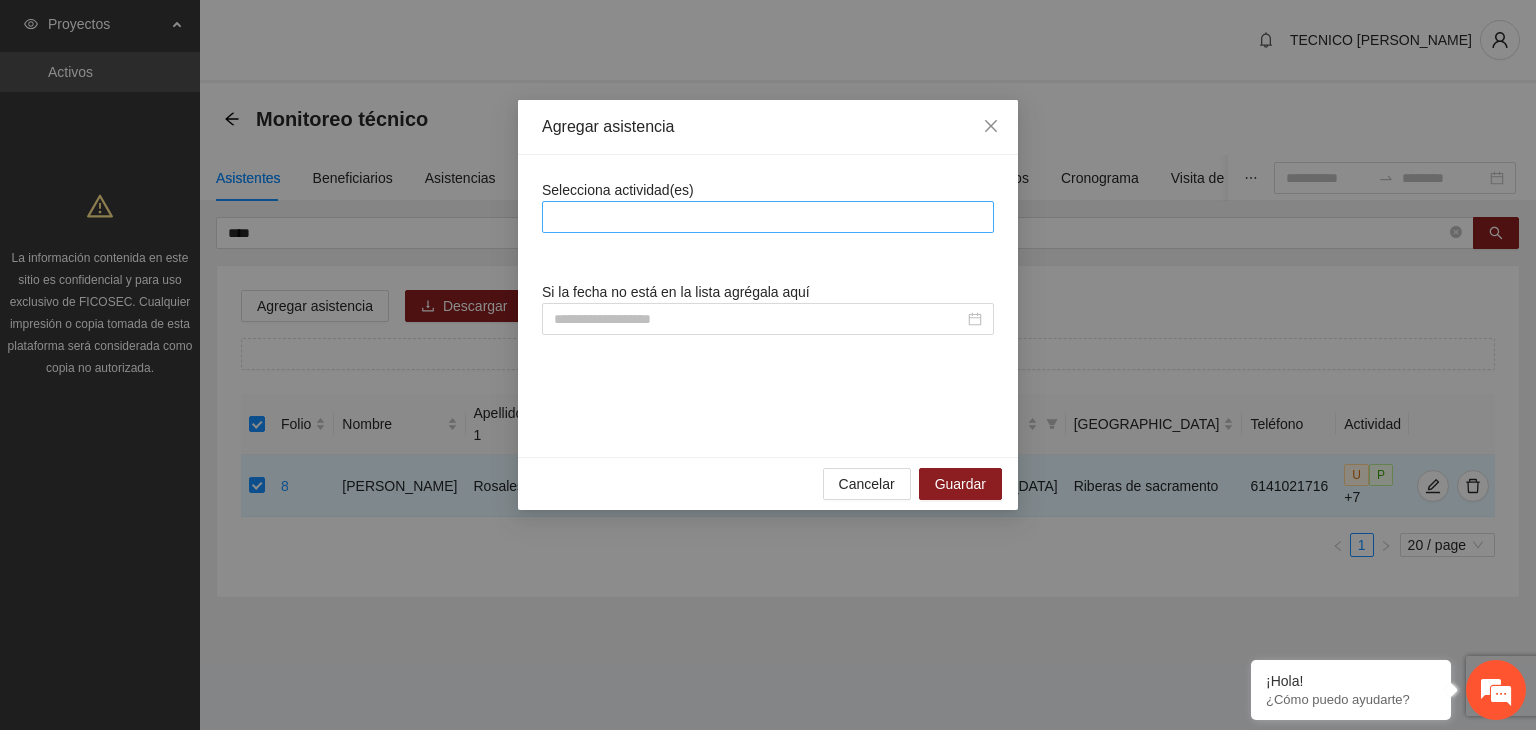 click at bounding box center (768, 217) 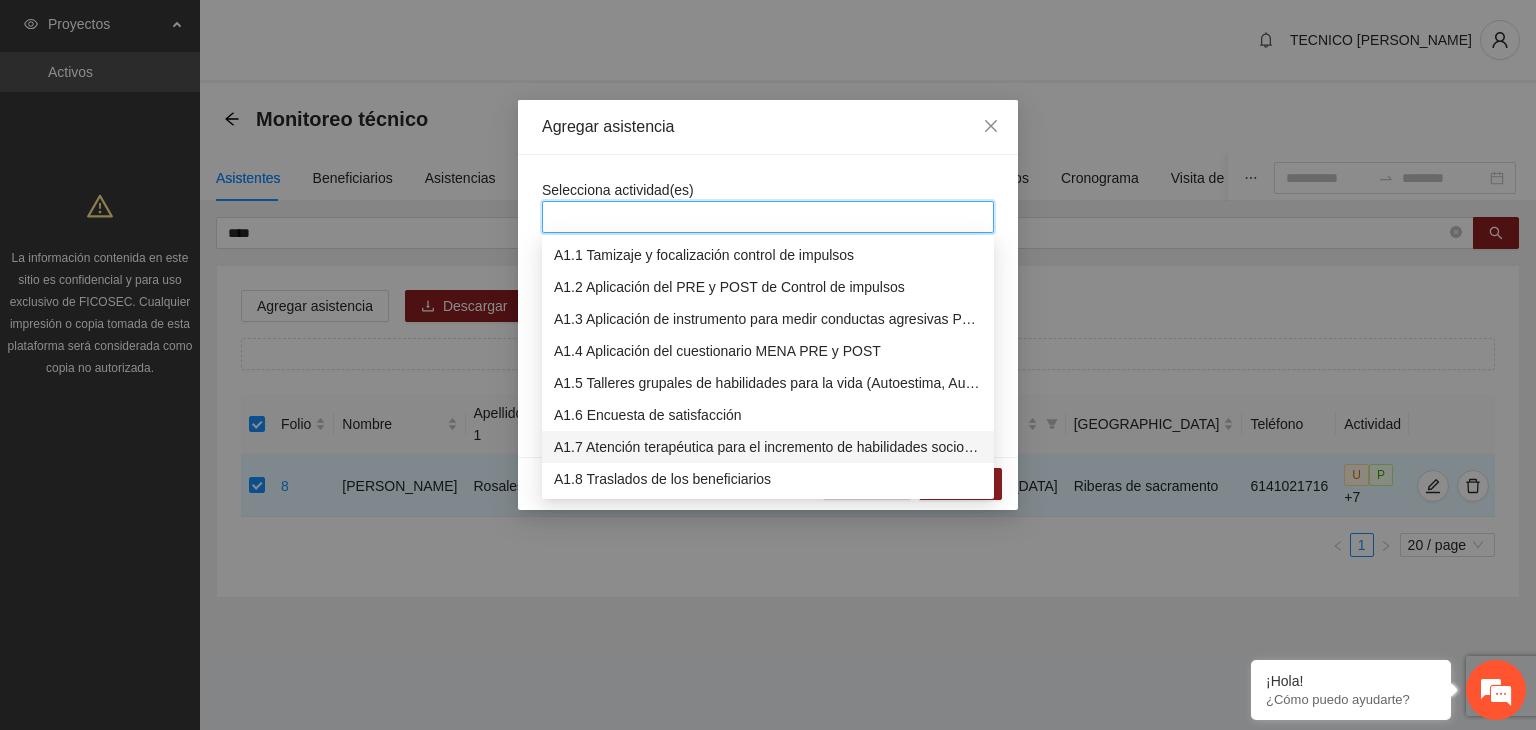click on "A1.7 Atención terapéutica para el incremento de habilidades socioemocionales a NNAyJ que presentan bajo manejo y control de emociones." at bounding box center [768, 447] 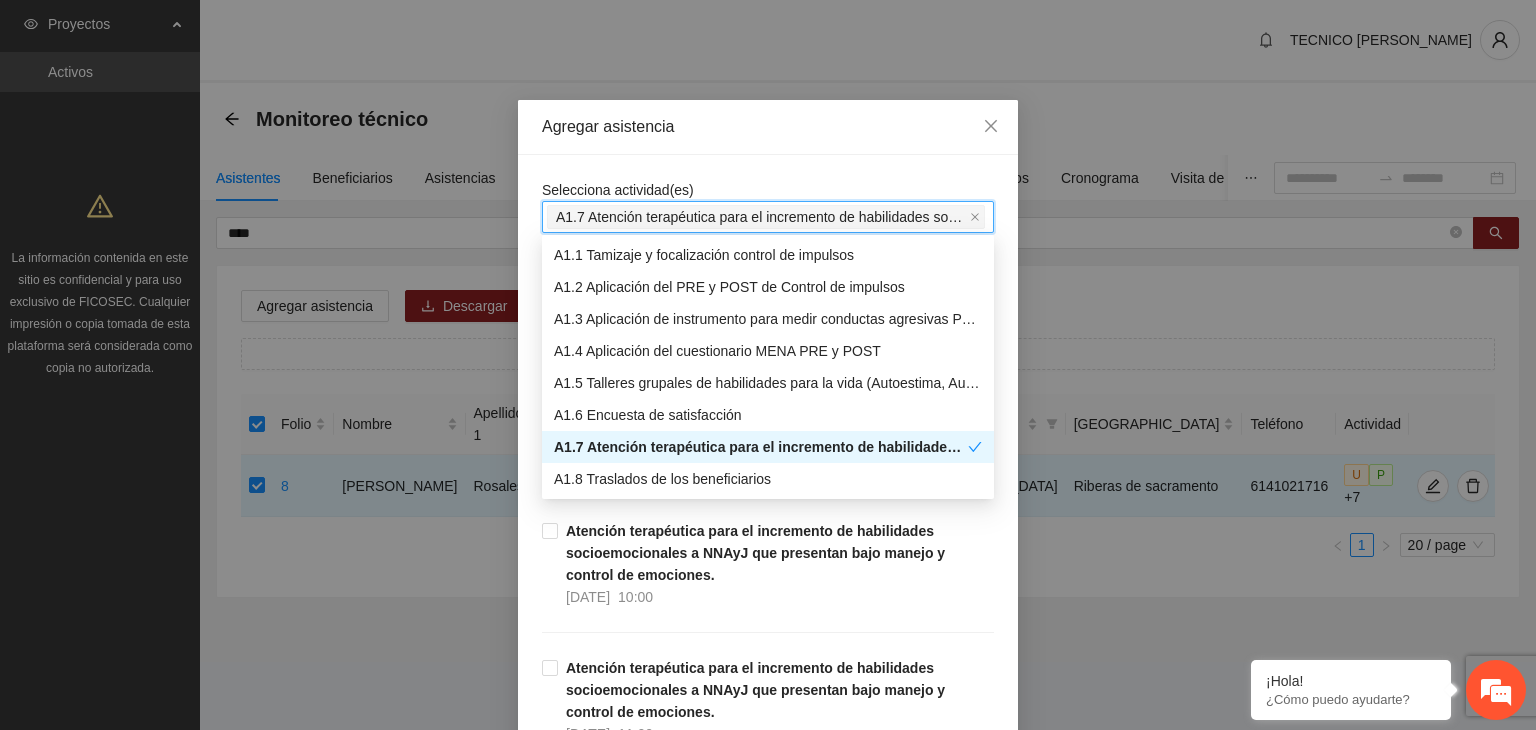 click on "Agregar asistencia" at bounding box center (768, 127) 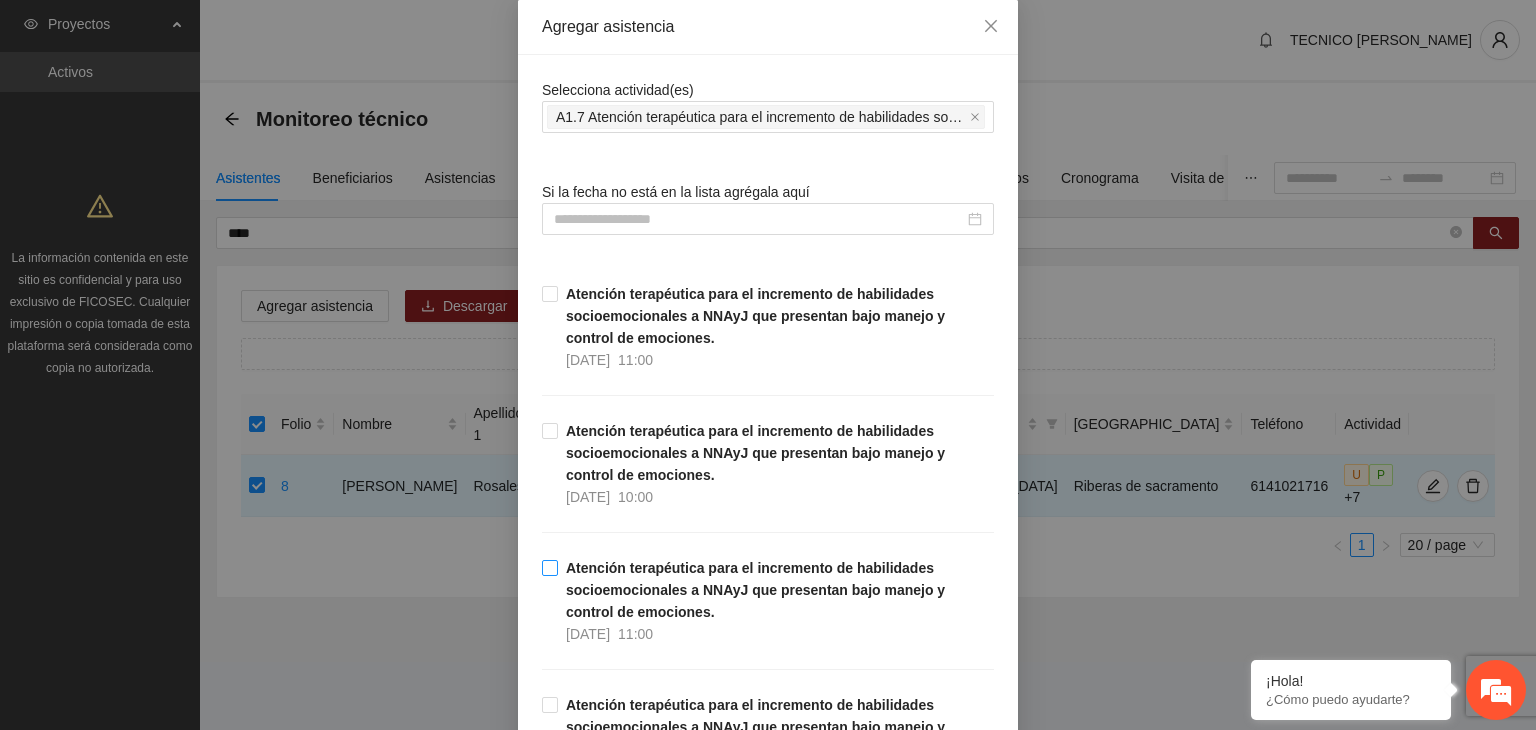 scroll, scrollTop: 100, scrollLeft: 0, axis: vertical 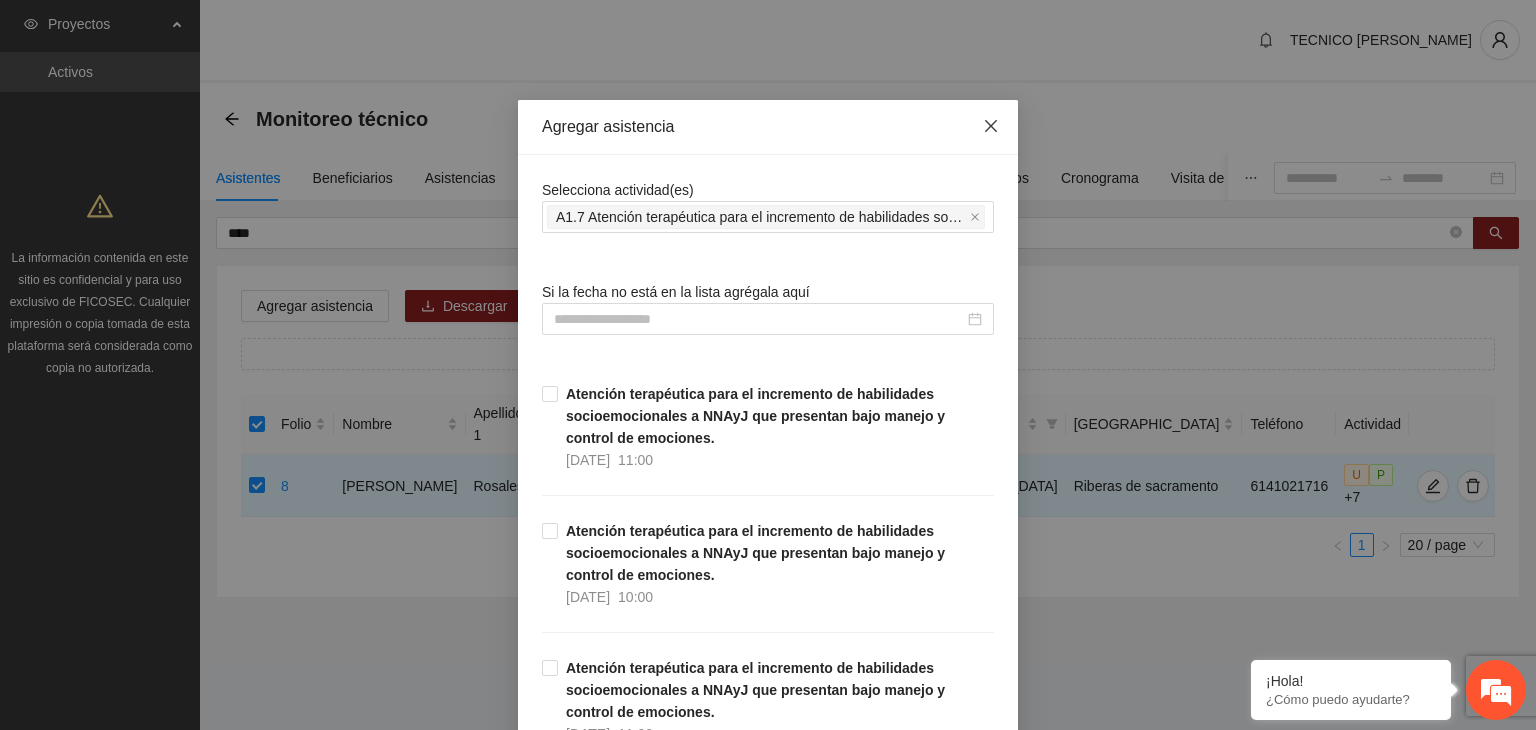 click 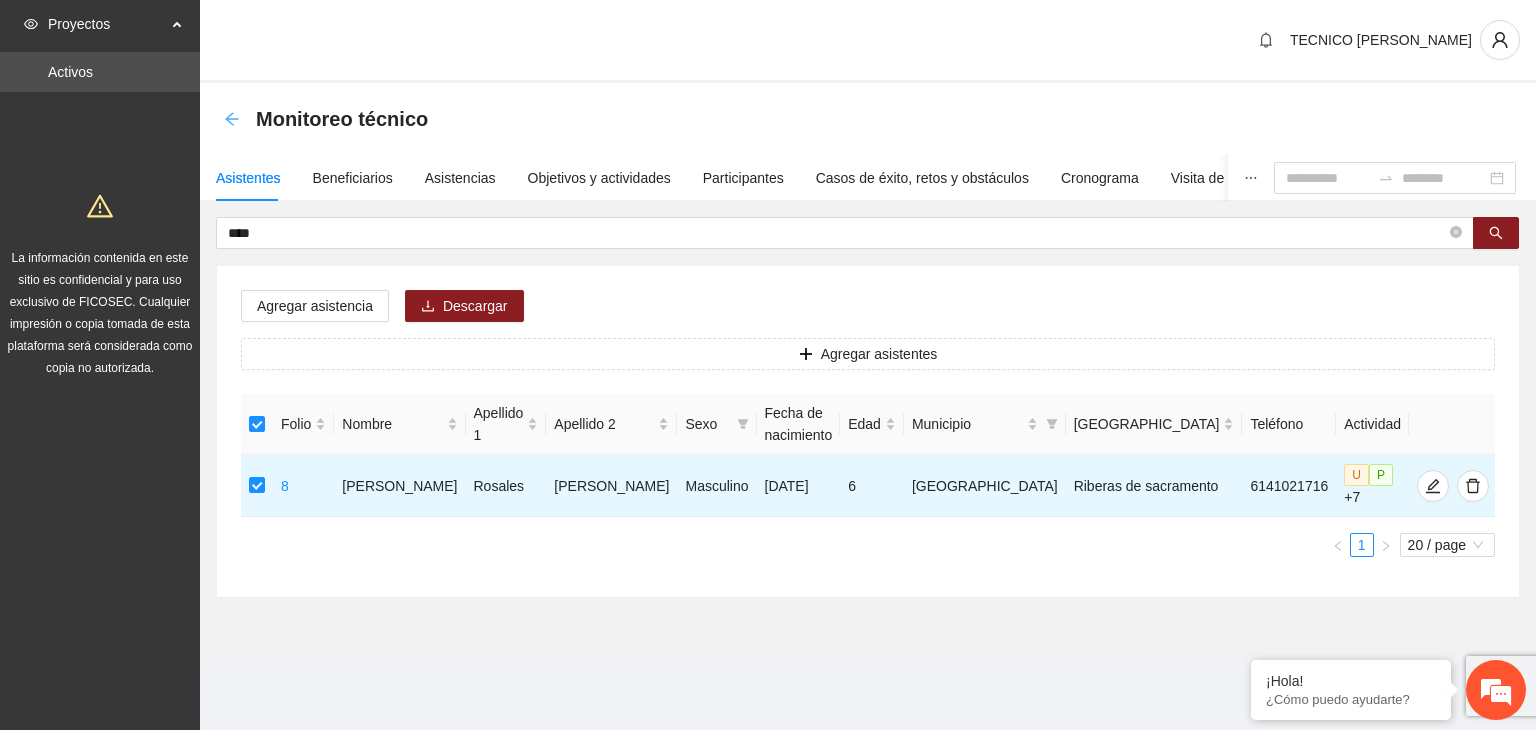 click 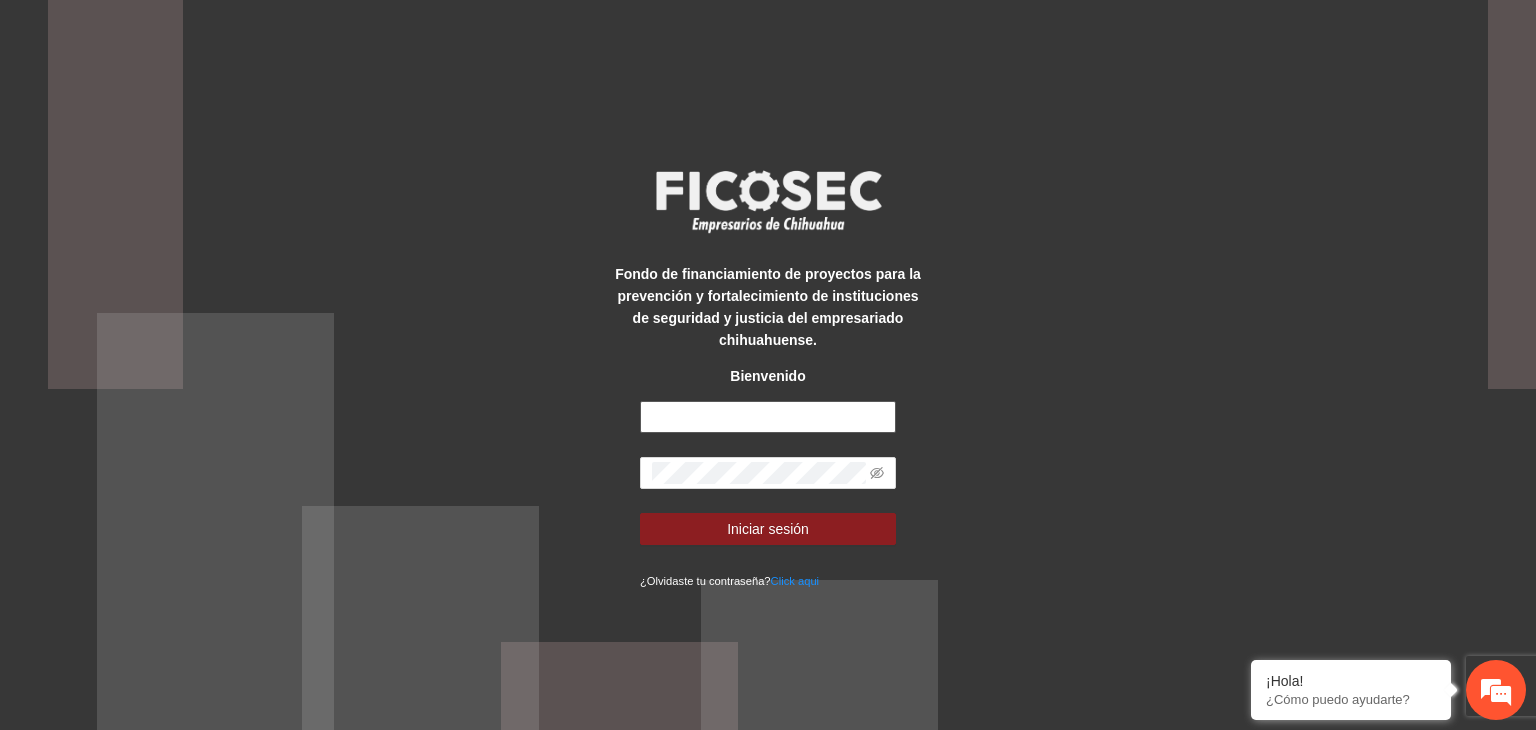 click at bounding box center (768, 417) 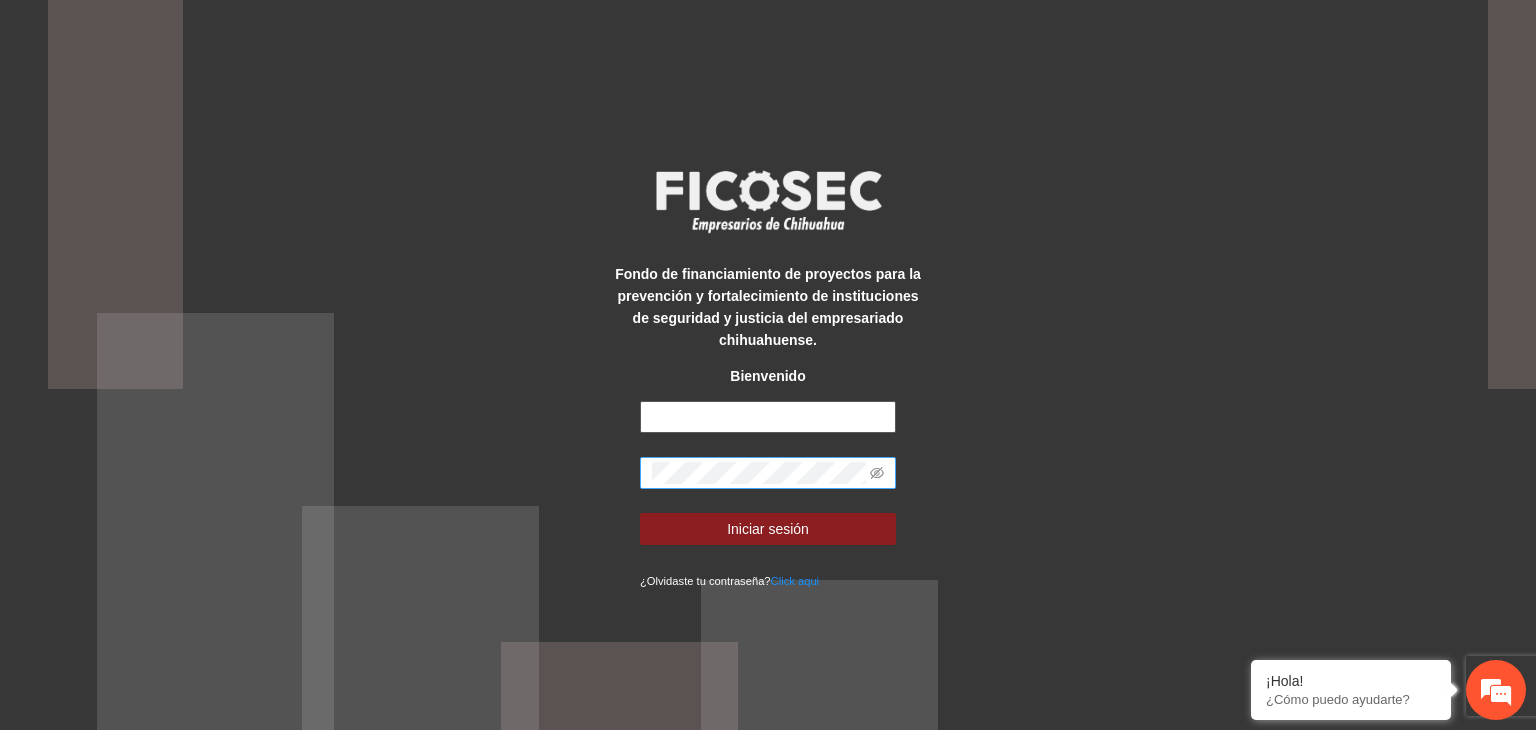 type on "**********" 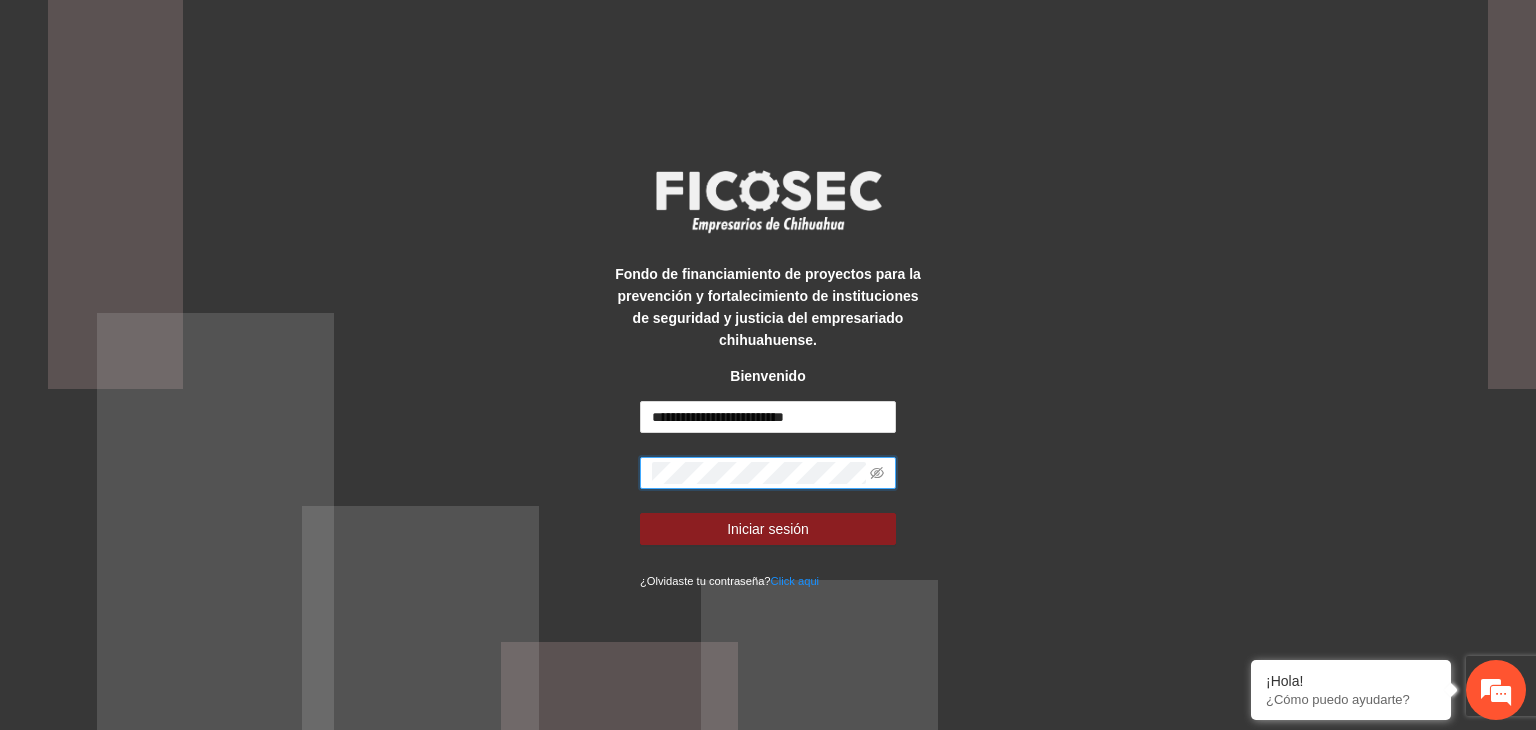 click on "Iniciar sesión" at bounding box center [768, 529] 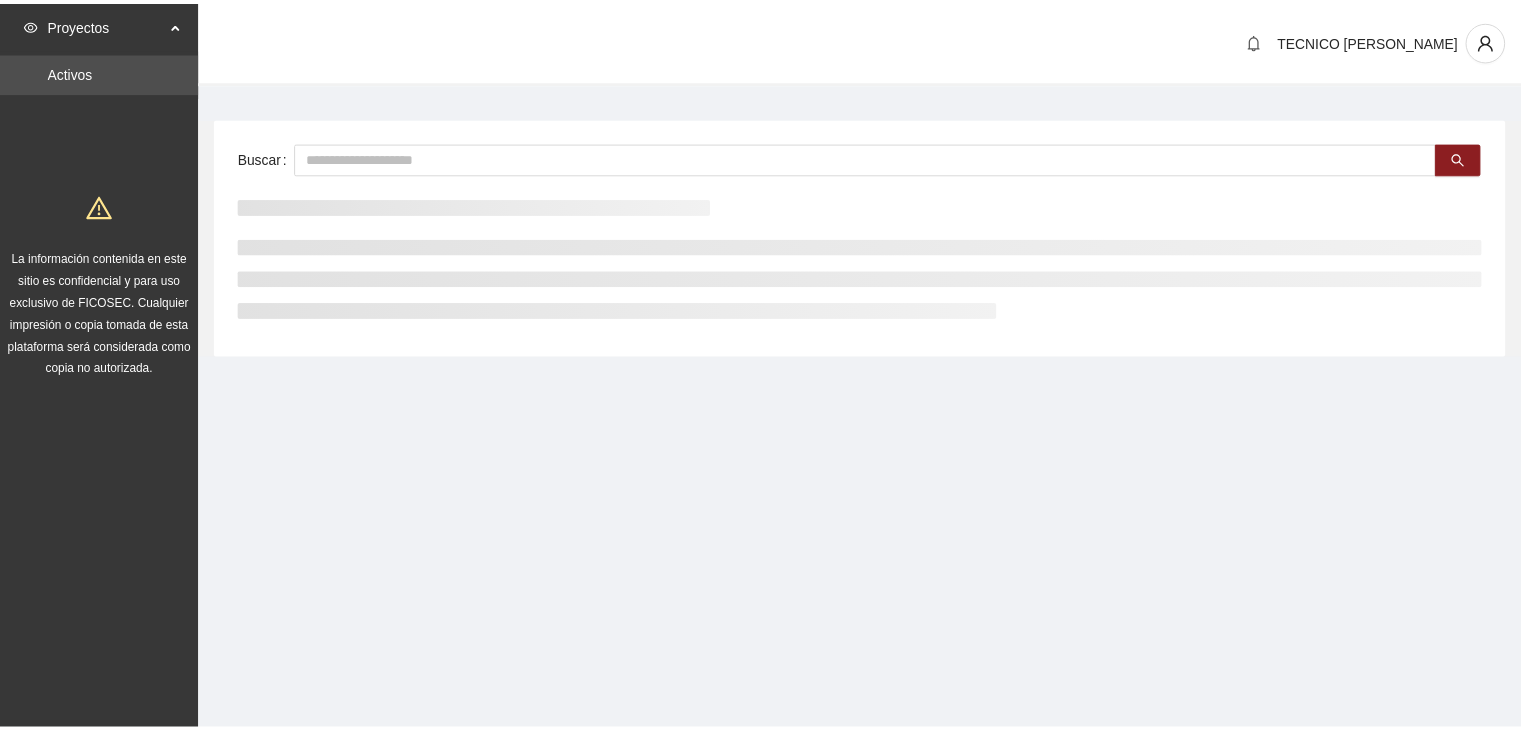 scroll, scrollTop: 0, scrollLeft: 0, axis: both 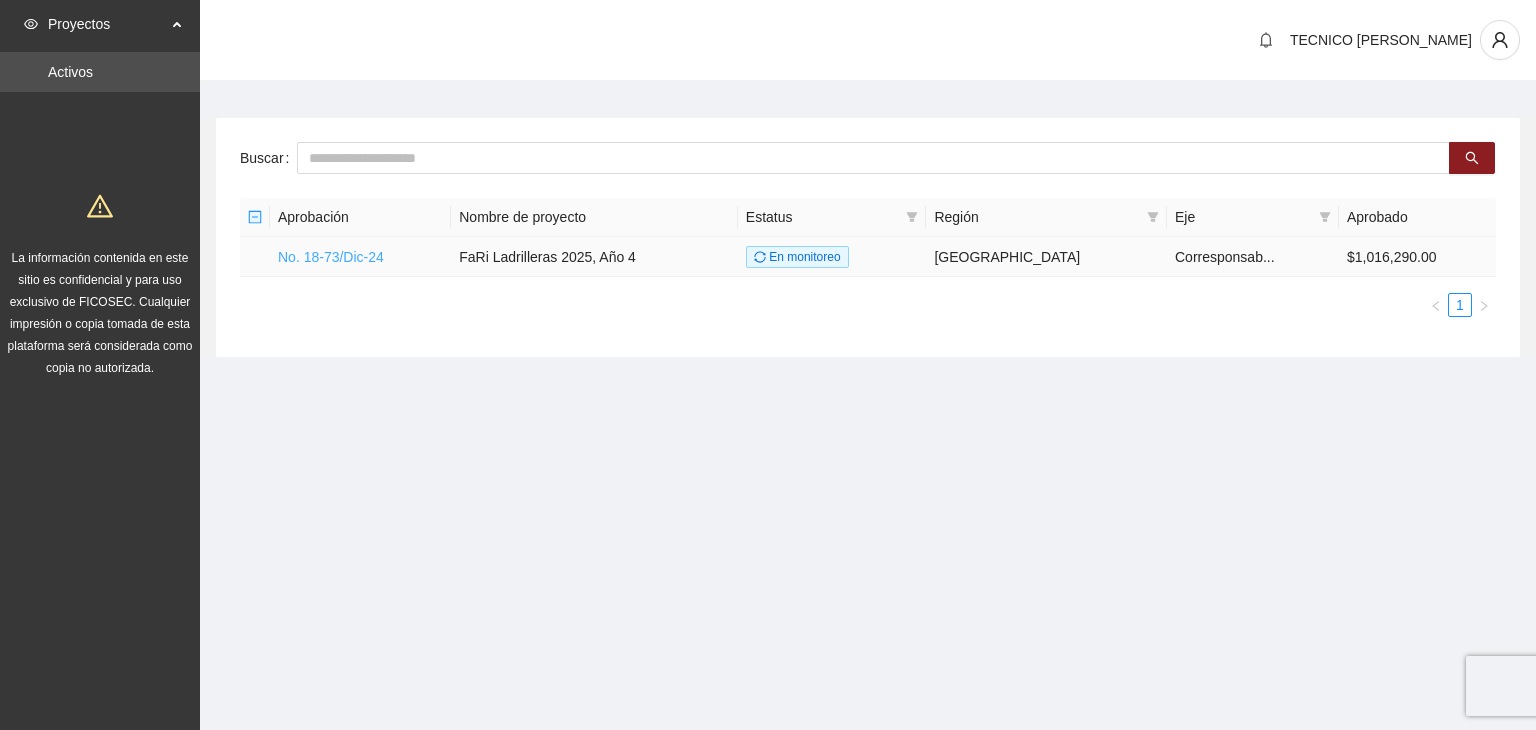 click on "No. 18-73/Dic-24" at bounding box center (331, 257) 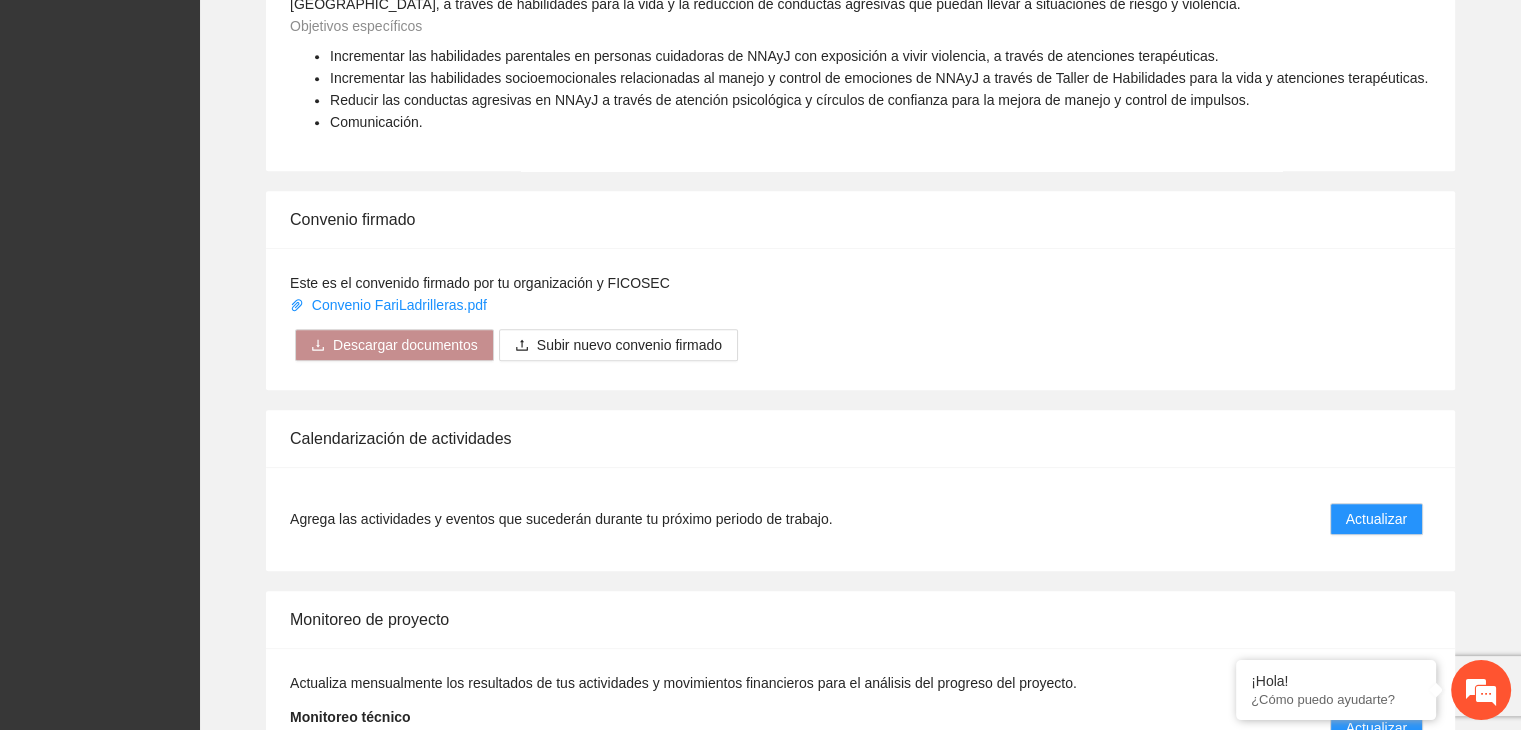 scroll, scrollTop: 1516, scrollLeft: 0, axis: vertical 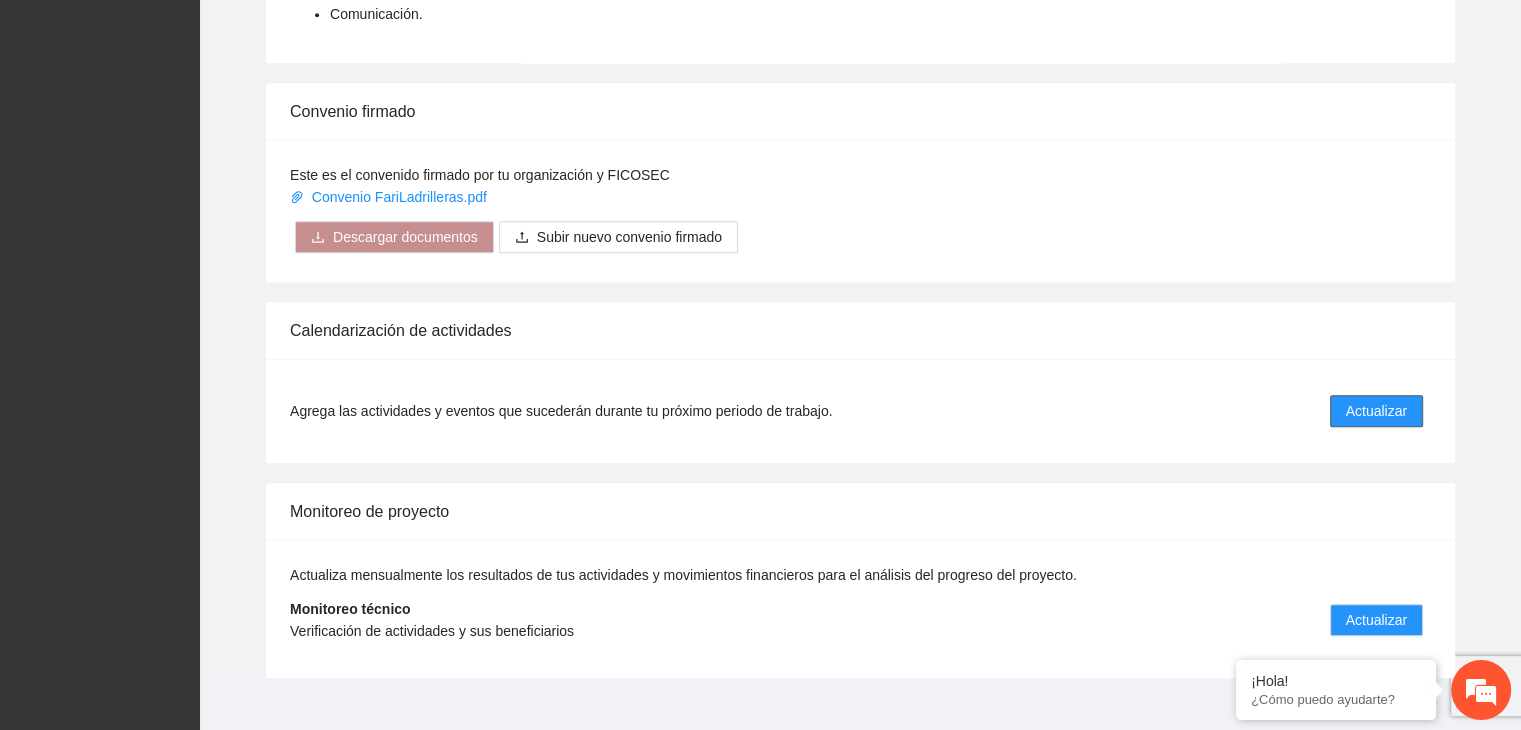 click on "Actualizar" at bounding box center (1376, 411) 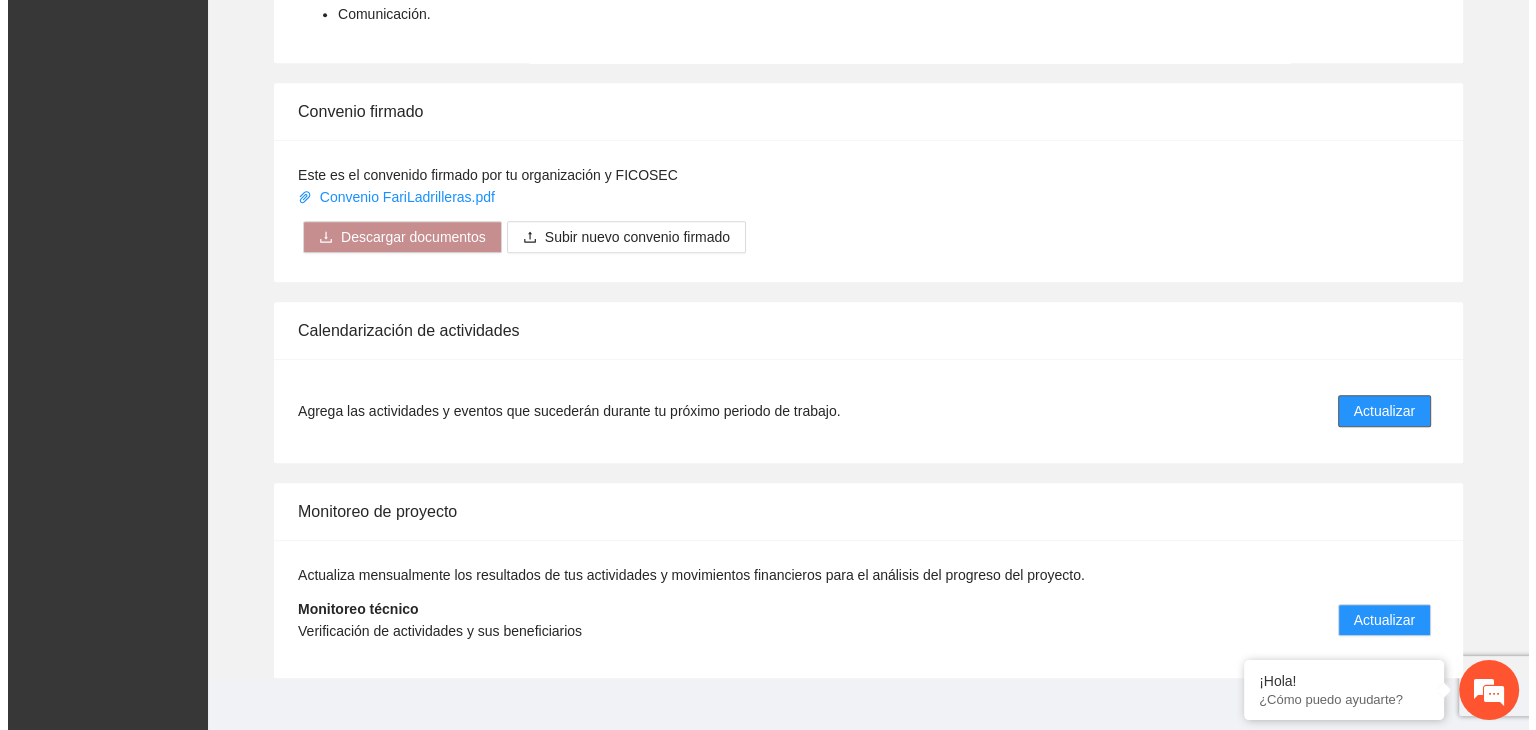 scroll, scrollTop: 0, scrollLeft: 0, axis: both 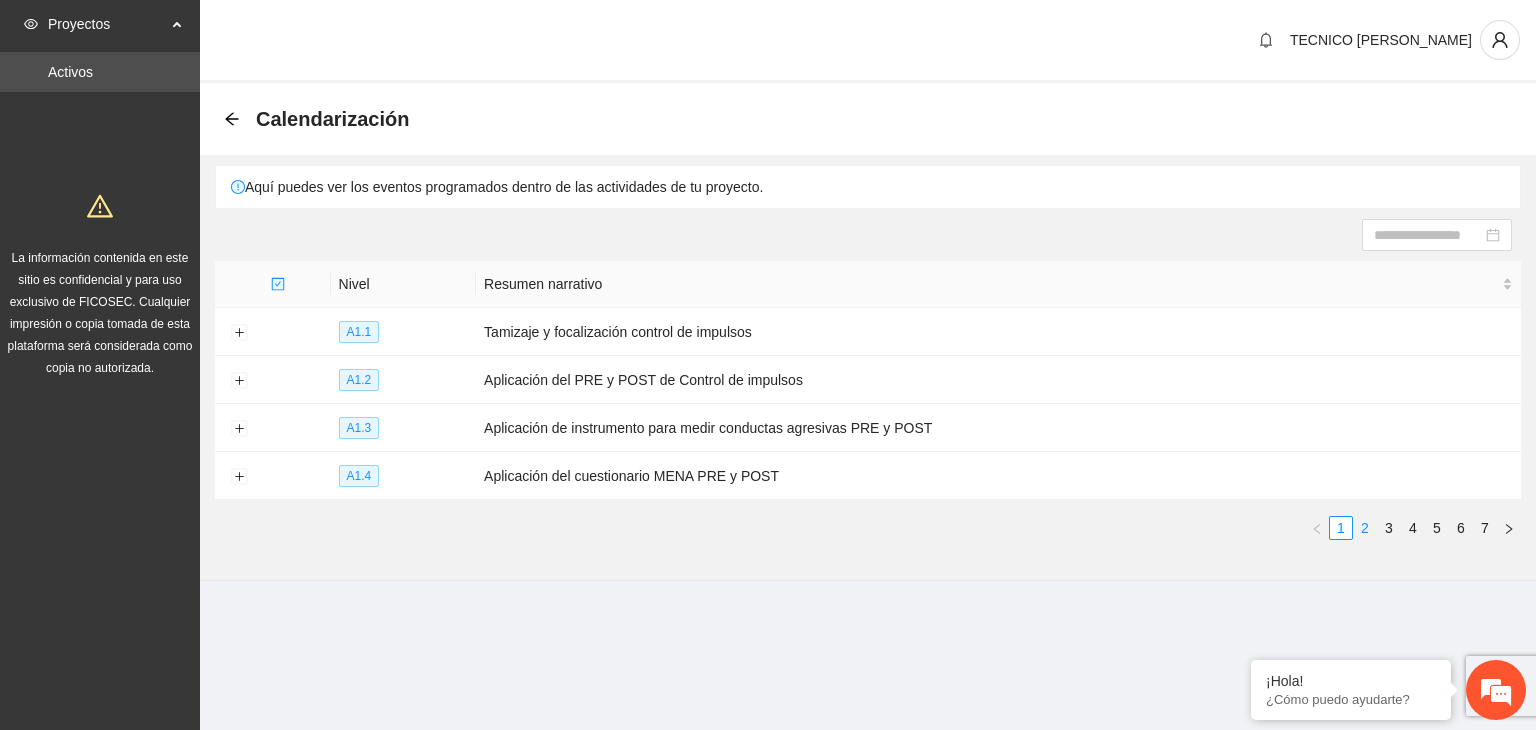 click on "2" at bounding box center [1365, 528] 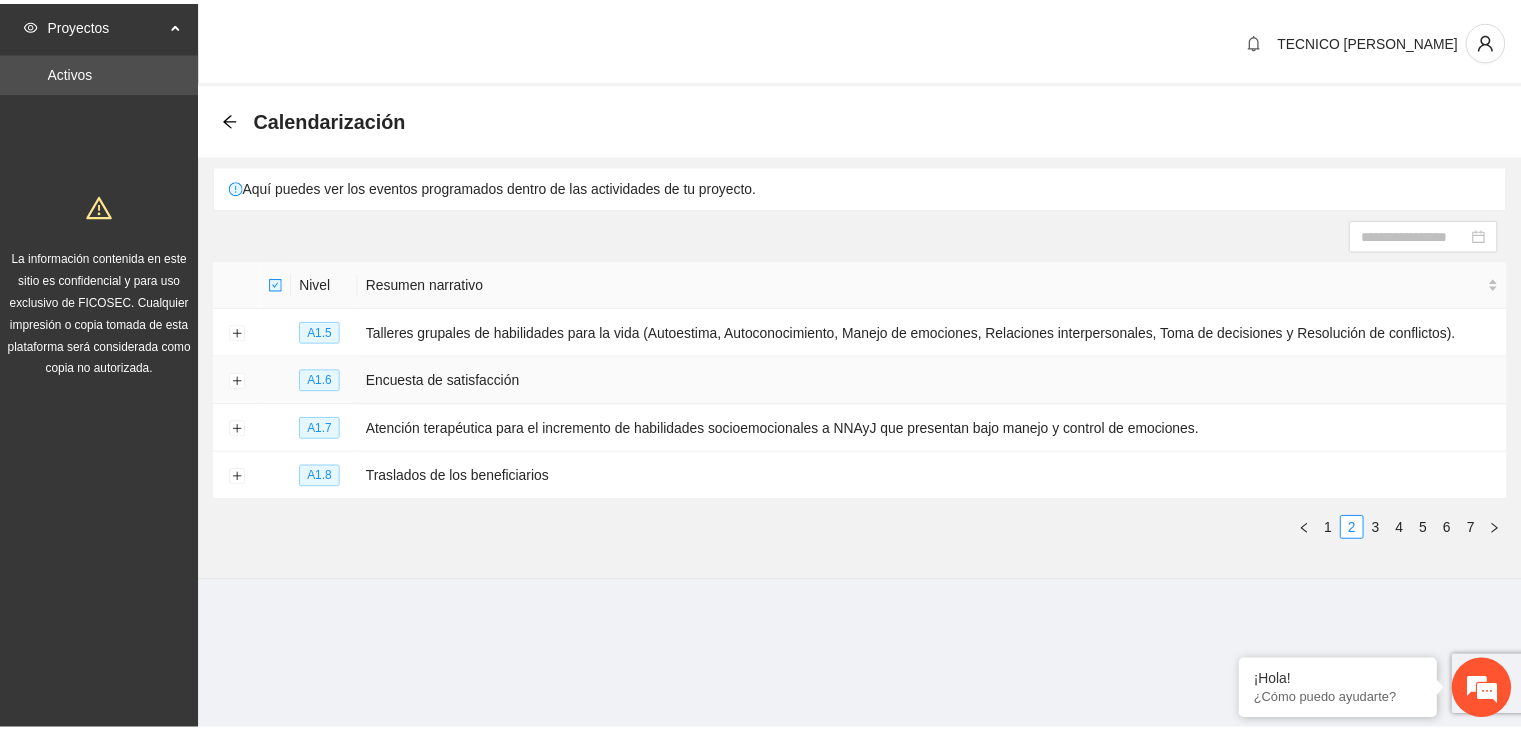 scroll, scrollTop: 0, scrollLeft: 0, axis: both 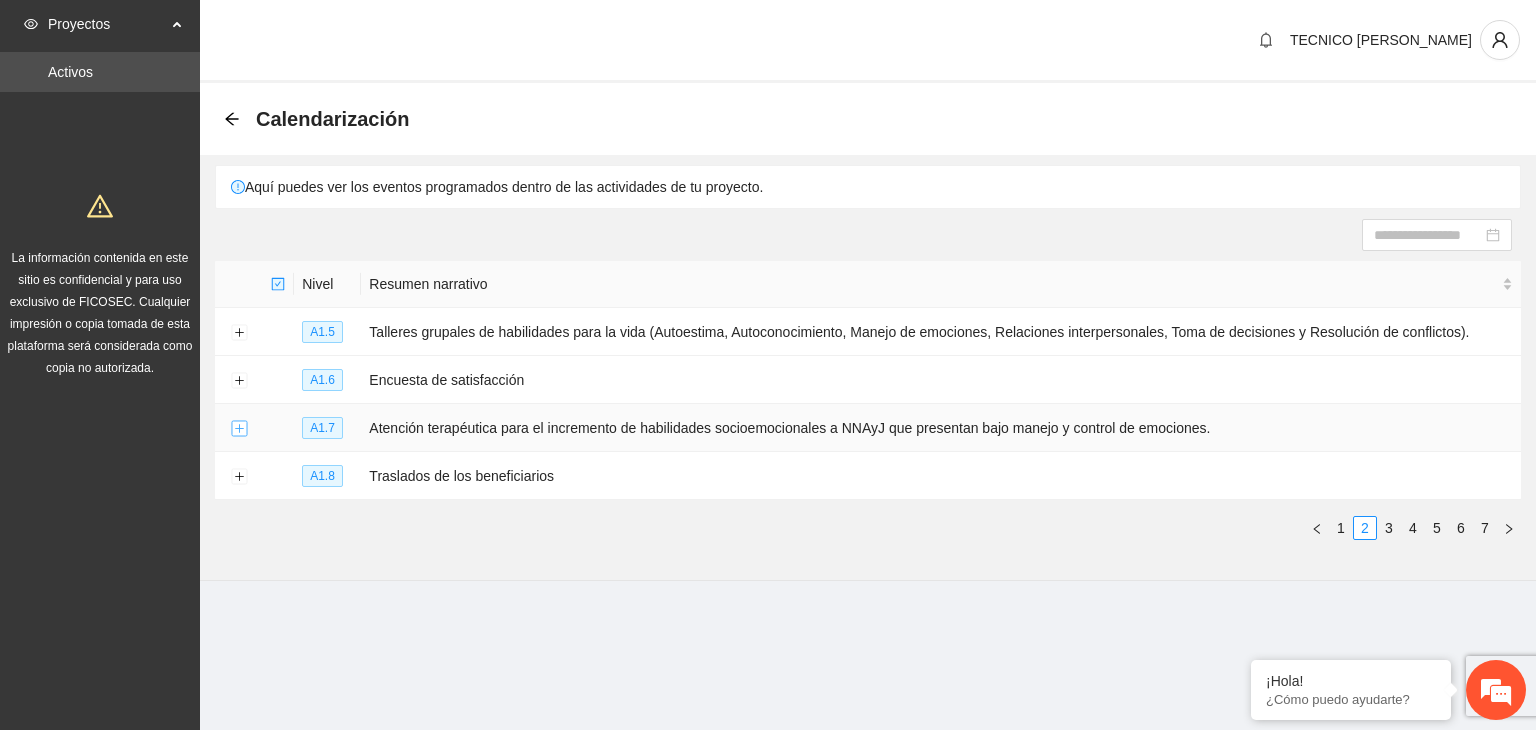 click at bounding box center [239, 429] 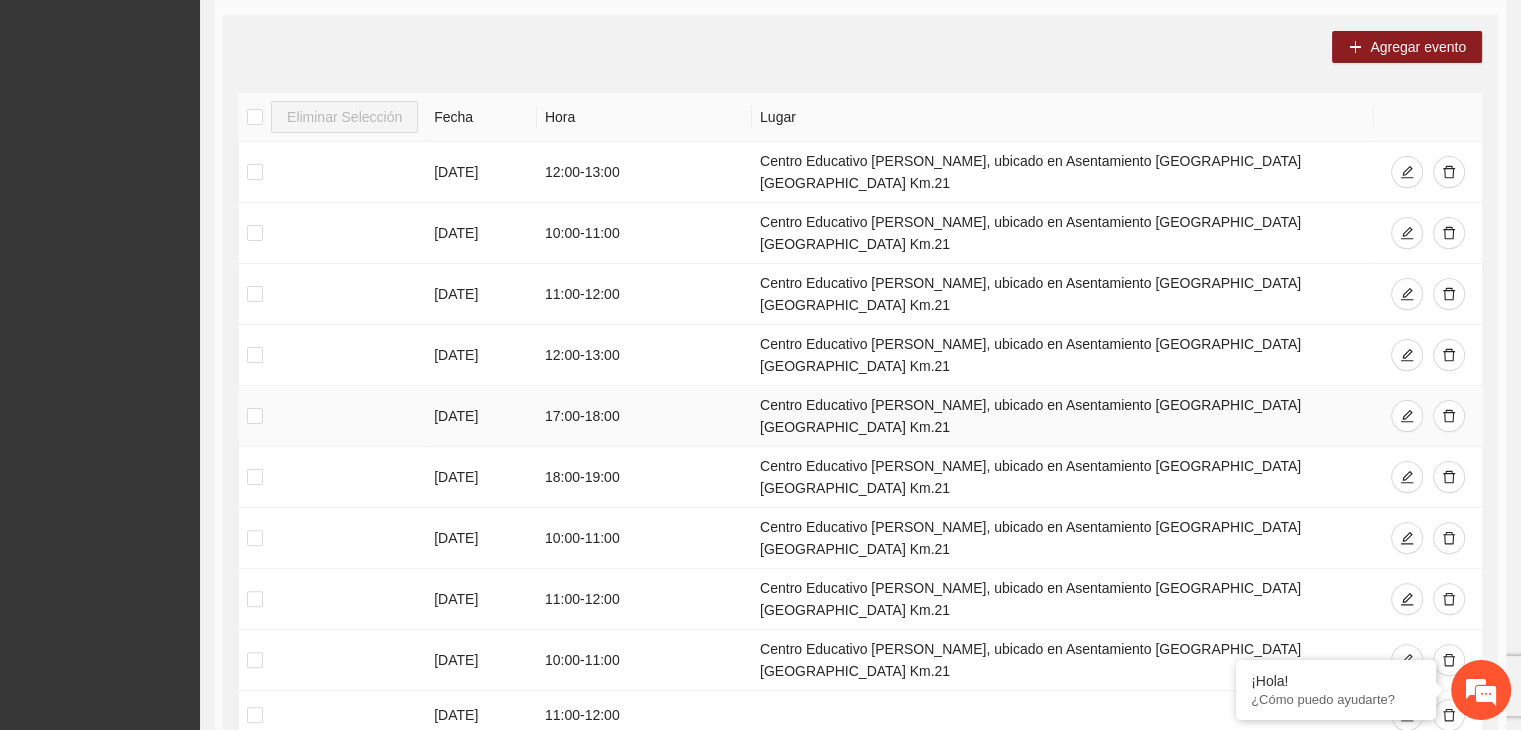 scroll, scrollTop: 600, scrollLeft: 0, axis: vertical 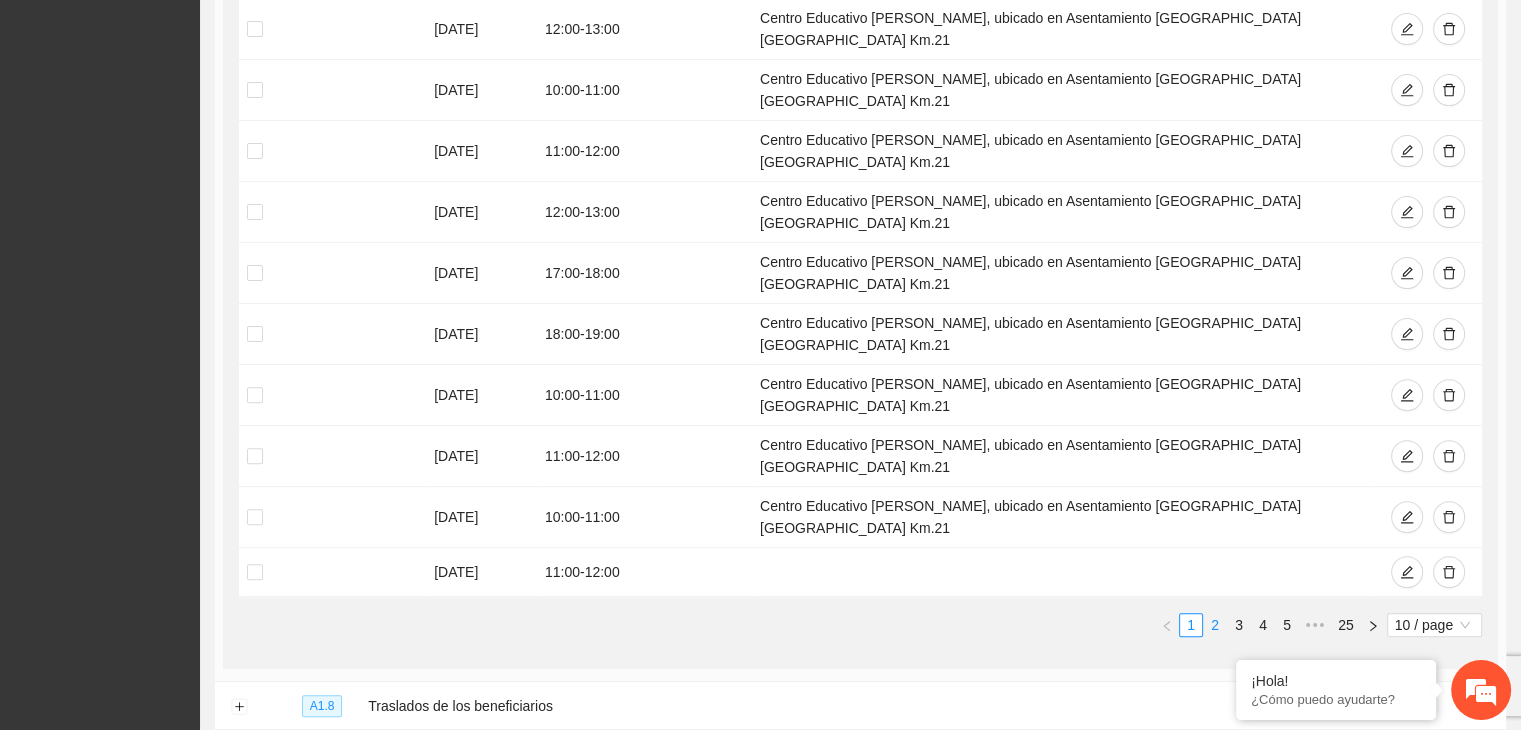 click on "2" at bounding box center (1215, 625) 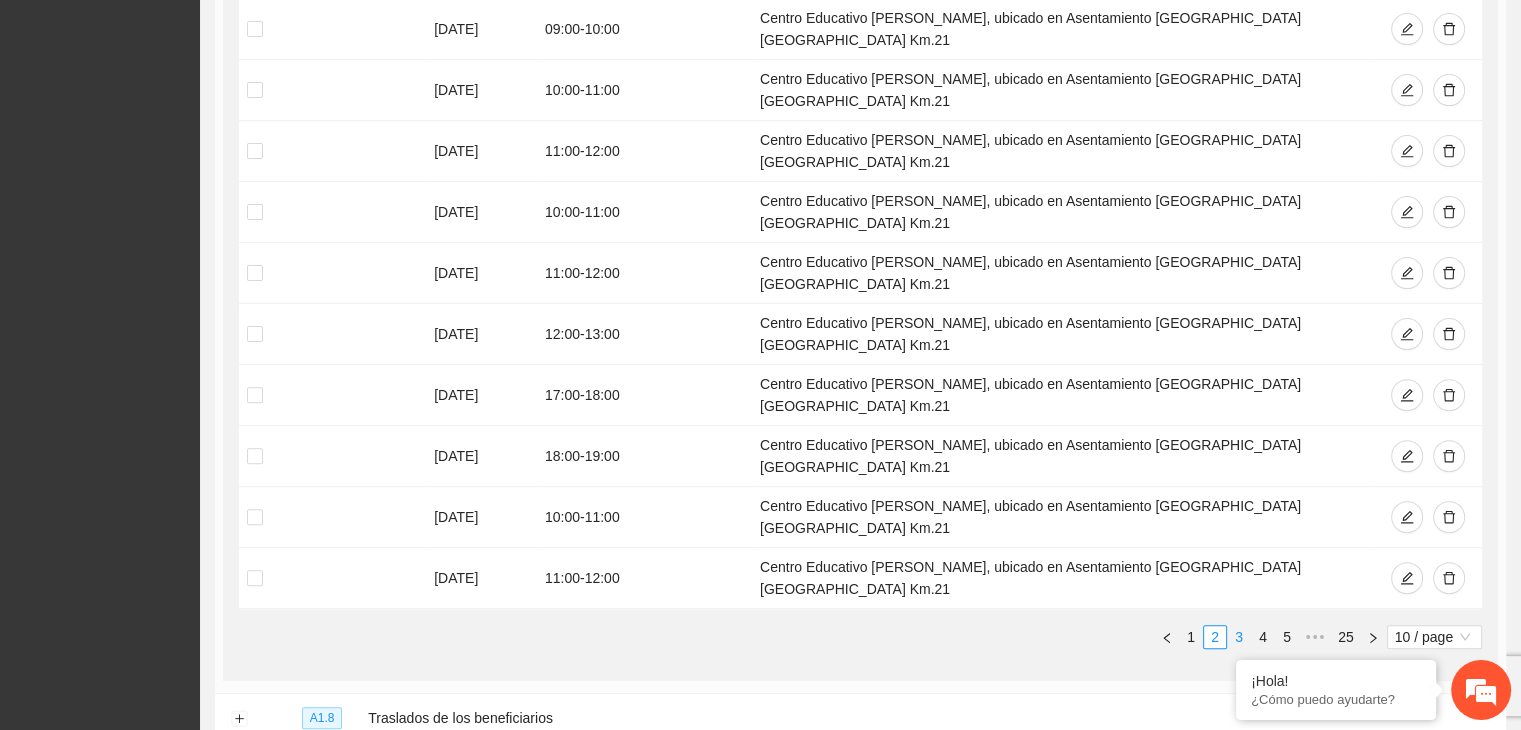 click on "3" at bounding box center [1239, 637] 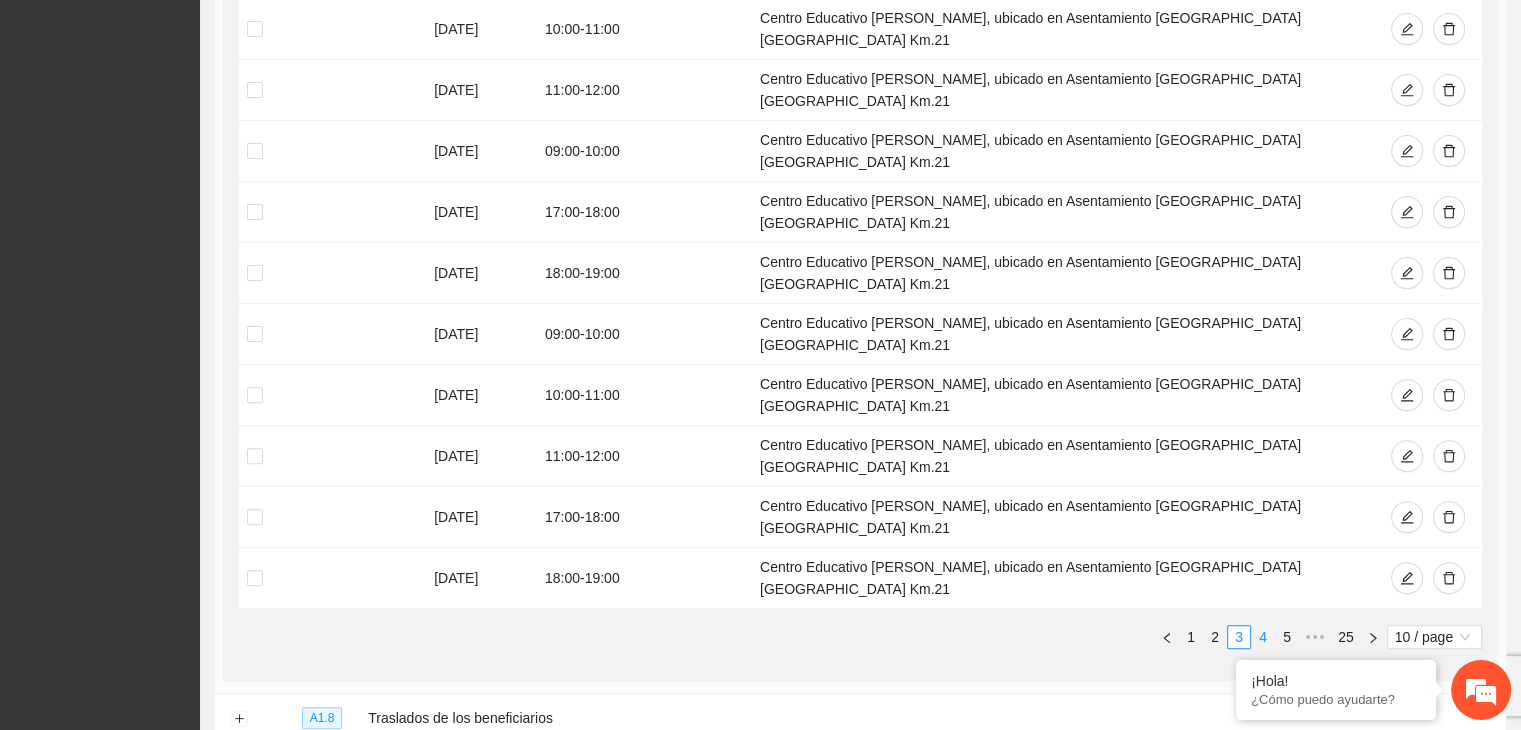 click on "4" at bounding box center [1263, 637] 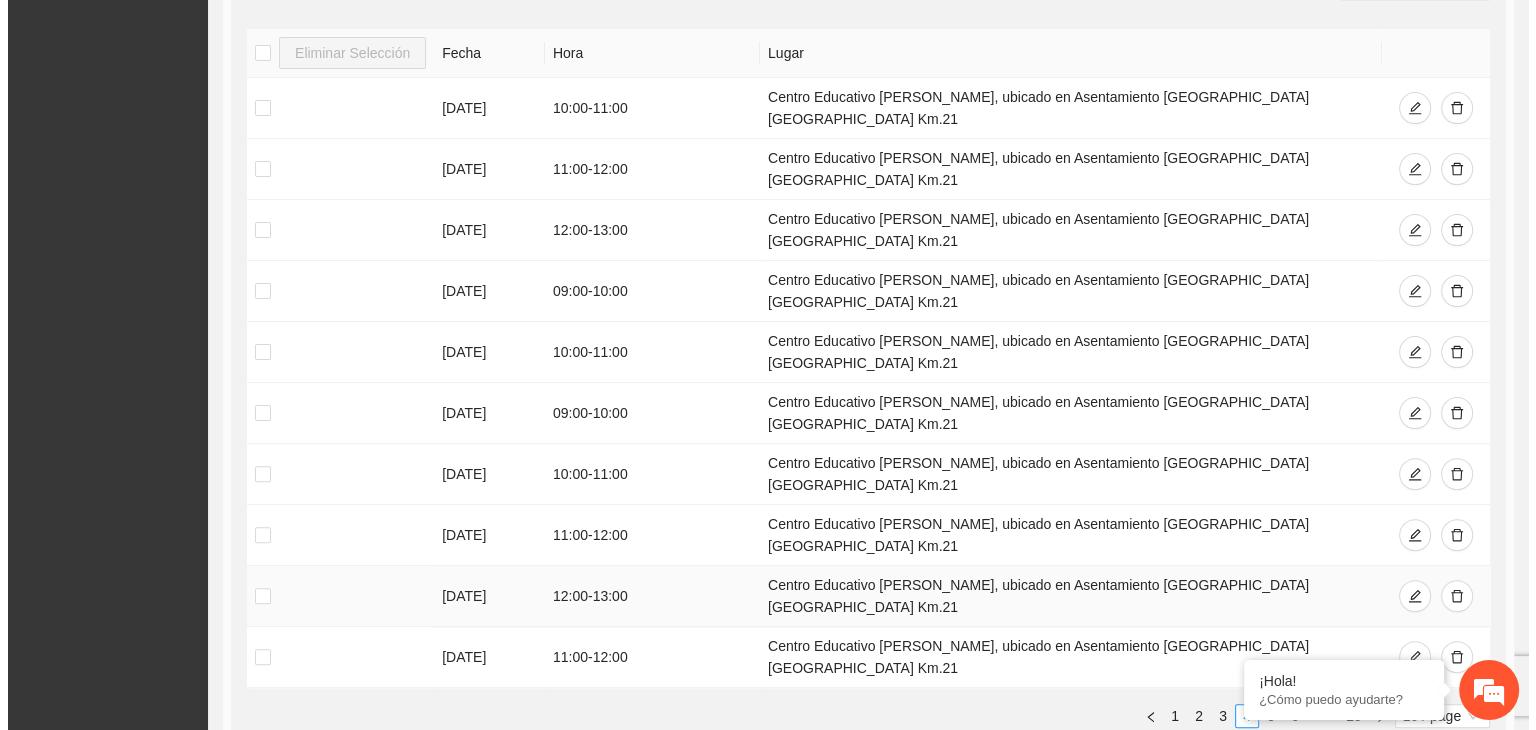 scroll, scrollTop: 500, scrollLeft: 0, axis: vertical 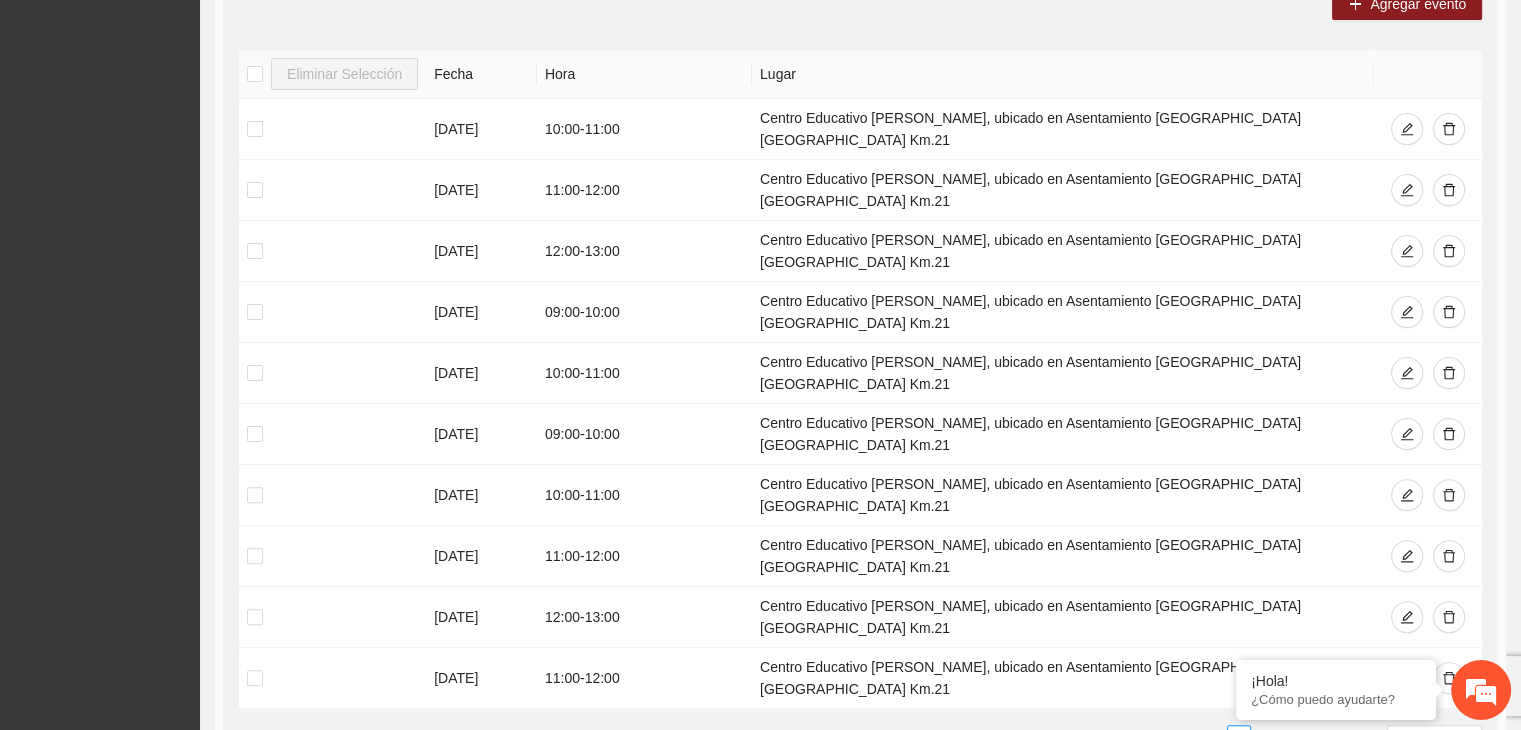 click on "5" at bounding box center (1263, 737) 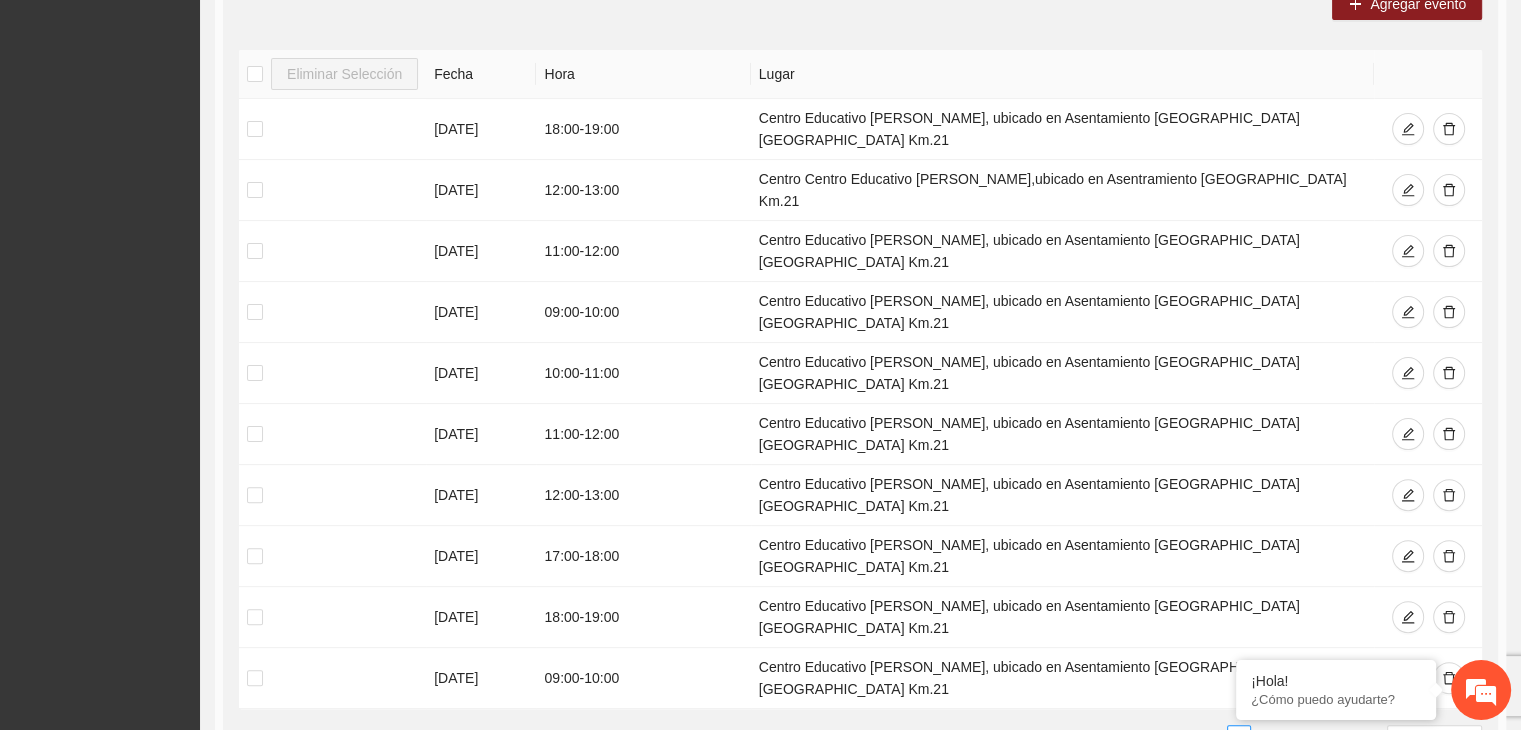 click on "4" at bounding box center (1215, 737) 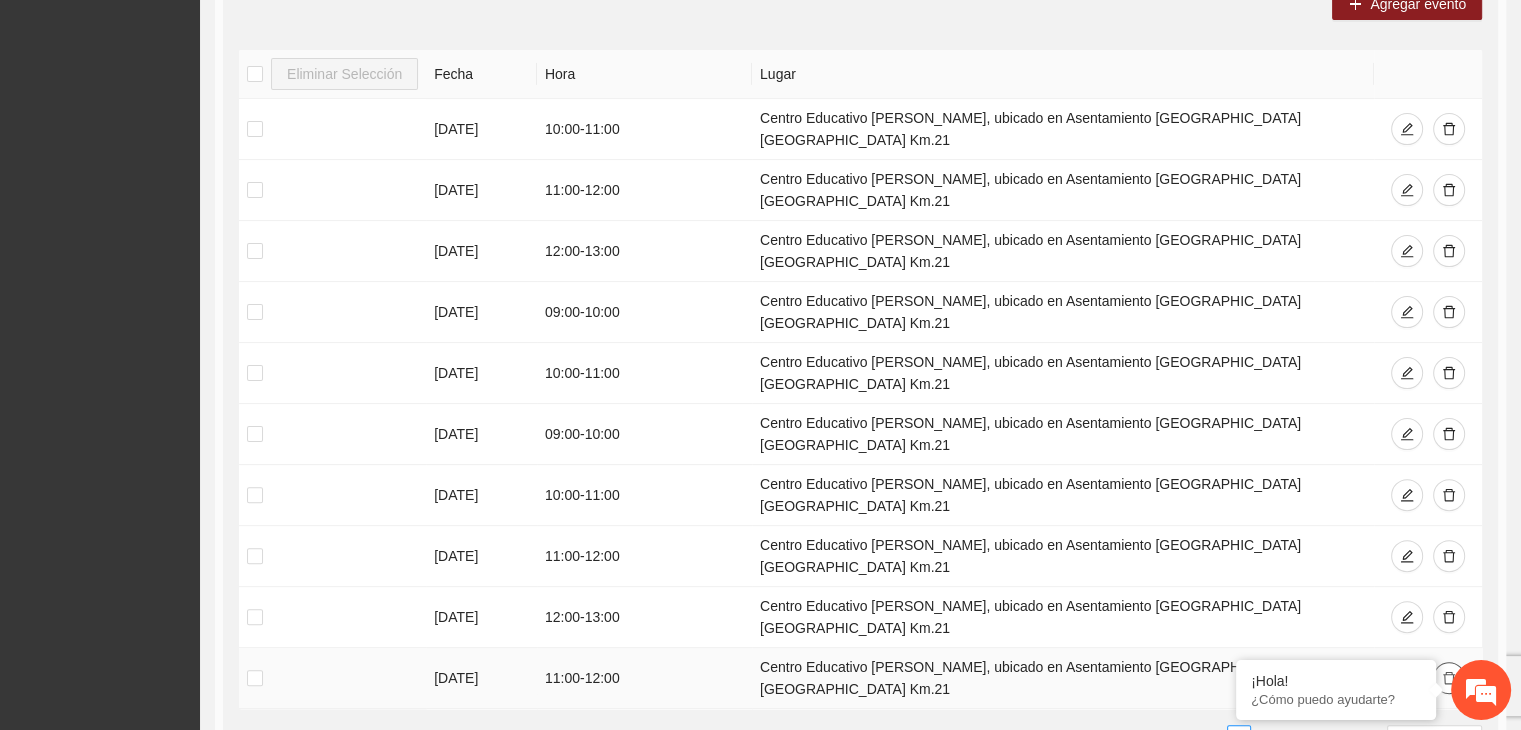 click at bounding box center (1449, 678) 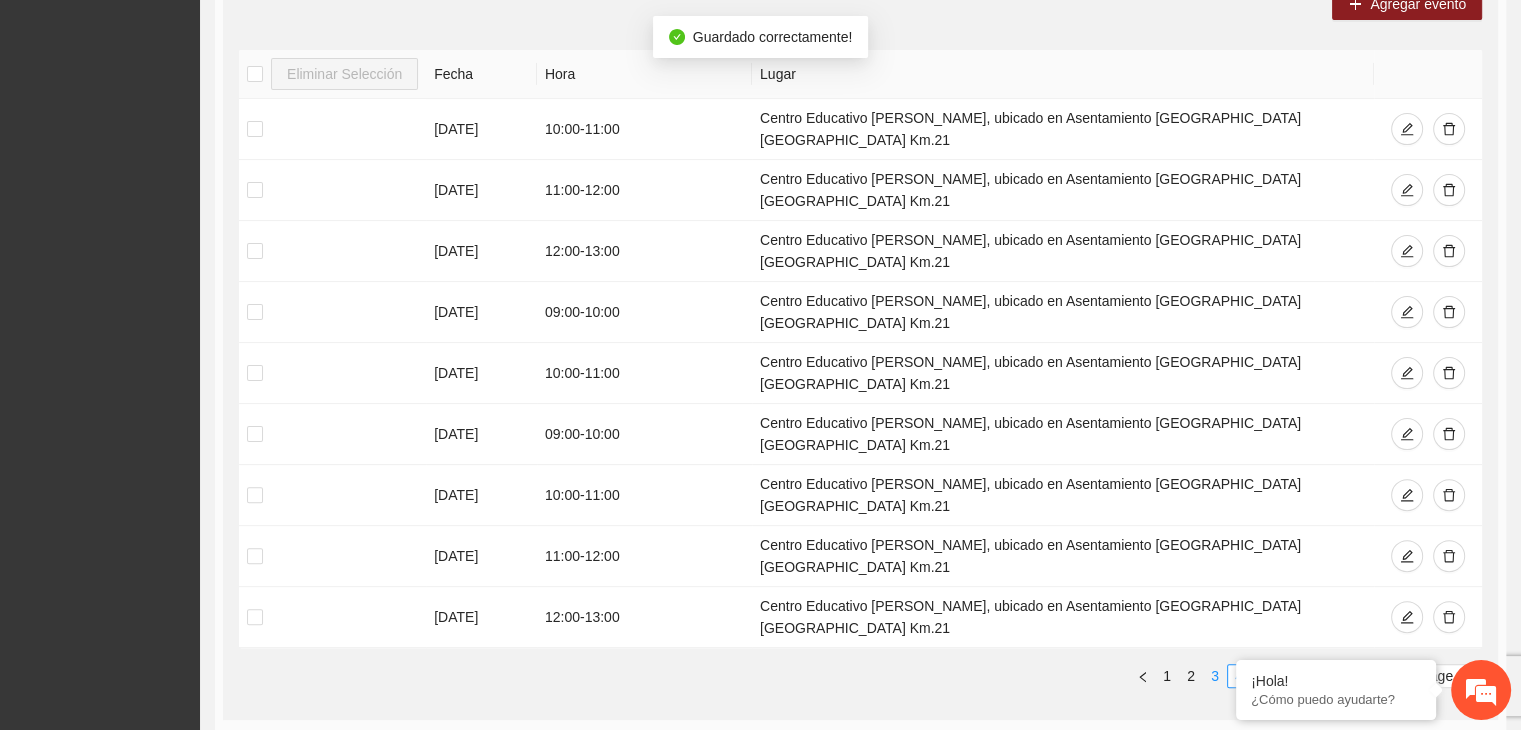 click on "3" at bounding box center [1215, 676] 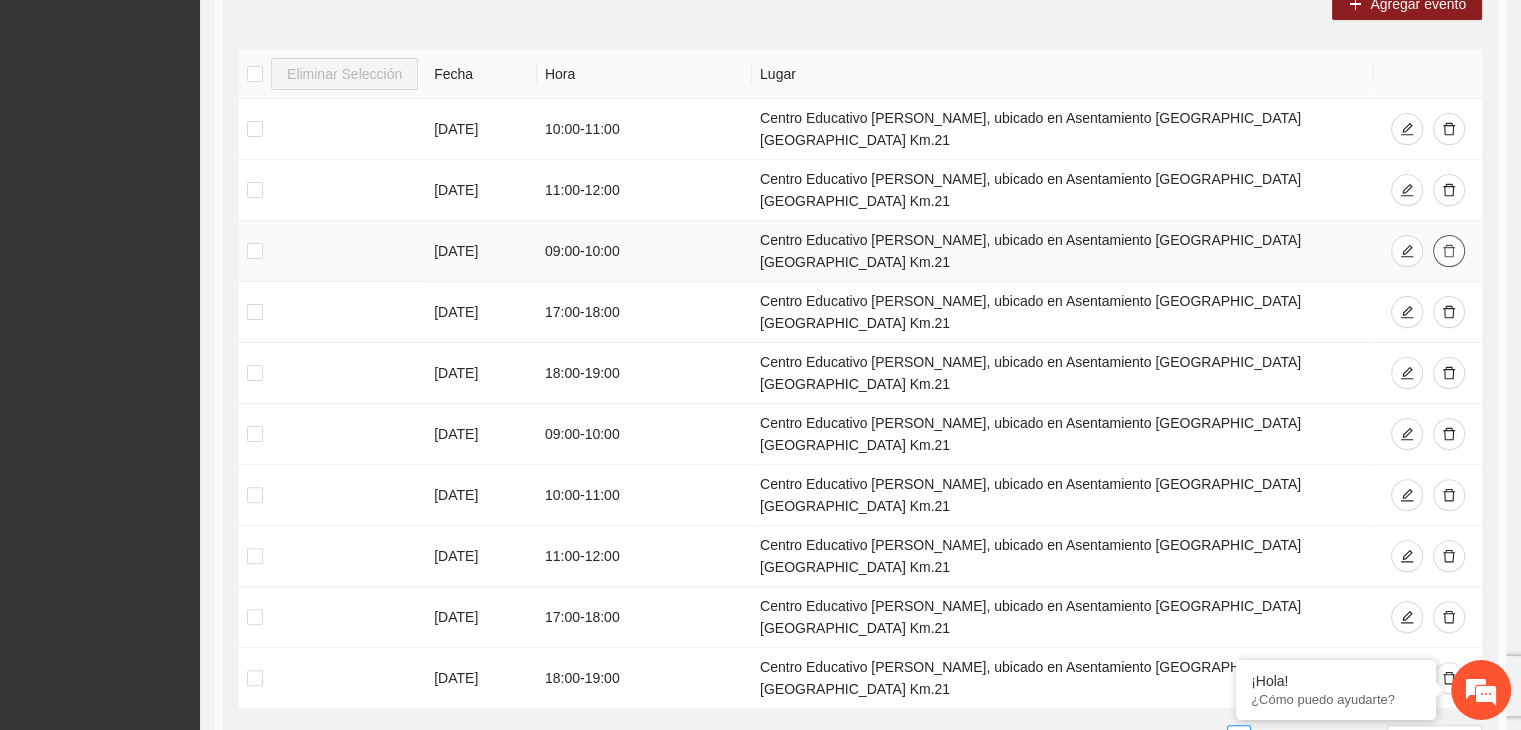 click 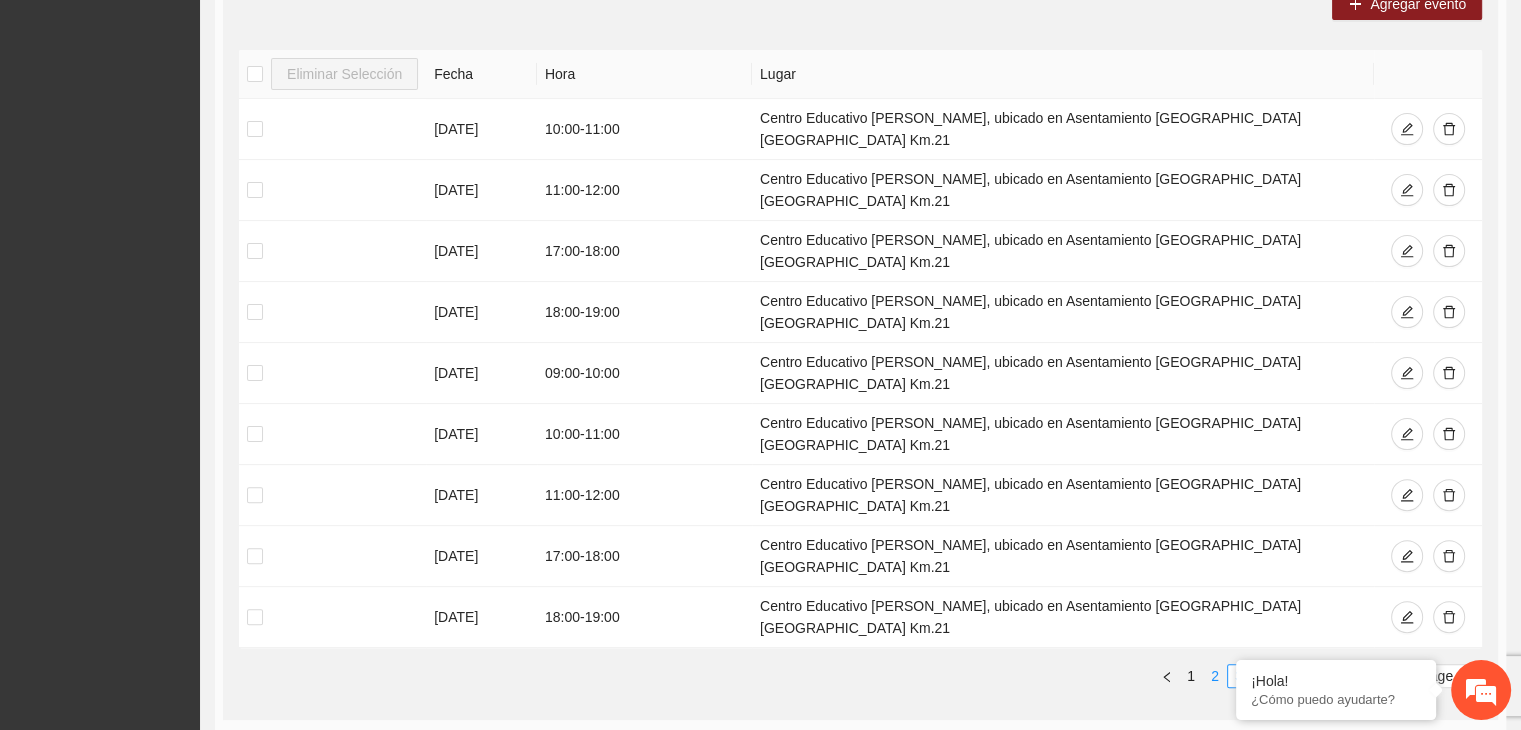 click on "2" at bounding box center [1215, 676] 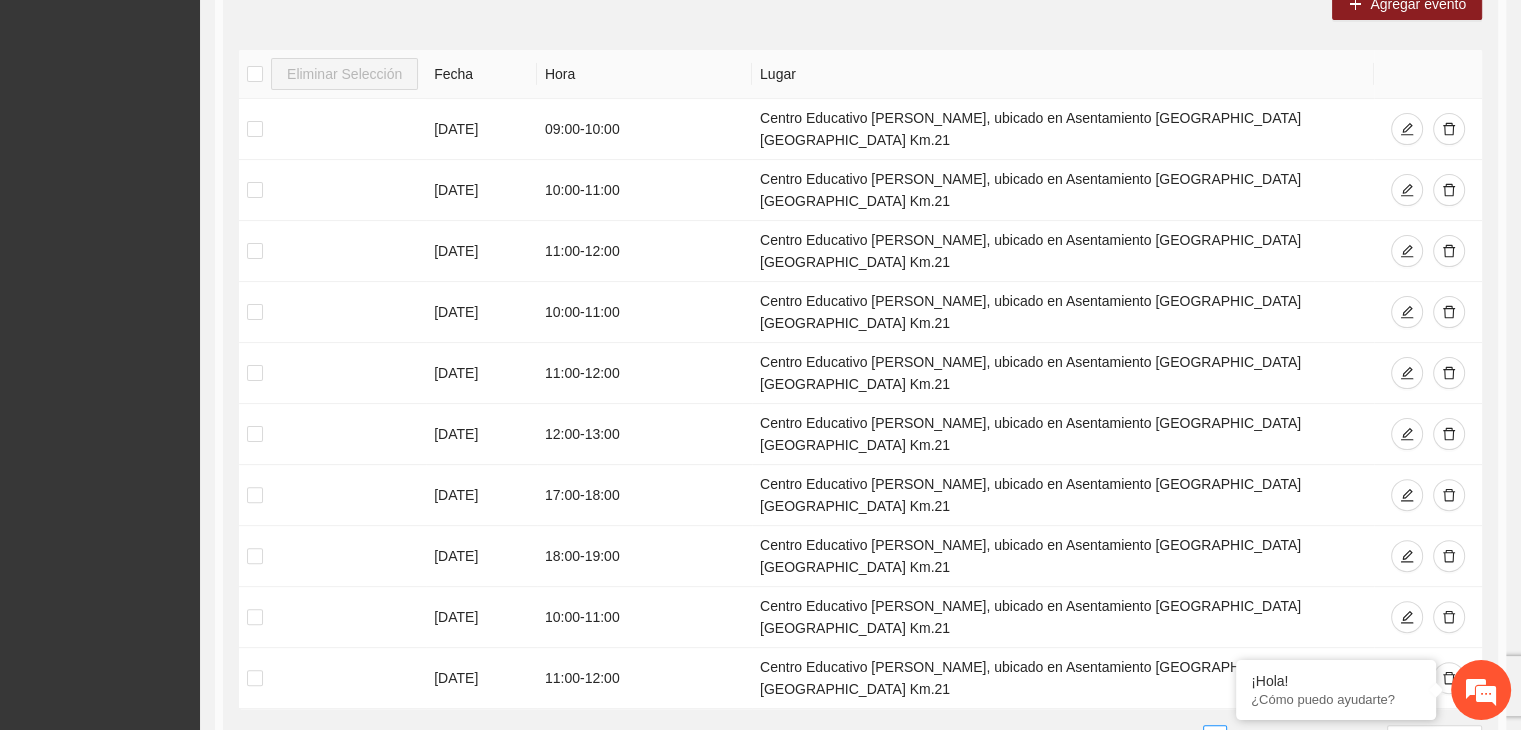 click on "1" at bounding box center [1191, 737] 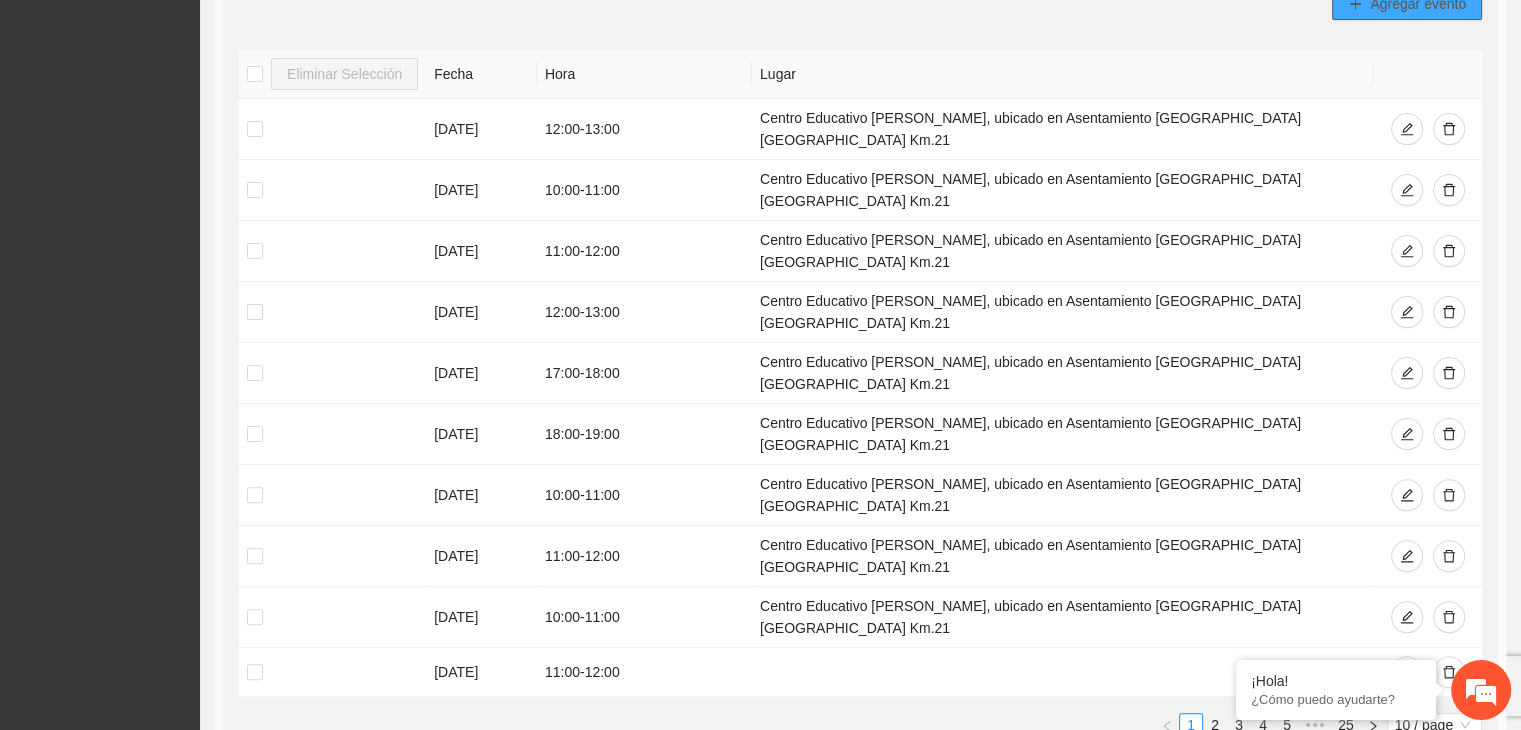 click on "Agregar evento" at bounding box center [1418, 4] 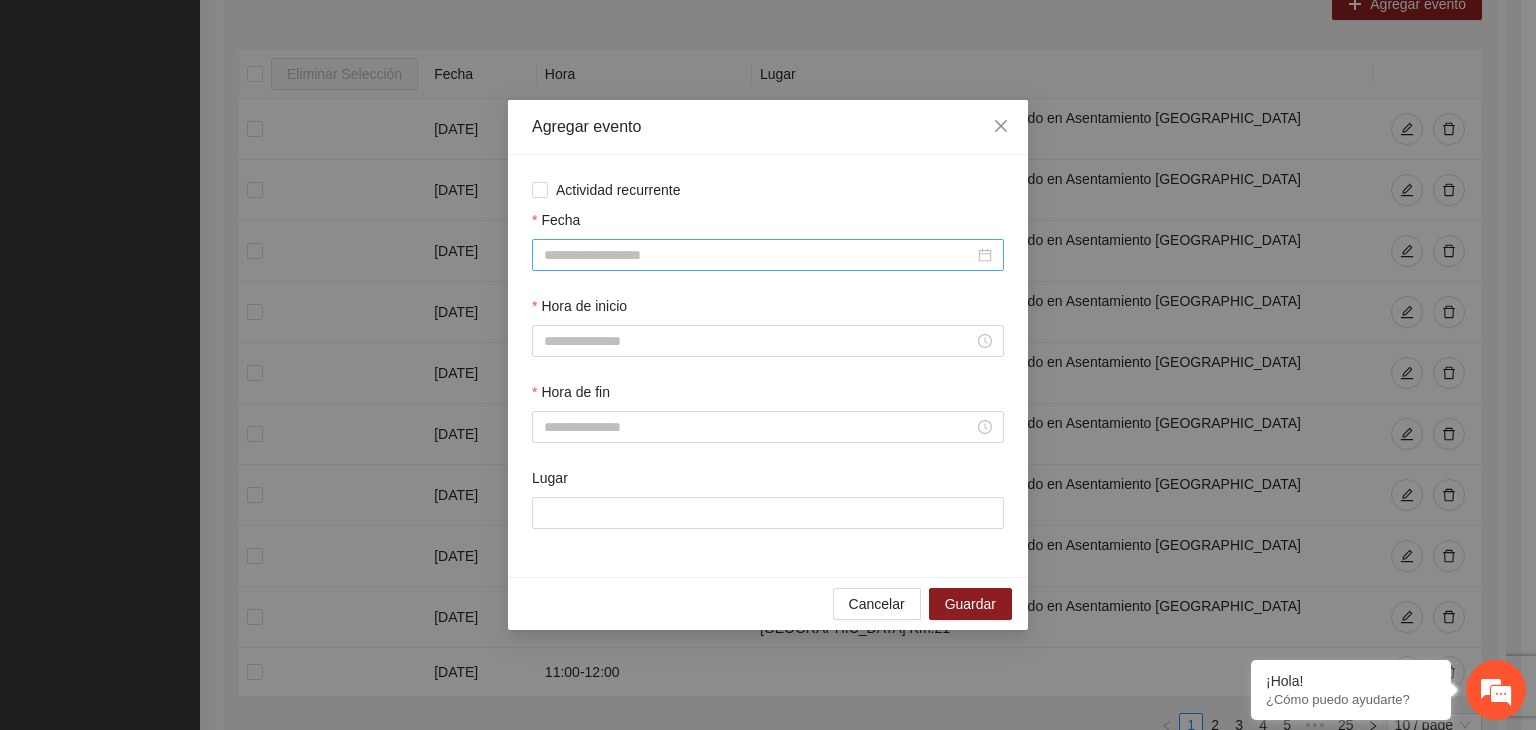 click on "Fecha" at bounding box center [759, 255] 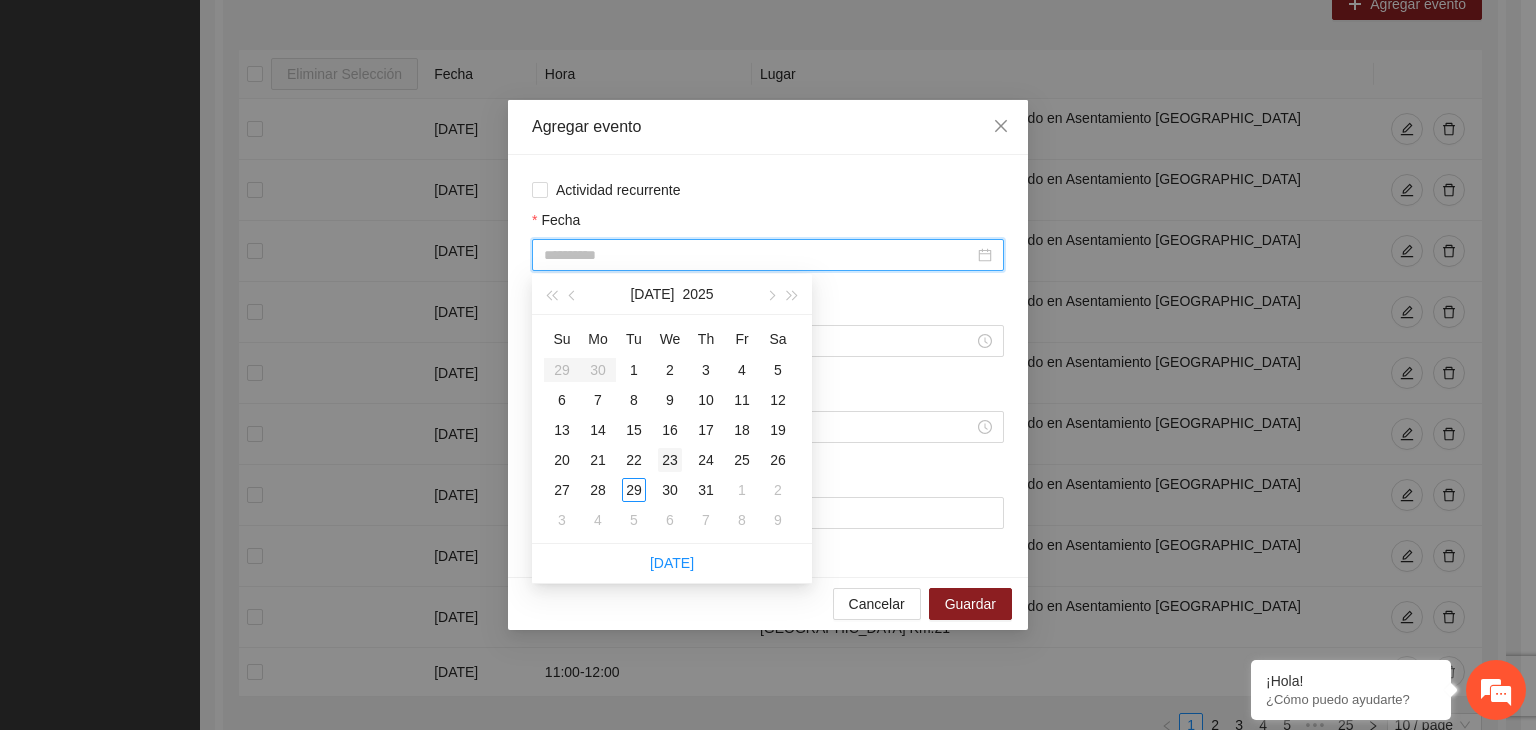 type on "**********" 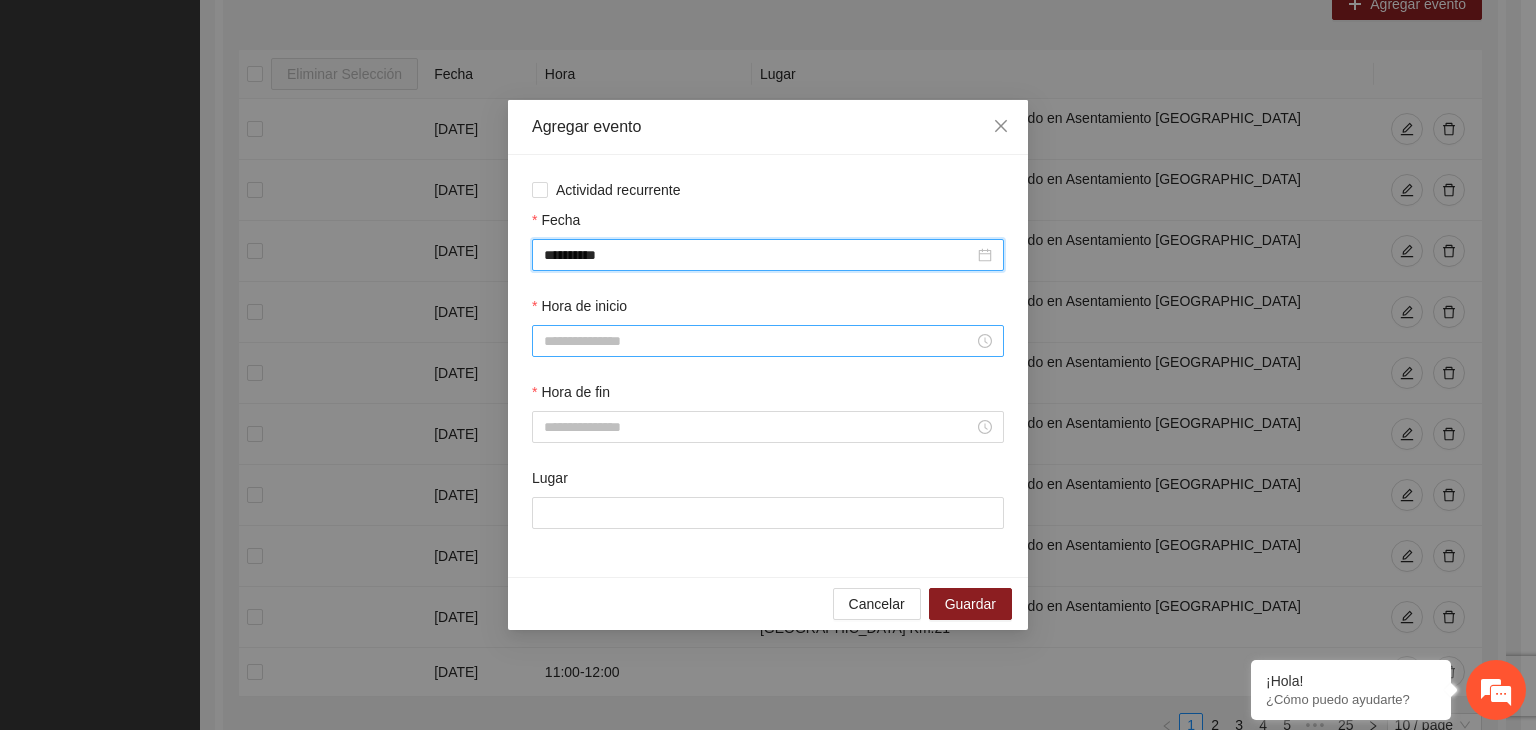 click on "Hora de inicio" at bounding box center (759, 341) 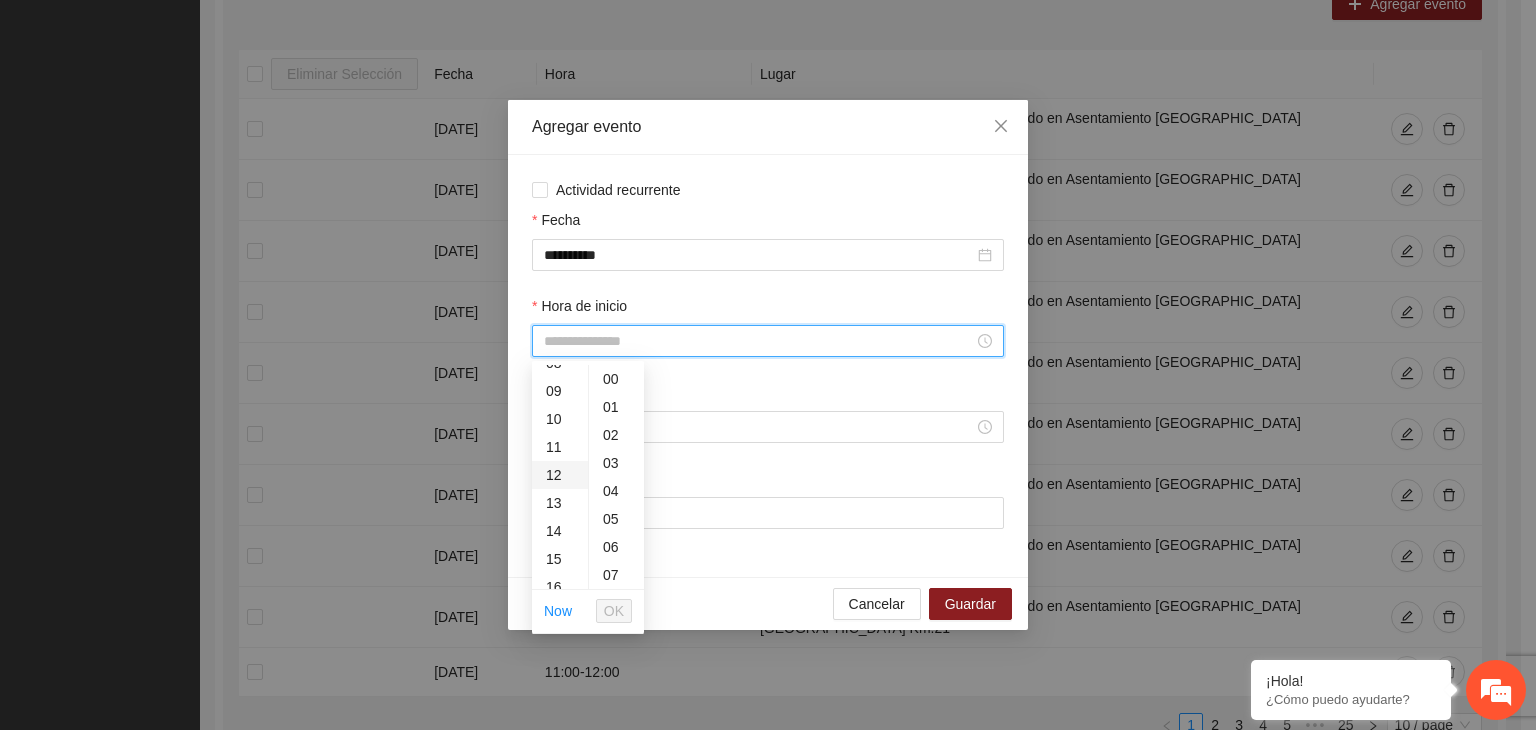 click on "12" at bounding box center [560, 475] 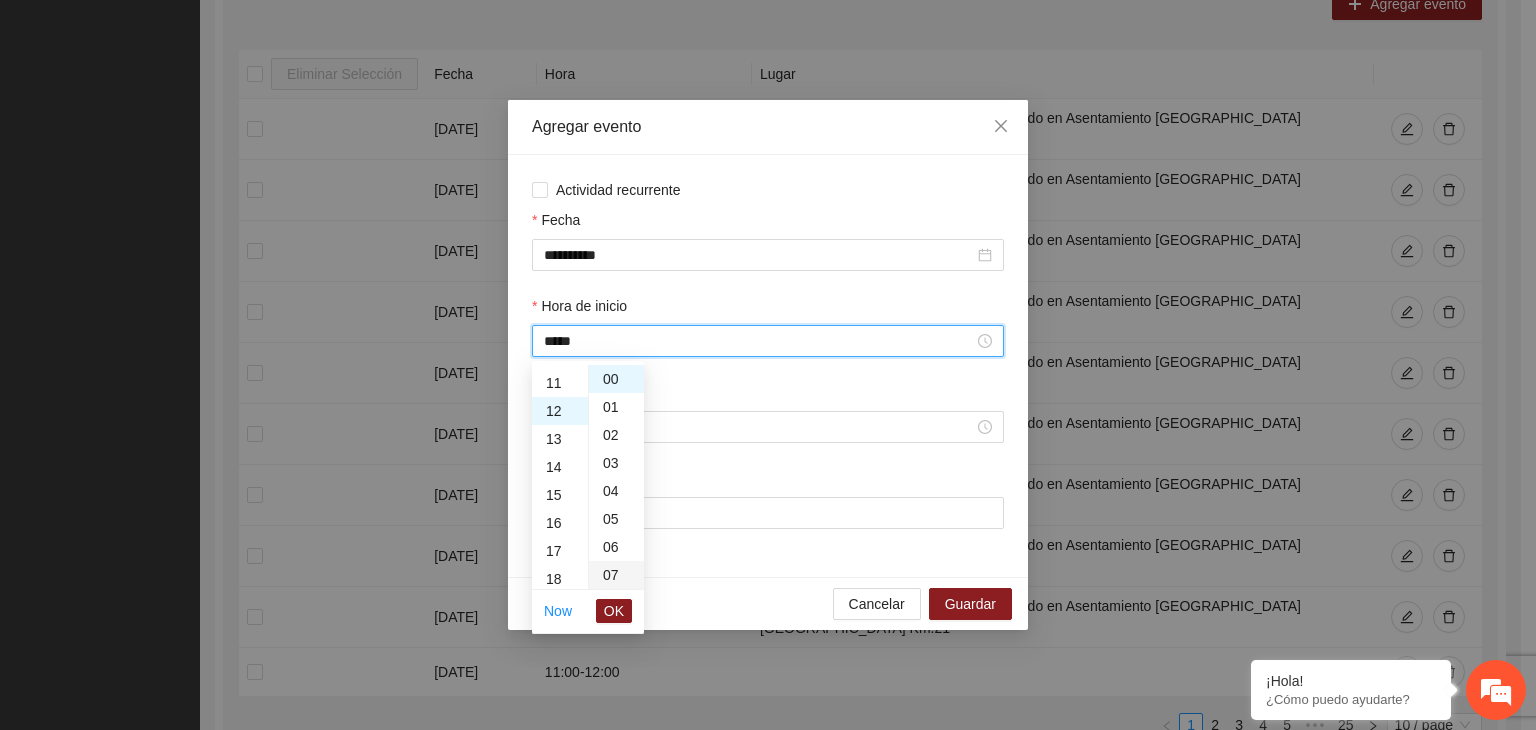 scroll, scrollTop: 336, scrollLeft: 0, axis: vertical 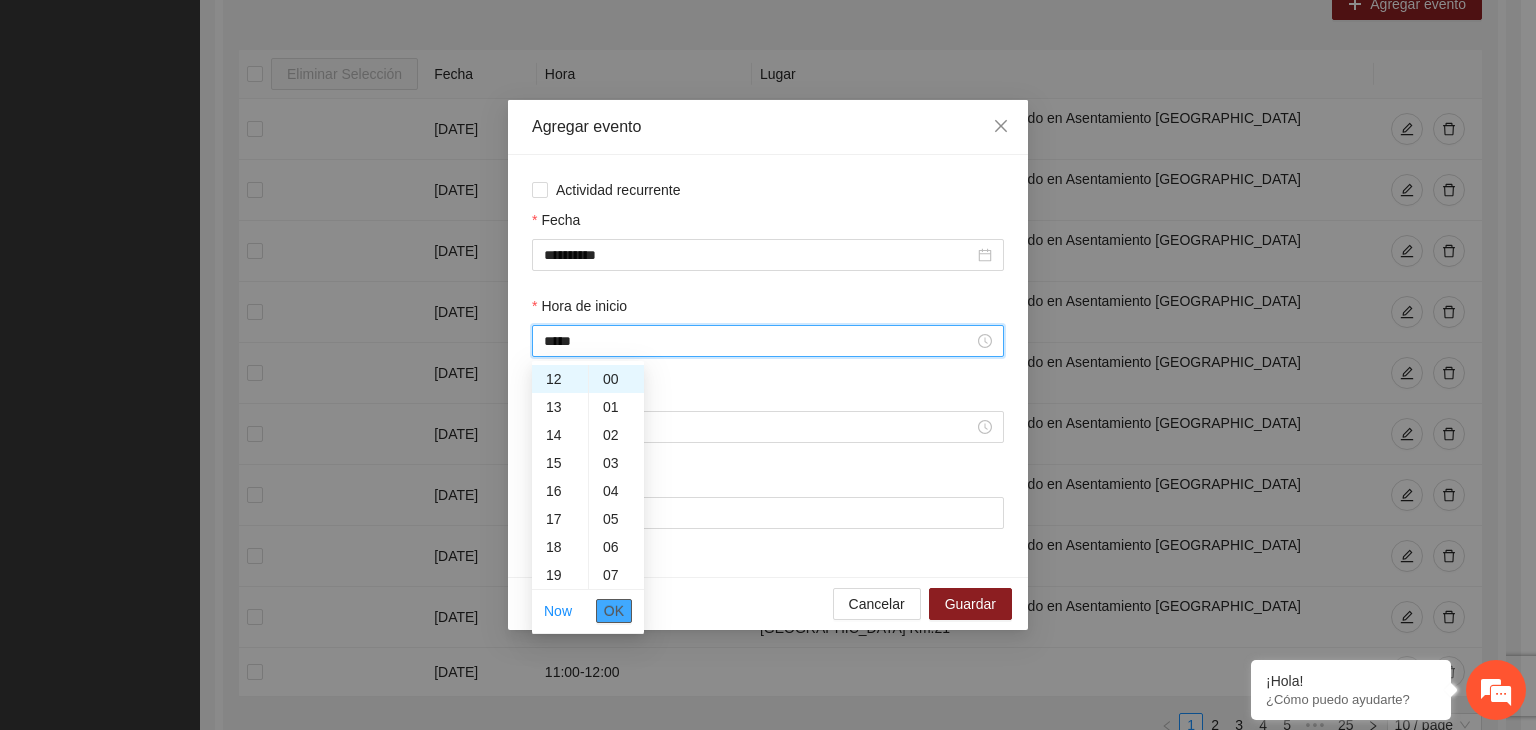 click on "OK" at bounding box center (614, 611) 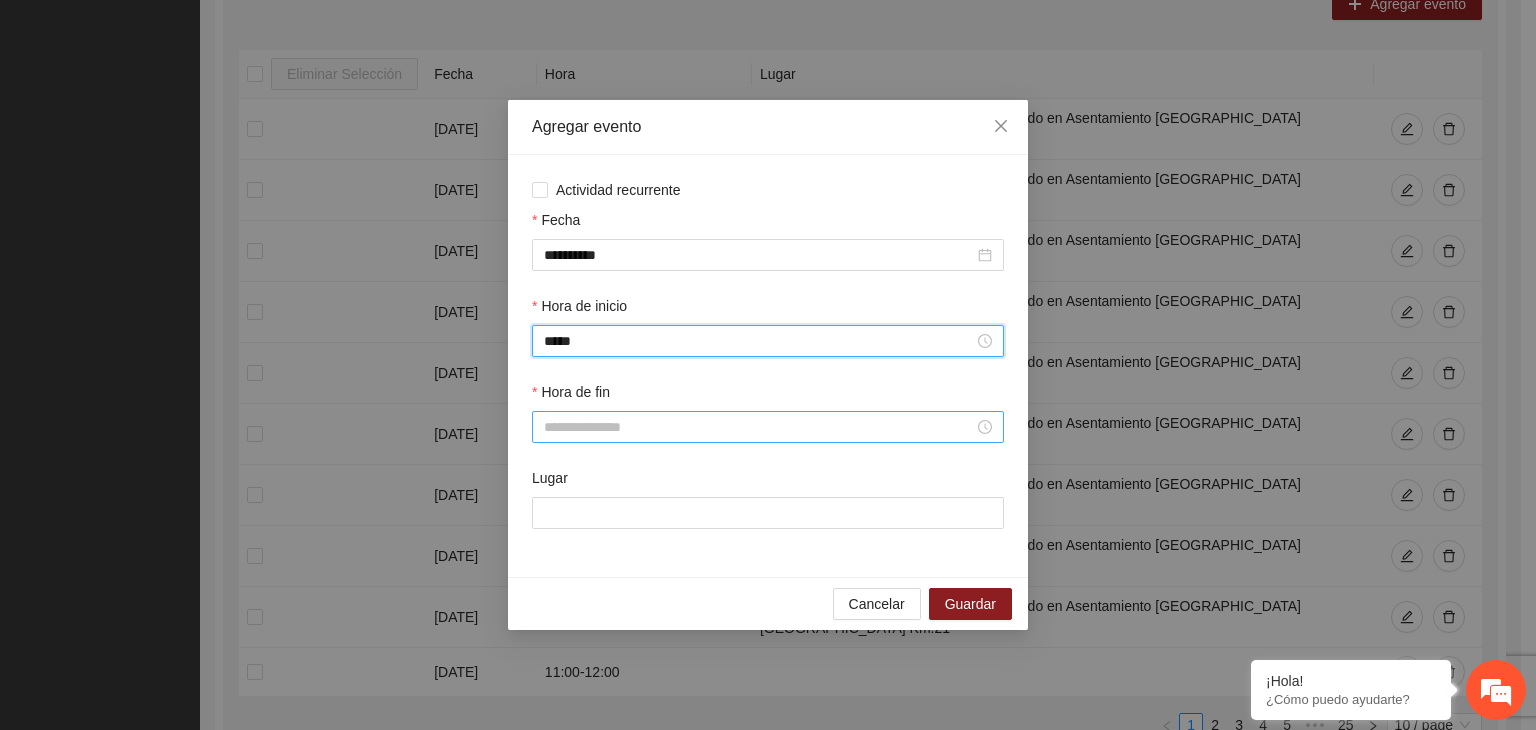click on "Hora de fin" at bounding box center (759, 427) 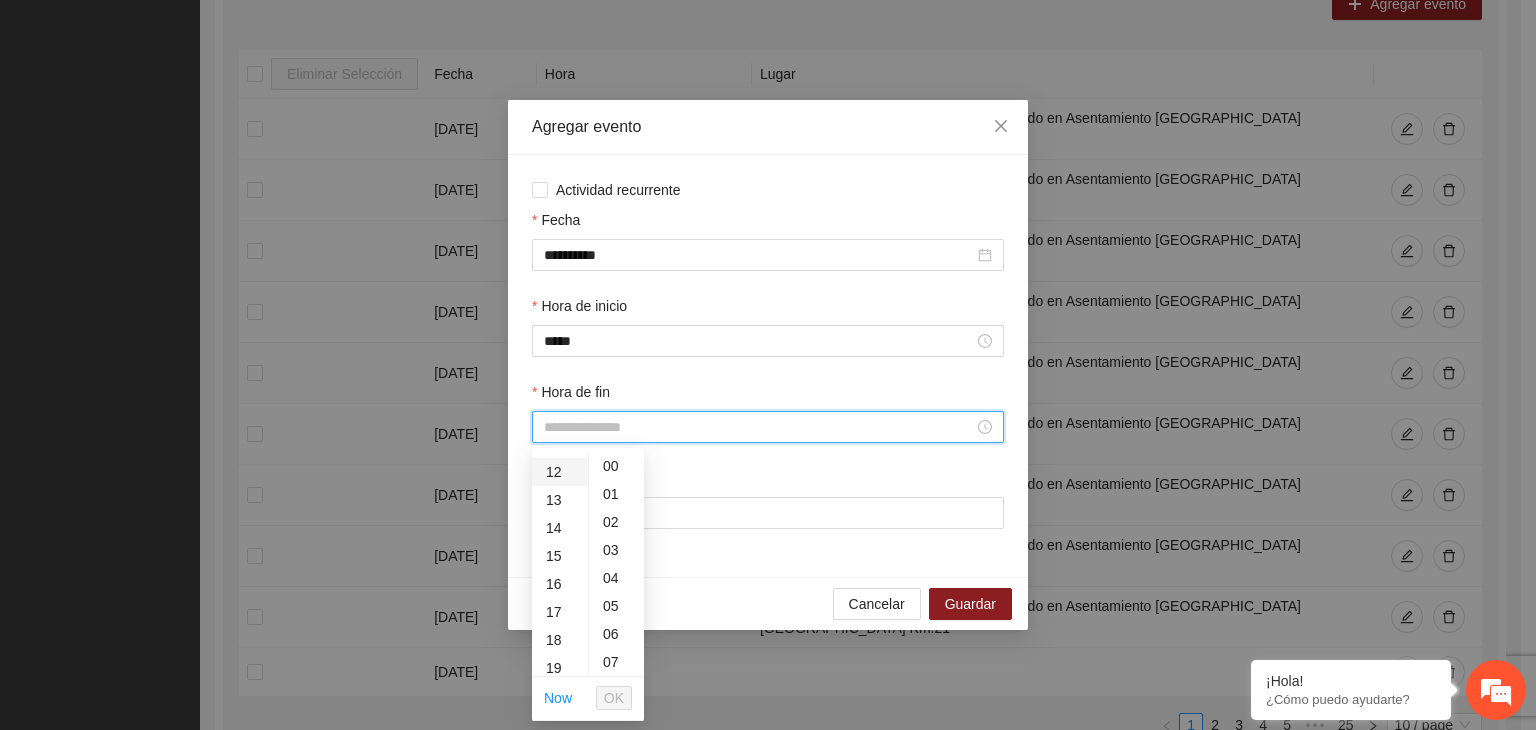scroll, scrollTop: 300, scrollLeft: 0, axis: vertical 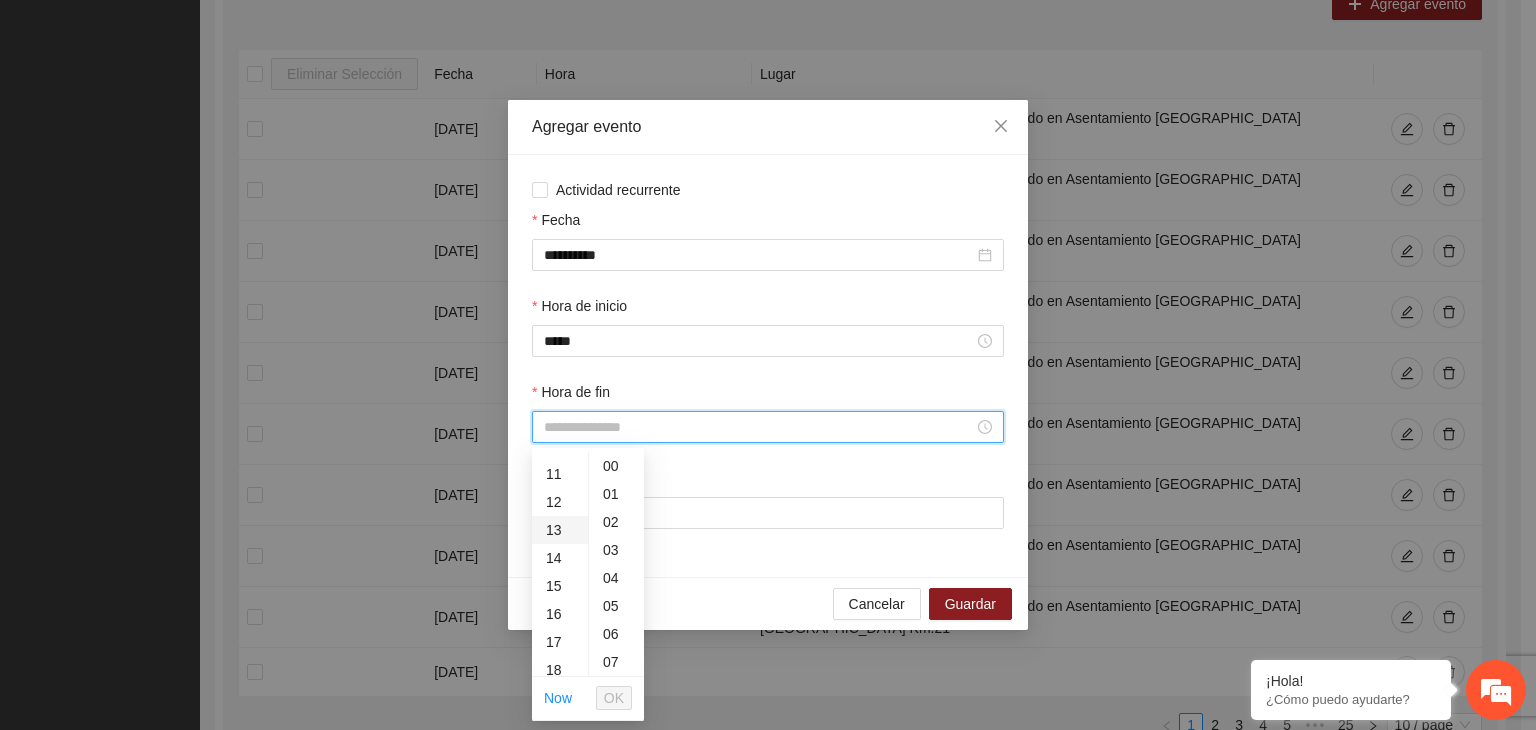 click on "13" at bounding box center (560, 530) 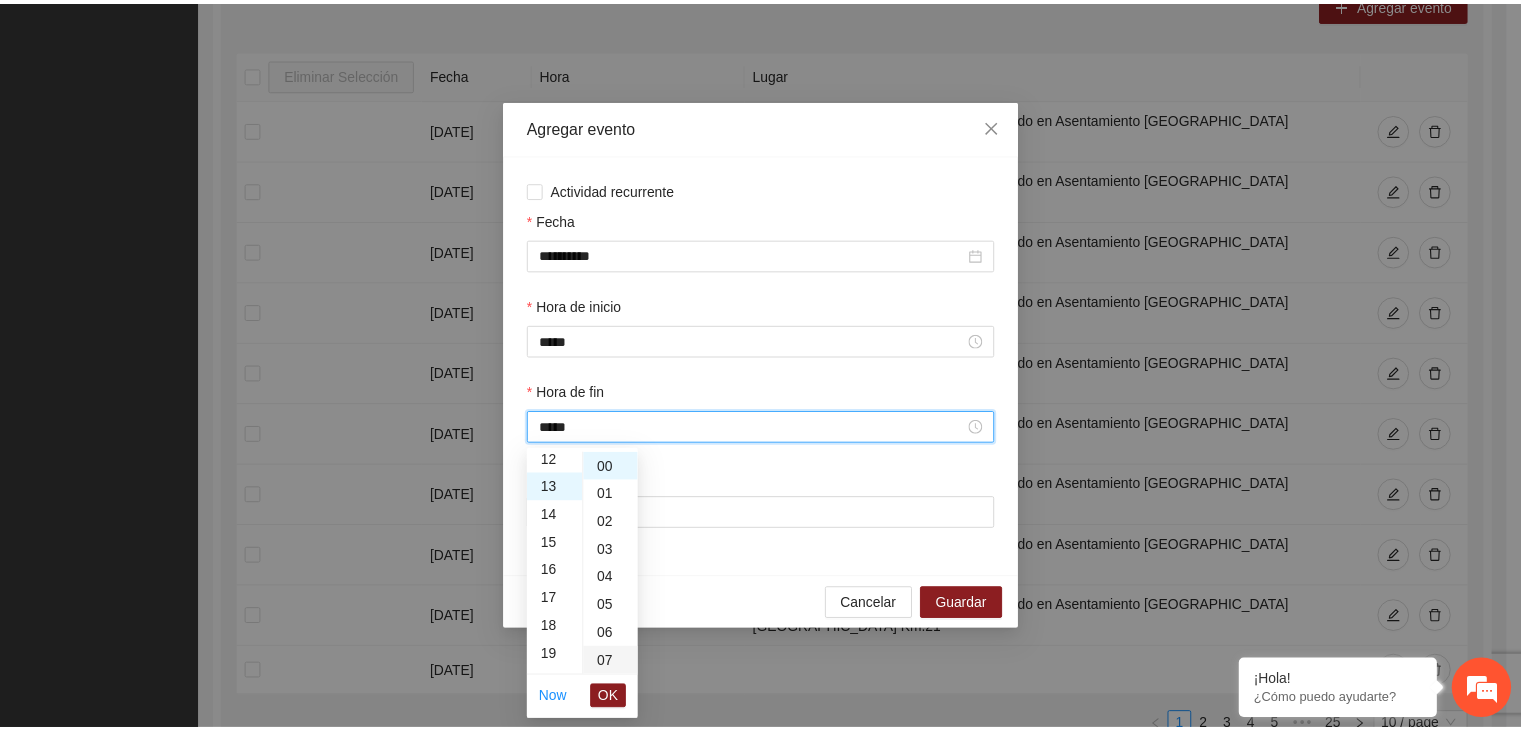 scroll, scrollTop: 364, scrollLeft: 0, axis: vertical 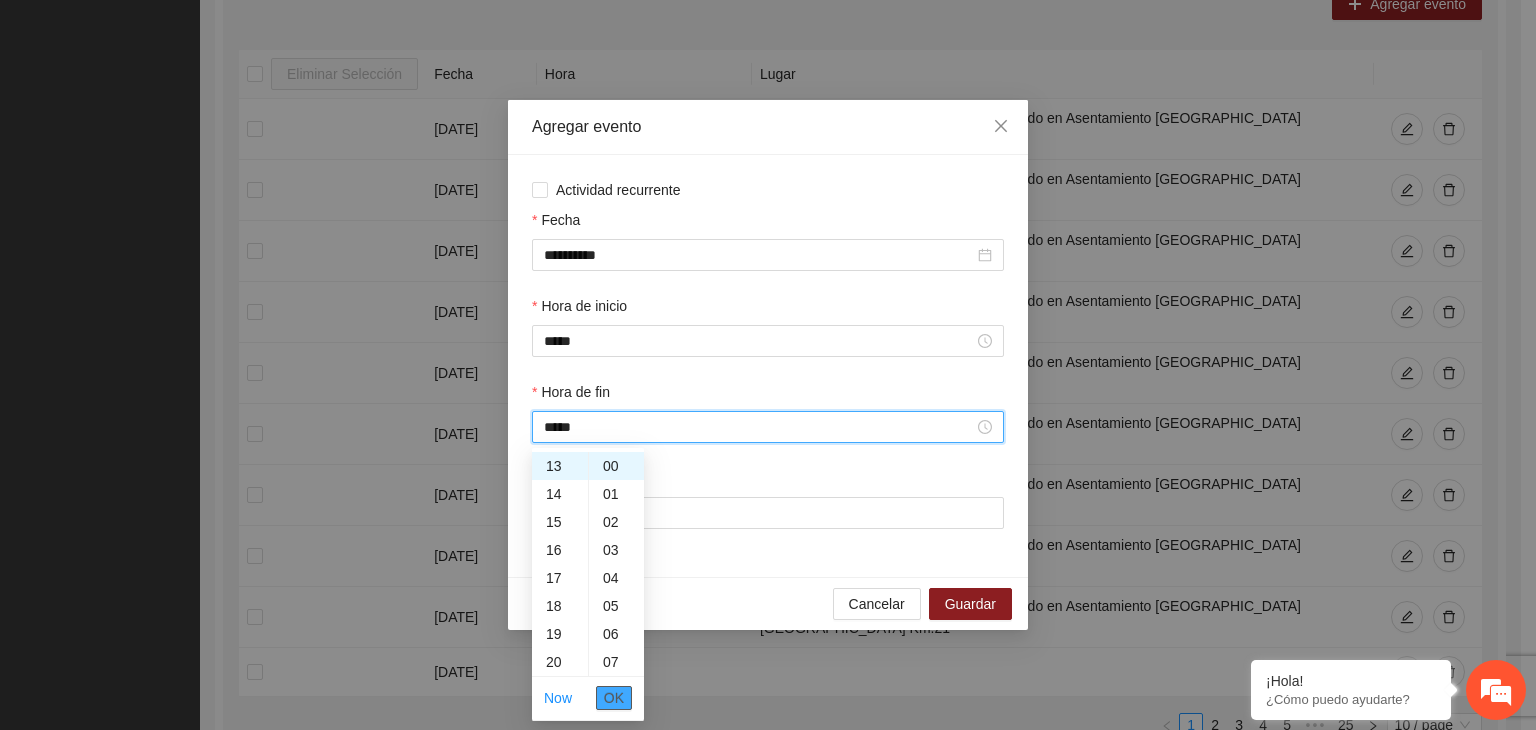 click on "OK" at bounding box center (614, 698) 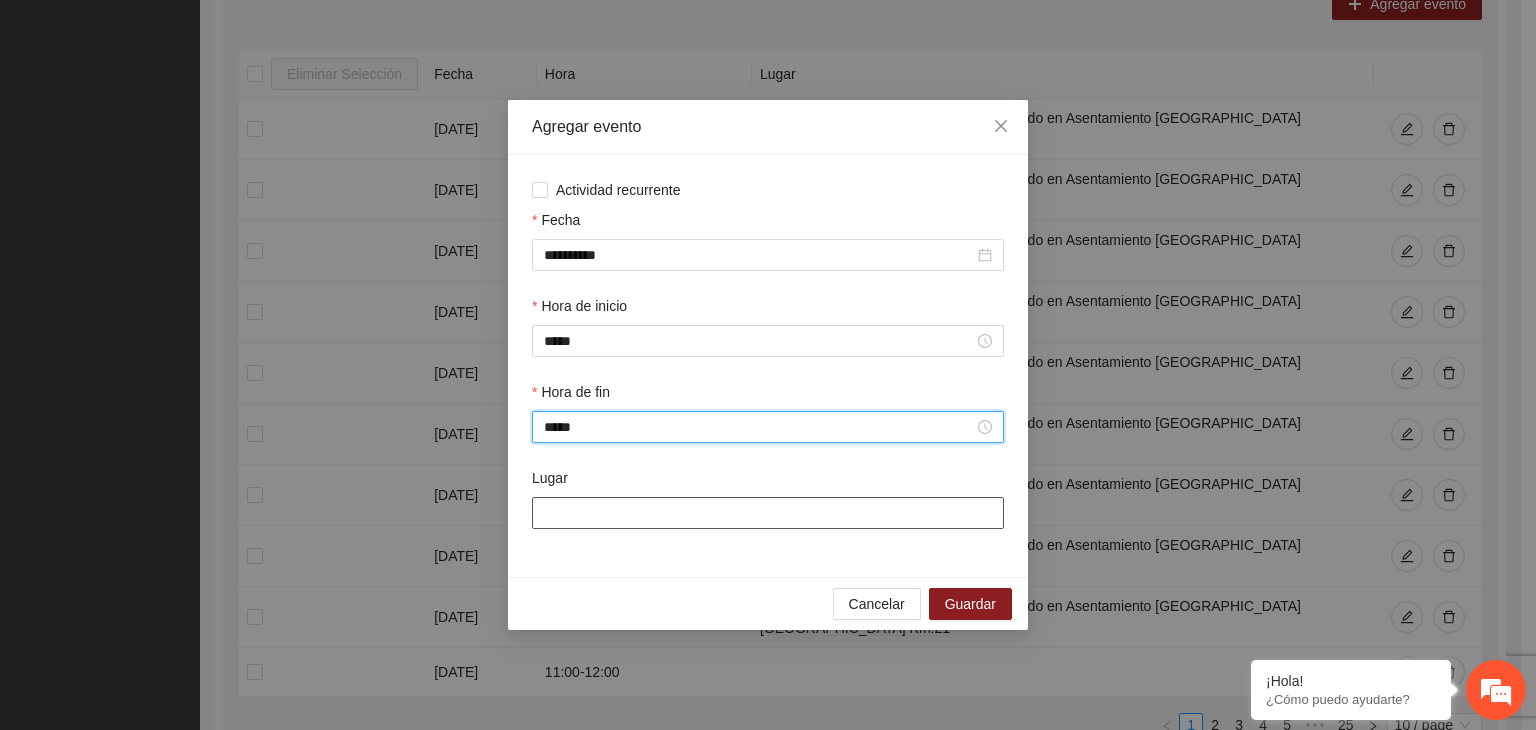 click on "Lugar" at bounding box center [768, 513] 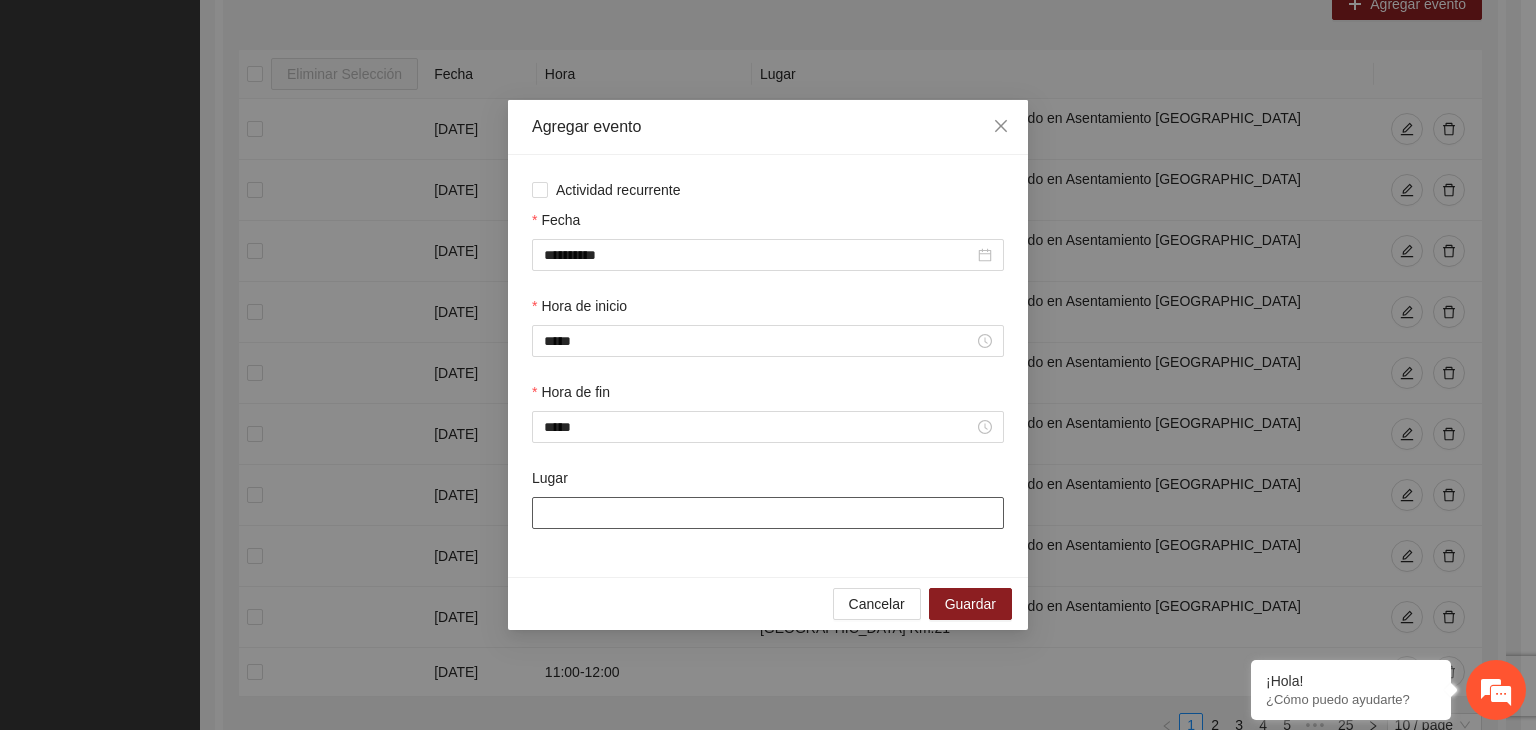 type on "**********" 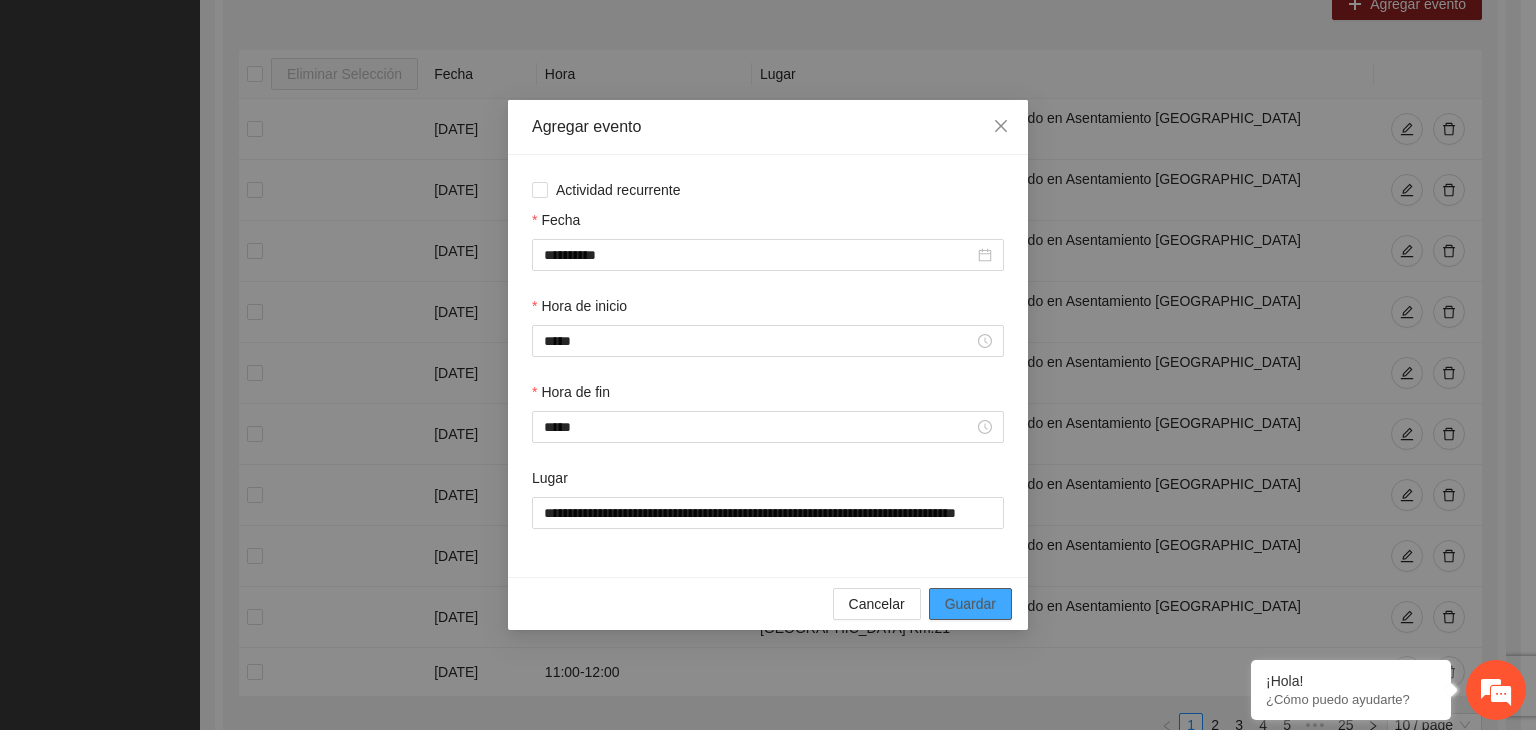 click on "Guardar" at bounding box center [970, 604] 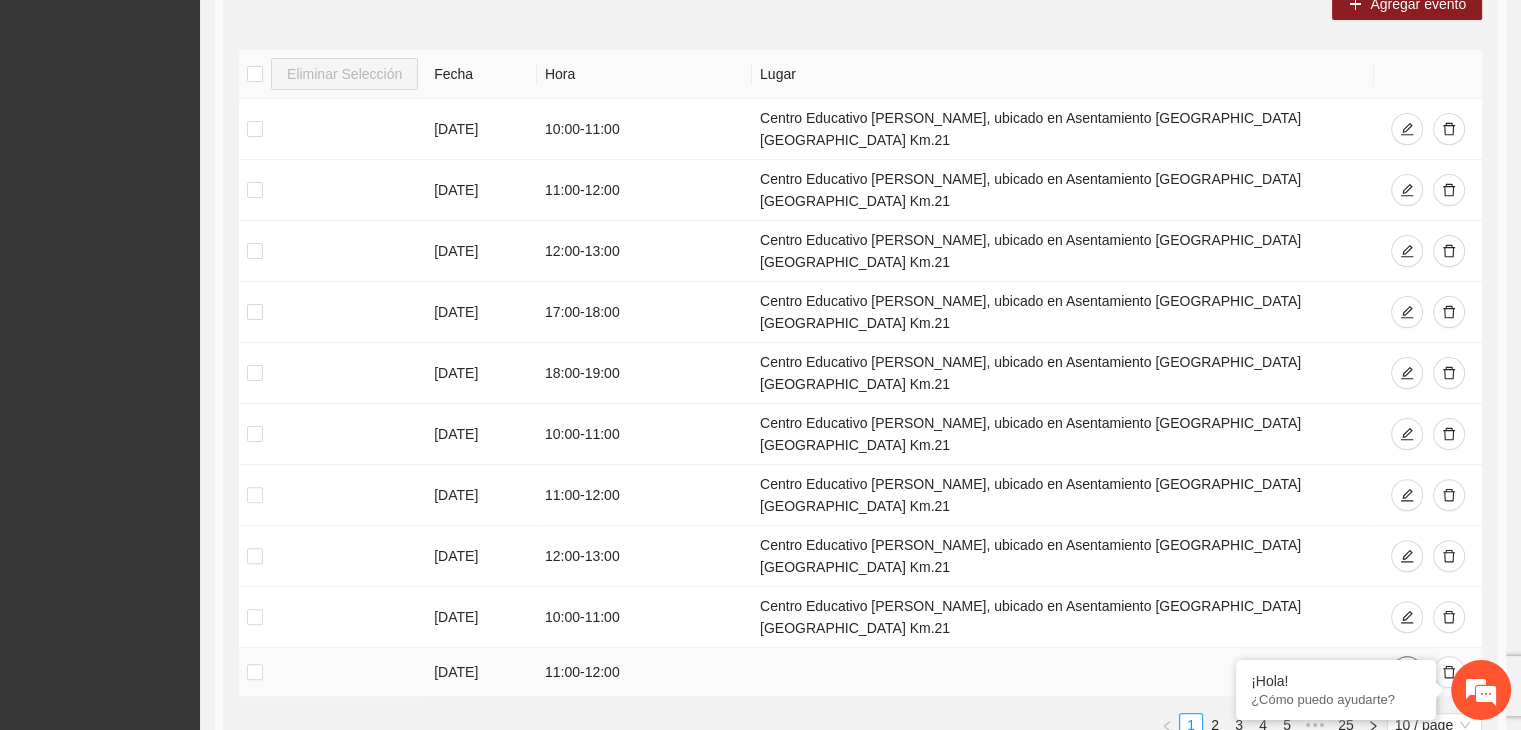 click at bounding box center [1407, 672] 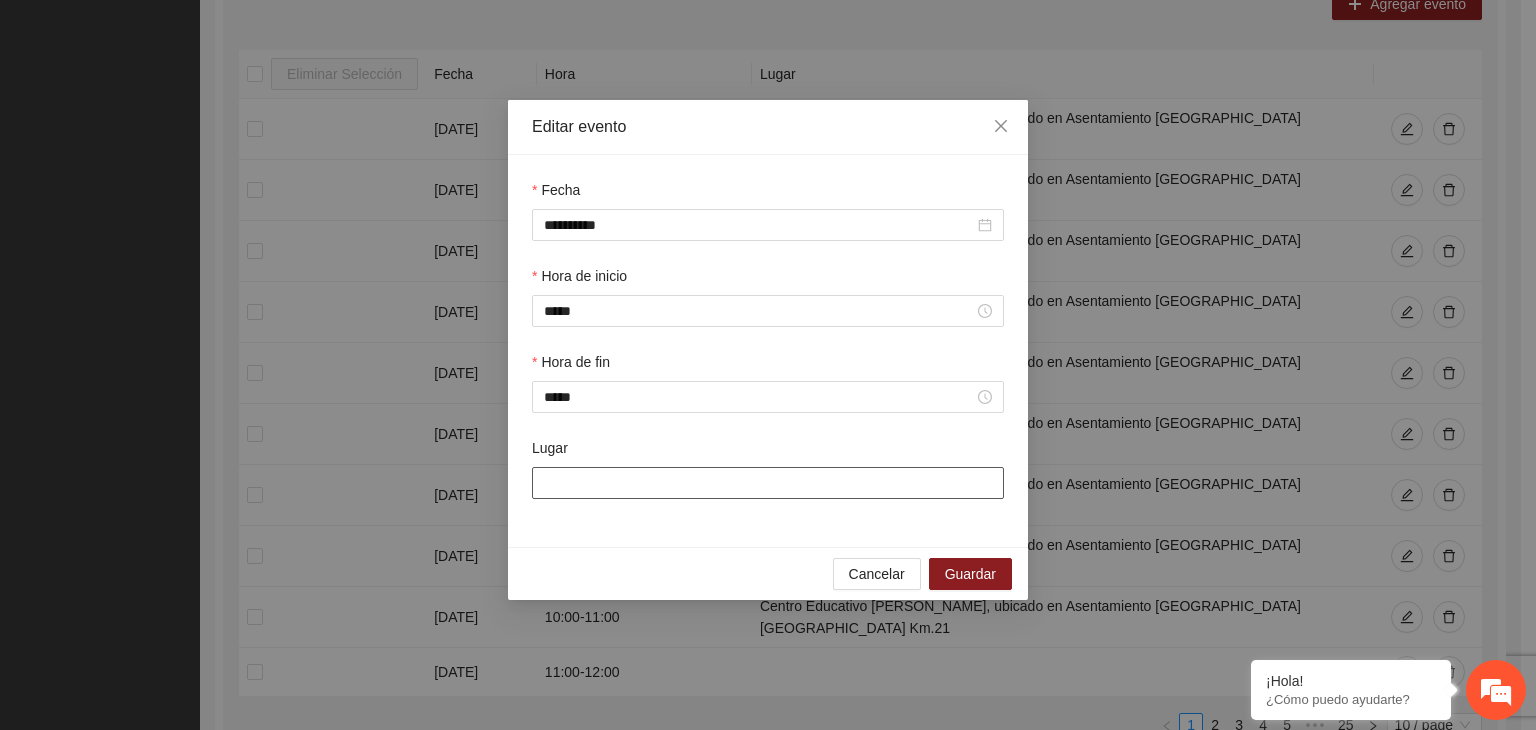 click on "Lugar" at bounding box center [768, 483] 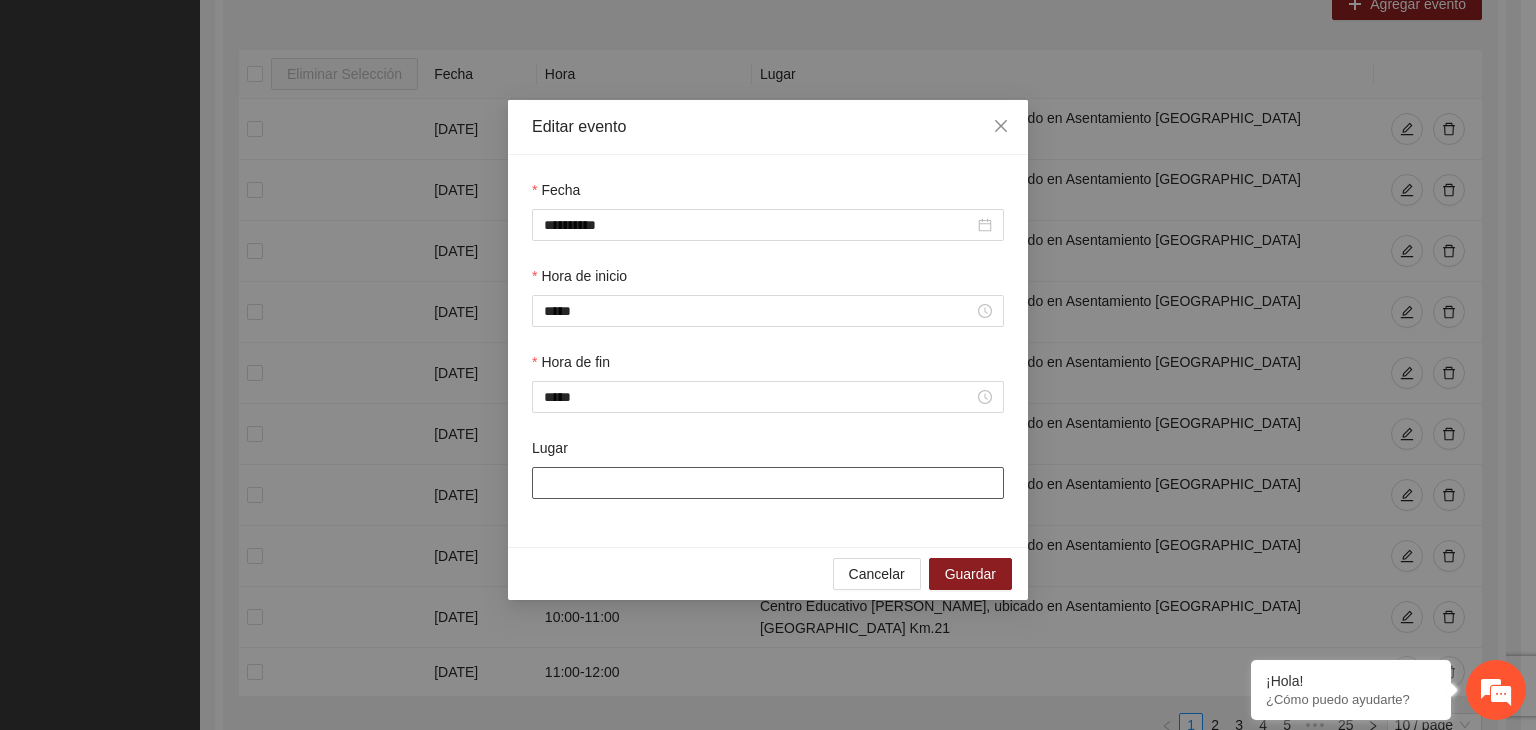 type on "**********" 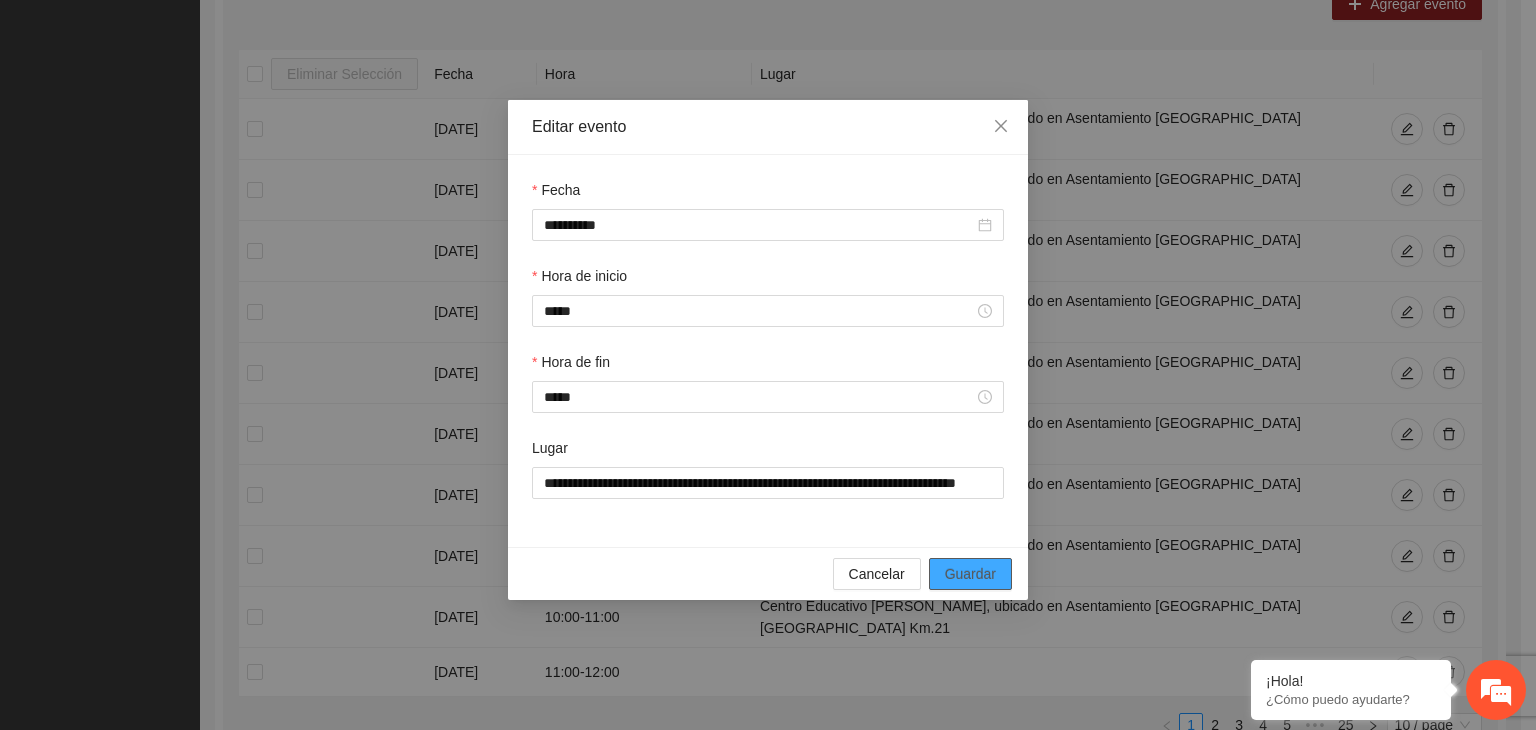 click on "Guardar" at bounding box center [970, 574] 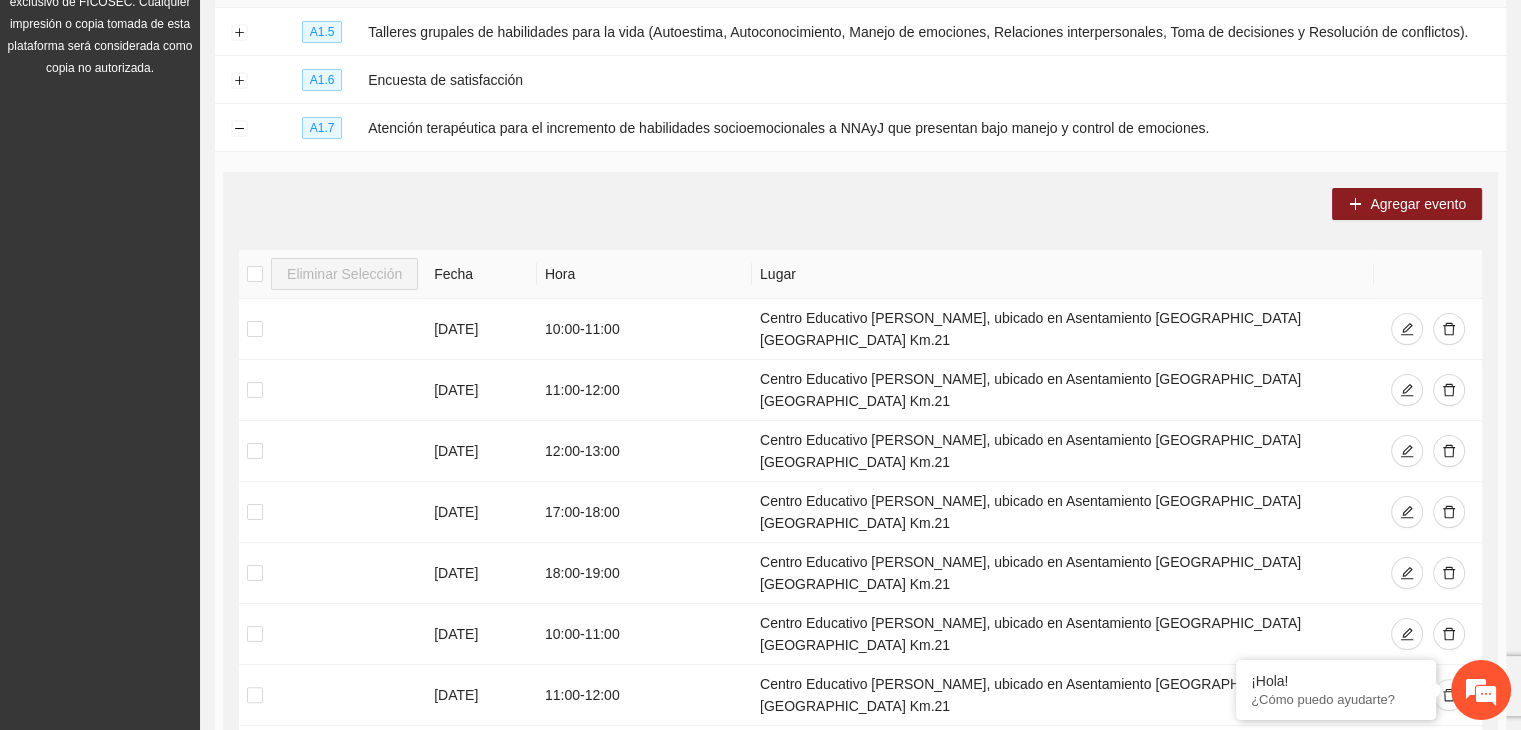 scroll, scrollTop: 0, scrollLeft: 0, axis: both 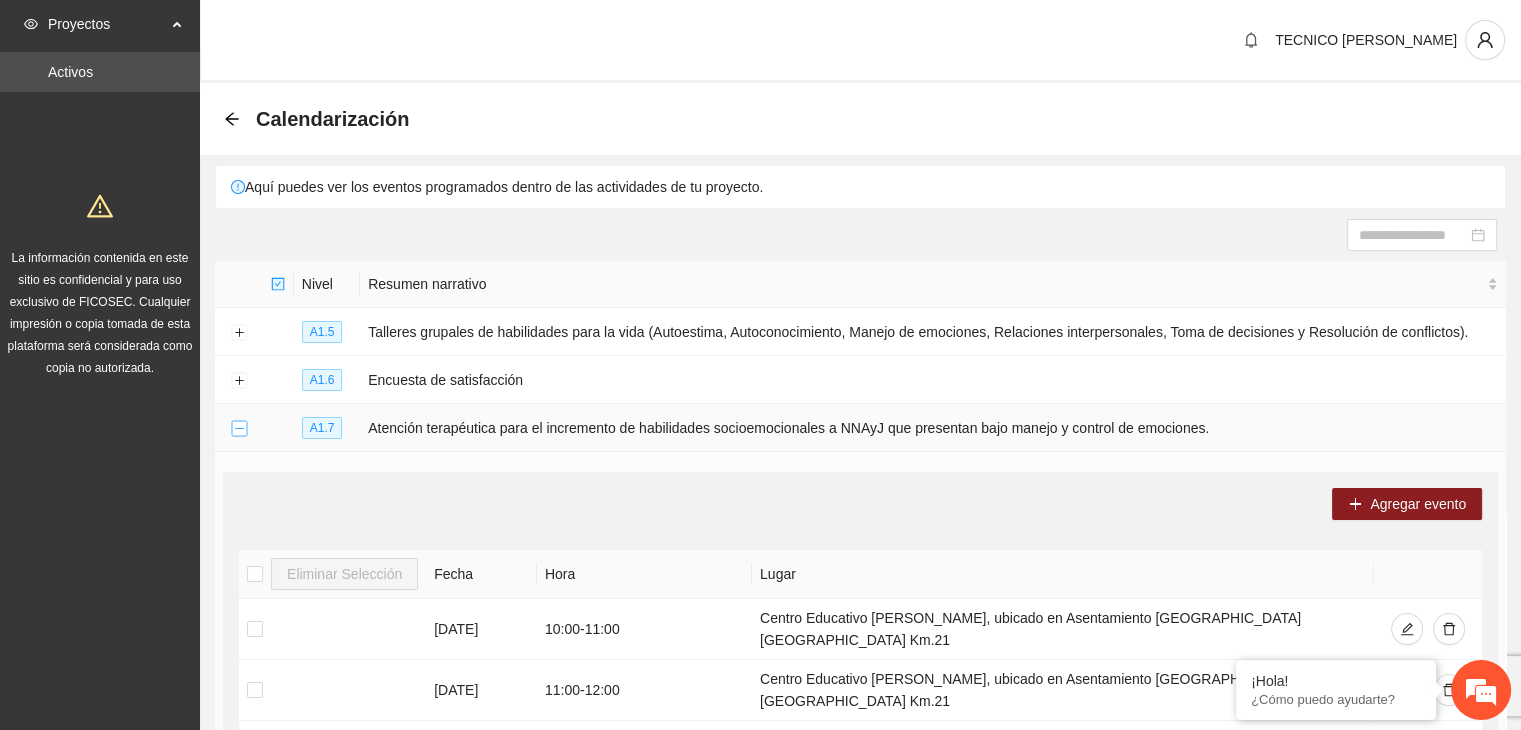 click at bounding box center (239, 429) 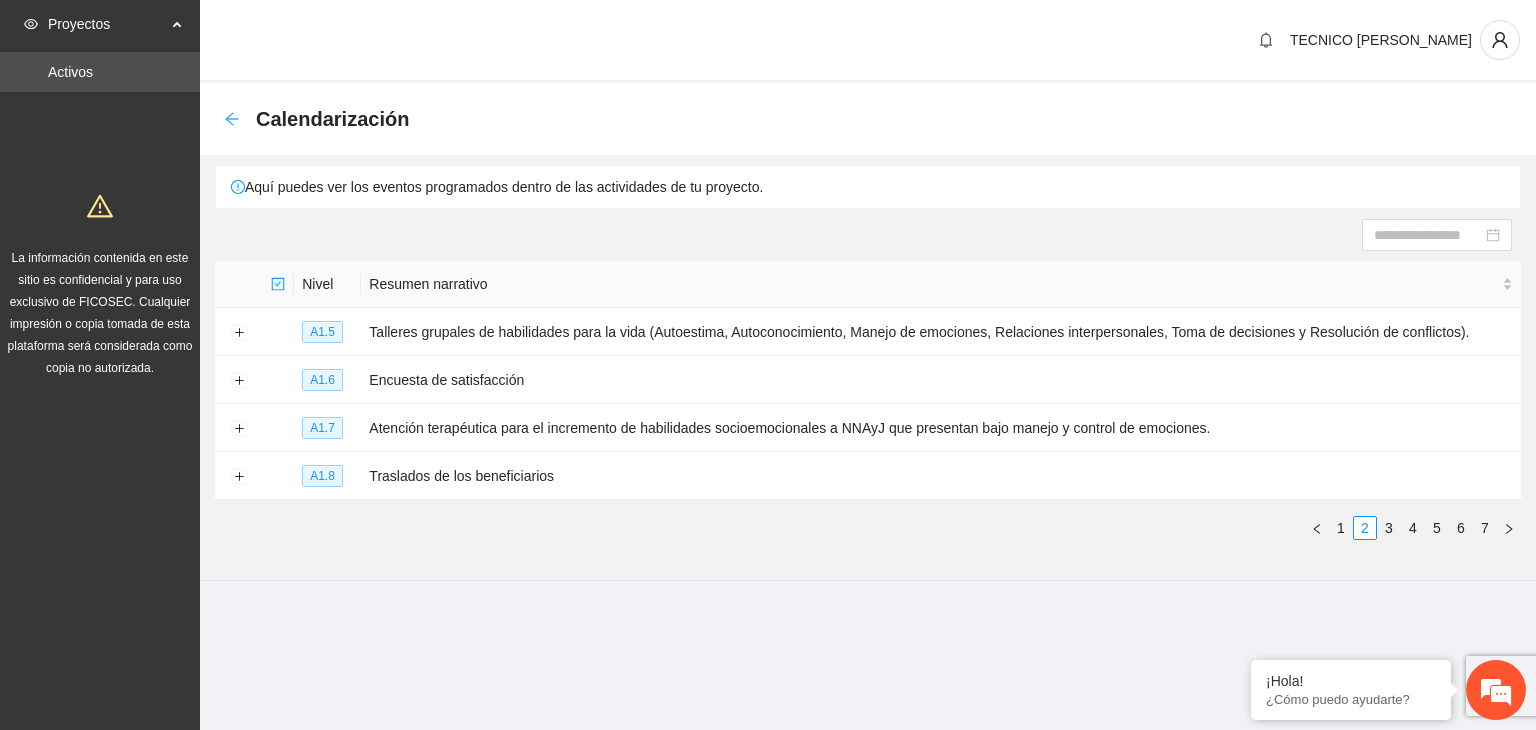 click 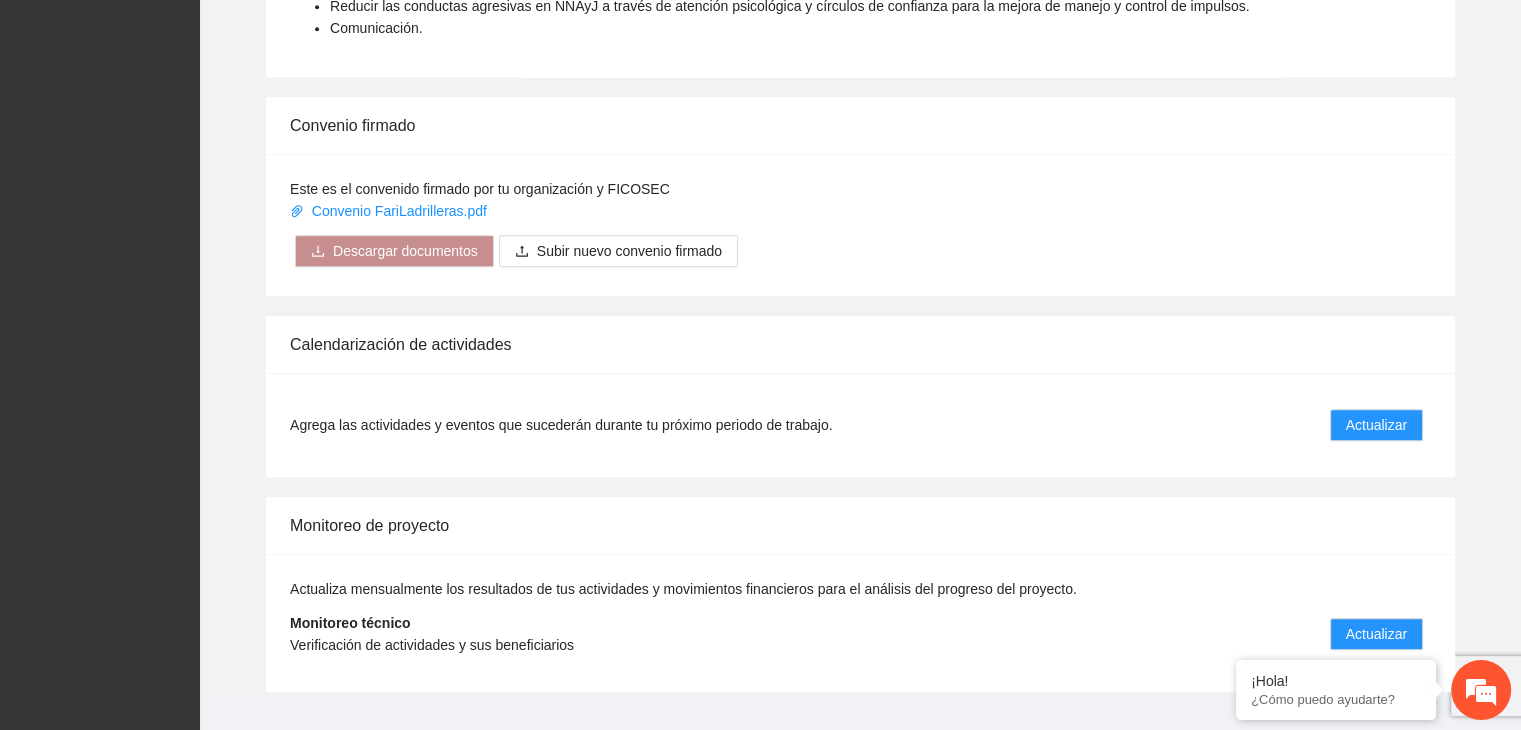 scroll, scrollTop: 1516, scrollLeft: 0, axis: vertical 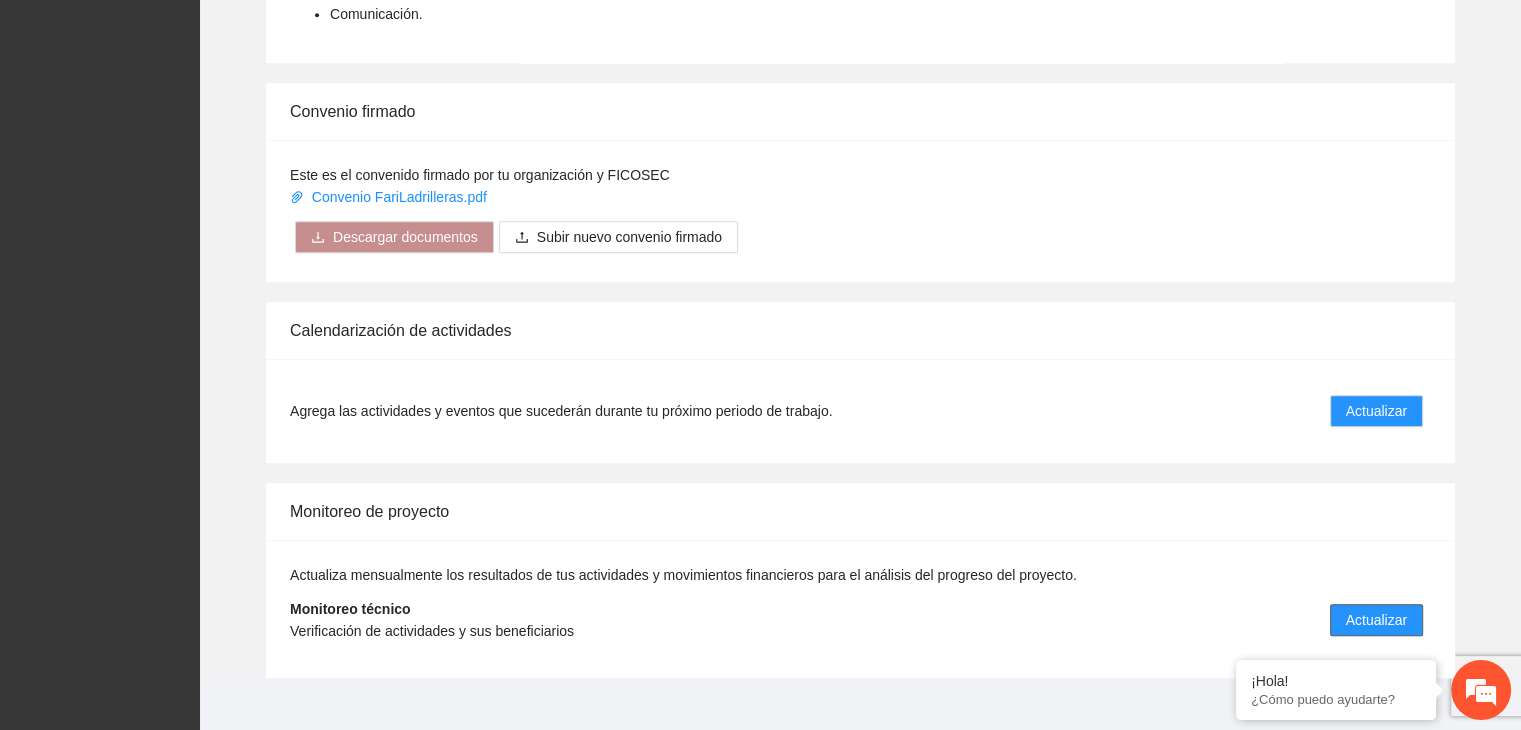 click on "Actualizar" at bounding box center (1376, 620) 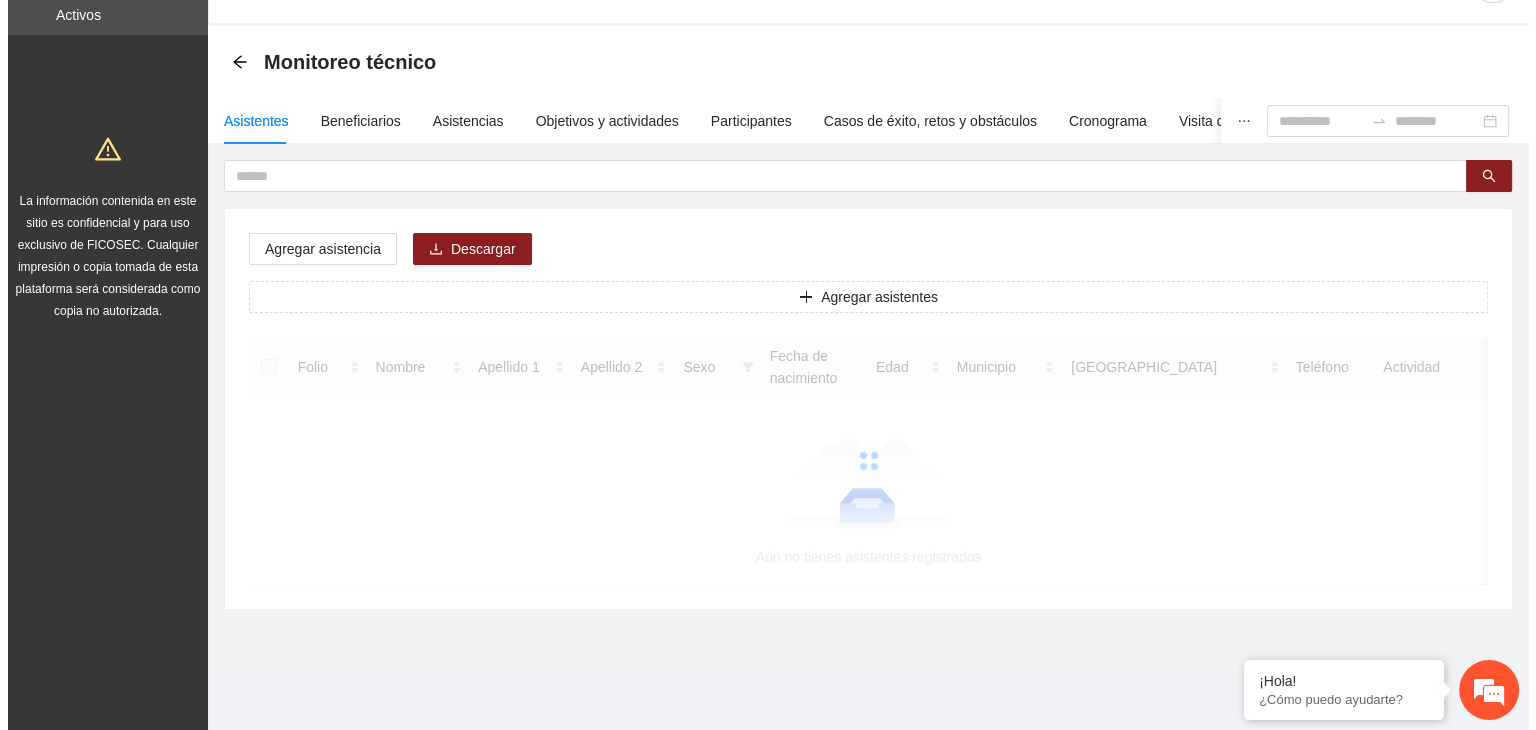 scroll, scrollTop: 0, scrollLeft: 0, axis: both 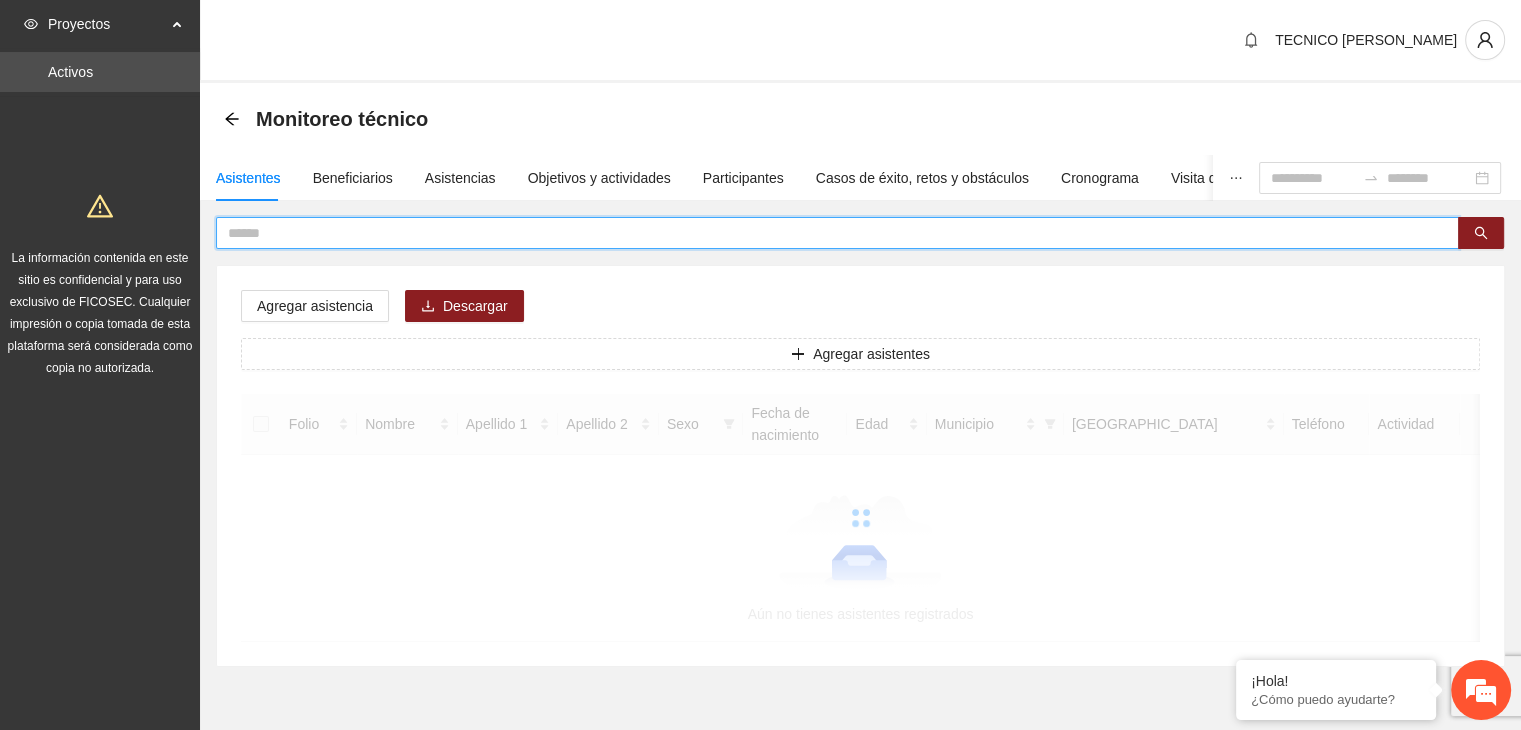 click at bounding box center [829, 233] 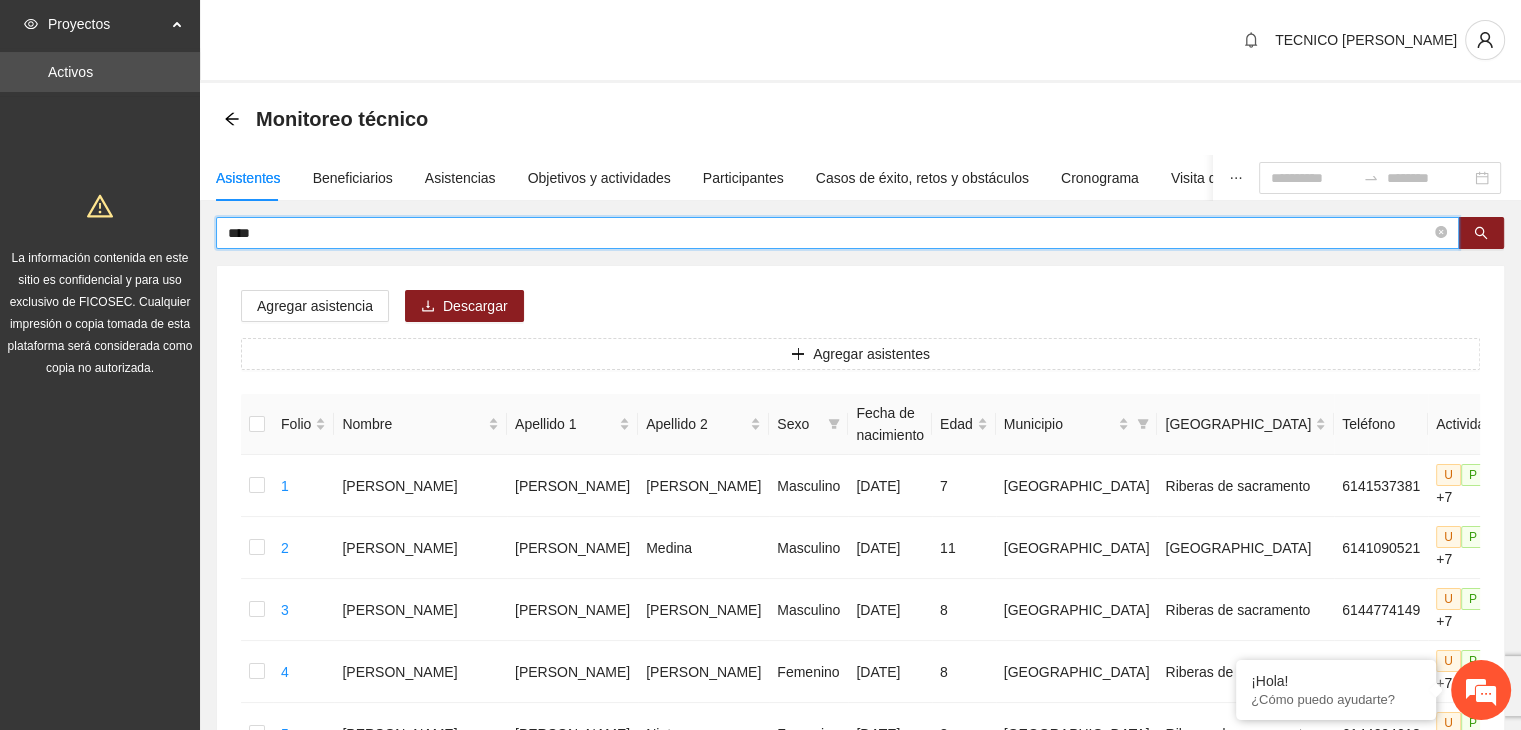 type on "****" 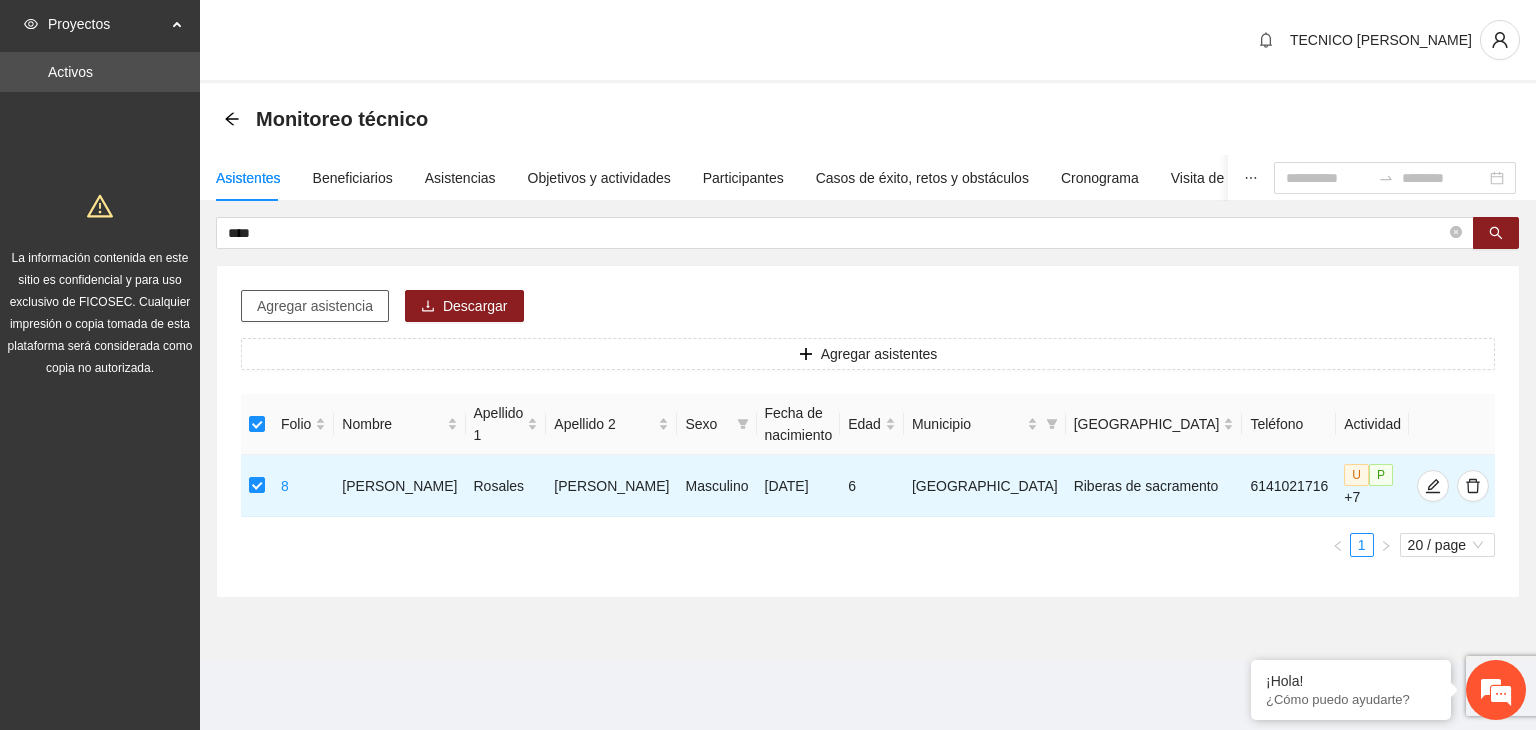 click on "Agregar asistencia" at bounding box center (315, 306) 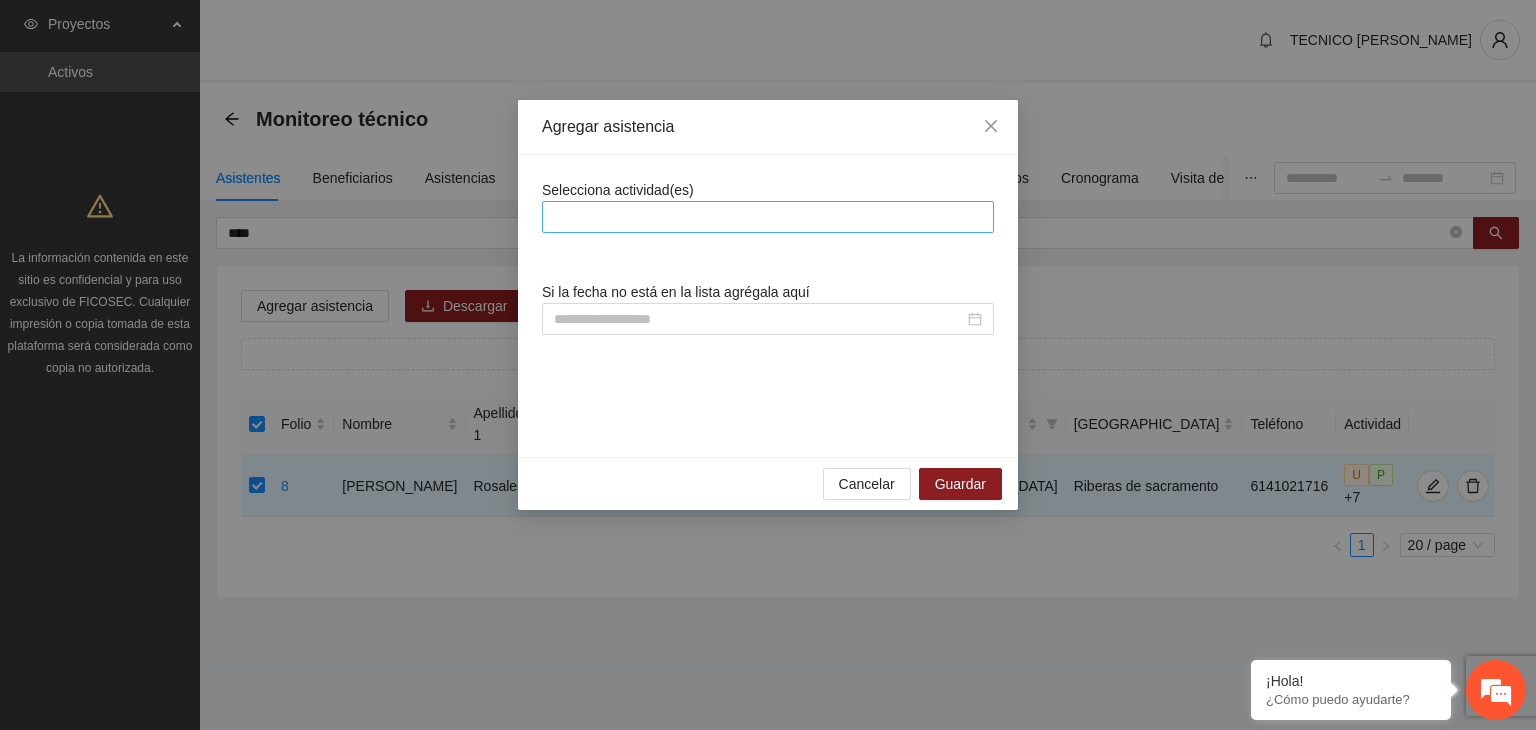 click at bounding box center [768, 217] 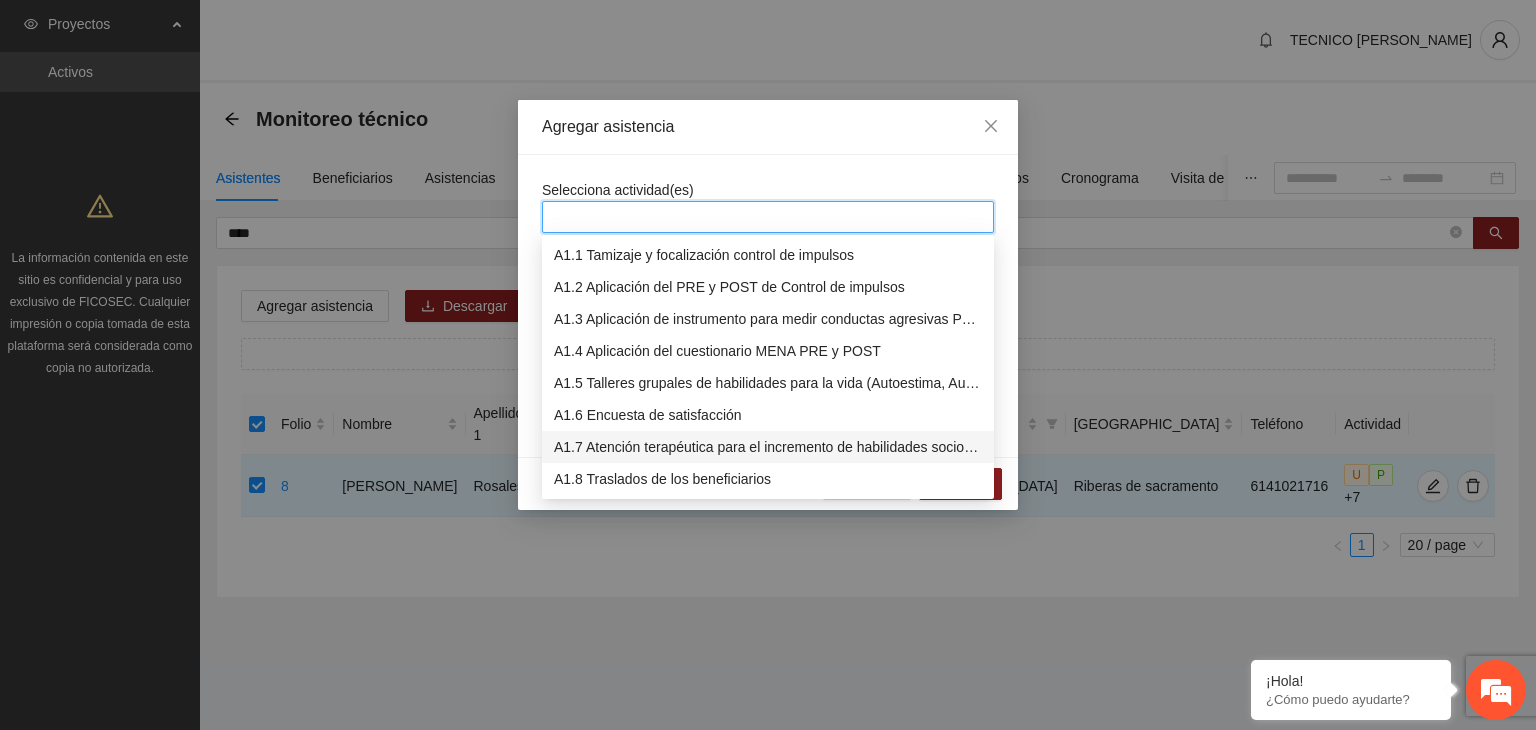 click on "A1.7 Atención terapéutica para el incremento de habilidades socioemocionales a NNAyJ que presentan bajo manejo y control de emociones." at bounding box center [768, 447] 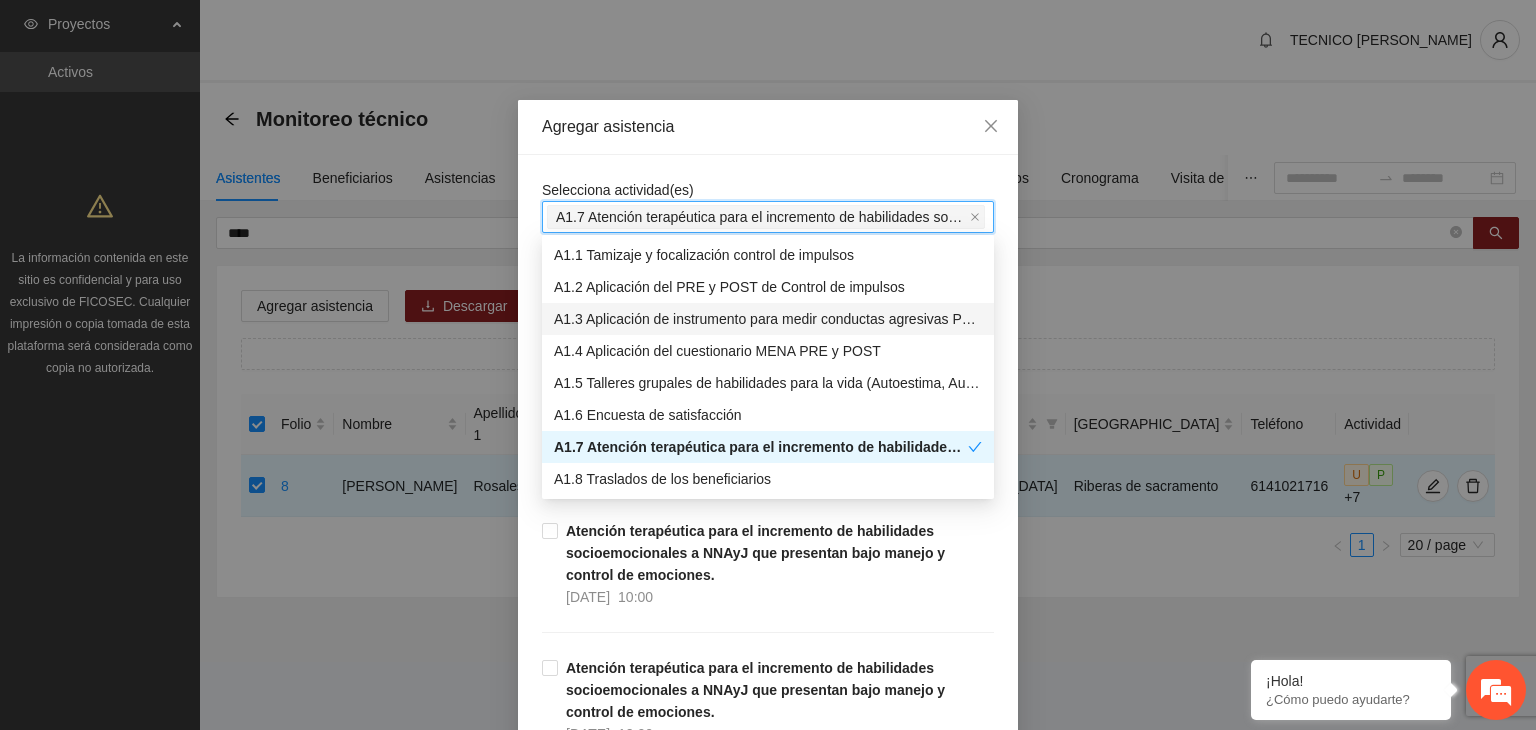 scroll, scrollTop: 100, scrollLeft: 0, axis: vertical 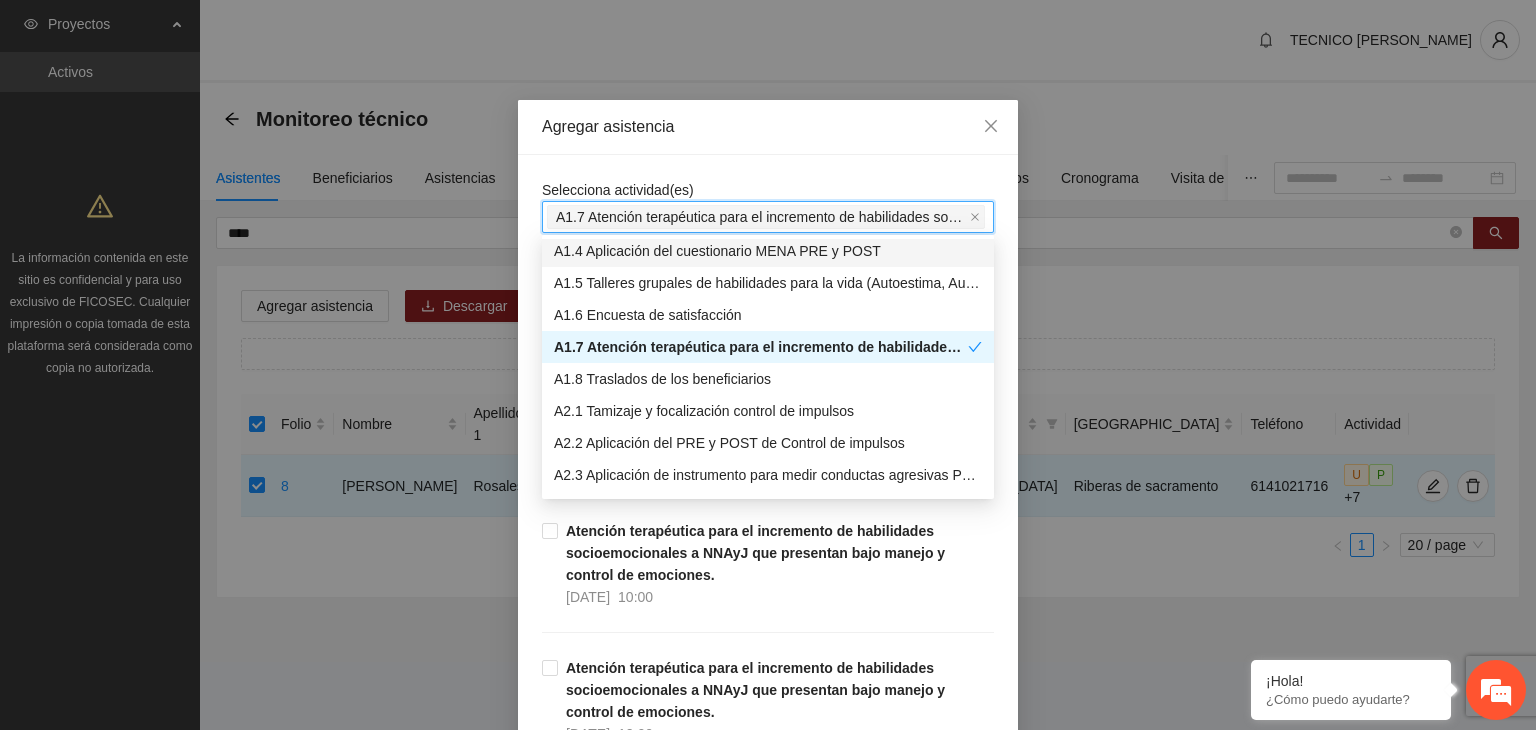click on "Selecciona actividad(es) A1.7 Atención terapéutica para el incremento de habilidades socioemocionales a NNAyJ que presentan bajo manejo y control de emociones.   Si la fecha no está en la lista agrégala aquí Atención terapéutica para el incremento de habilidades socioemocionales a NNAyJ que presentan bajo manejo y control de emociones. [DATE] 11:00 Atención terapéutica para el incremento de habilidades socioemocionales a NNAyJ que presentan bajo manejo y control de emociones. [DATE] 10:00 Atención terapéutica para el incremento de habilidades socioemocionales a NNAyJ que presentan bajo manejo y control de emociones. [DATE] 12:00 Atención terapéutica para el incremento de habilidades socioemocionales a NNAyJ que presentan bajo manejo y control de emociones. [DATE] 11:00 Atención terapéutica para el incremento de habilidades socioemocionales a NNAyJ que presentan bajo manejo y control de emociones. [DATE] 10:00 [DATE] 18:00 [DATE] 17:00 [DATE] 12:00 21/07/2025" at bounding box center (768, 16882) 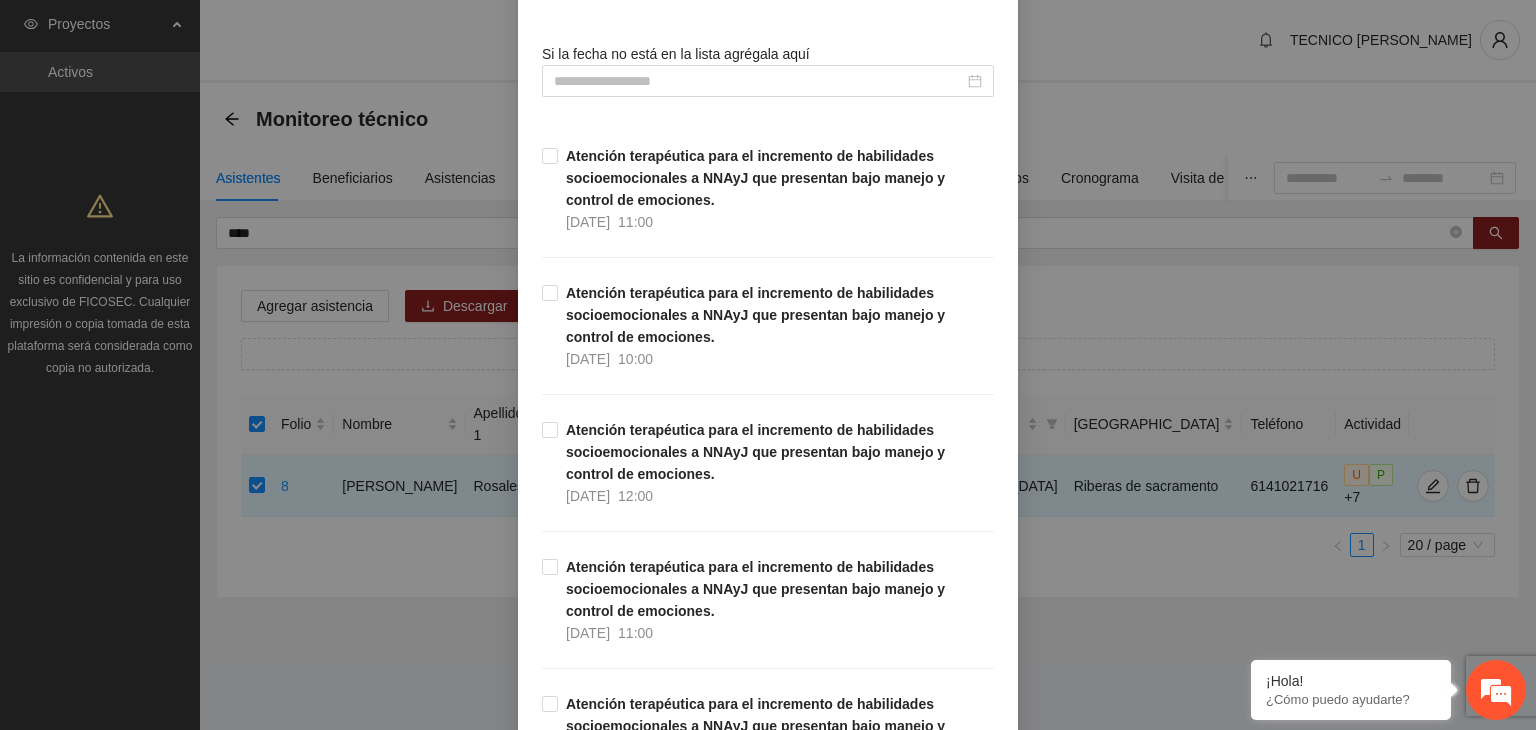 scroll, scrollTop: 300, scrollLeft: 0, axis: vertical 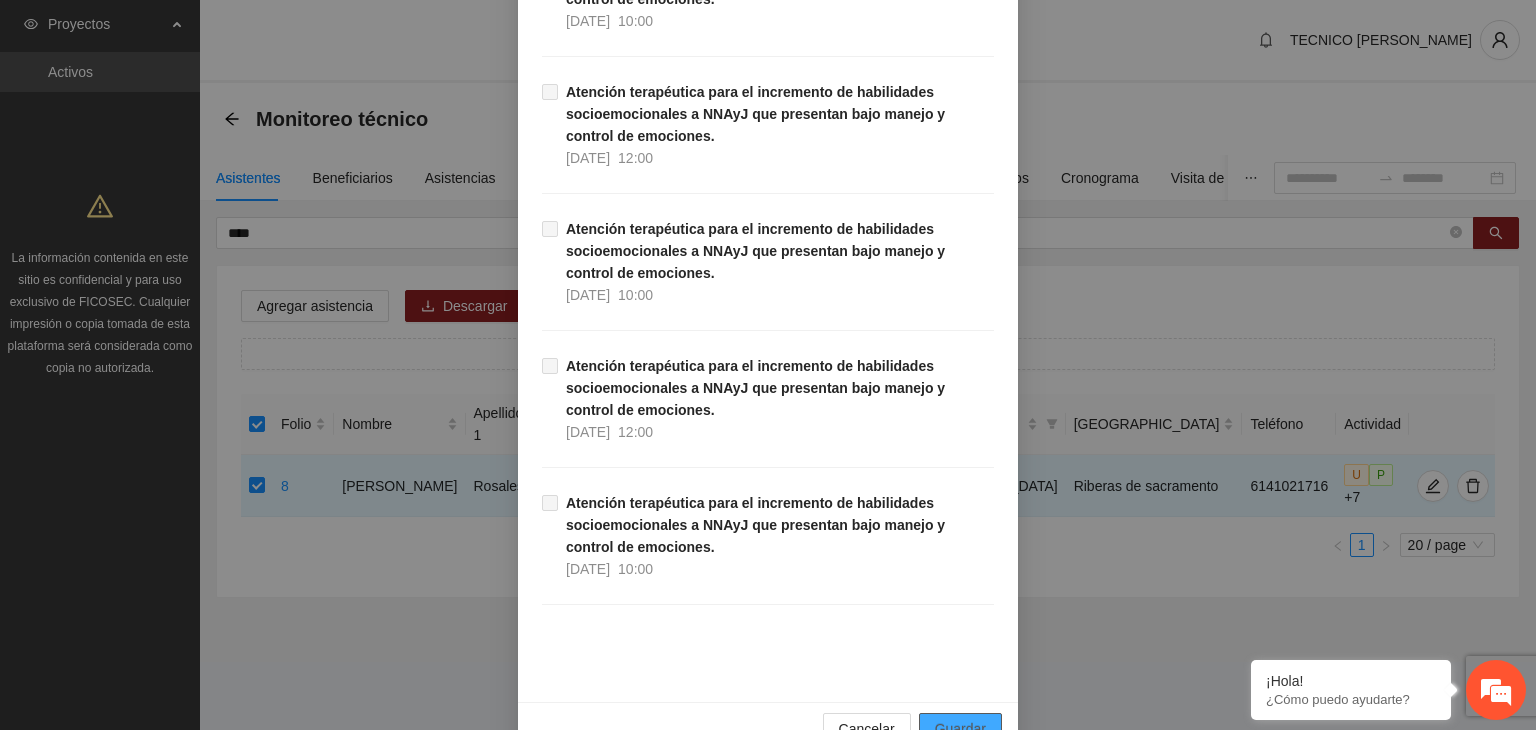 click on "Guardar" at bounding box center (960, 729) 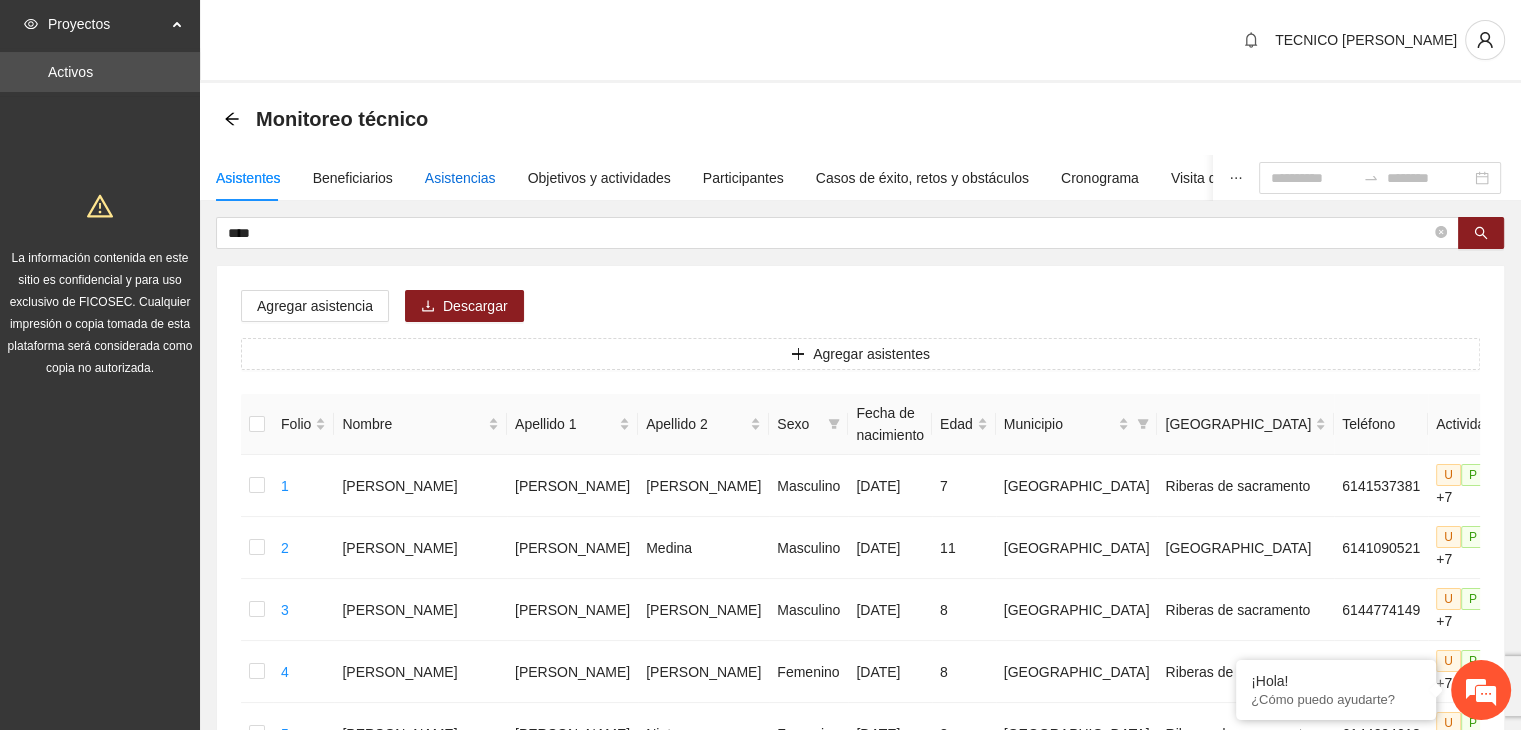 click on "Asistencias" at bounding box center [460, 178] 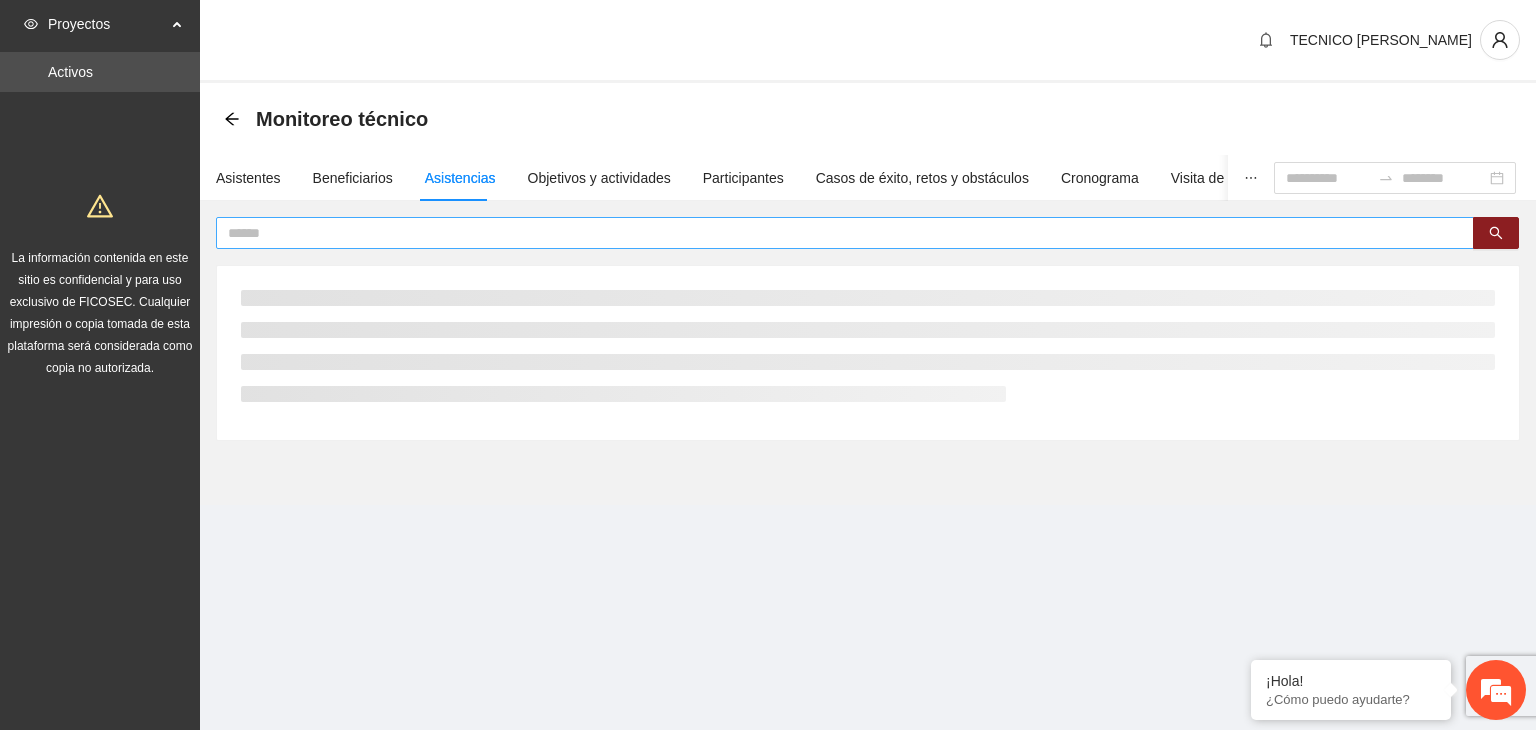 click at bounding box center [837, 233] 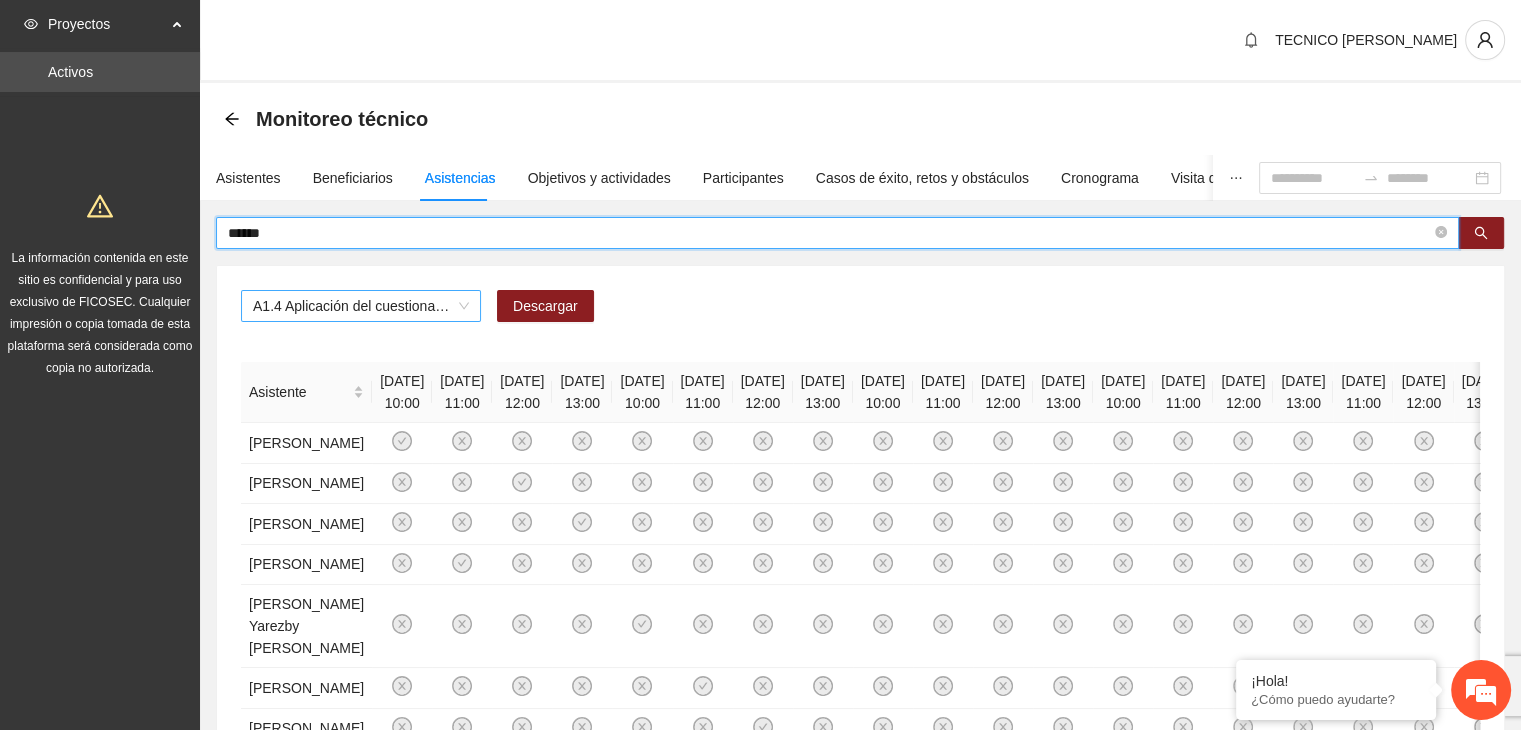 click on "A1.4 Aplicación del cuestionario MENA PRE y POST" at bounding box center (361, 306) 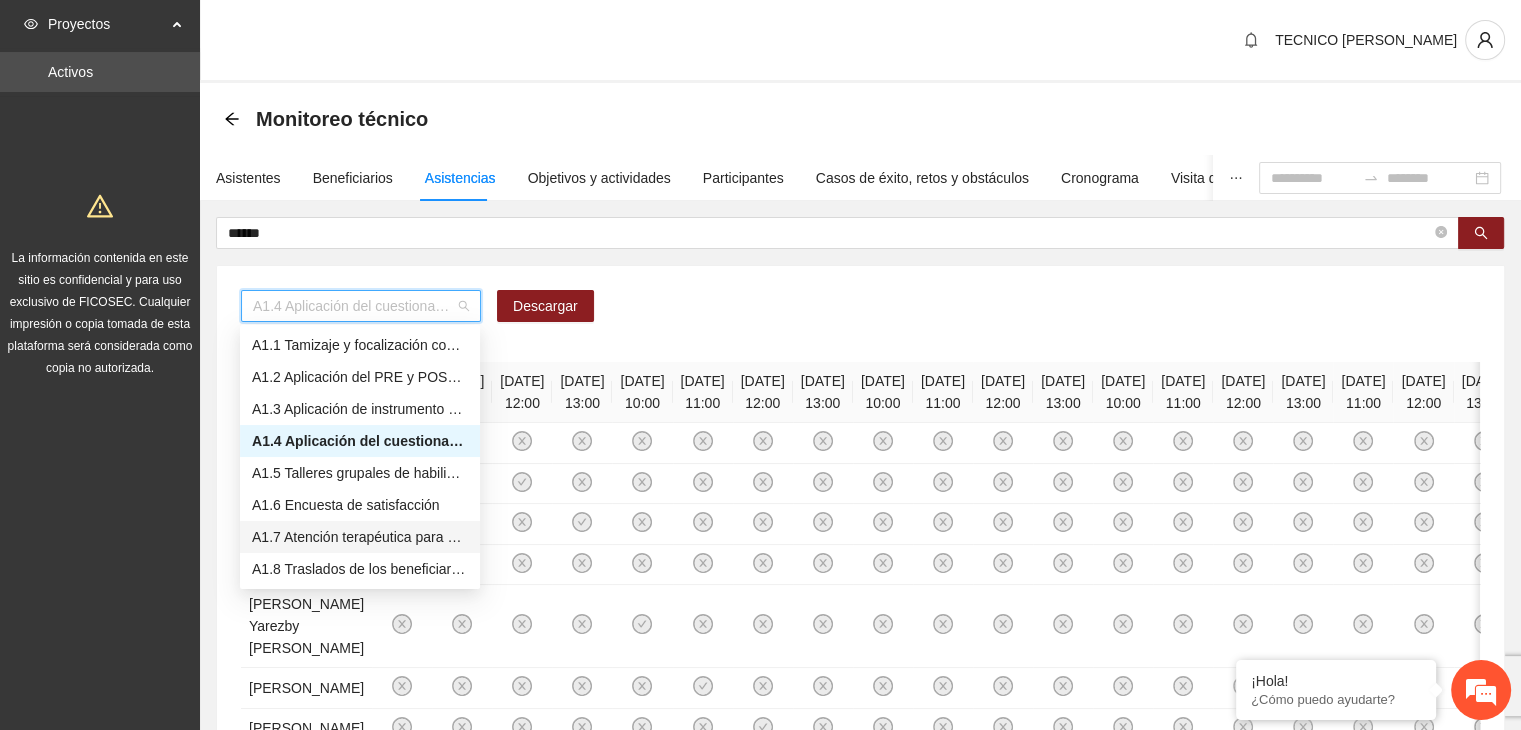 click on "A1.7 Atención terapéutica para el incremento de habilidades socioemocionales a NNAyJ que presentan bajo manejo y control de emociones." at bounding box center [360, 537] 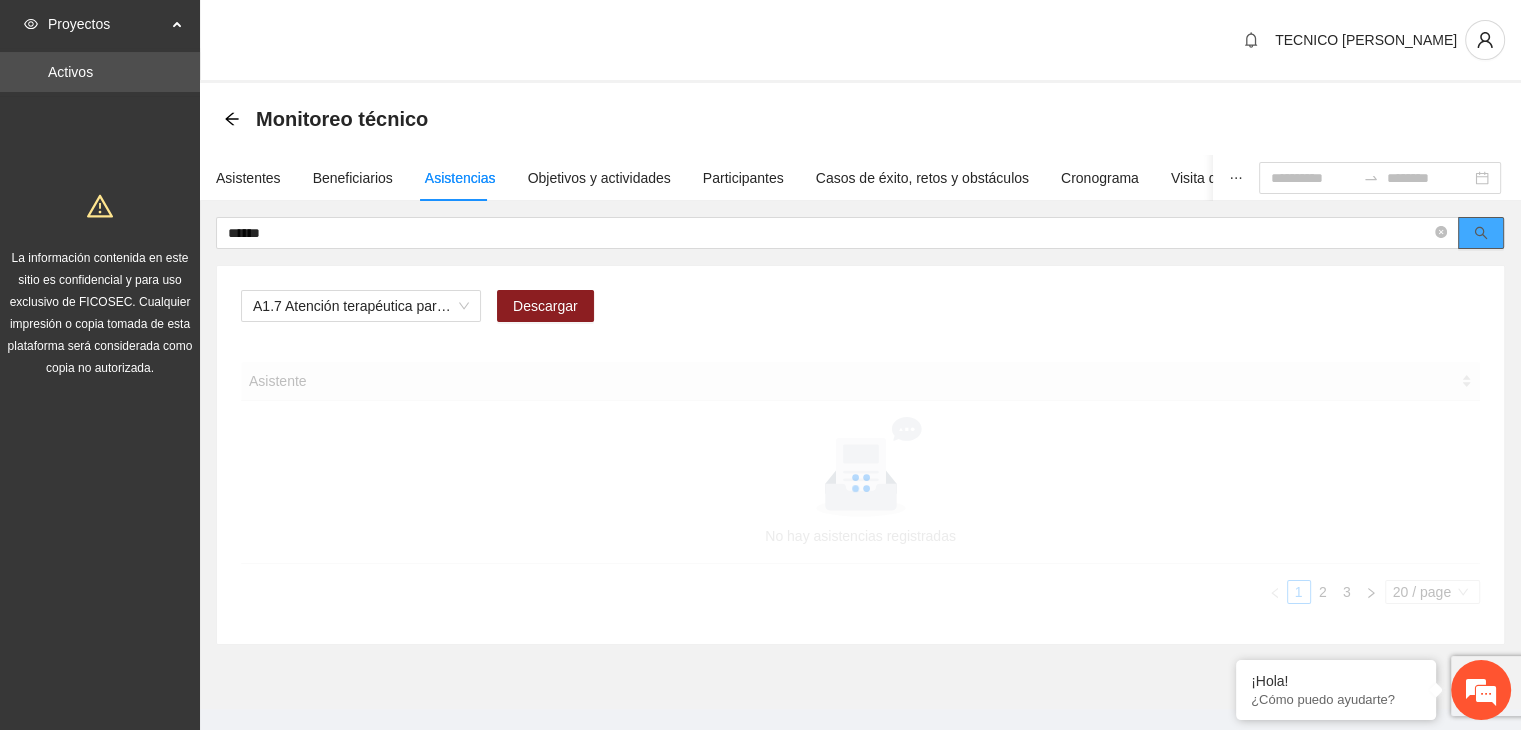 click at bounding box center (1481, 233) 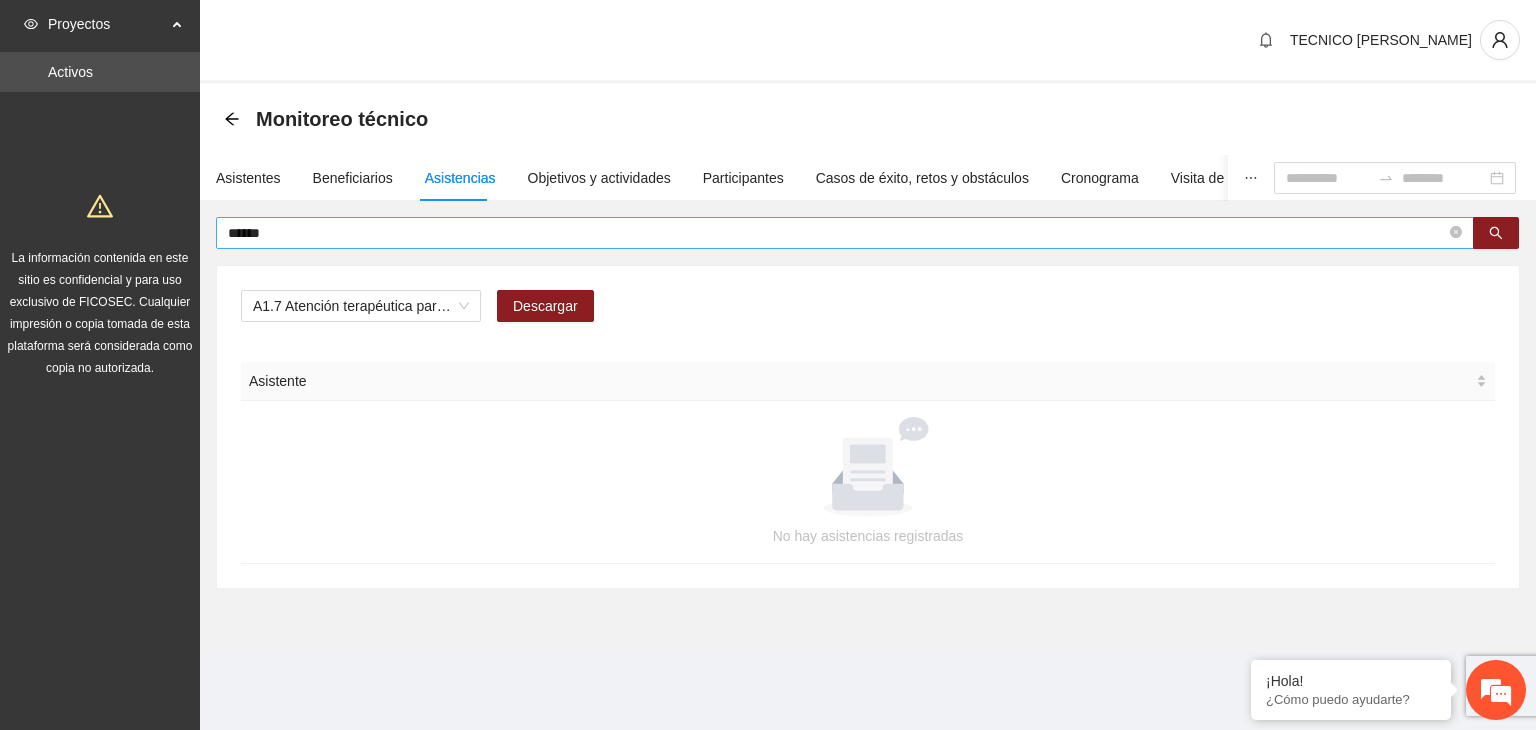 click on "******" at bounding box center [837, 233] 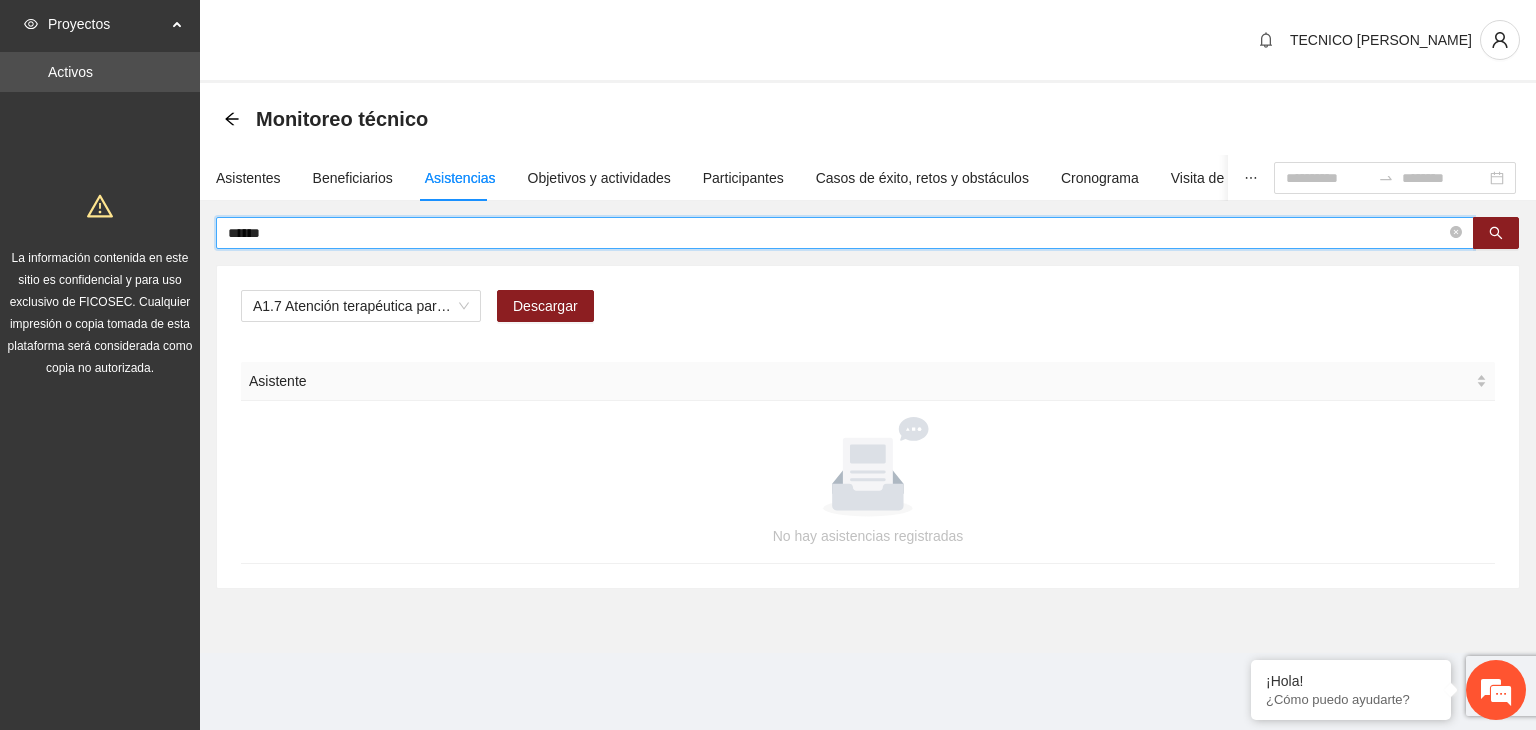 click on "******" at bounding box center (837, 233) 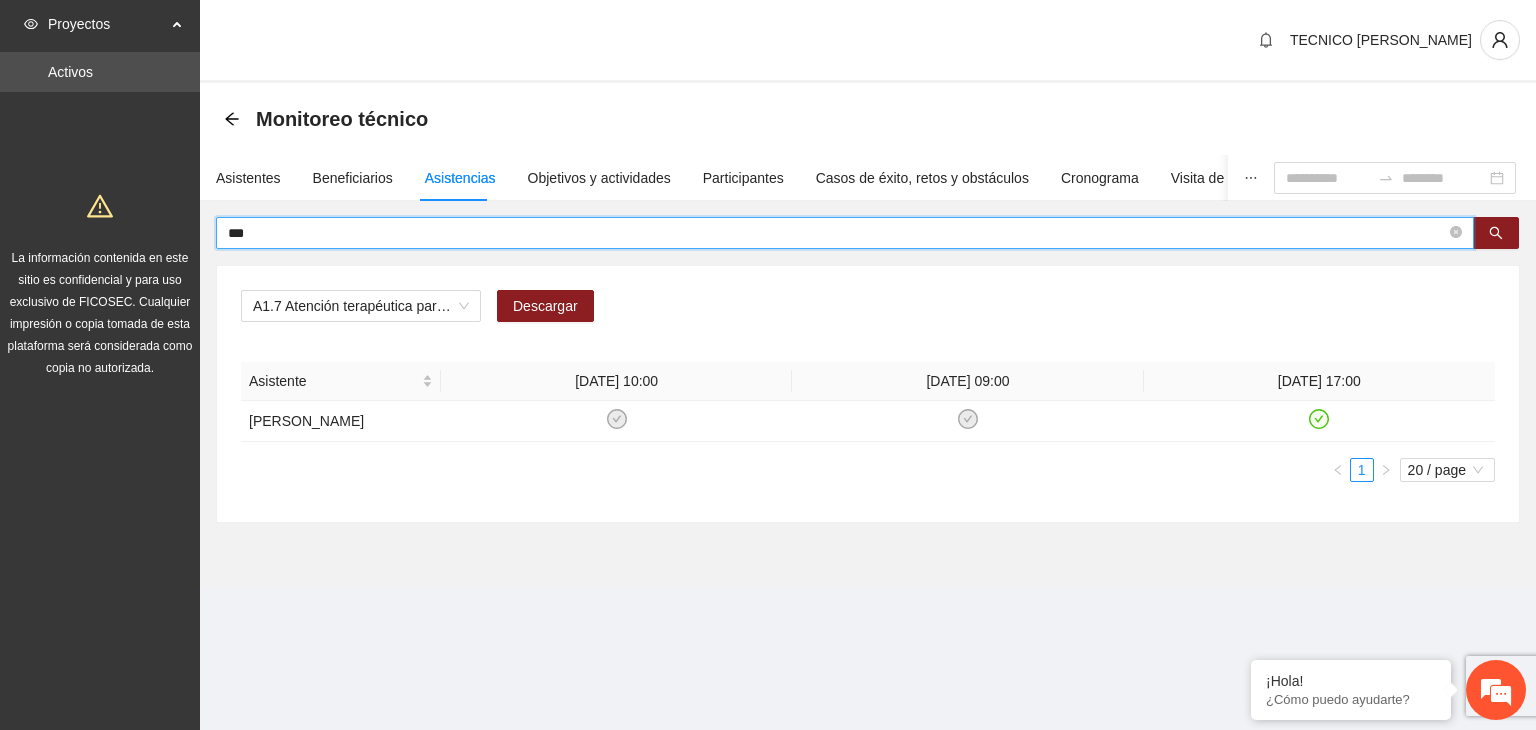 drag, startPoint x: 307, startPoint y: 241, endPoint x: 200, endPoint y: 239, distance: 107.01869 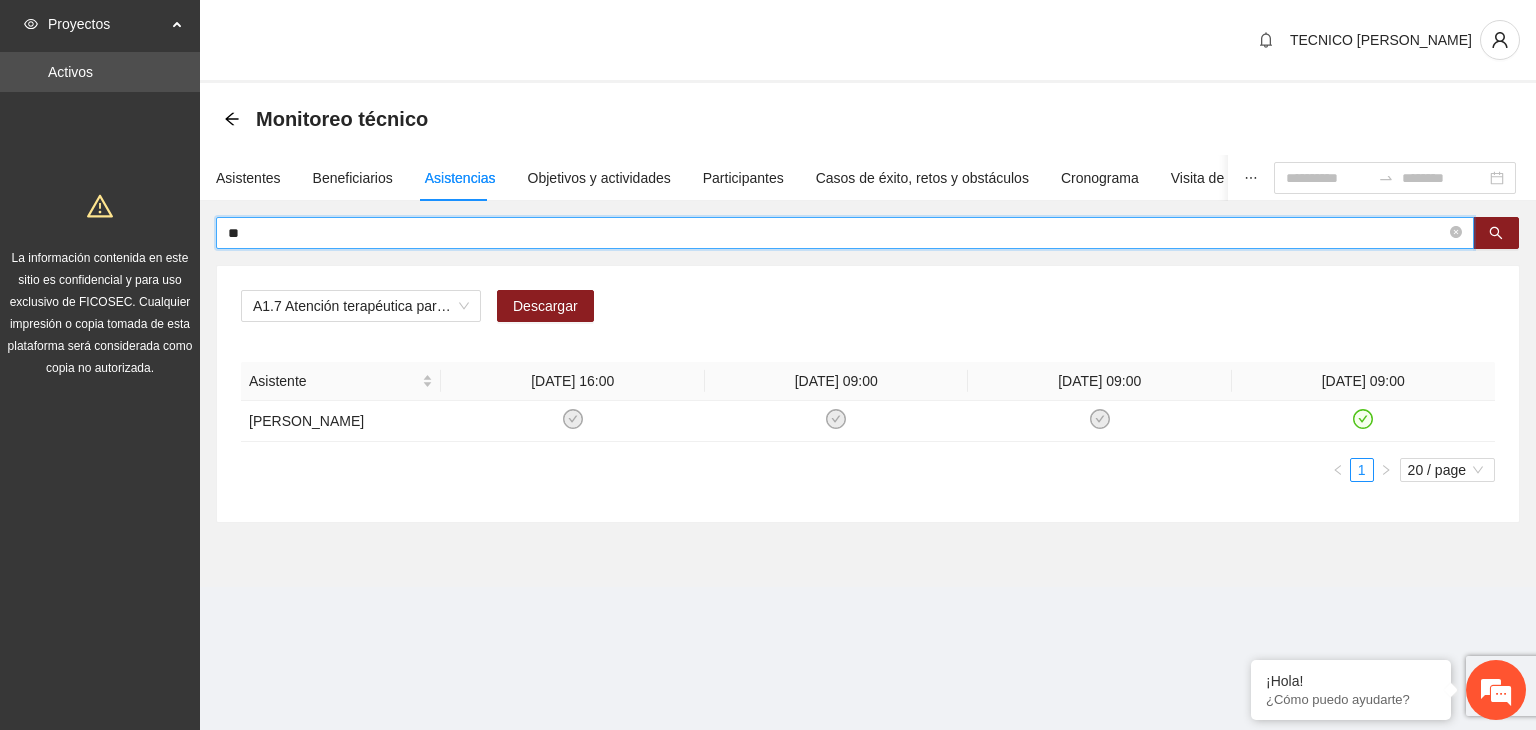 type on "*" 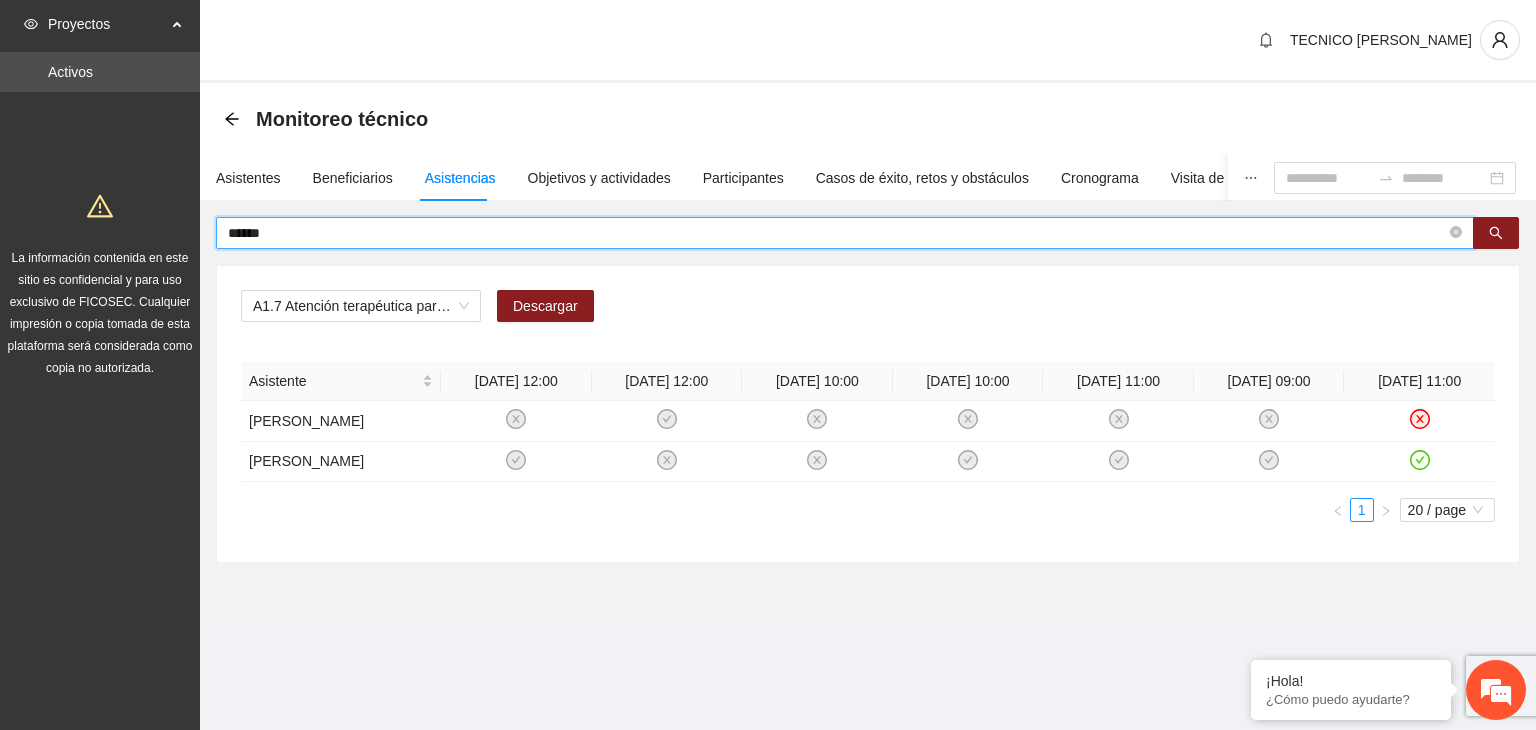 drag, startPoint x: 300, startPoint y: 229, endPoint x: 237, endPoint y: 234, distance: 63.1981 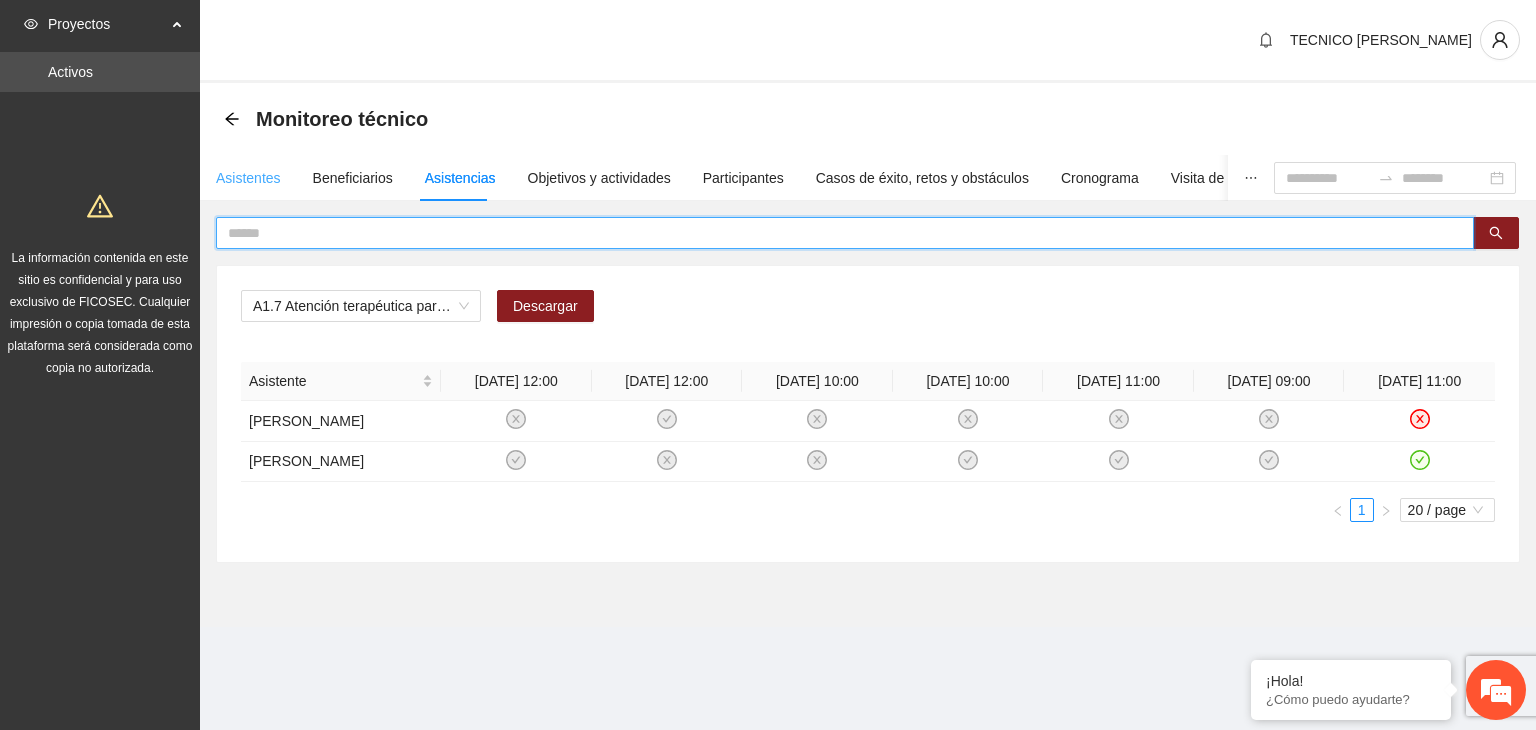 type 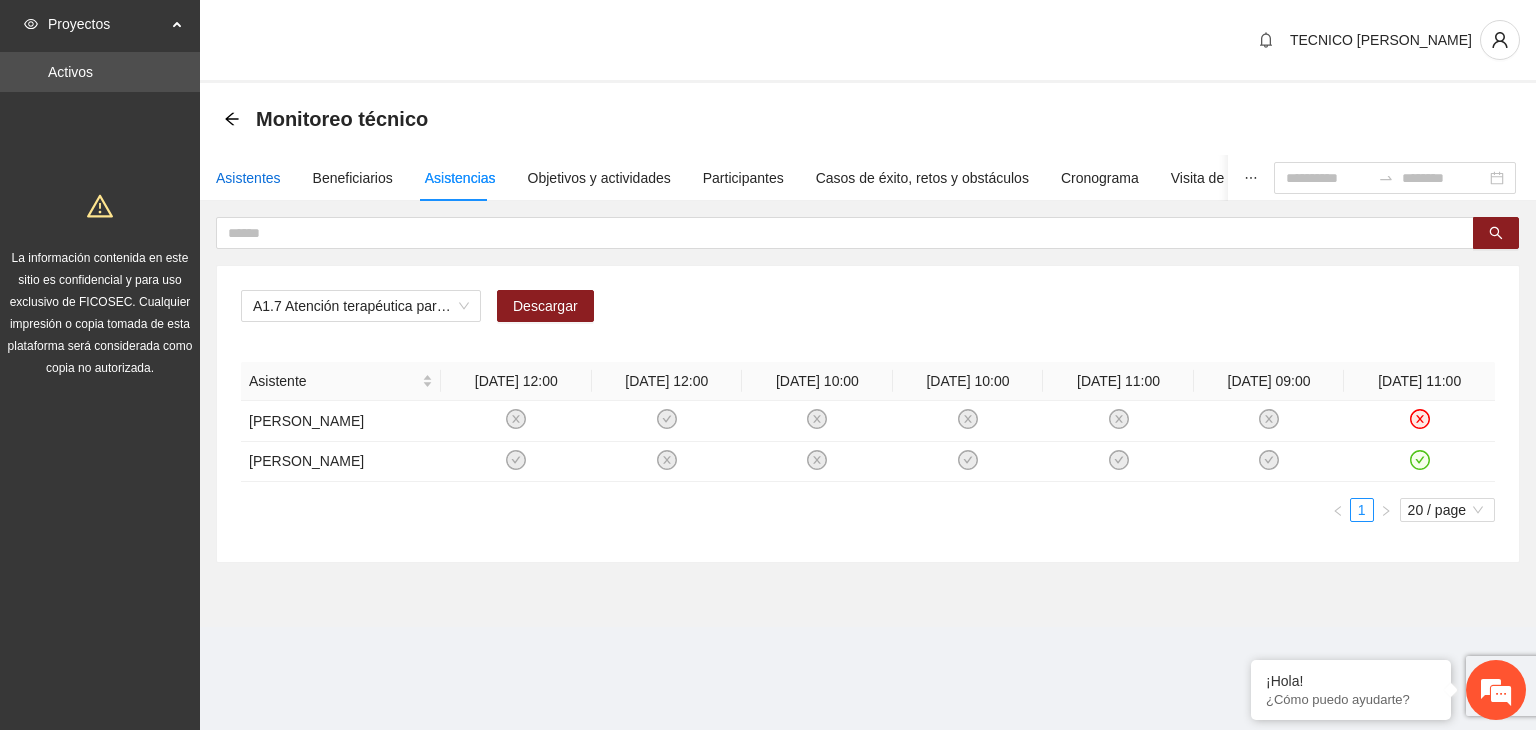 click on "Asistentes" at bounding box center [248, 178] 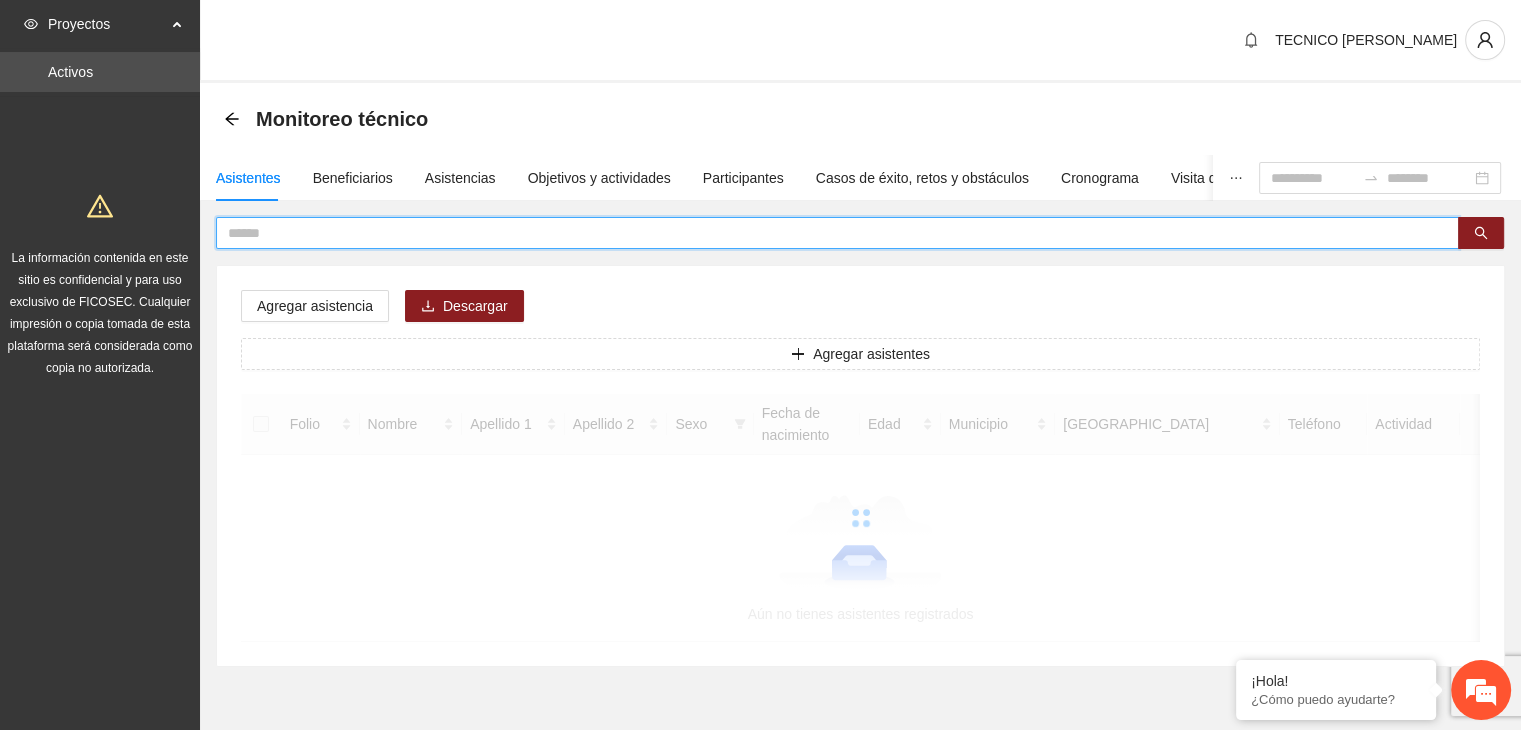 click at bounding box center (829, 233) 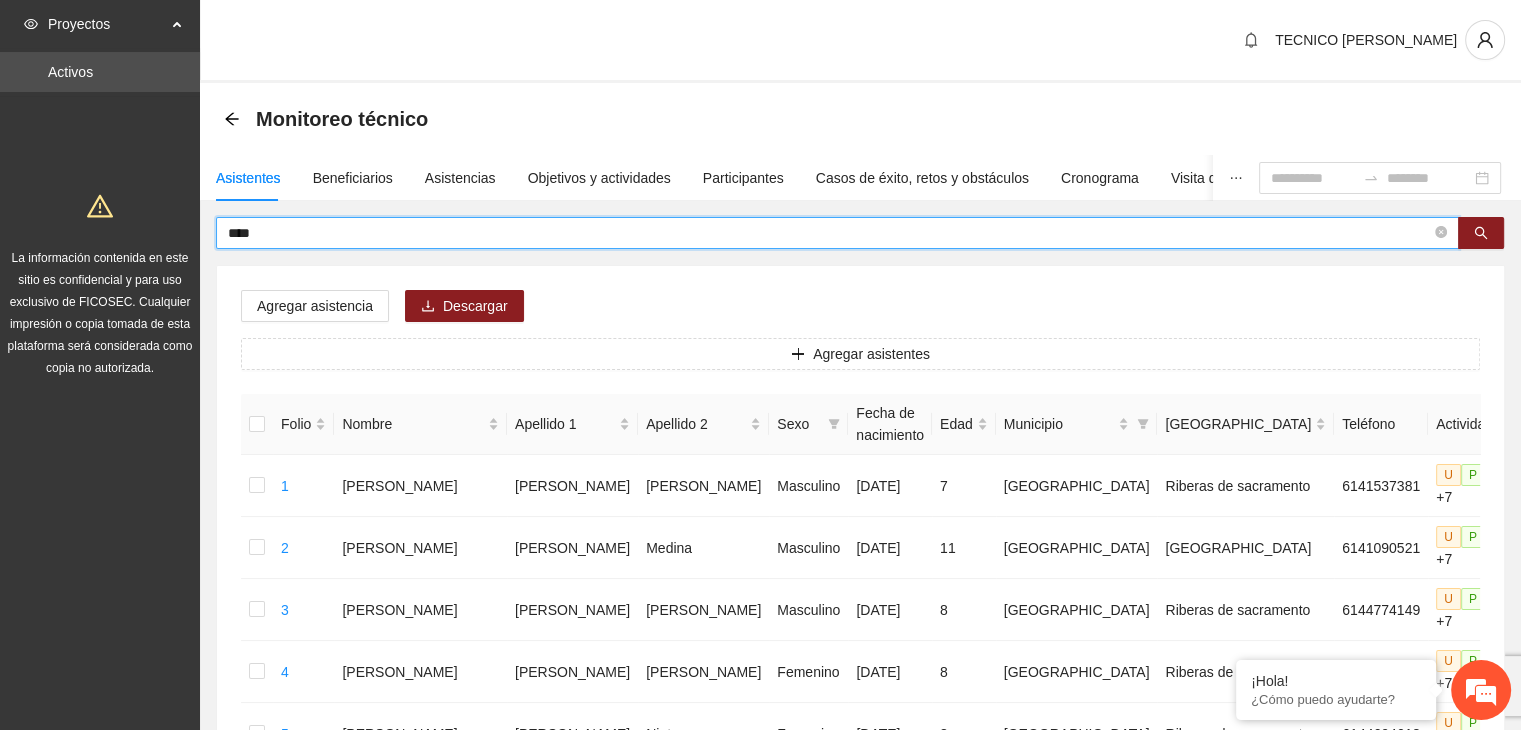 type on "****" 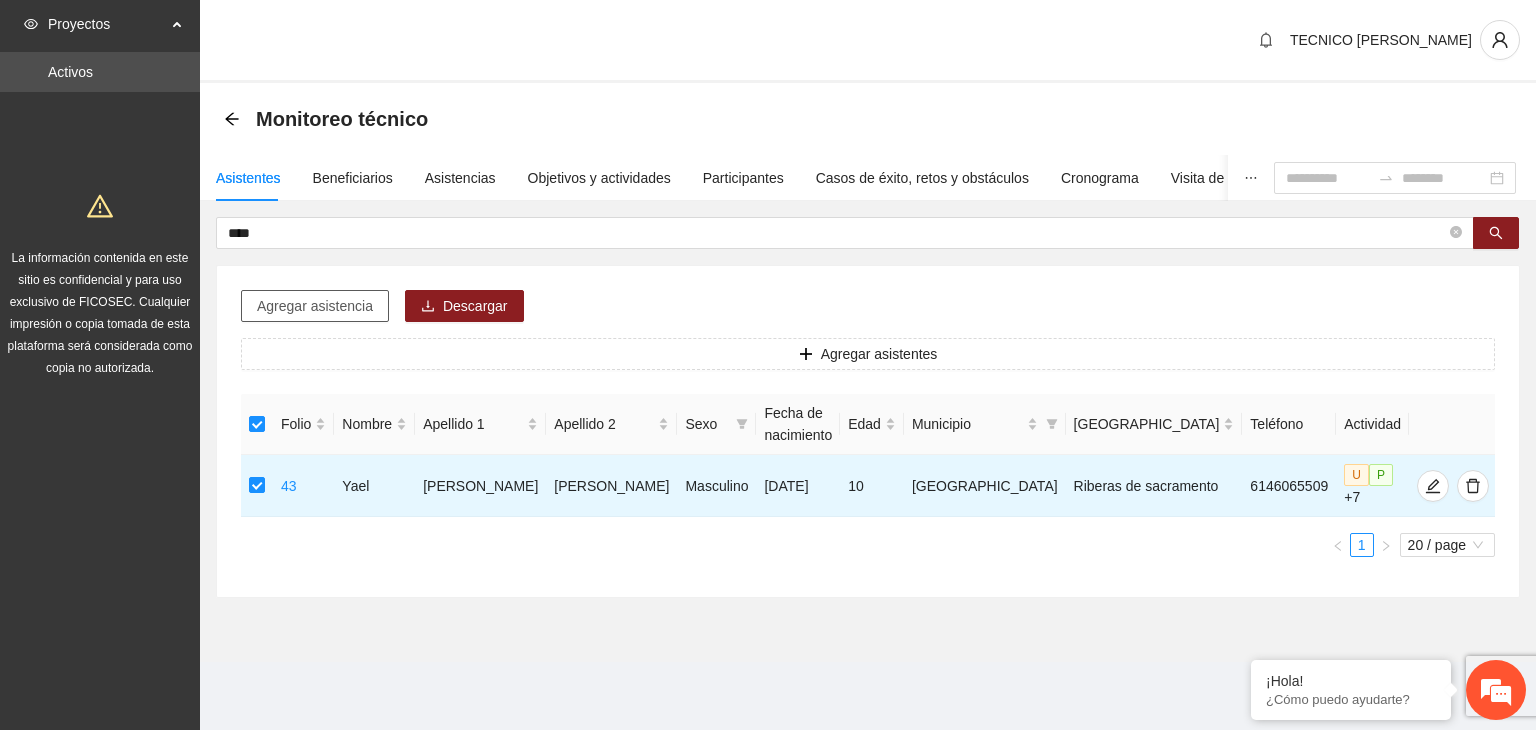 click on "Agregar asistencia" at bounding box center [315, 306] 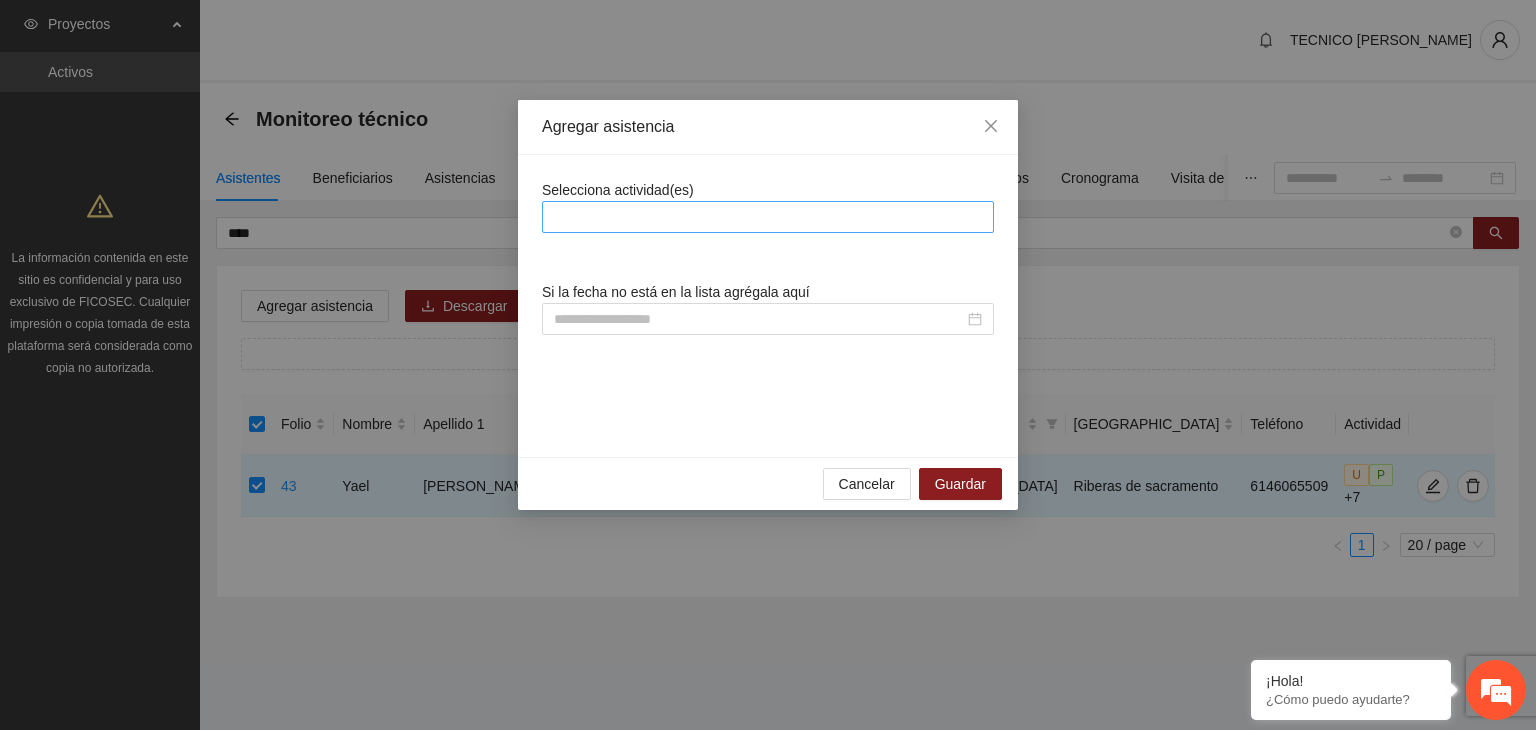 click at bounding box center [768, 217] 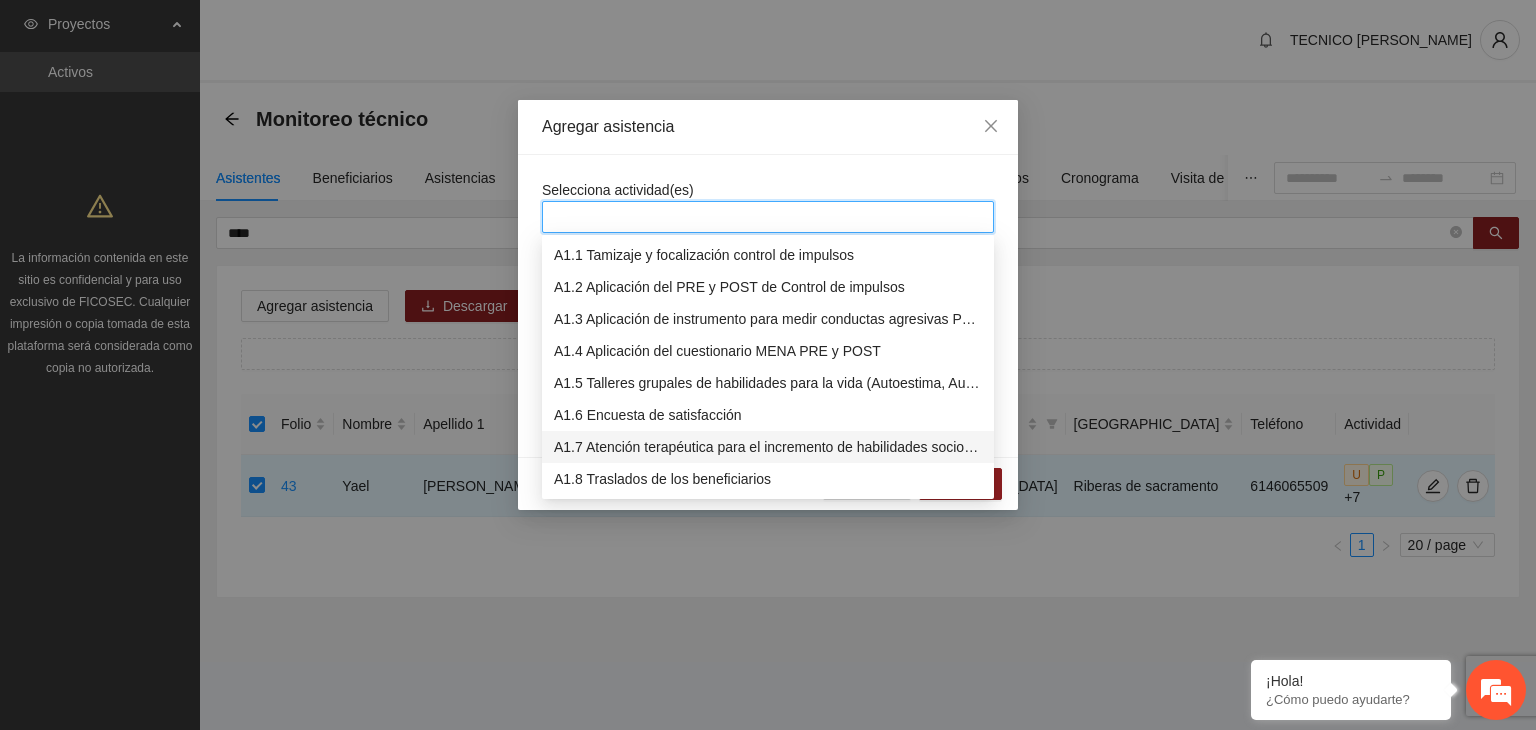 click on "A1.7 Atención terapéutica para el incremento de habilidades socioemocionales a NNAyJ que presentan bajo manejo y control de emociones." at bounding box center [768, 447] 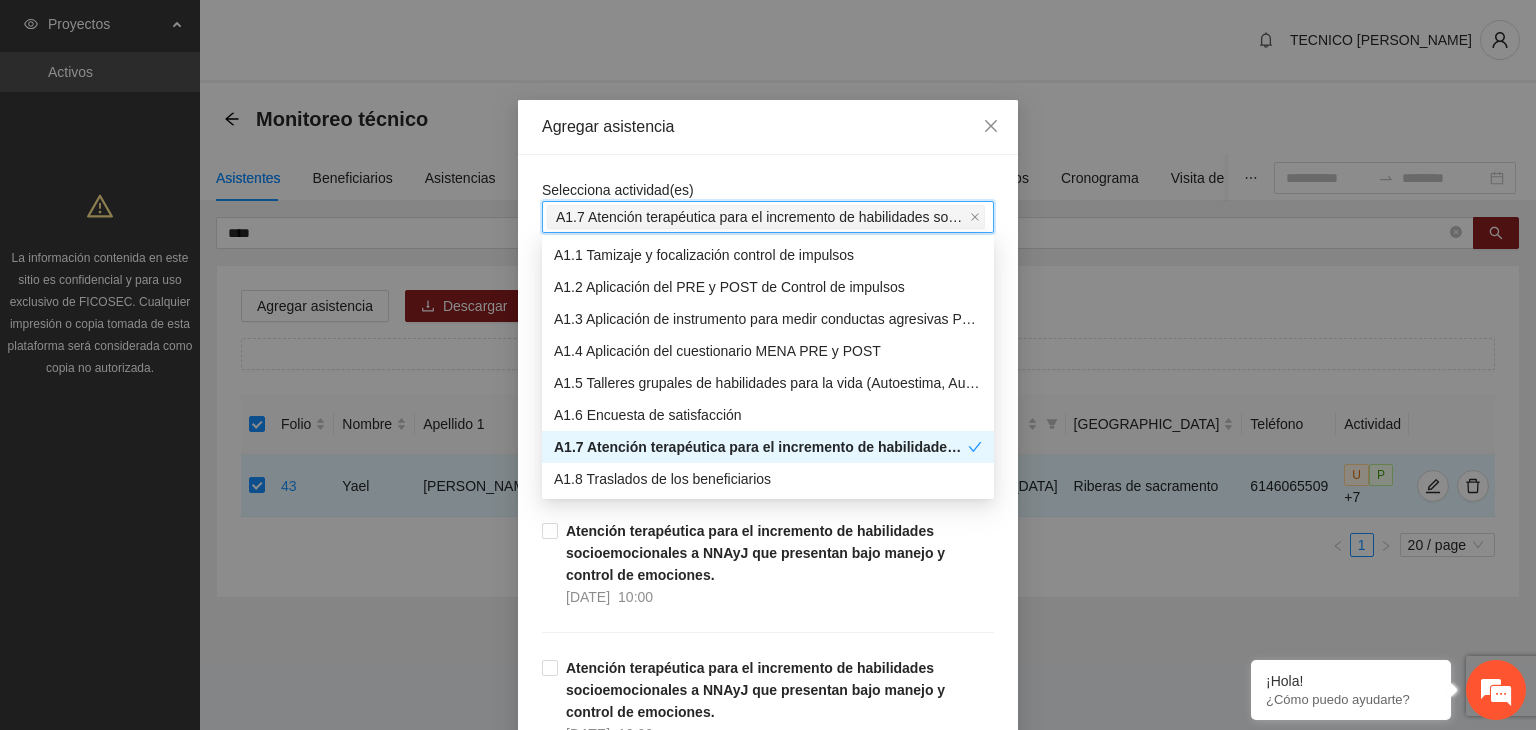 click on "Agregar asistencia" at bounding box center (768, 127) 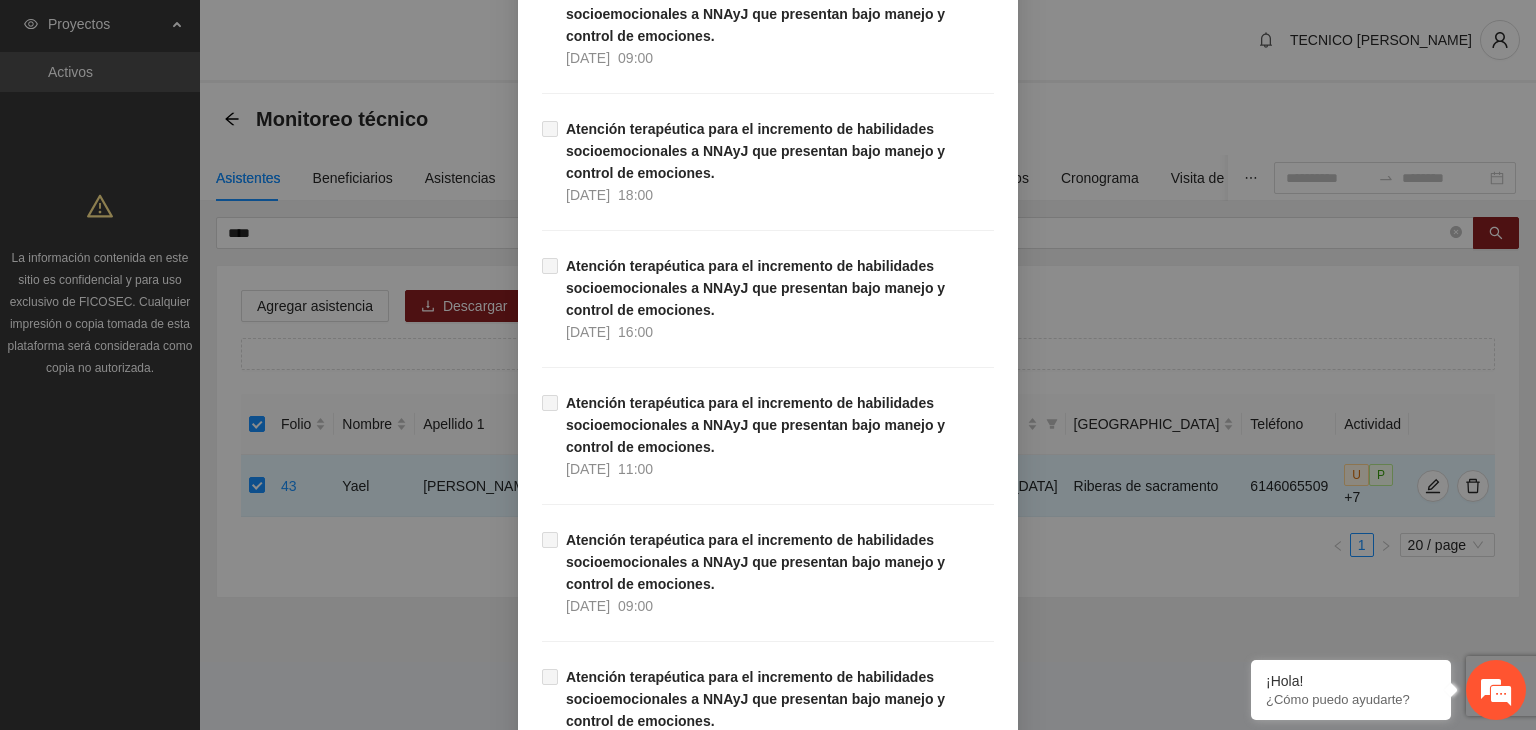 scroll, scrollTop: 32908, scrollLeft: 0, axis: vertical 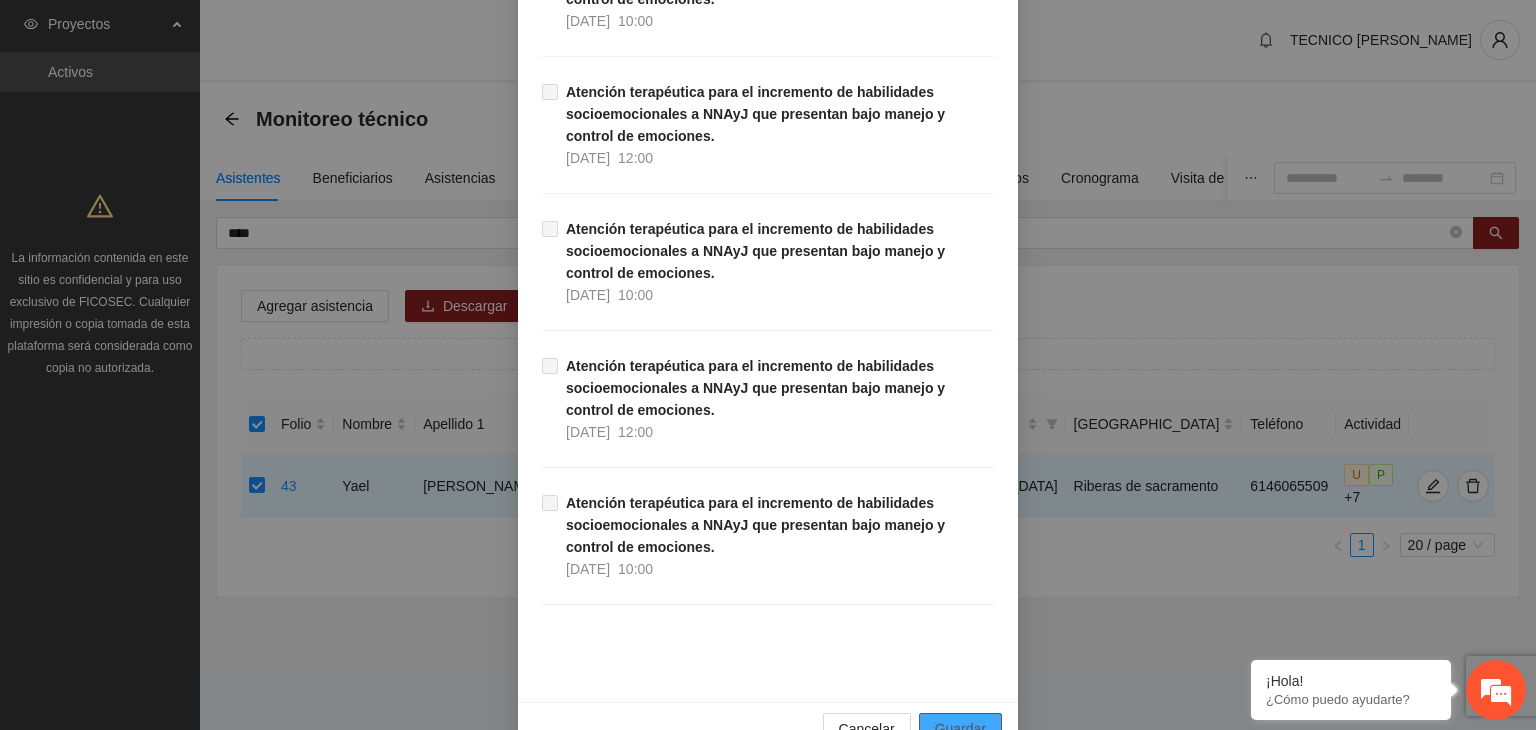click on "Guardar" at bounding box center (960, 729) 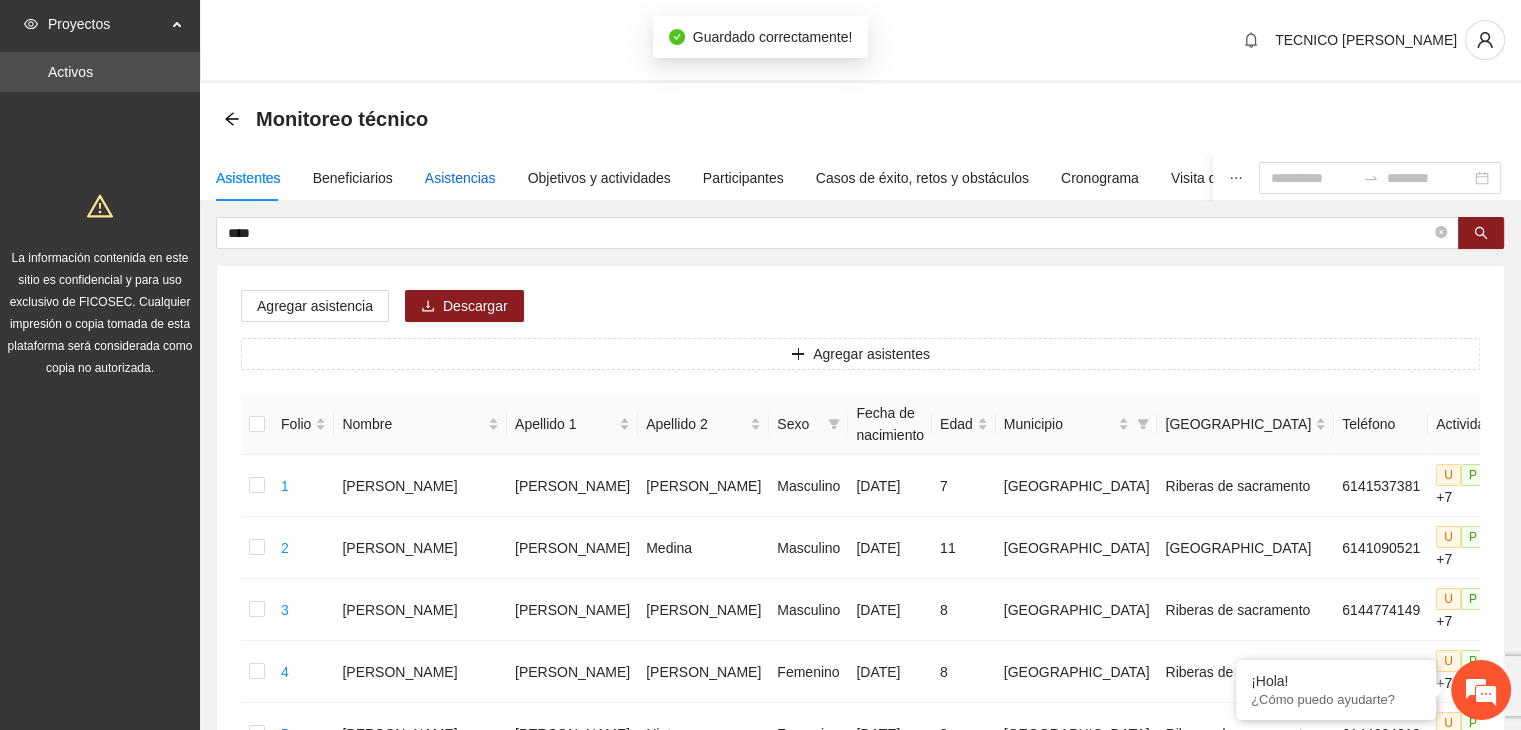 click on "Asistencias" at bounding box center [460, 178] 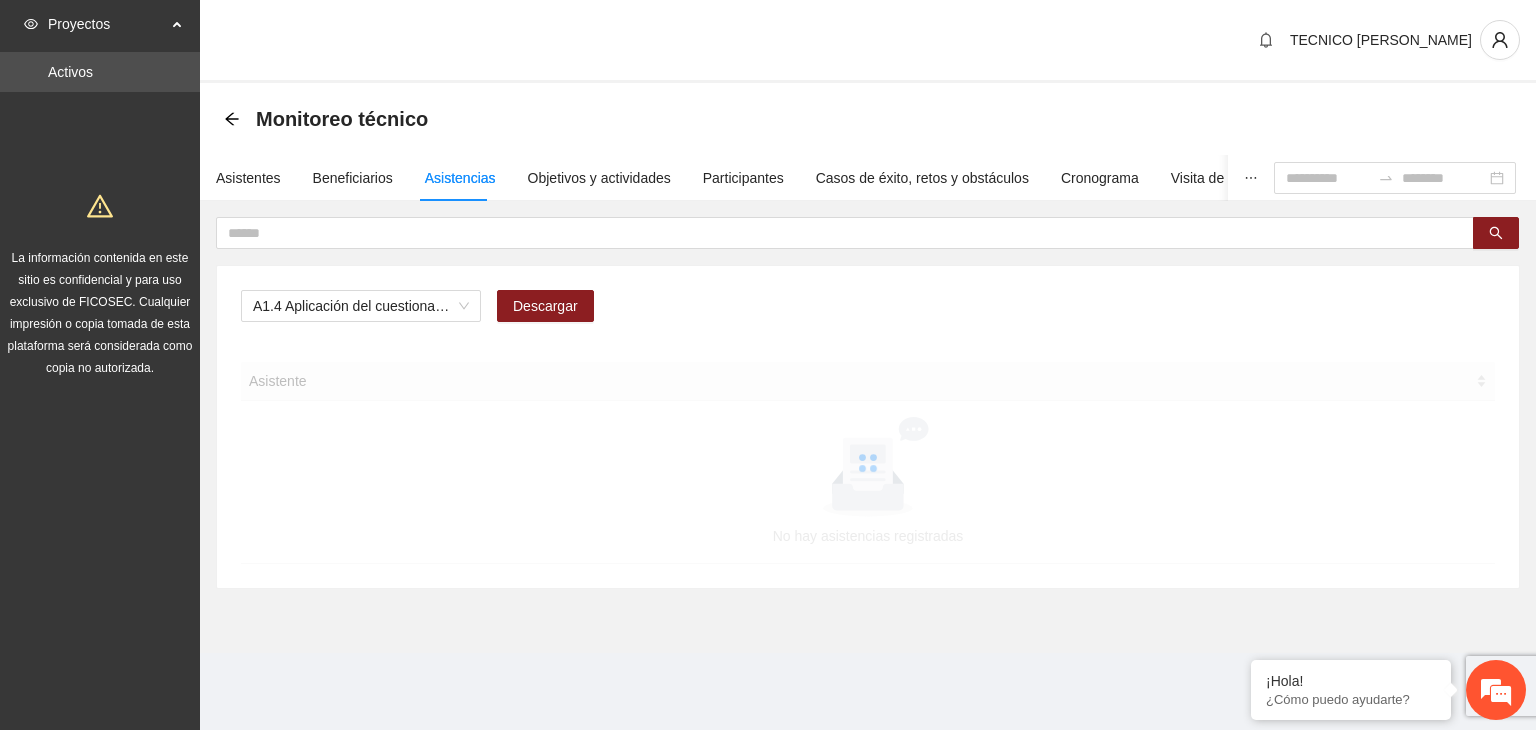 click on "A1.4 Aplicación del cuestionario MENA PRE y POST Descargar Asistente   No hay asistencias registradas" at bounding box center [868, 427] 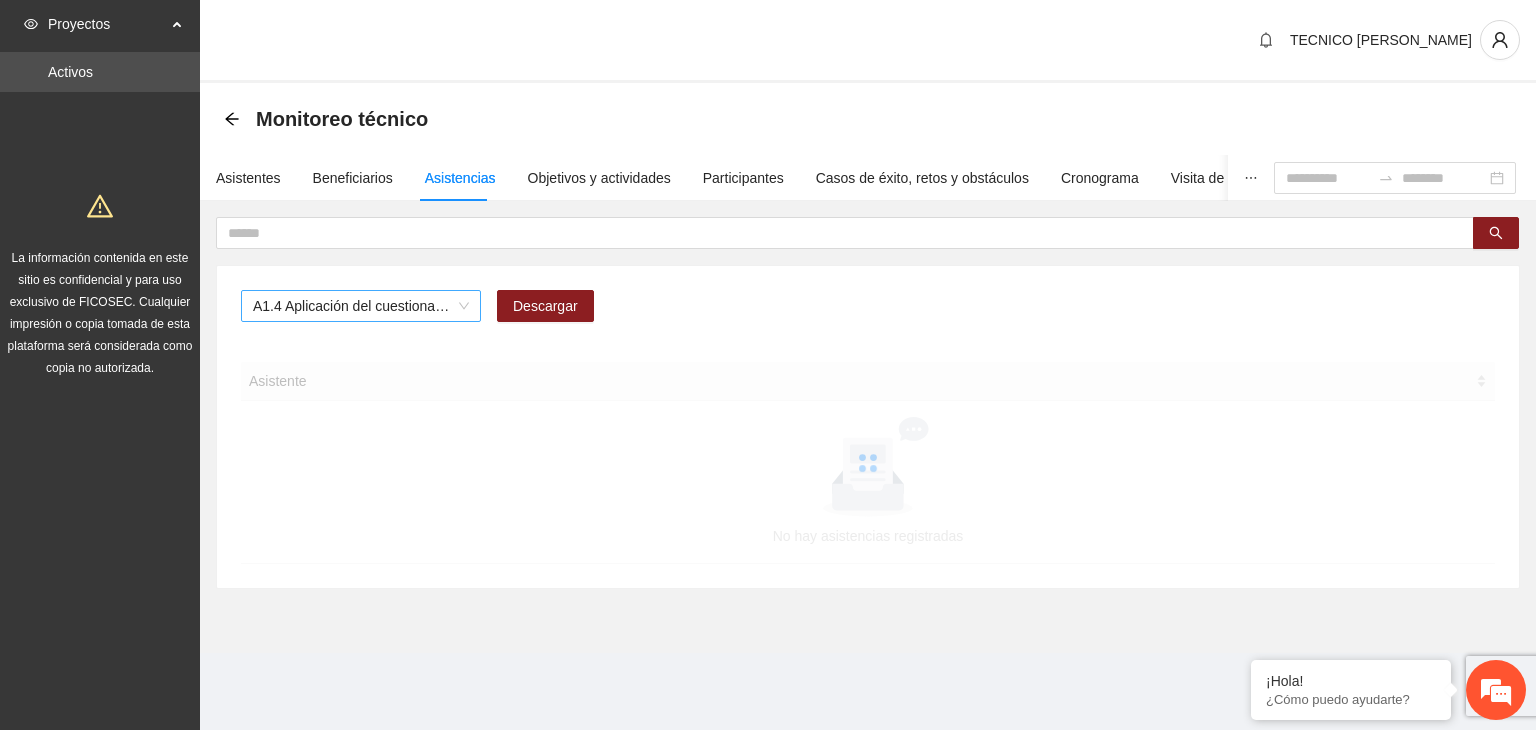 click on "A1.4 Aplicación del cuestionario MENA PRE y POST" at bounding box center (361, 306) 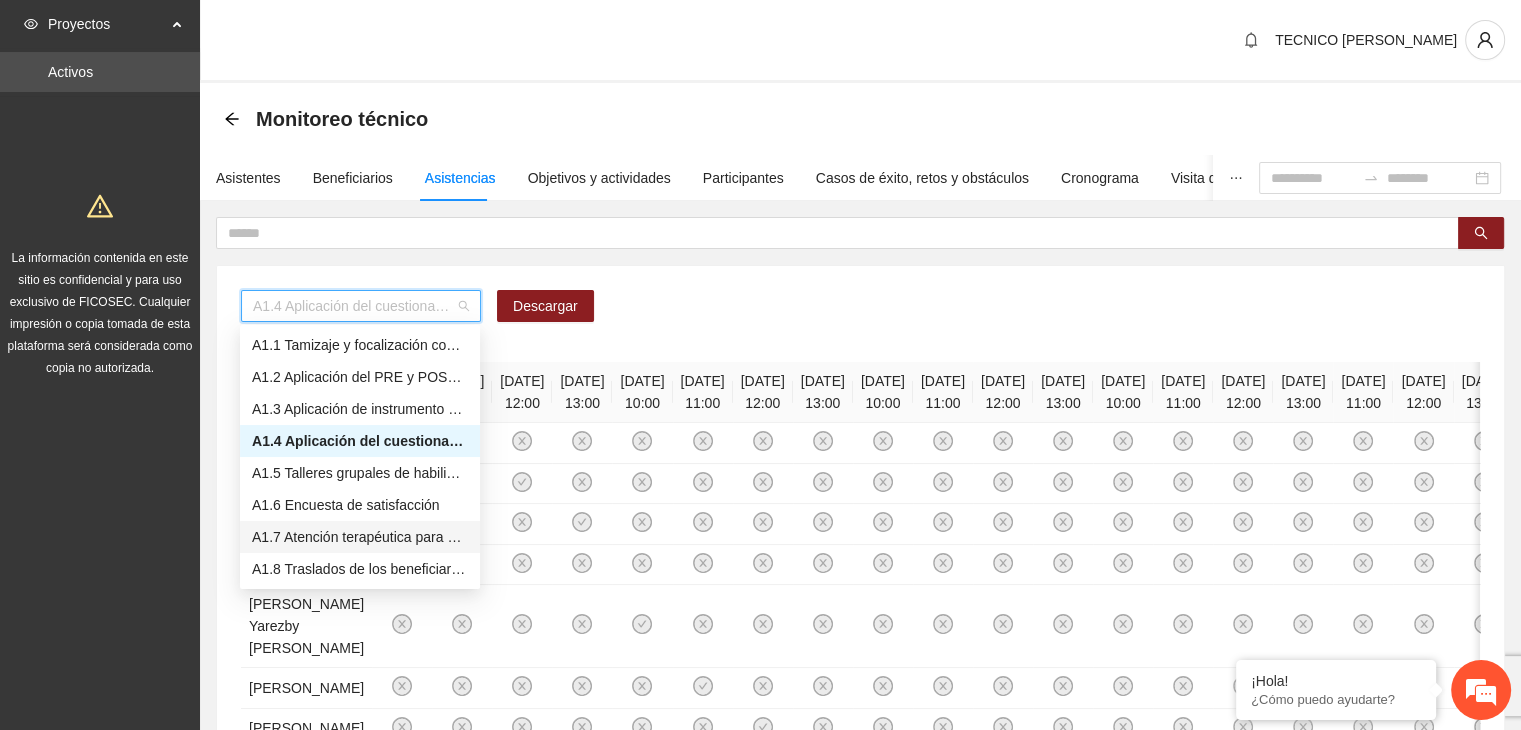 click on "A1.7 Atención terapéutica para el incremento de habilidades socioemocionales a NNAyJ que presentan bajo manejo y control de emociones." at bounding box center [360, 537] 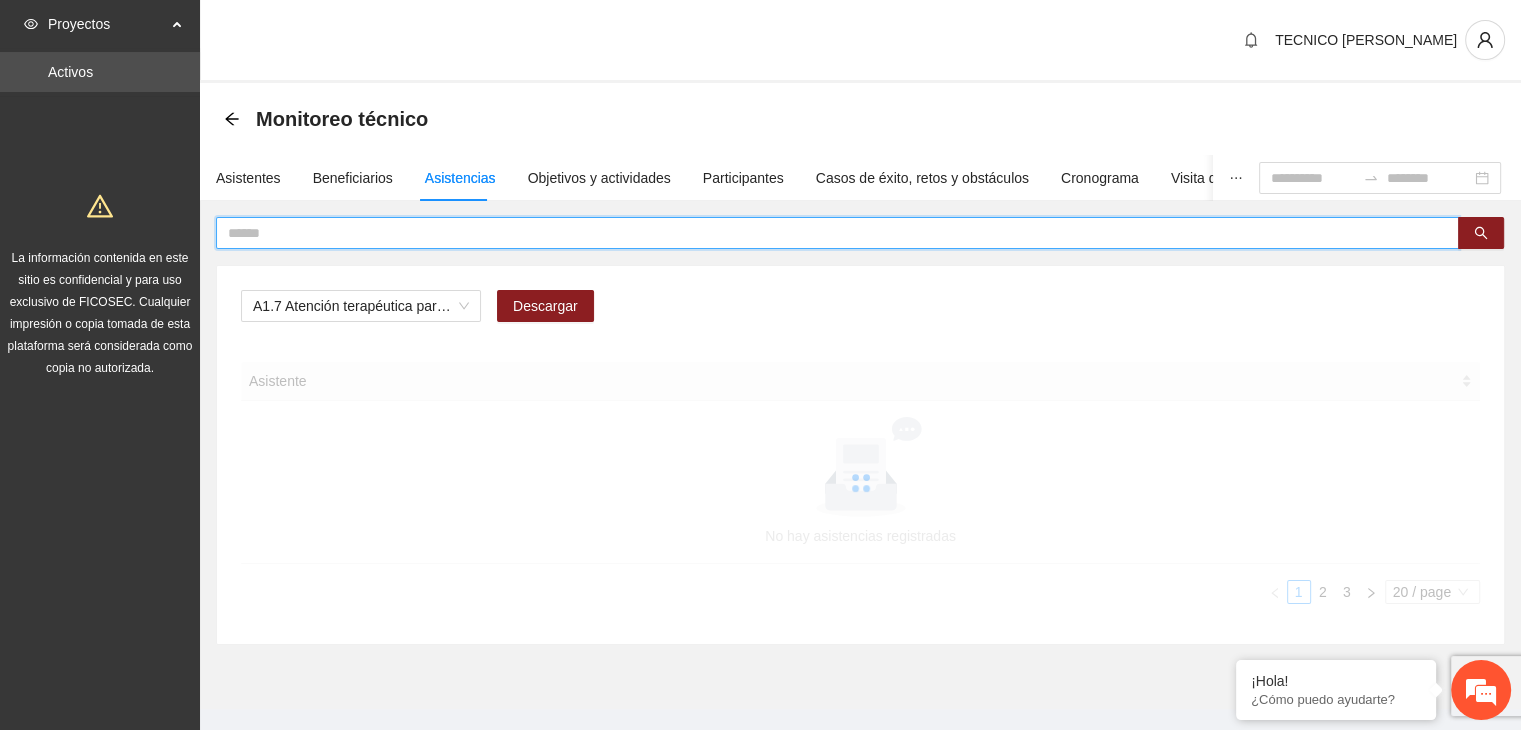 click at bounding box center [829, 233] 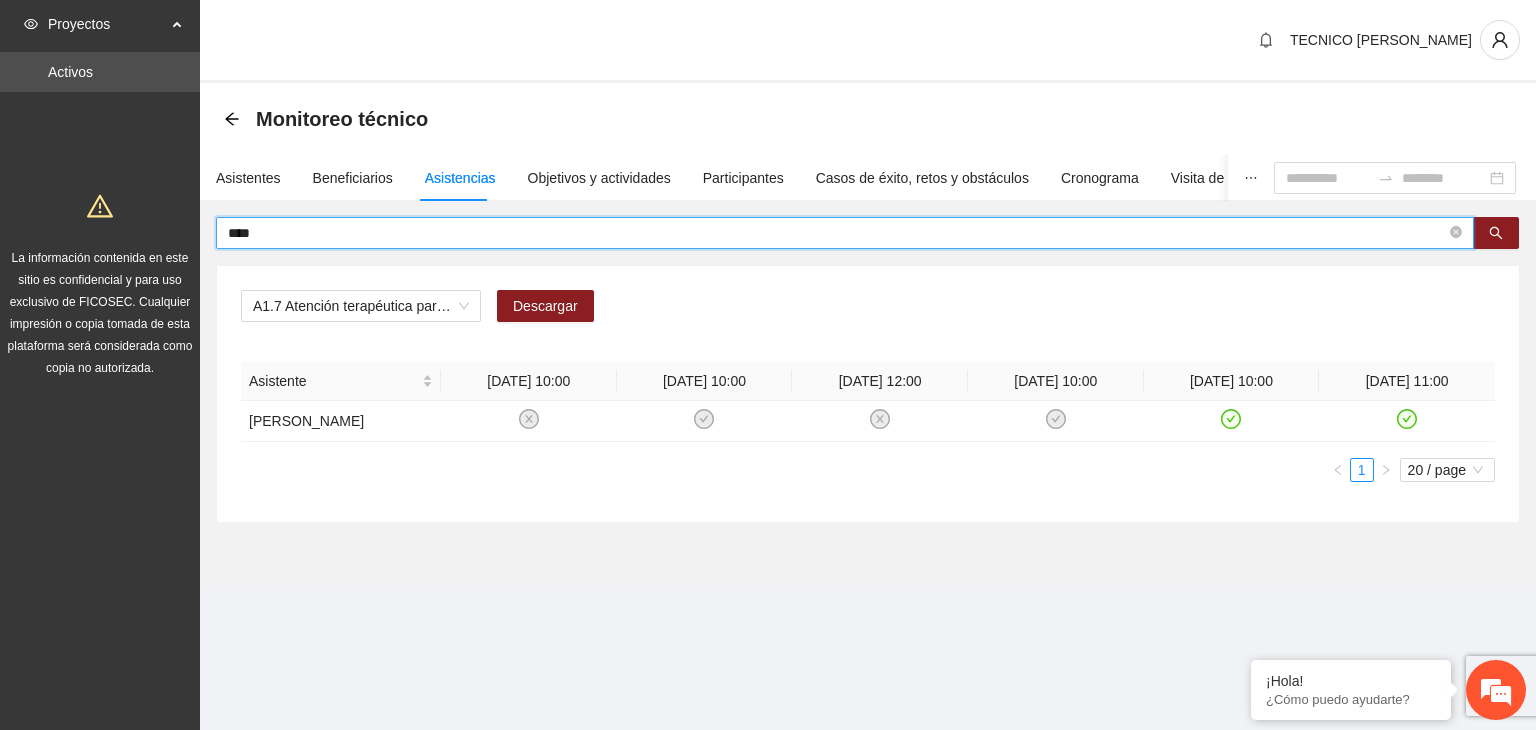 drag, startPoint x: 271, startPoint y: 230, endPoint x: 195, endPoint y: 233, distance: 76.05919 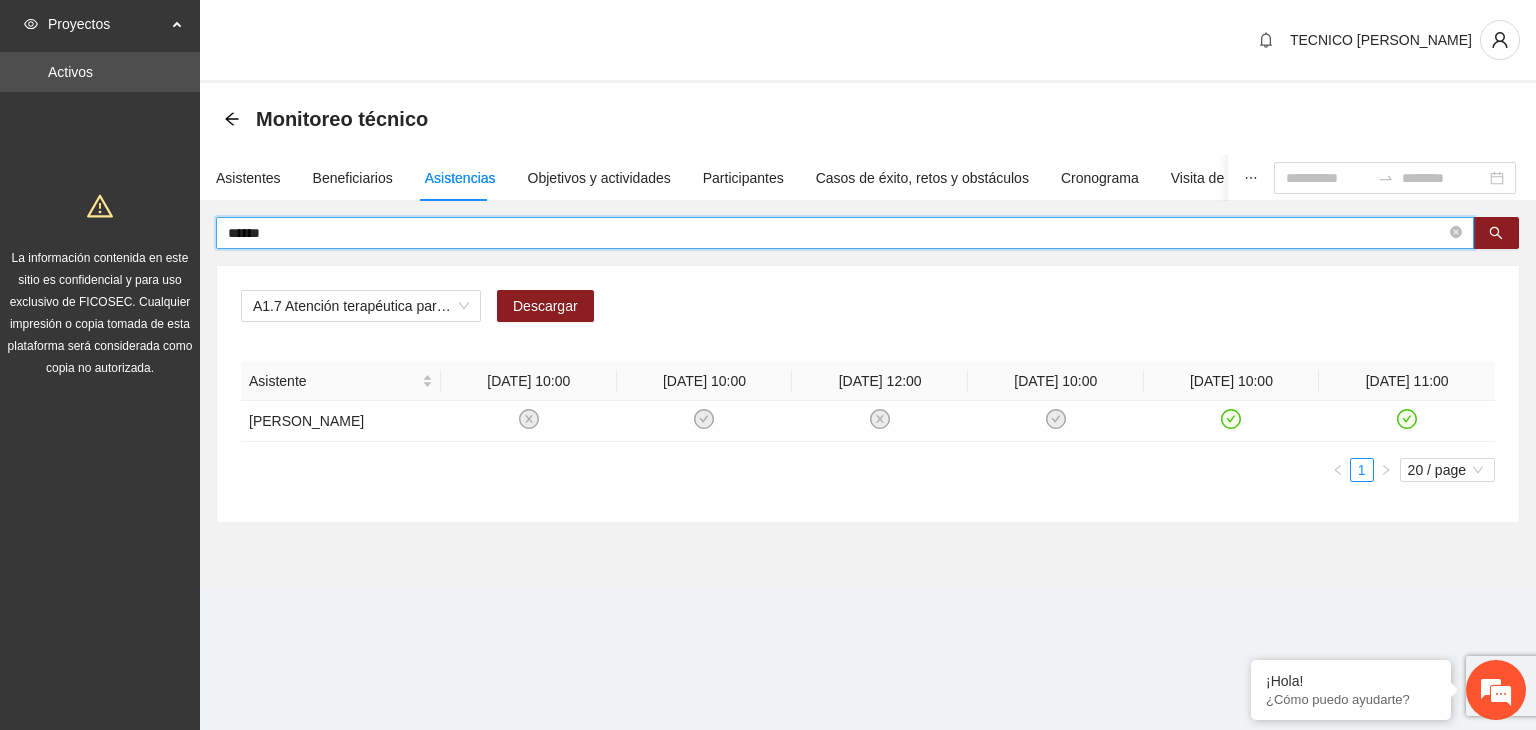 type on "******" 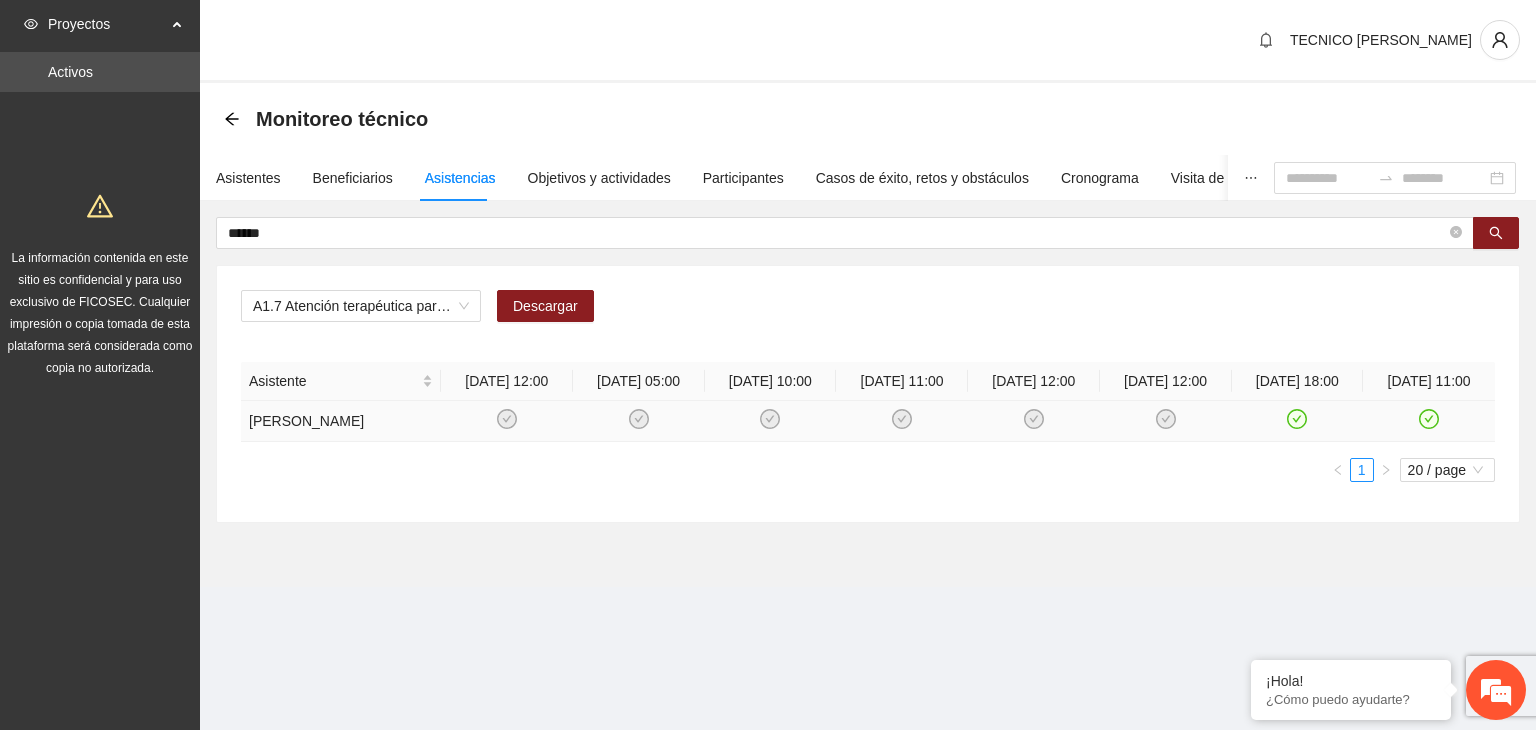 click 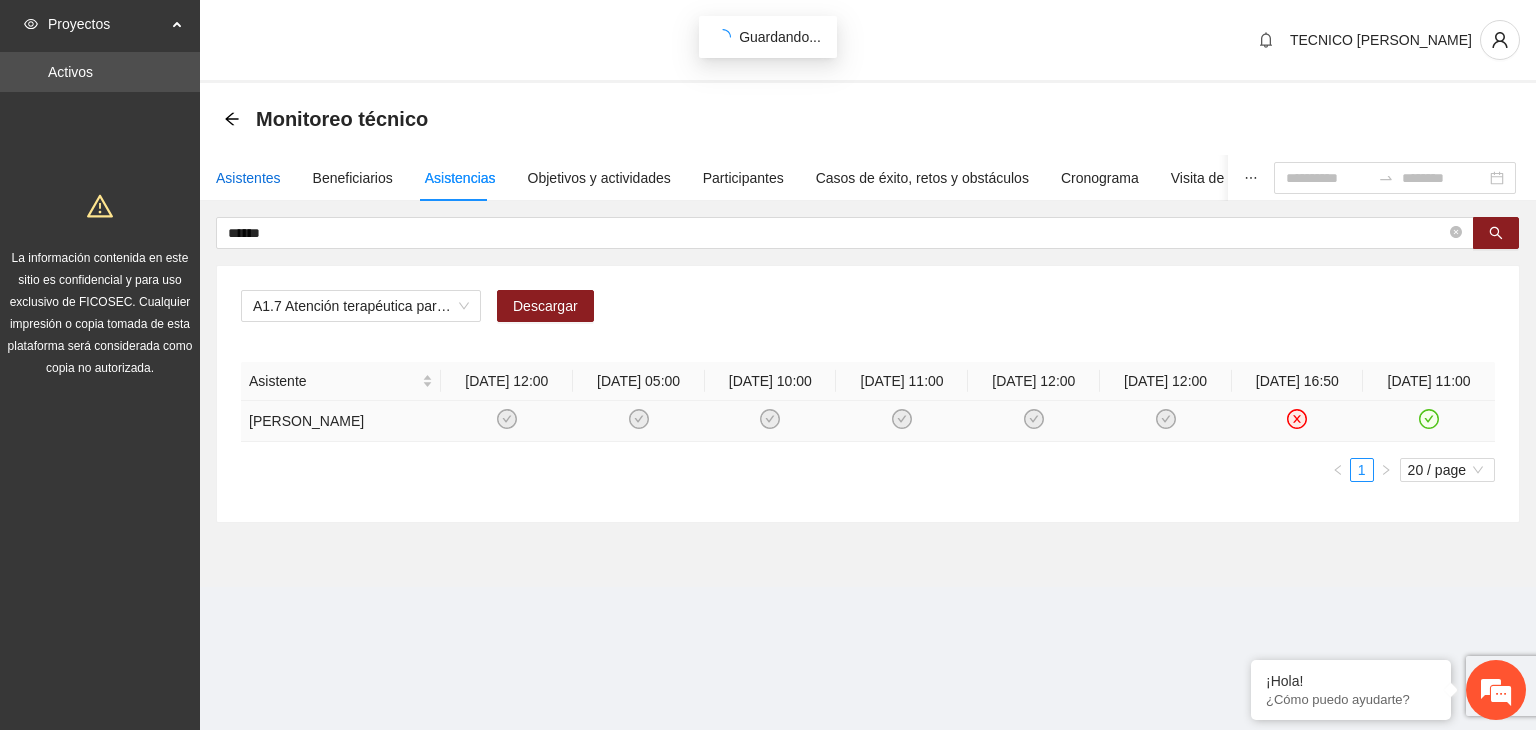 click on "Asistentes" at bounding box center [248, 178] 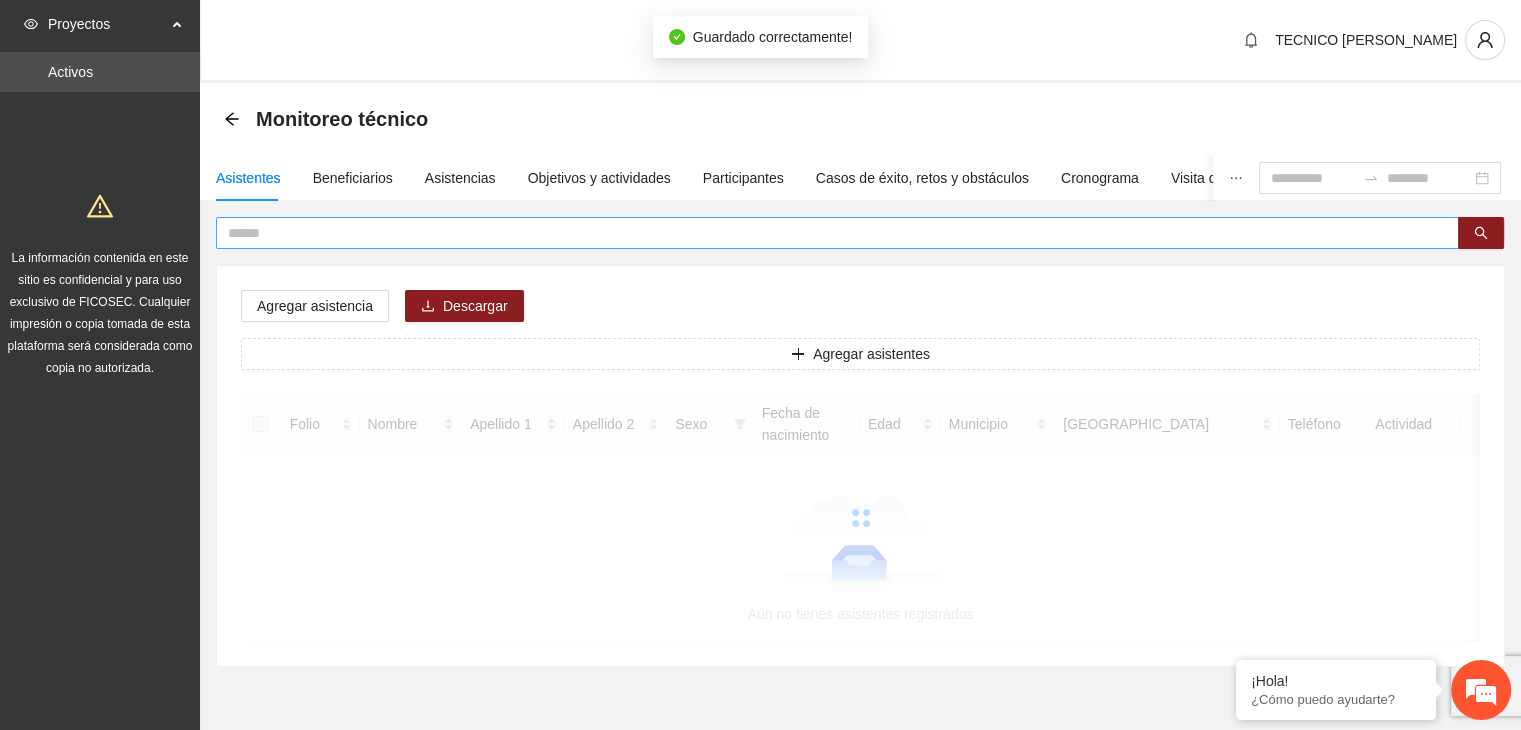 click at bounding box center (829, 233) 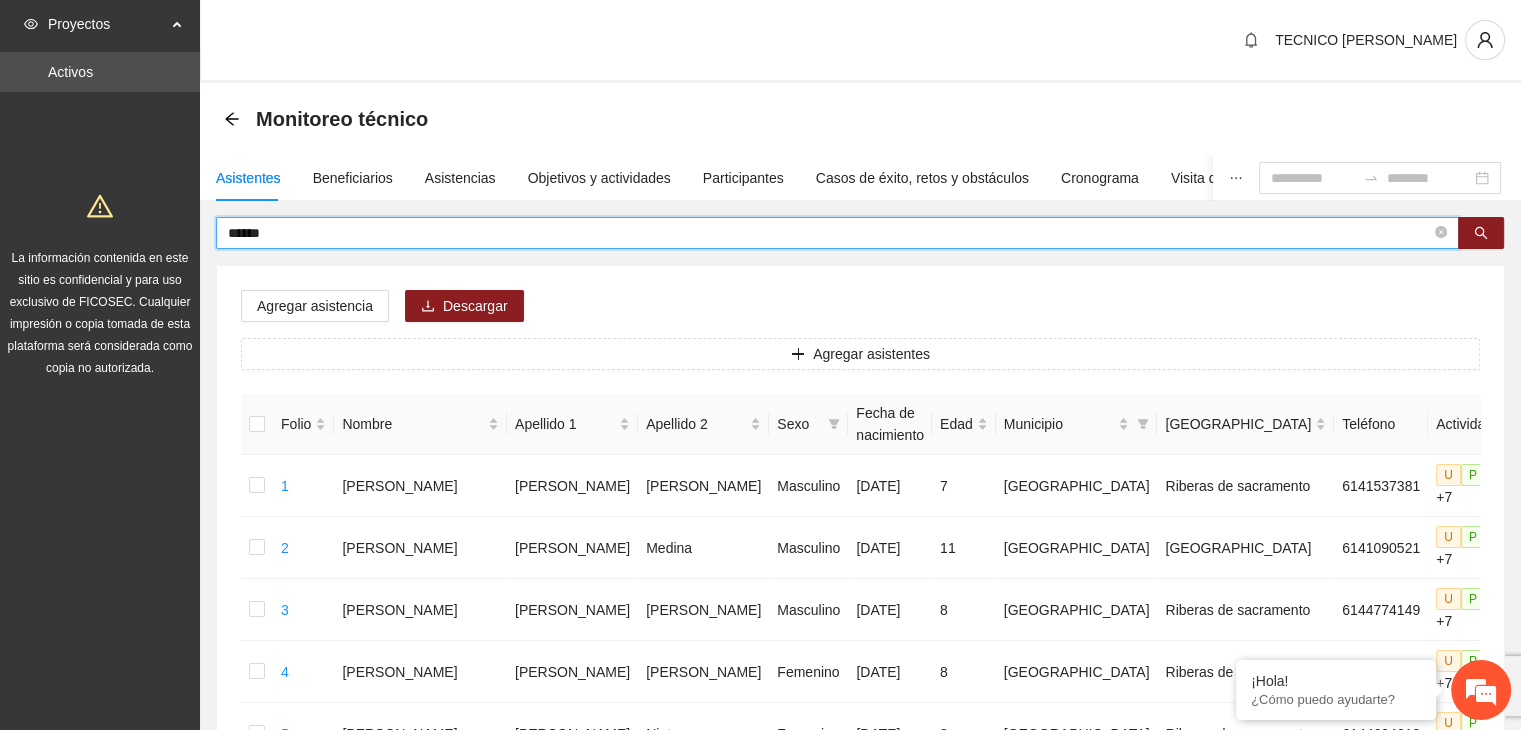 type on "******" 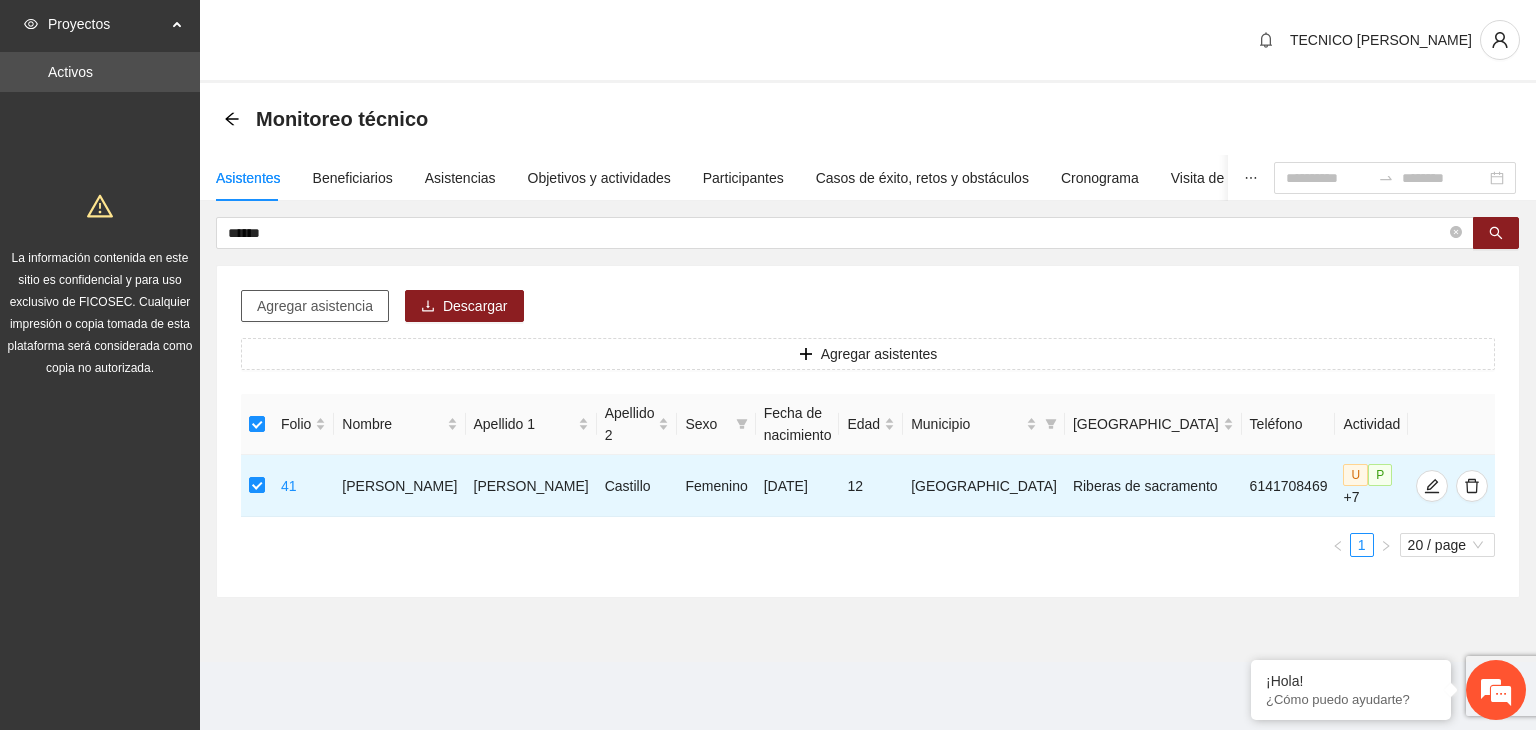click on "Agregar asistencia" at bounding box center [315, 306] 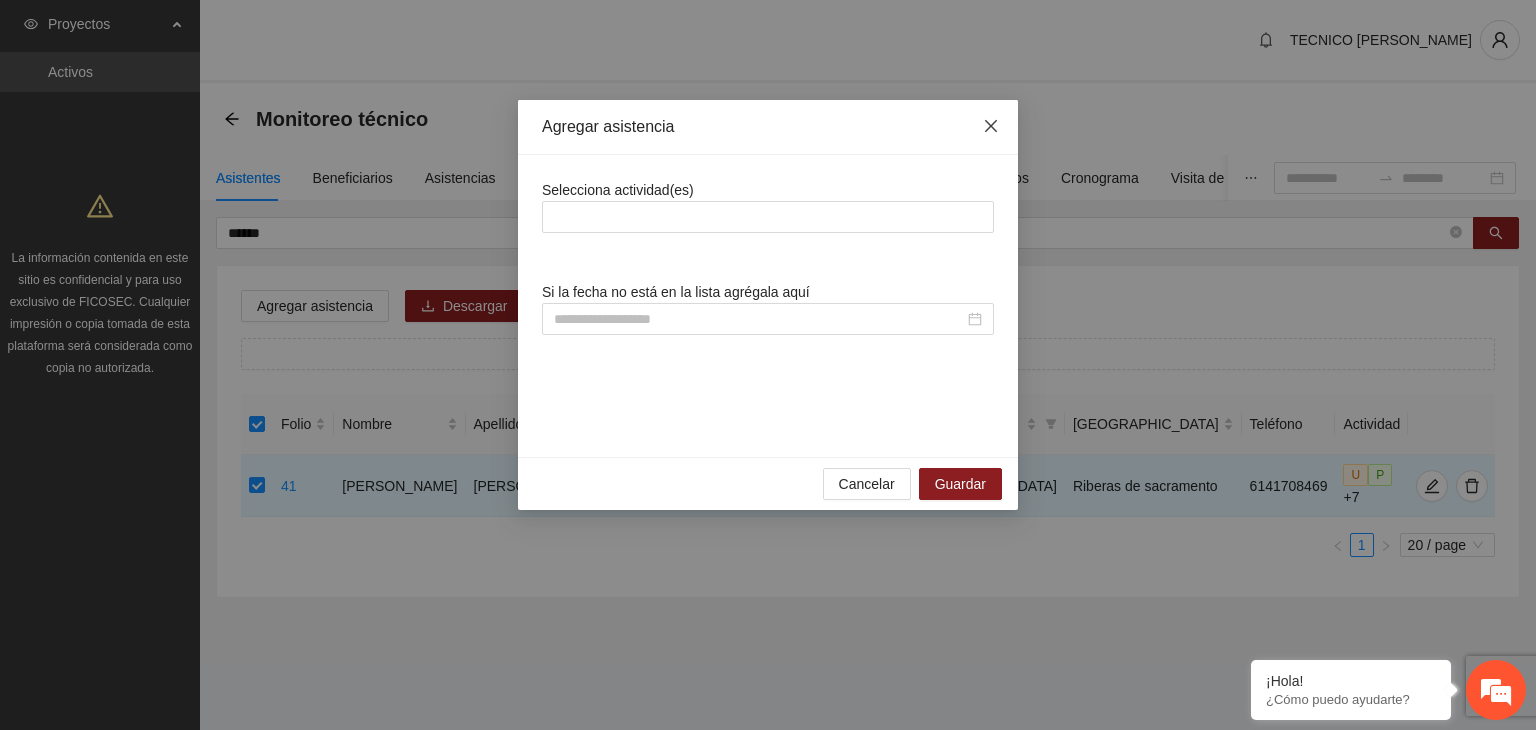 click 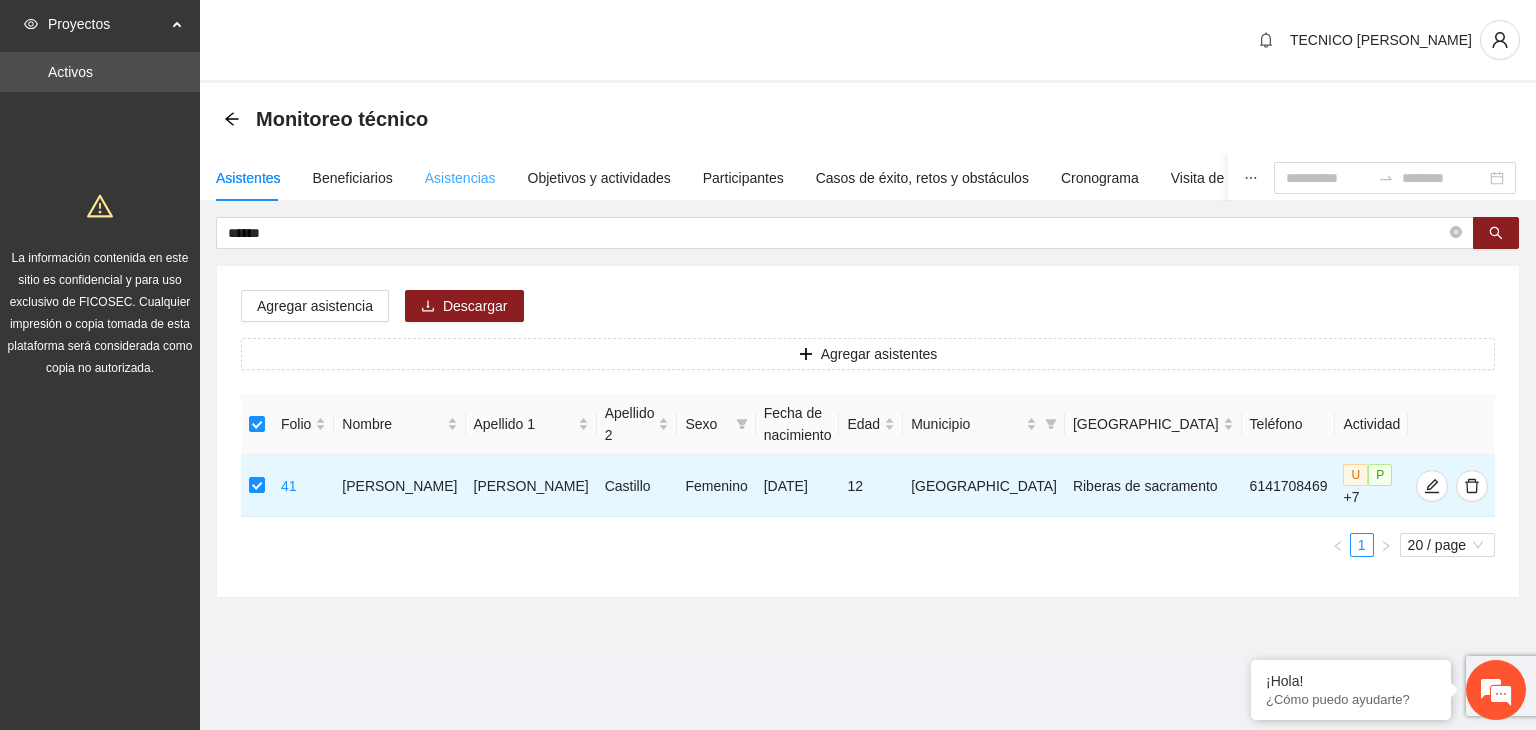 click on "Asistencias" at bounding box center [460, 178] 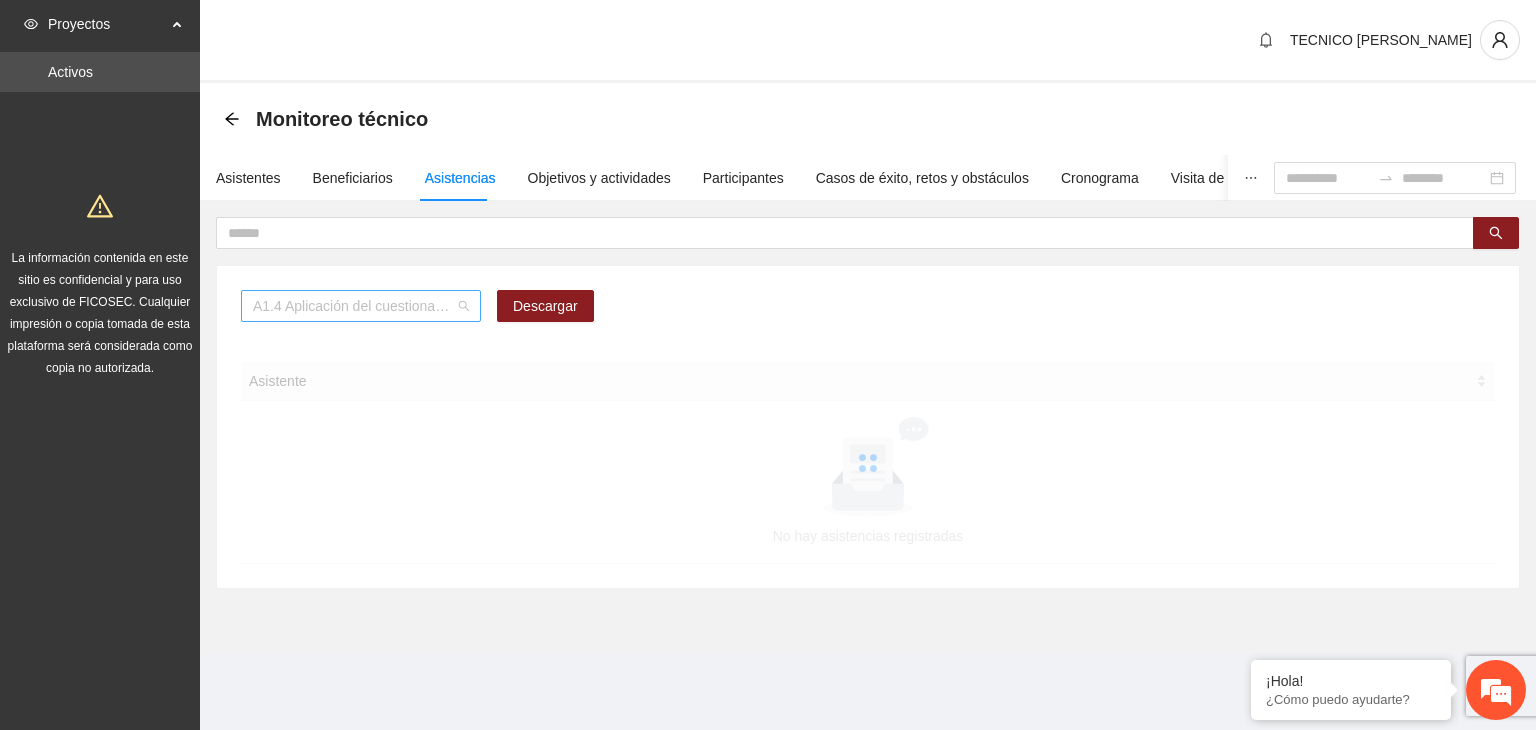 click on "A1.4 Aplicación del cuestionario MENA PRE y POST" at bounding box center [361, 306] 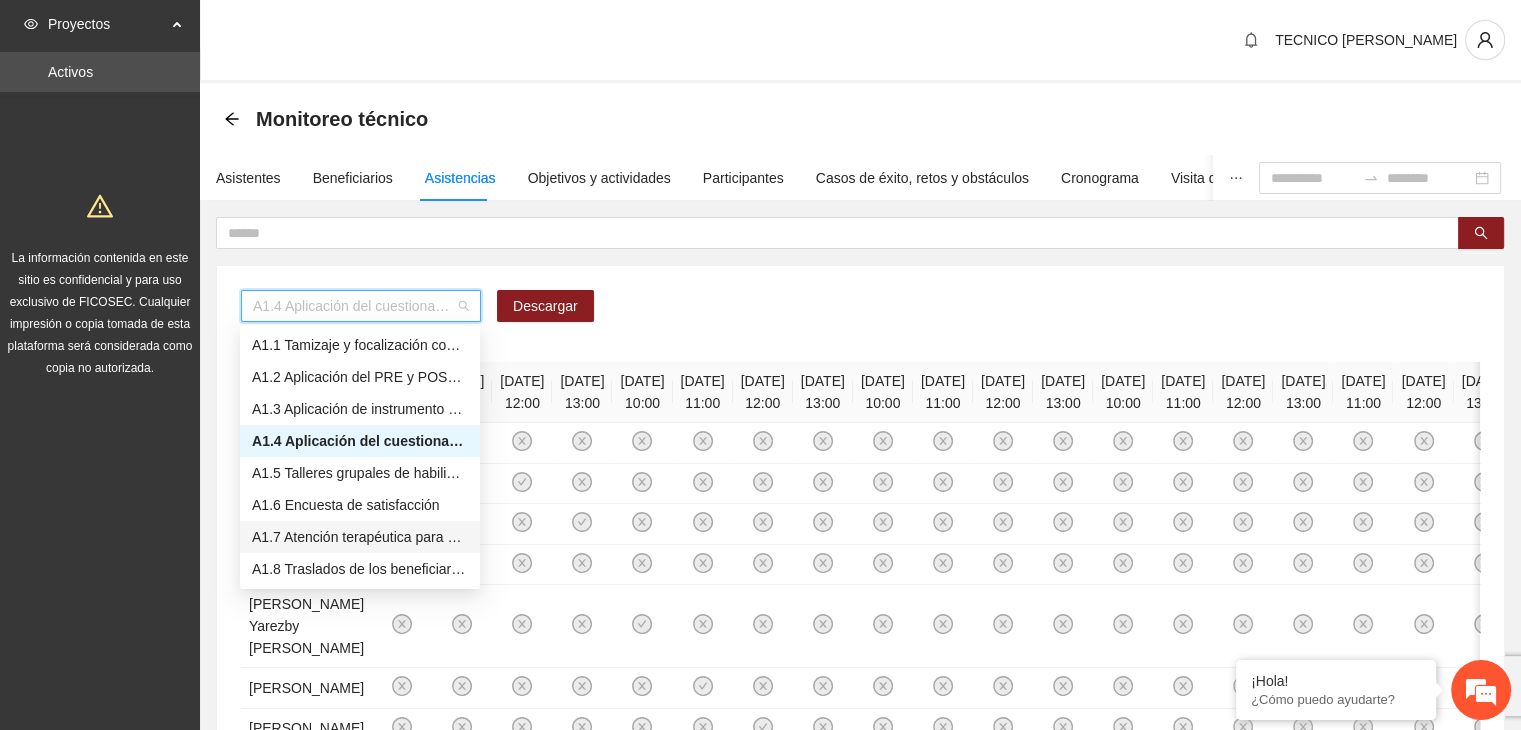 click on "A1.7 Atención terapéutica para el incremento de habilidades socioemocionales a NNAyJ que presentan bajo manejo y control de emociones." at bounding box center (360, 537) 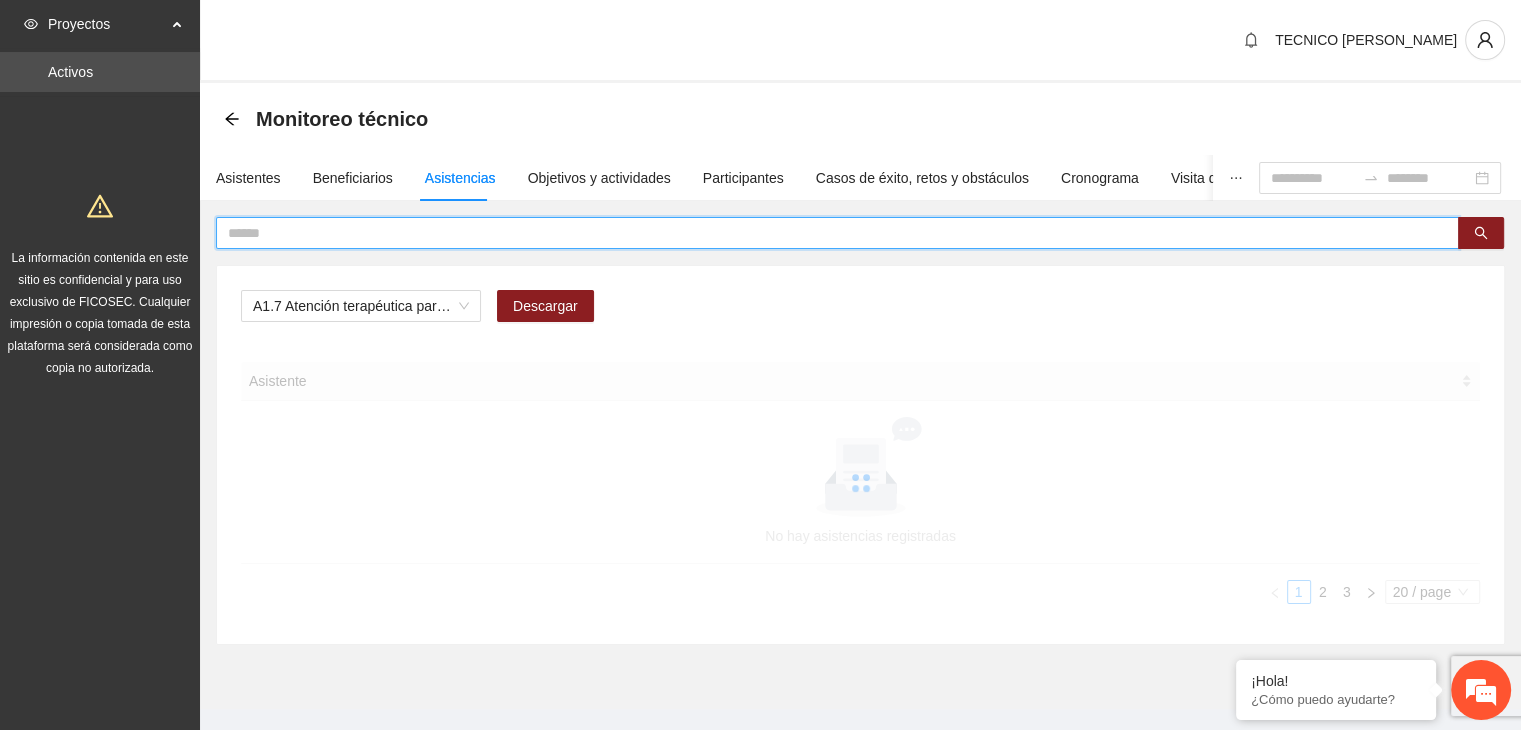 click at bounding box center (829, 233) 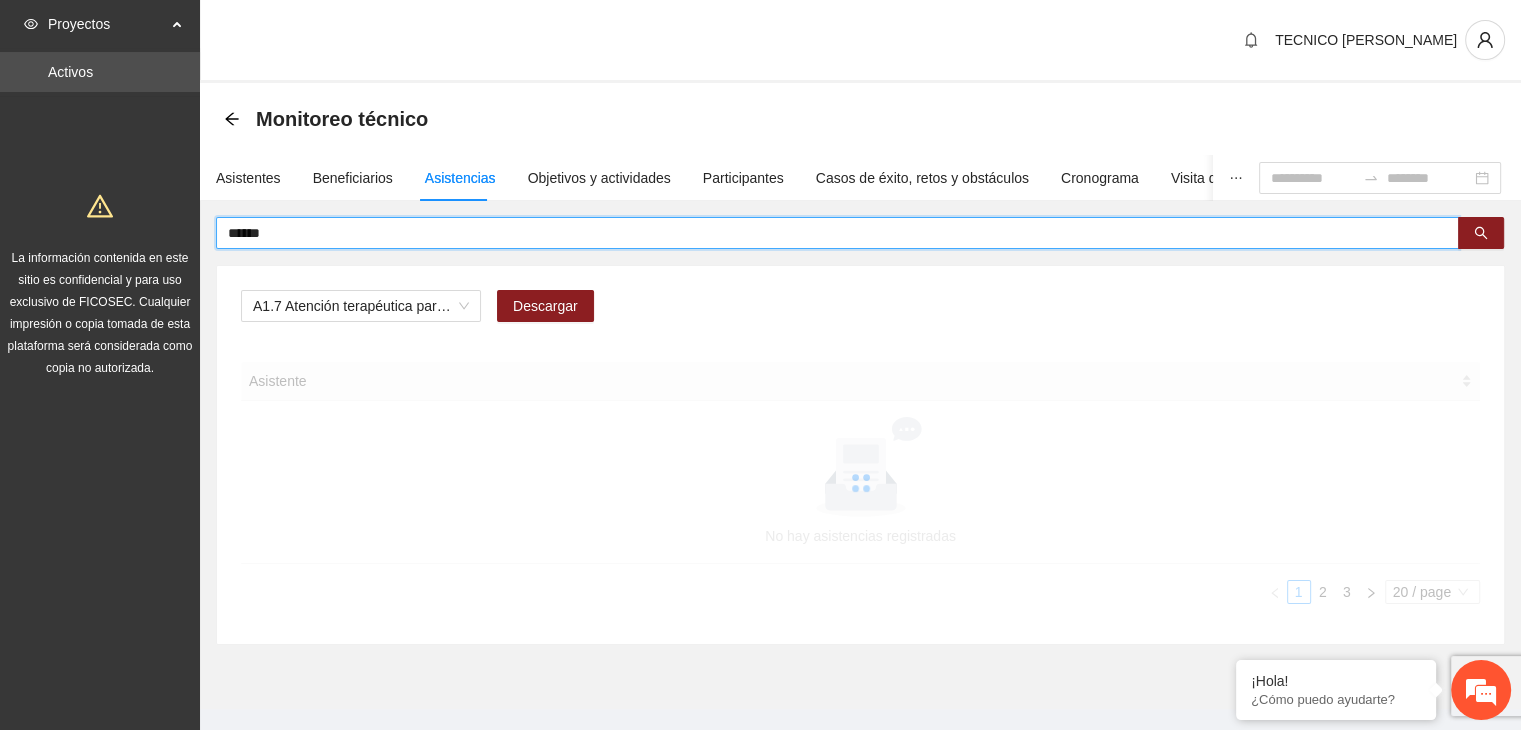 type on "******" 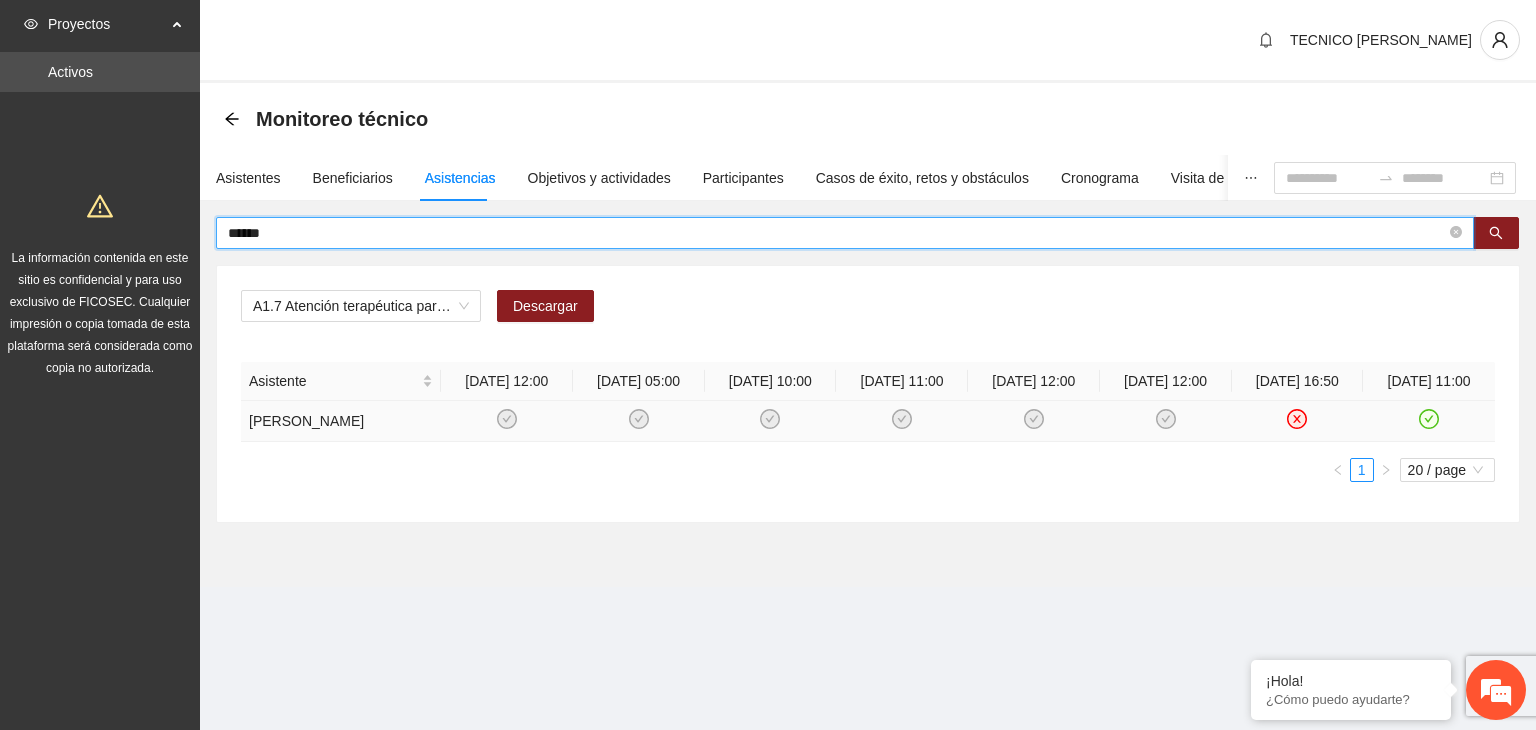 click 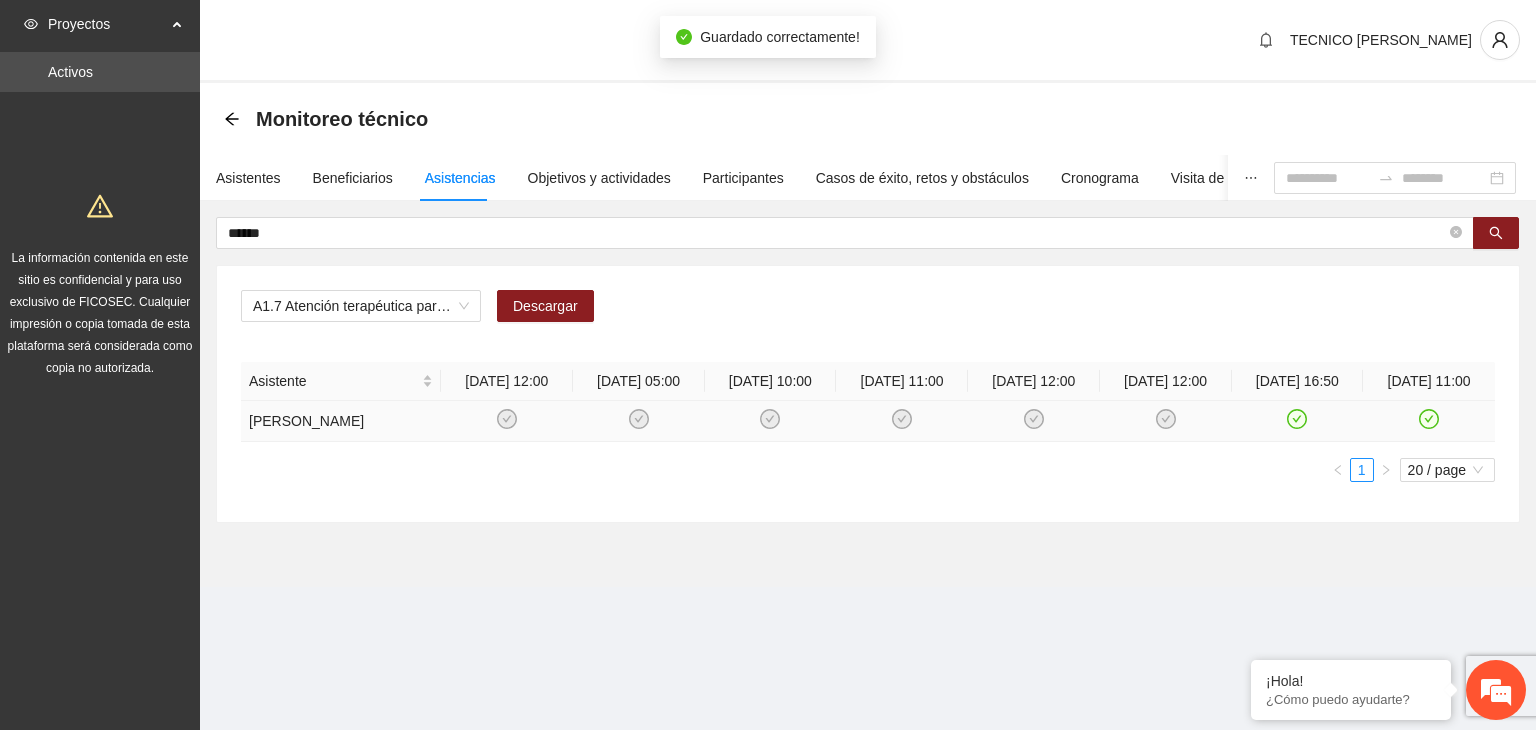 click on "[DATE] 16:50" at bounding box center (1298, 381) 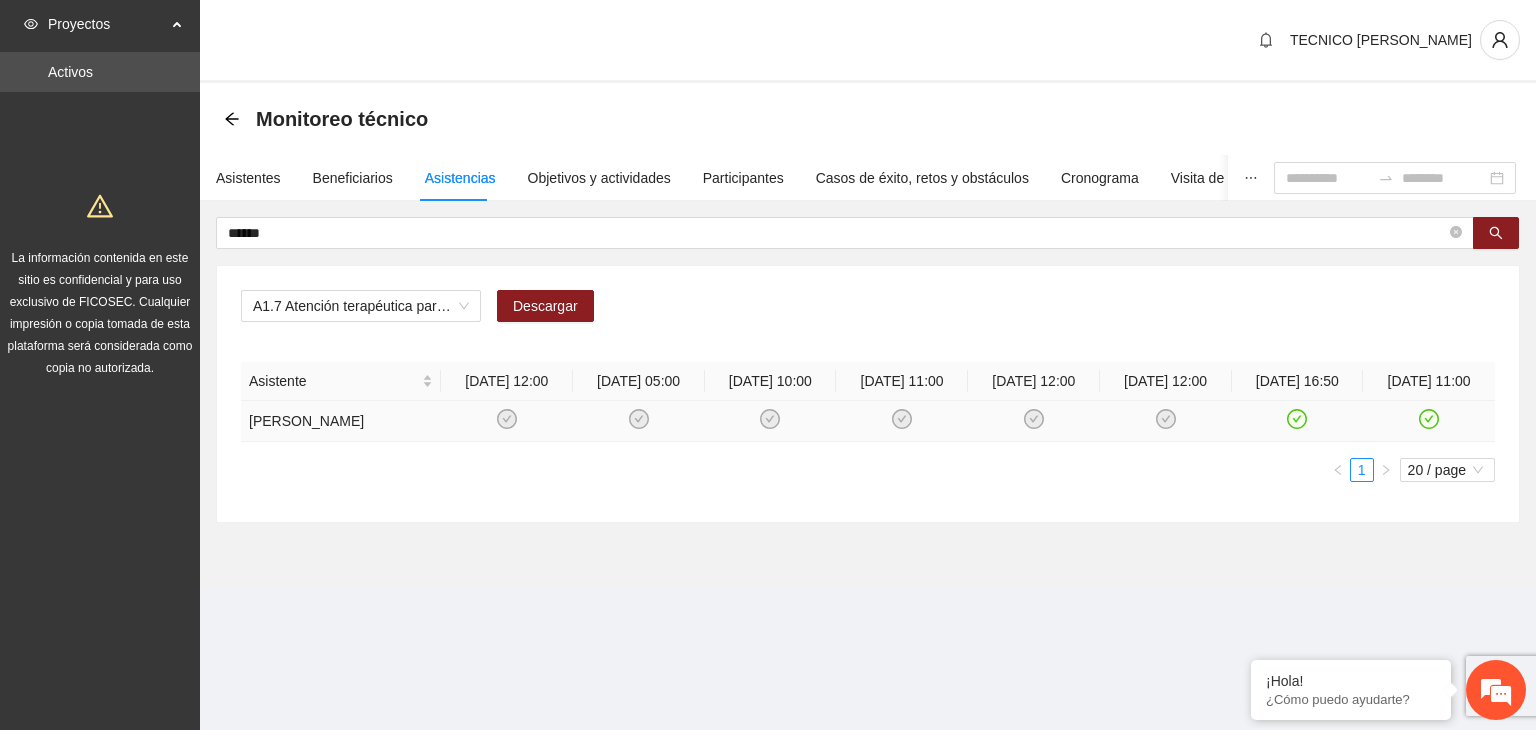 click 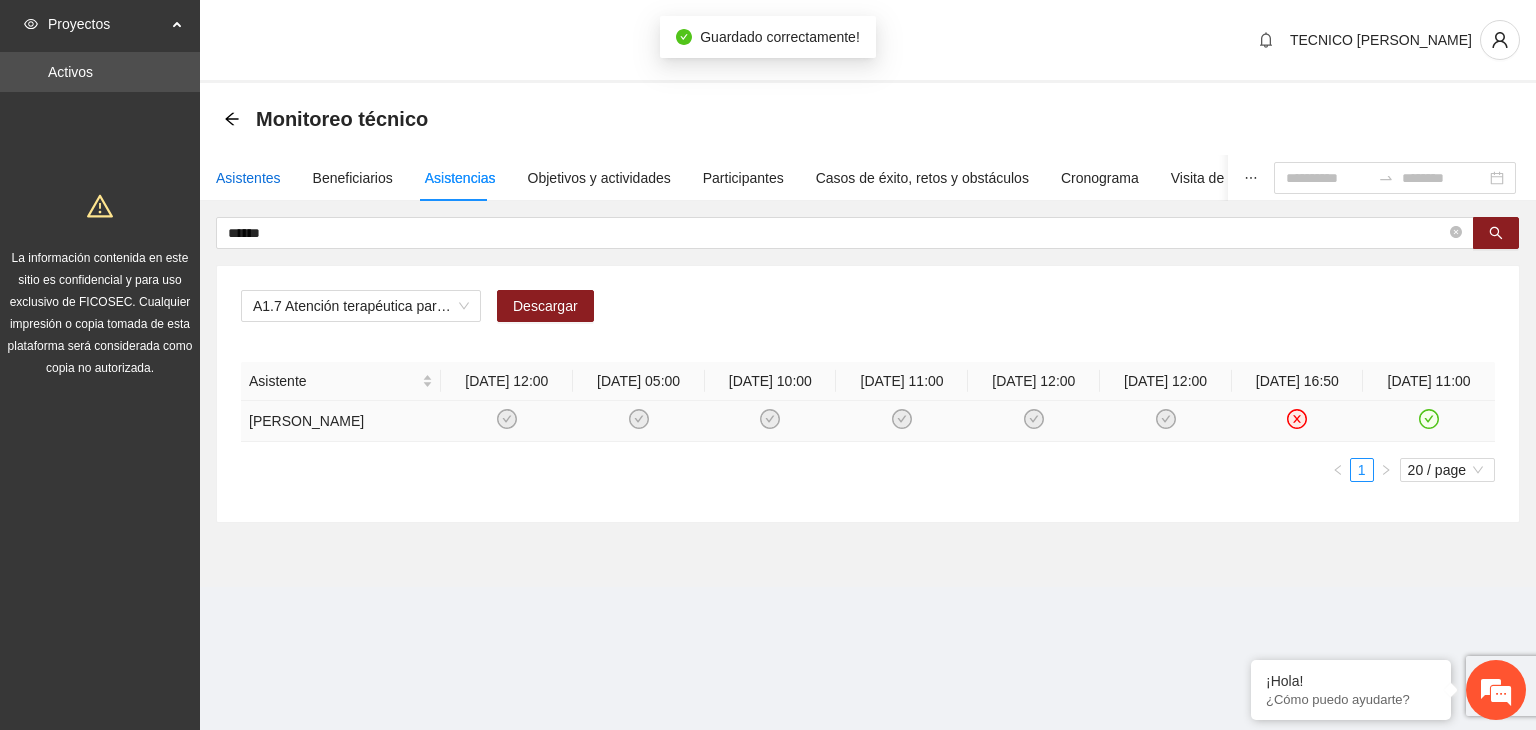 click on "Asistentes" at bounding box center [248, 178] 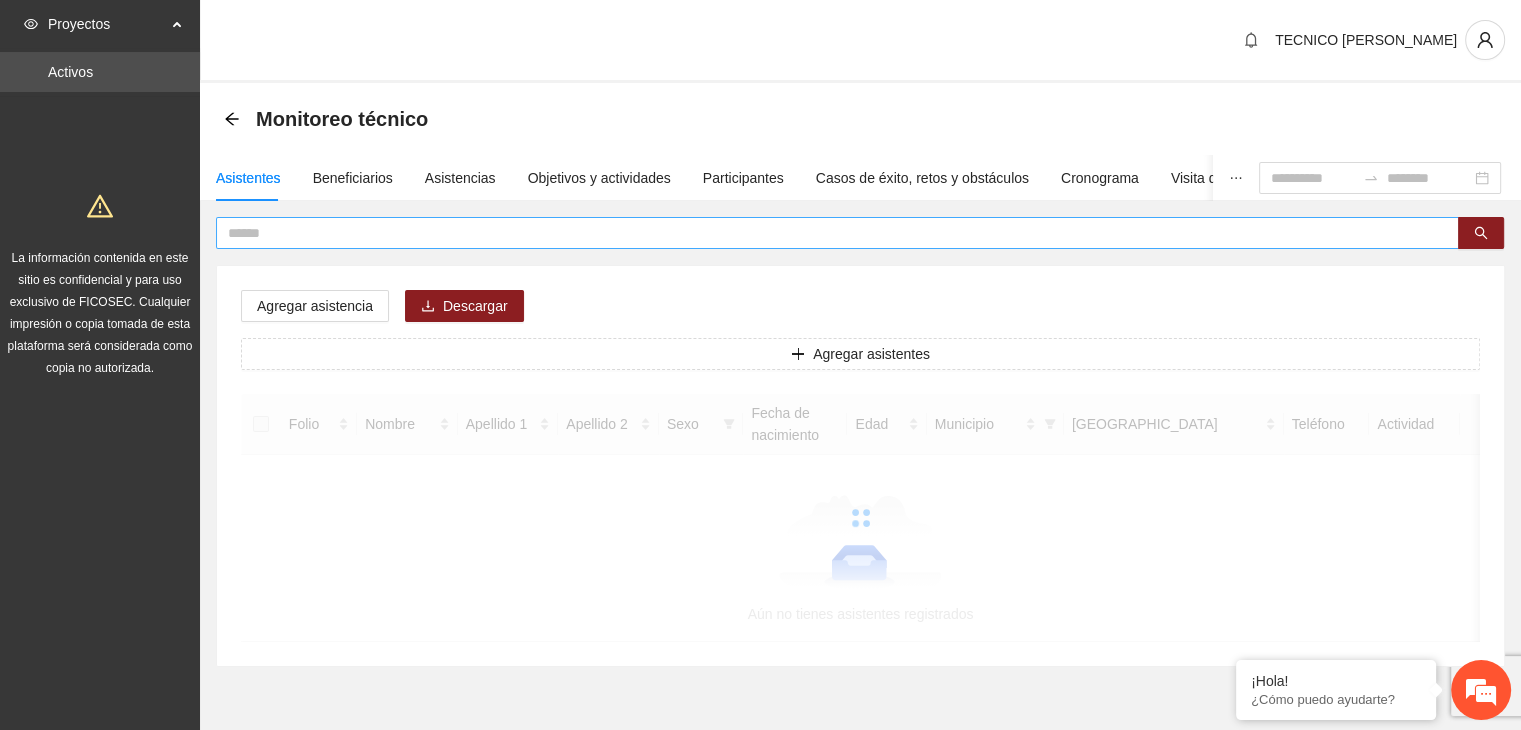 click at bounding box center (829, 233) 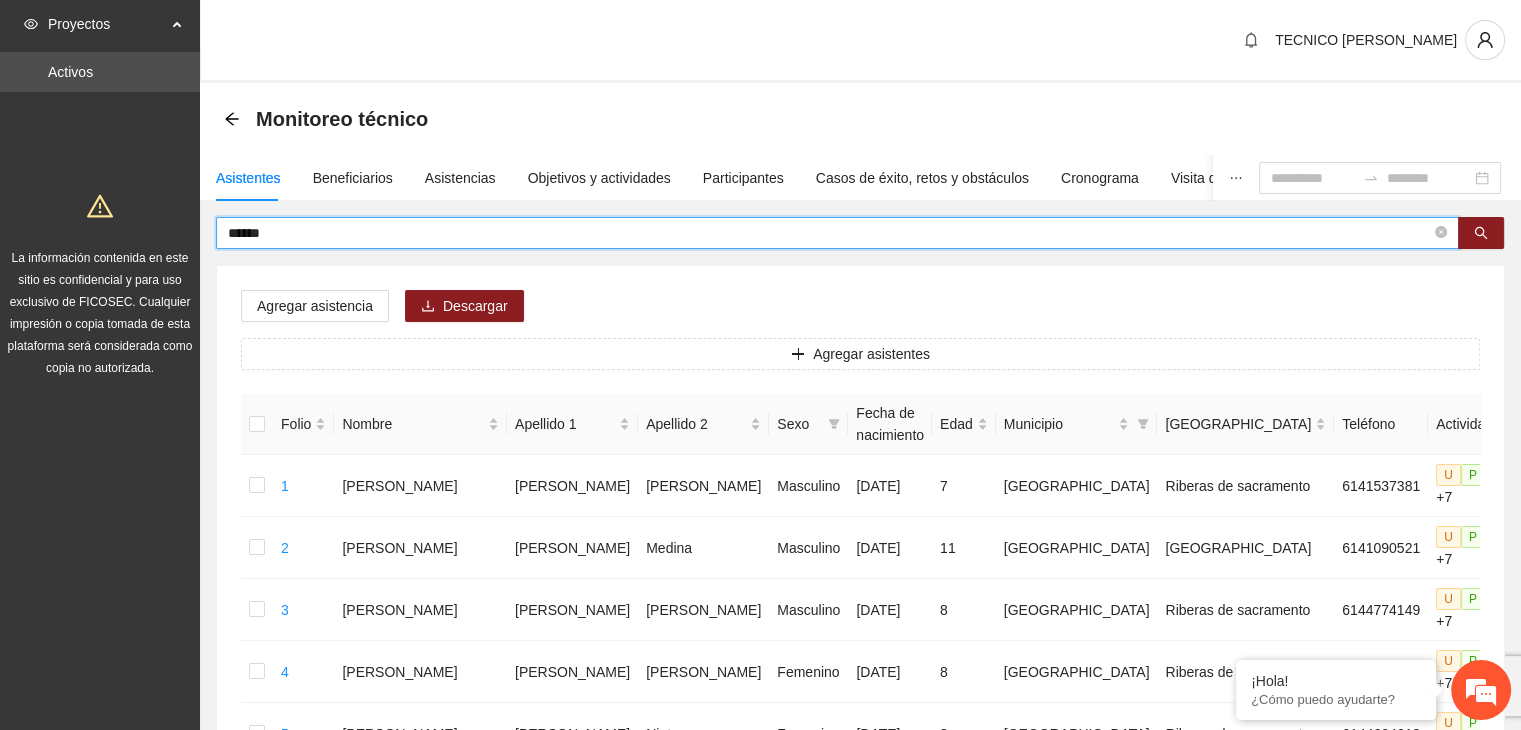 type on "******" 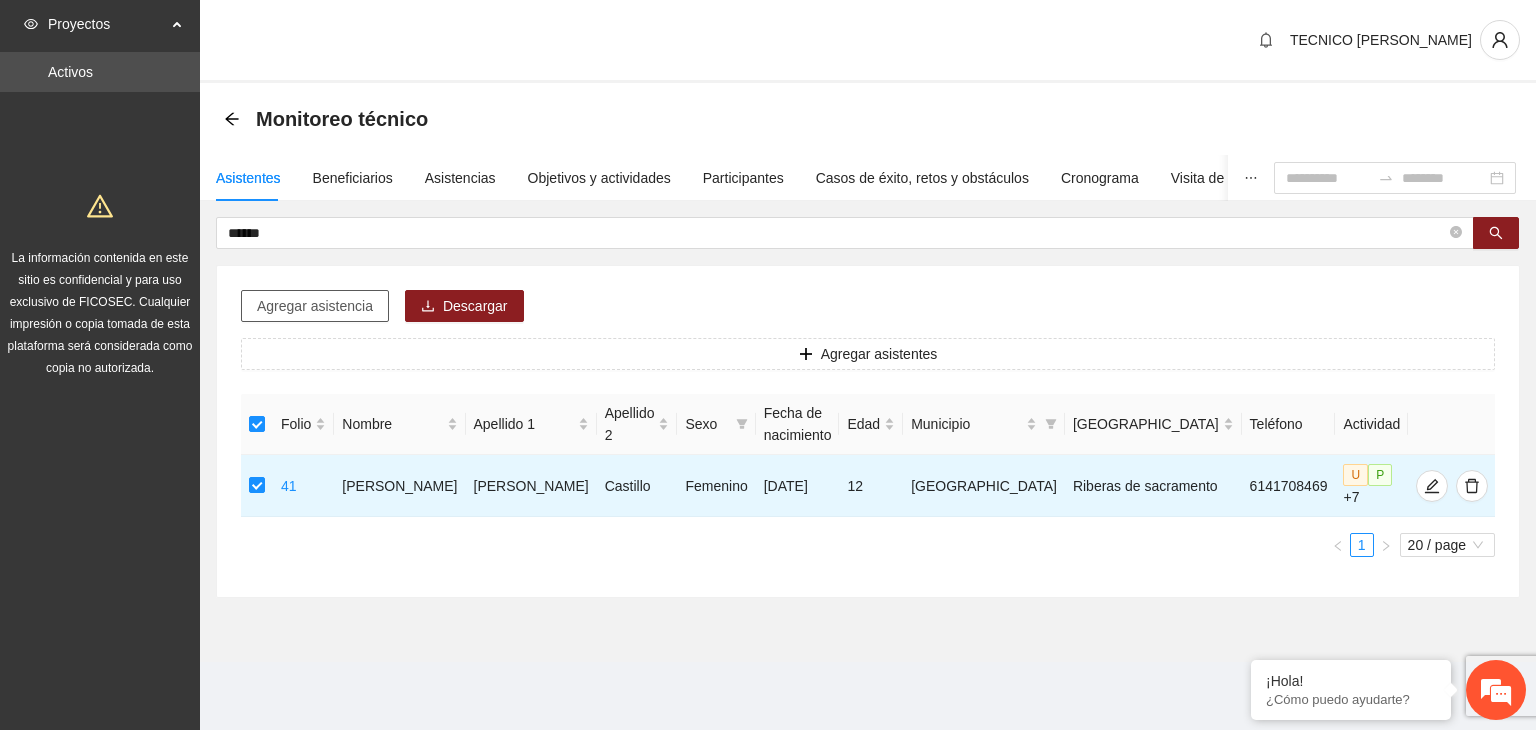 click on "Agregar asistencia" at bounding box center (315, 306) 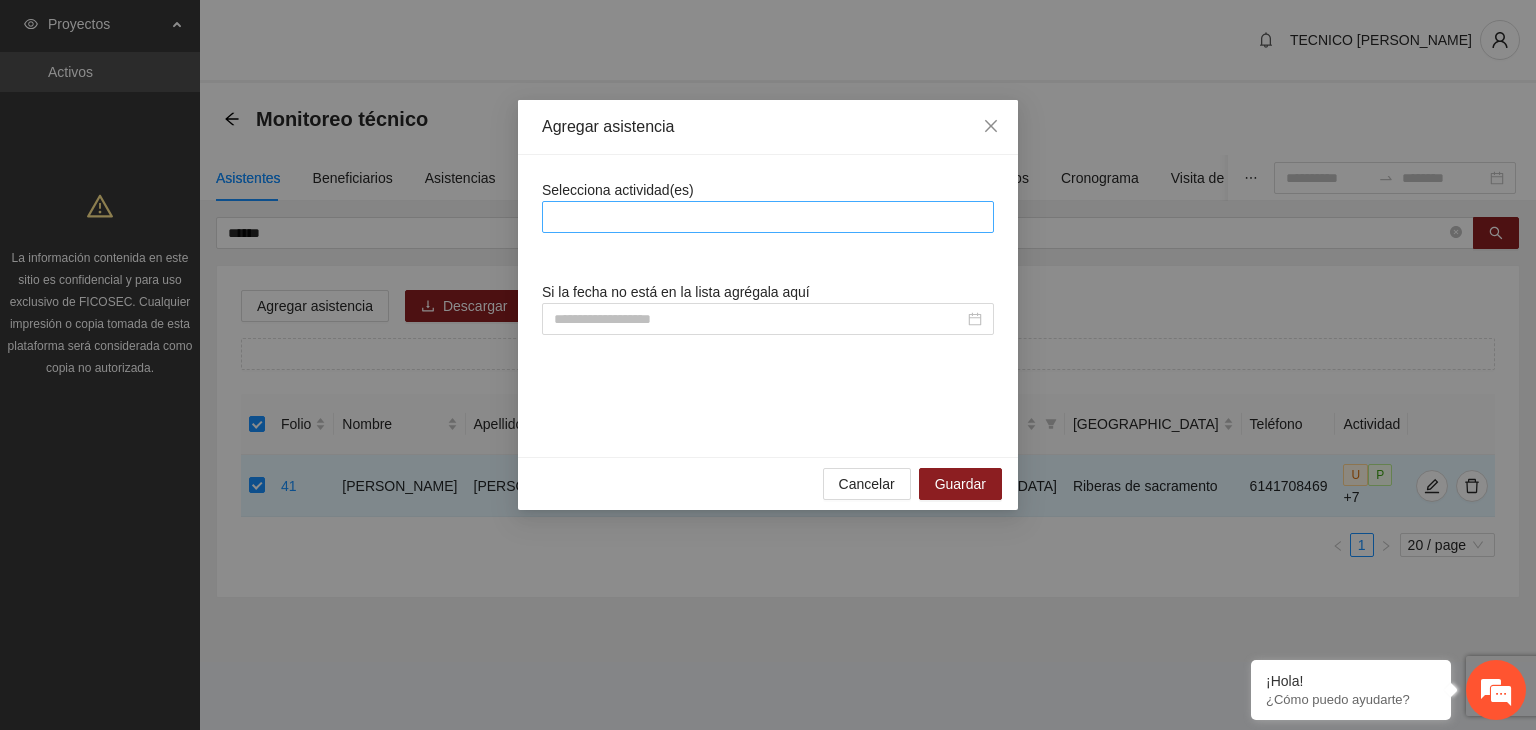 click at bounding box center [768, 217] 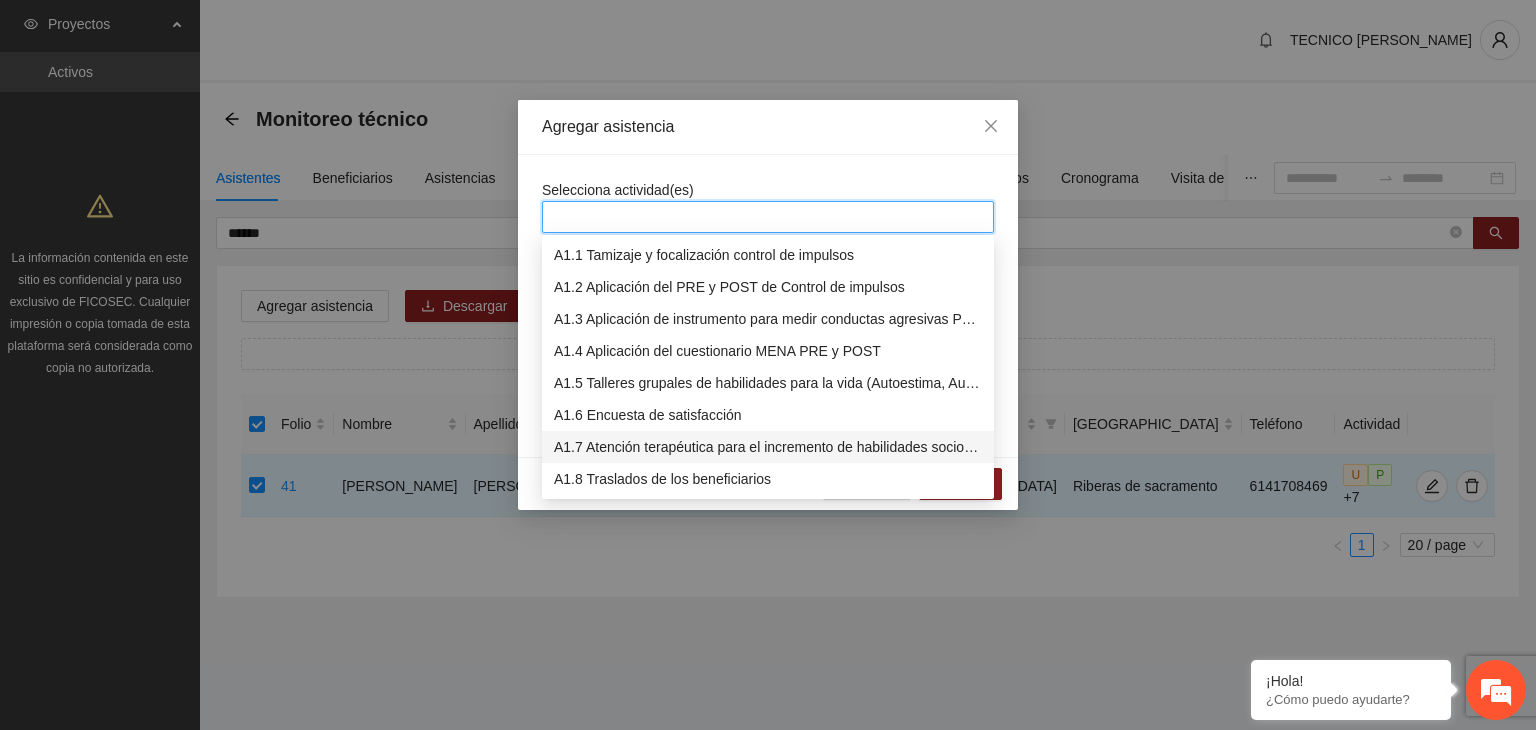 click on "A1.7 Atención terapéutica para el incremento de habilidades socioemocionales a NNAyJ que presentan bajo manejo y control de emociones." at bounding box center (768, 447) 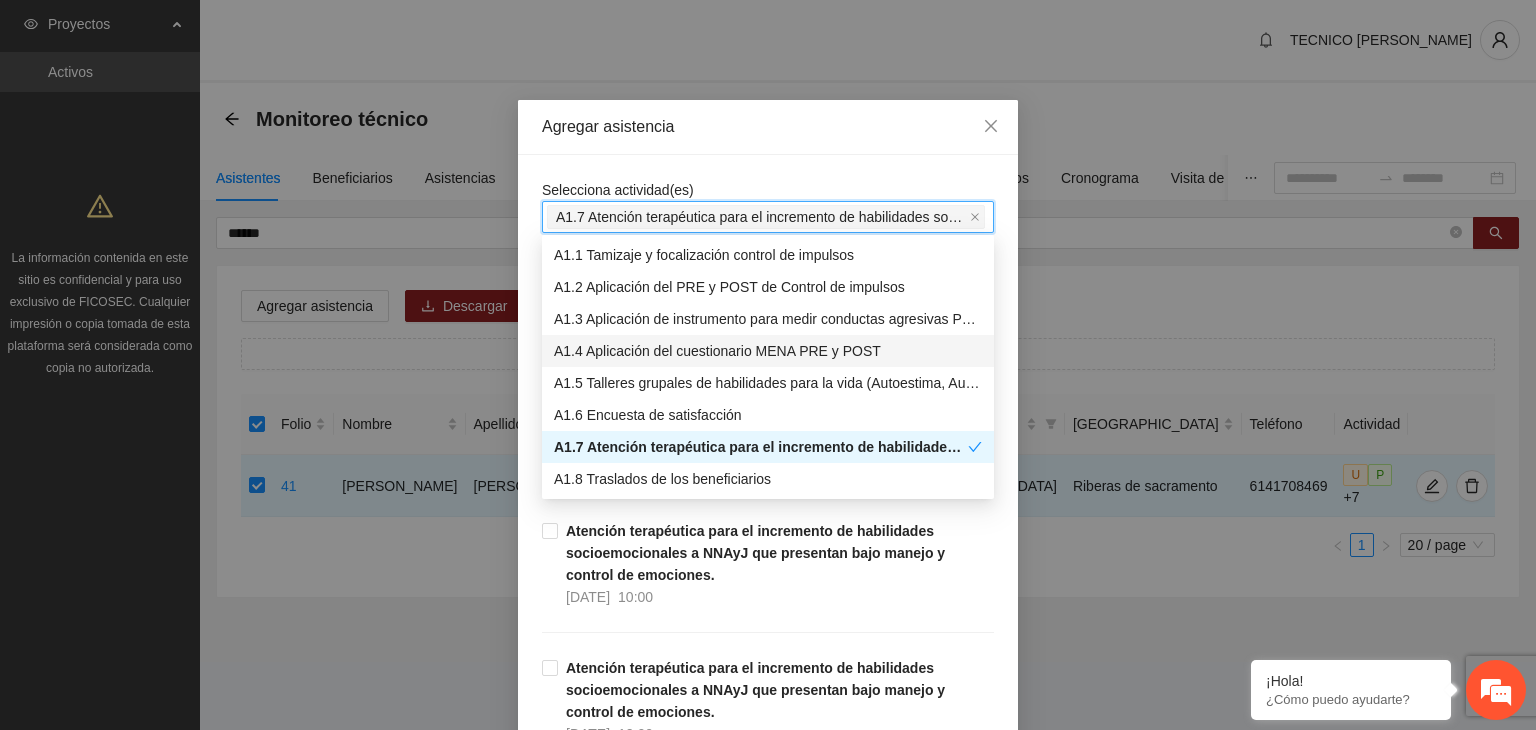 click on "Selecciona actividad(es) A1.7 Atención terapéutica para el incremento de habilidades socioemocionales a NNAyJ que presentan bajo manejo y control de emociones. A1.7 Atención terapéutica para el incremento de habilidades socioemocionales a NNAyJ que presentan bajo manejo y control de emociones.   Si la fecha no está en la lista agrégala aquí Atención terapéutica para el incremento de habilidades socioemocionales a NNAyJ que presentan bajo manejo y control de emociones. 25/07/2025 11:00 Atención terapéutica para el incremento de habilidades socioemocionales a NNAyJ que presentan bajo manejo y control de emociones. 25/07/2025 10:00 Atención terapéutica para el incremento de habilidades socioemocionales a NNAyJ que presentan bajo manejo y control de emociones. 23/07/2025 12:00 Atención terapéutica para el incremento de habilidades socioemocionales a NNAyJ que presentan bajo manejo y control de emociones. 23/07/2025 11:00 23/07/2025 10:00 21/07/2025 18:00 21/07/2025 17:00 21/07/2025 12:00 11:00" at bounding box center (768, 16882) 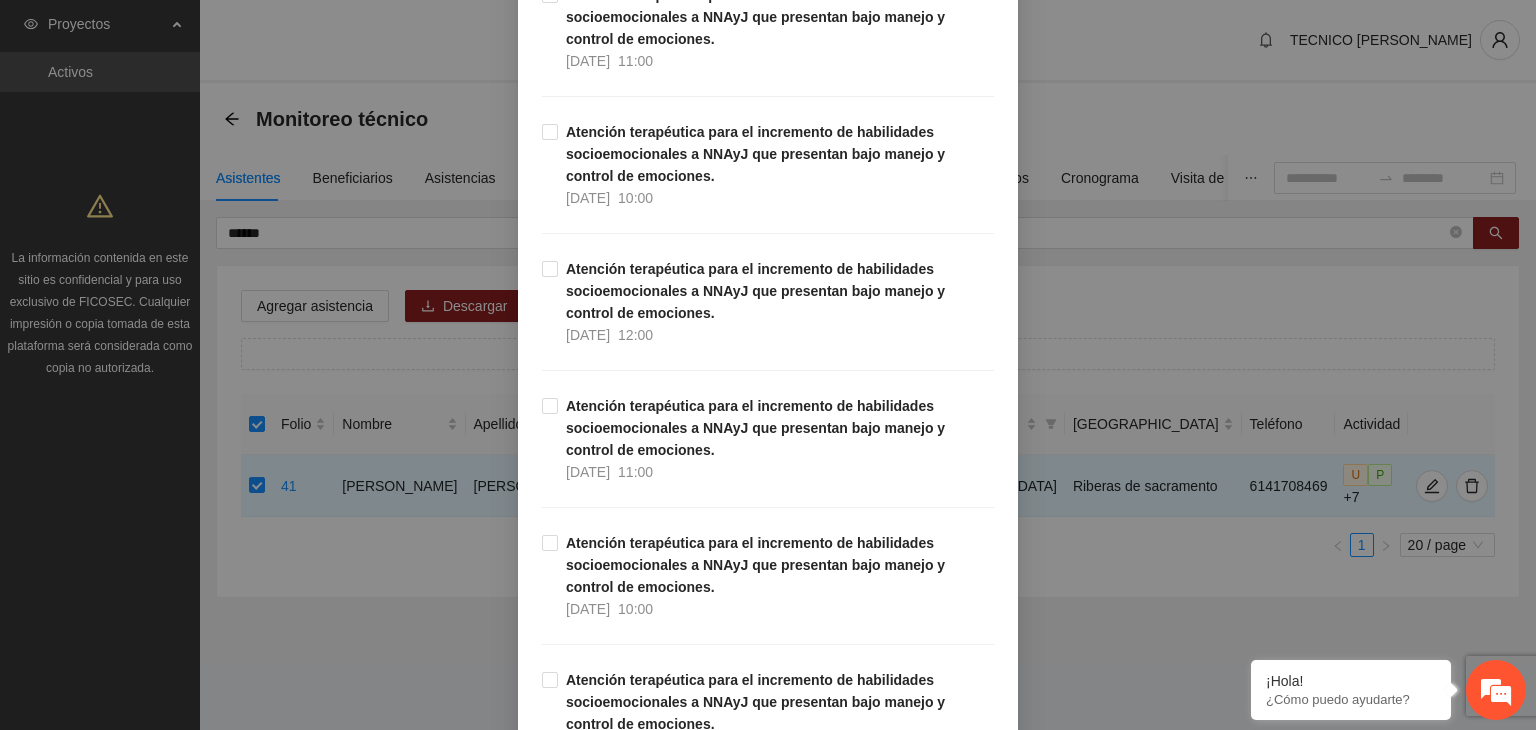 scroll, scrollTop: 4079, scrollLeft: 0, axis: vertical 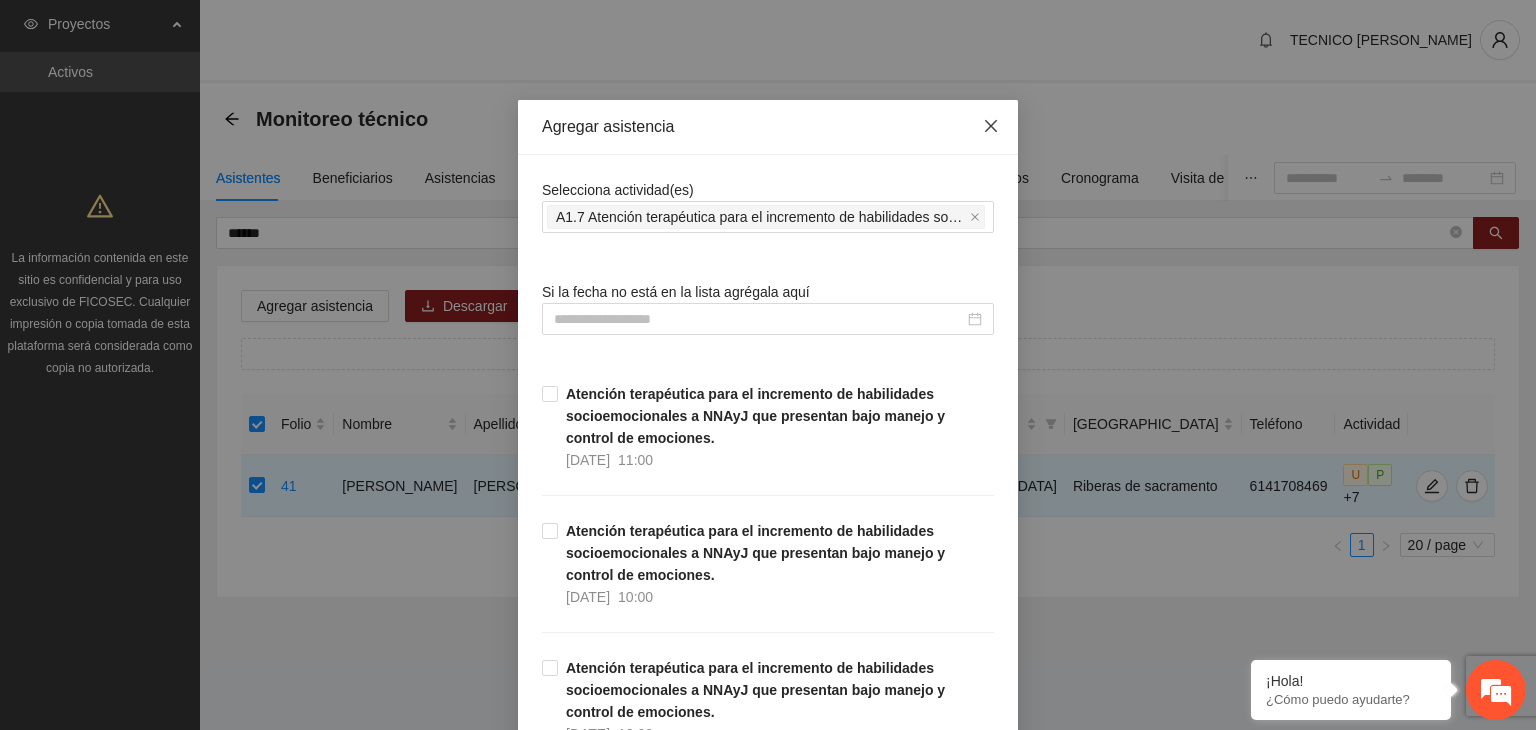 click 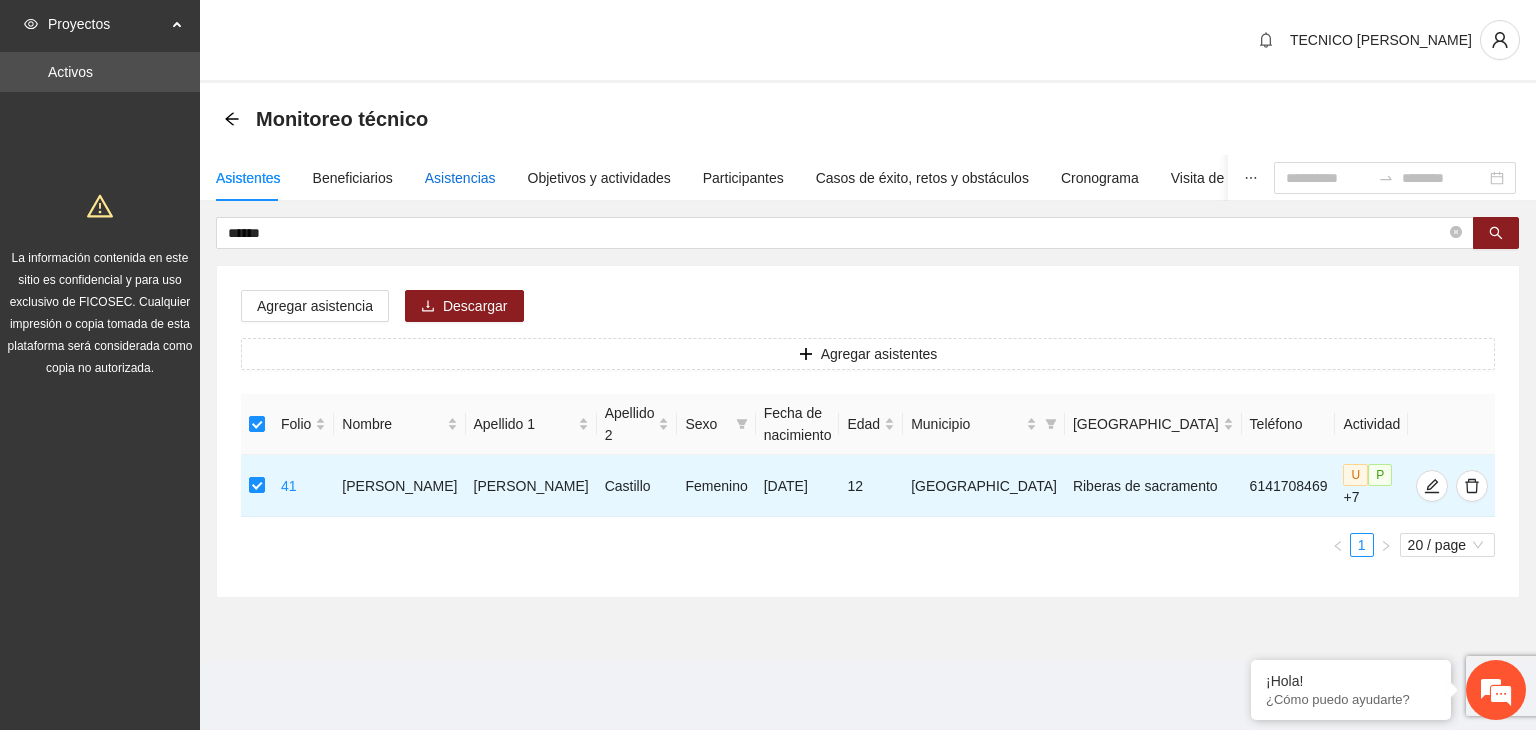click on "Asistencias" at bounding box center [460, 178] 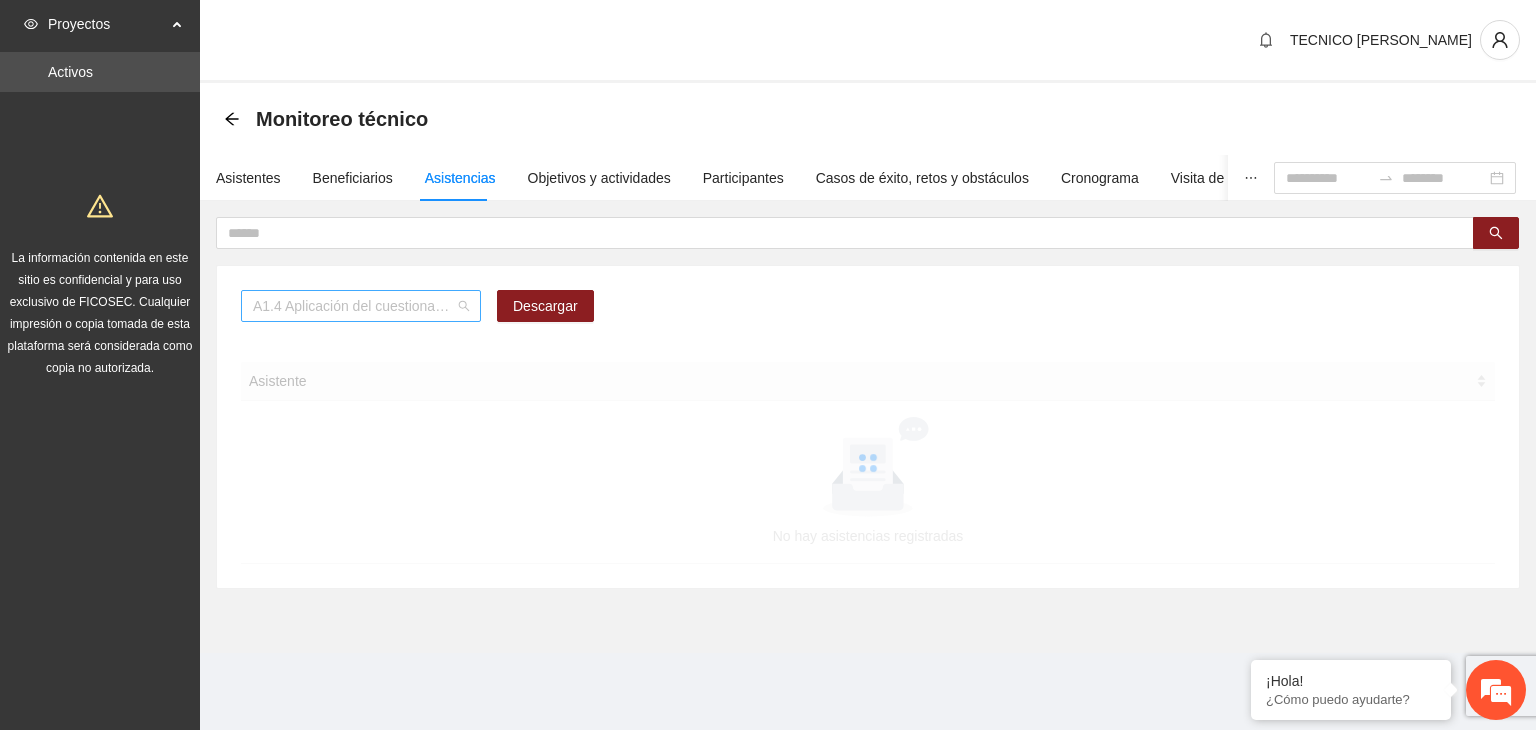 click on "A1.4 Aplicación del cuestionario MENA PRE y POST" at bounding box center [361, 306] 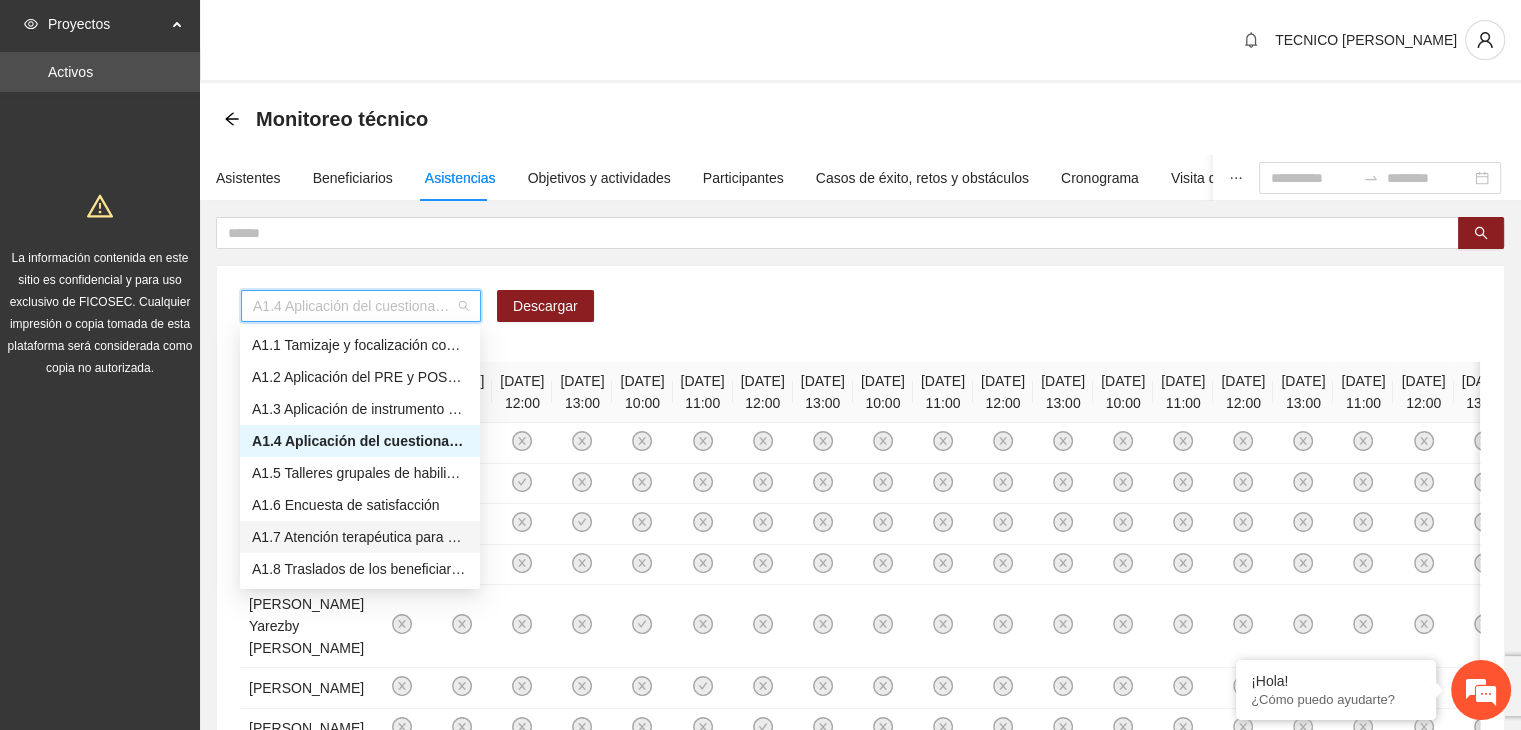 click on "A1.7 Atención terapéutica para el incremento de habilidades socioemocionales a NNAyJ que presentan bajo manejo y control de emociones." at bounding box center [360, 537] 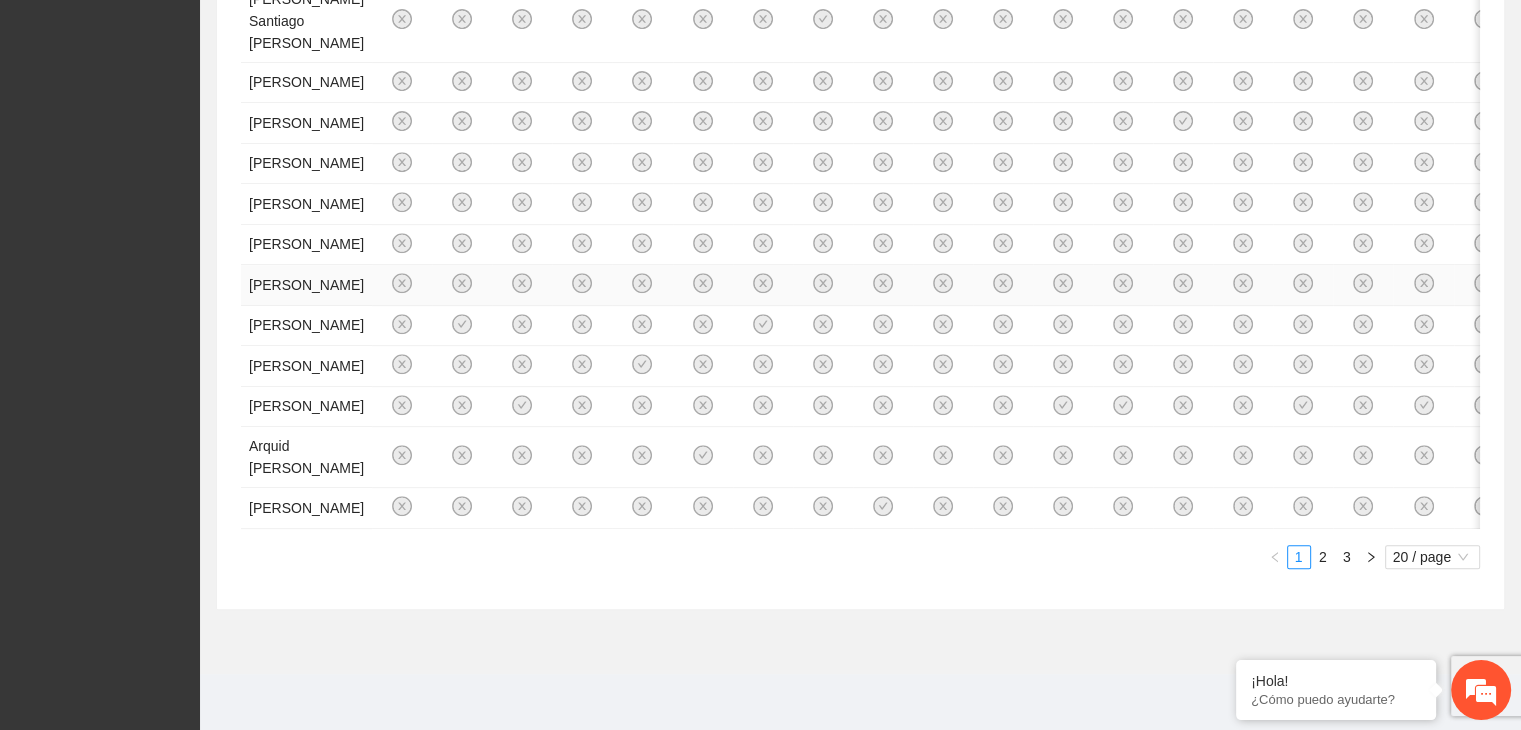 scroll, scrollTop: 1872, scrollLeft: 0, axis: vertical 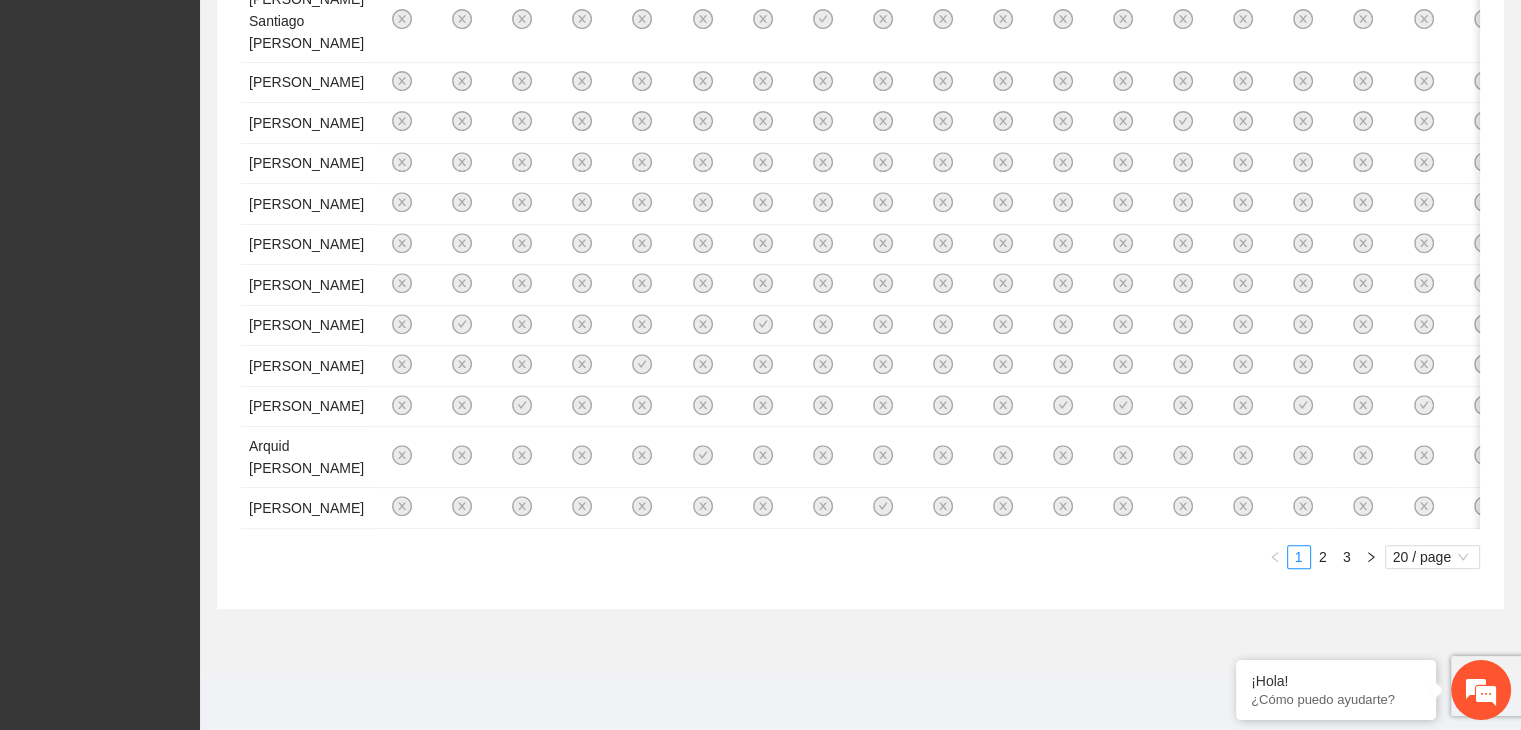 click on "Asistente 04/02/2025 12:00 05/02/2025 12:00 06/02/2025 12:00 10/02/2025 10:00 11/02/2025 12:00 12/02/2025 10:00 18/02/2025 10:00 18/02/2025 12:00 19/02/2025 10:00 19/02/2025 12:00 20/02/2025 10:00 21/02/2025 12:00 24/02/2025 10:00 25/02/2025 10:00 25/02/2025 12:00 27/02/2025 12:00 28/02/2025 10:00 11/03/2025 10:00 12/03/2025 10:00 12/03/2025 12:00 19/03/2025 12:00 20/03/2025 10:00 21/03/2025 10:00 21/03/2025 12:00 26/03/2025 10:00 27/03/2025 10:00 27/03/2025 12:00 31/03/2025 10:00 01/04/2025 09:00 01/04/2025 16:00 03/04/2025 16:00 07/04/2025 09:00 10/04/2025 09:00 10/04/2025 16:00 10/04/2025 18:00 11/04/2025 09:00 11/04/2025 11:00 11/04/2025 18:00 30/04/2025 09:00 02/05/2025 09:00 06/05/2025 10:00 07/05/2025 10:00 09/05/2025 10:00 12/05/2025 10:00 16/05/2025 10:00 19/05/2025 09:00 19/05/2025 10:00 20/05/2025 09:00 20/05/2025 10:00 21/05/2025 10:00 22/05/2025 09:00 22/05/2025 10:00 23/05/2025 10:00 02/06/2025 09:00 03/06/2025 10:00 05/06/2025 09:00 05/06/2025 10:00 06/06/2025 09:00 06/06/2025 10:00" at bounding box center [860, 60] 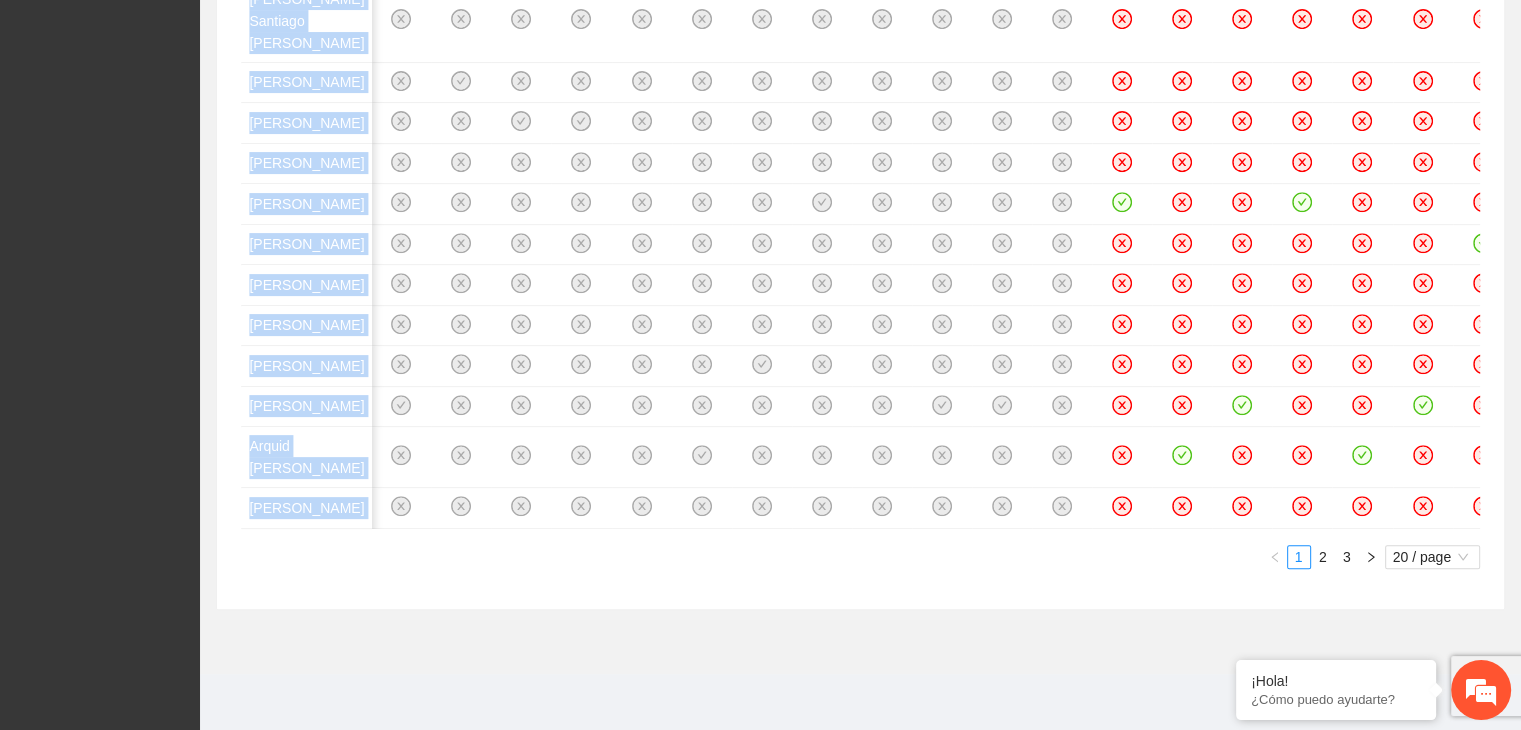 scroll, scrollTop: 0, scrollLeft: 6114, axis: horizontal 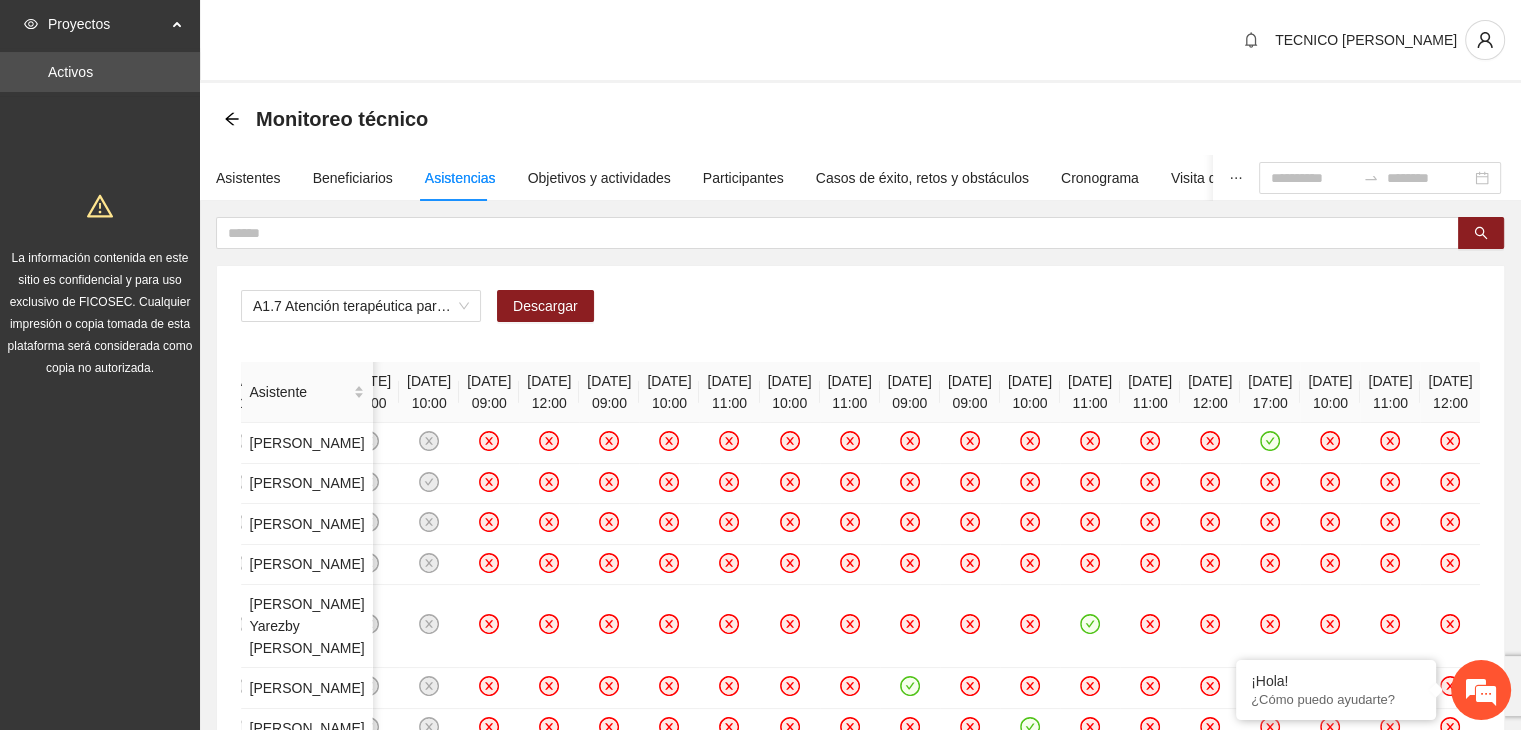 click on "A1.7 Atención terapéutica para el incremento de habilidades socioemocionales a NNAyJ que presentan bajo manejo y control de emociones. Descargar" at bounding box center (860, 314) 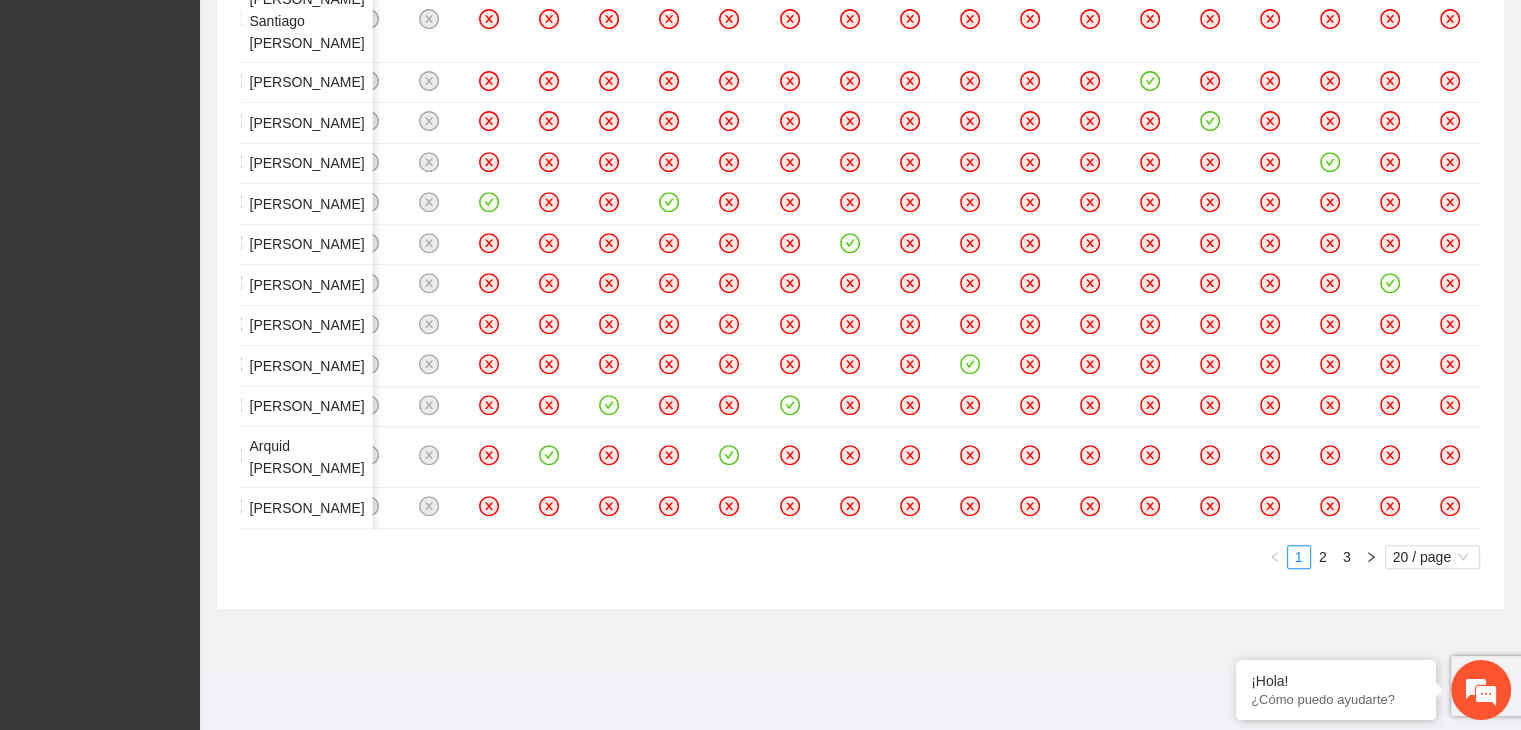 scroll, scrollTop: 1872, scrollLeft: 0, axis: vertical 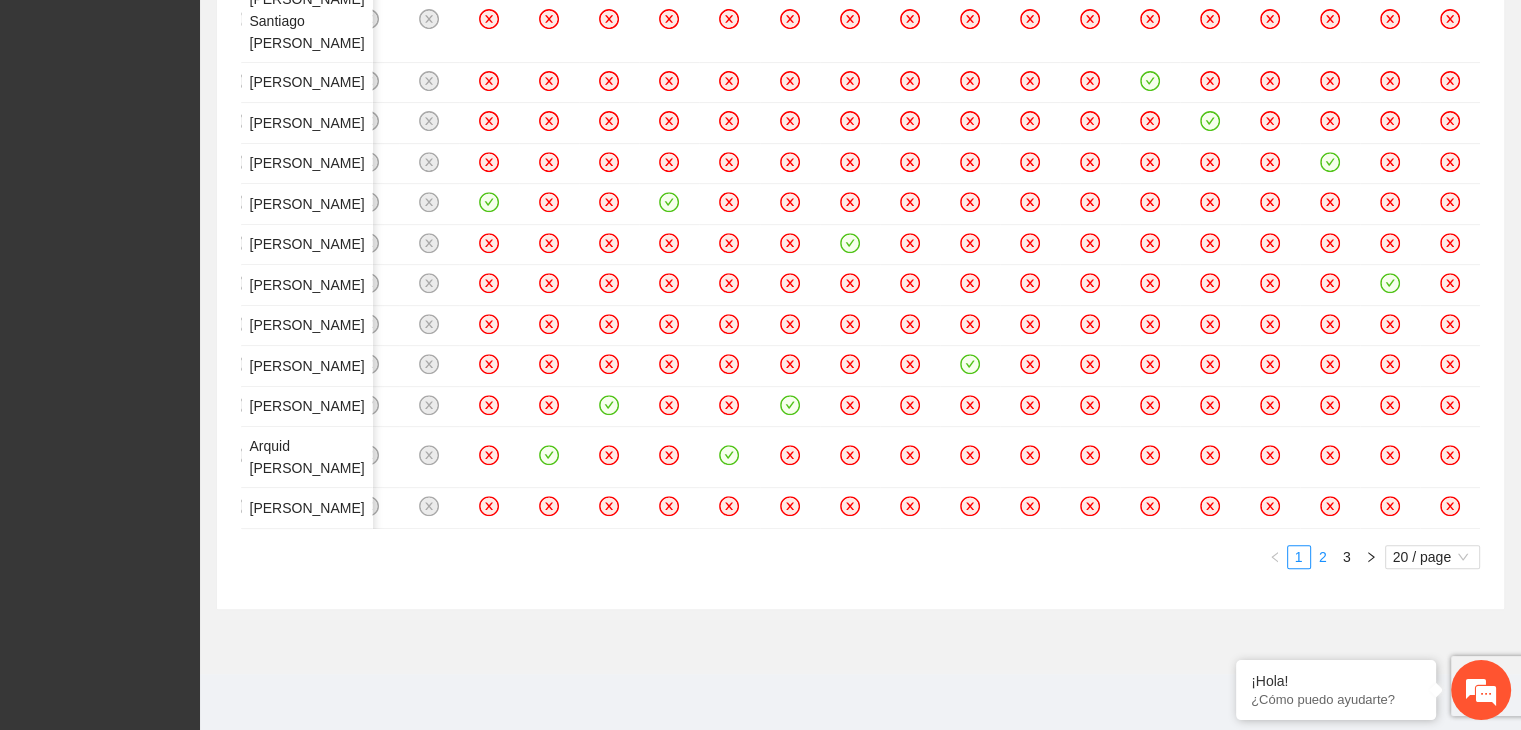 click on "2" at bounding box center [1323, 557] 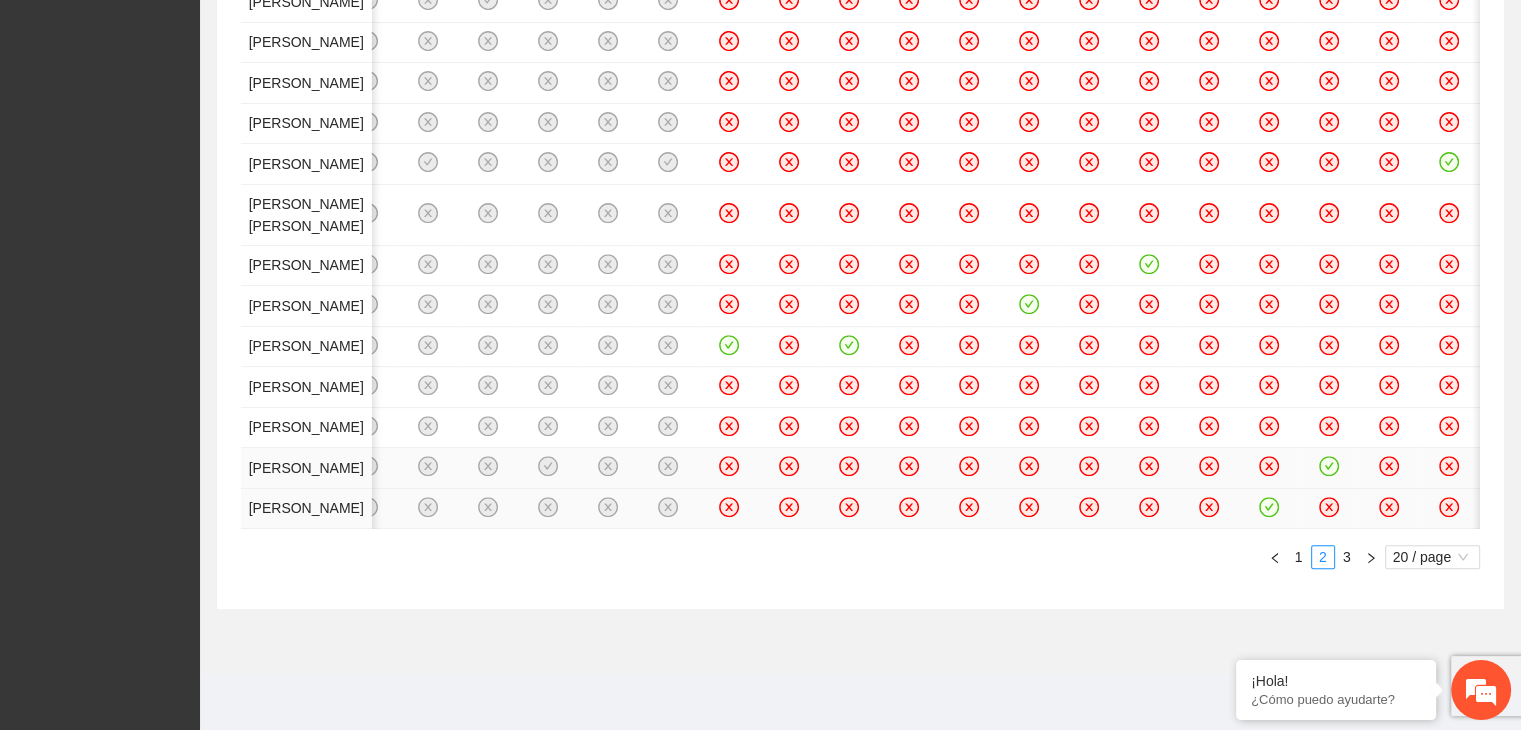 scroll, scrollTop: 1487, scrollLeft: 0, axis: vertical 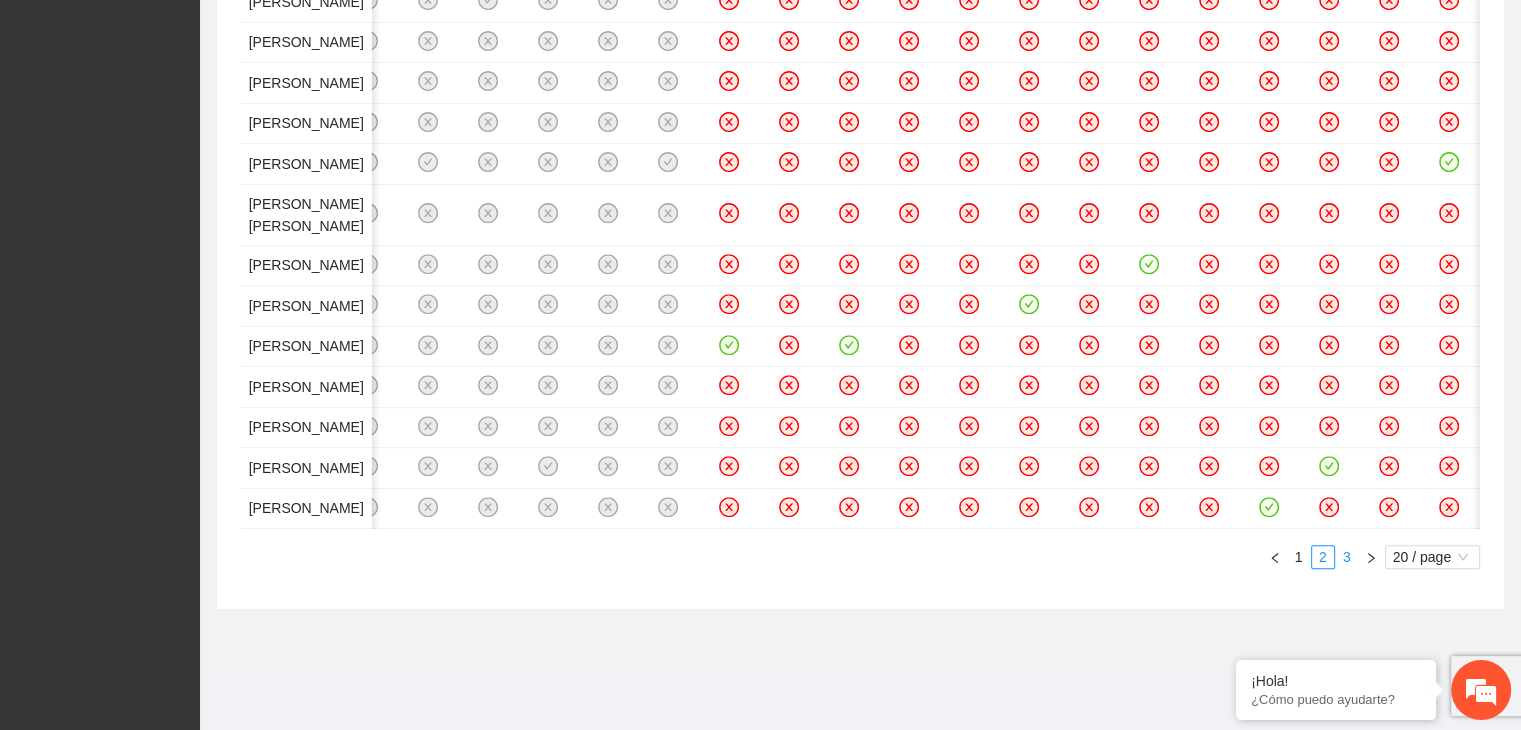 click on "3" at bounding box center (1347, 557) 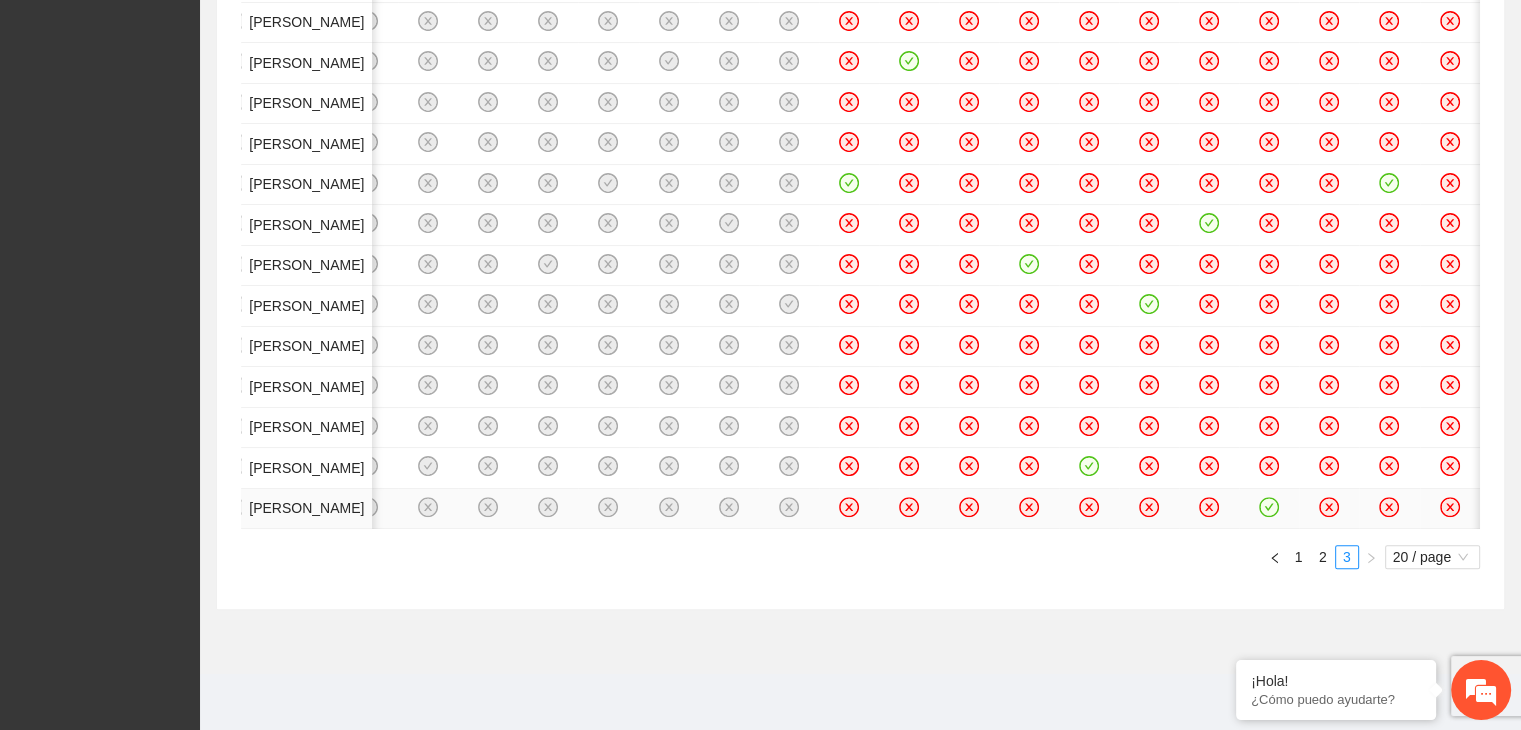 scroll, scrollTop: 1265, scrollLeft: 0, axis: vertical 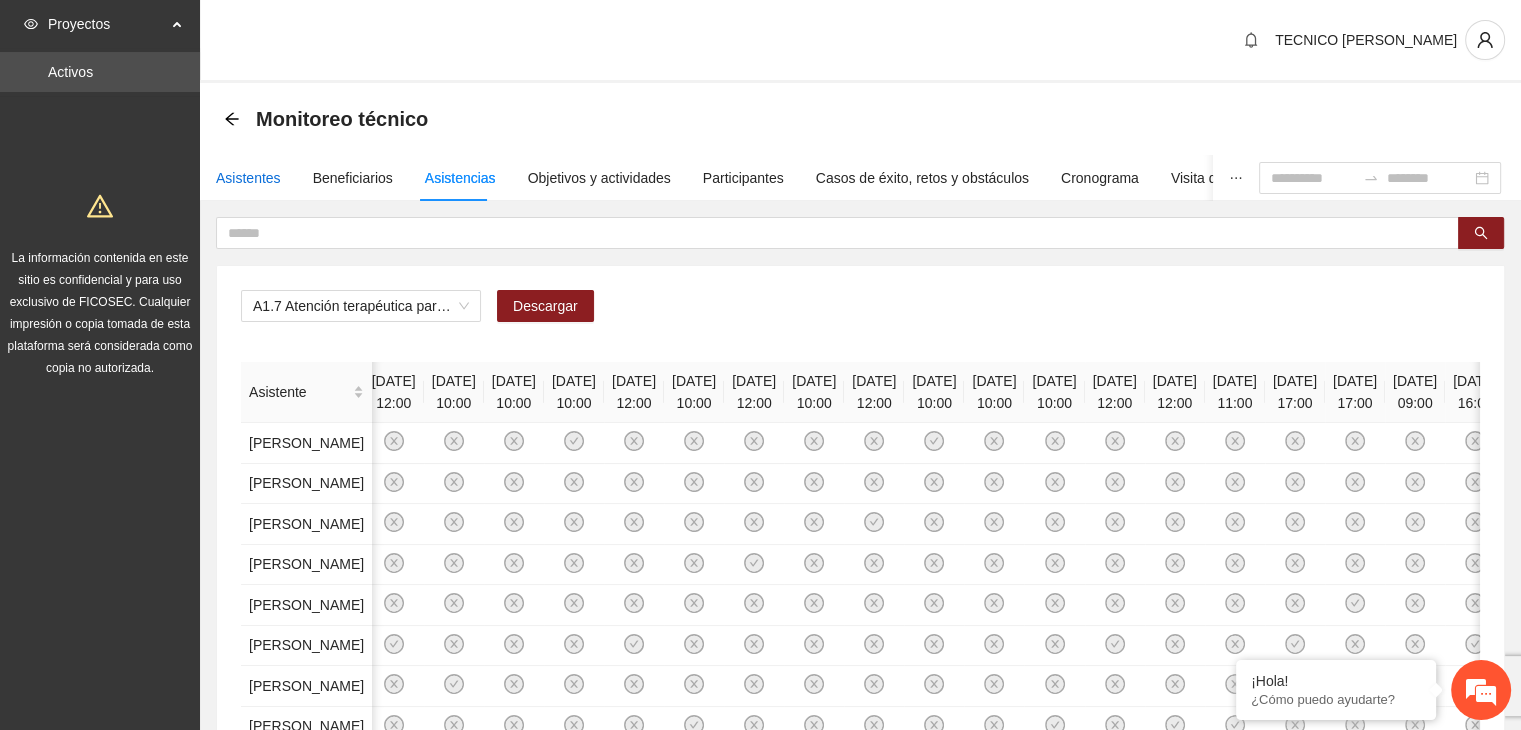 click on "Asistentes" at bounding box center [248, 178] 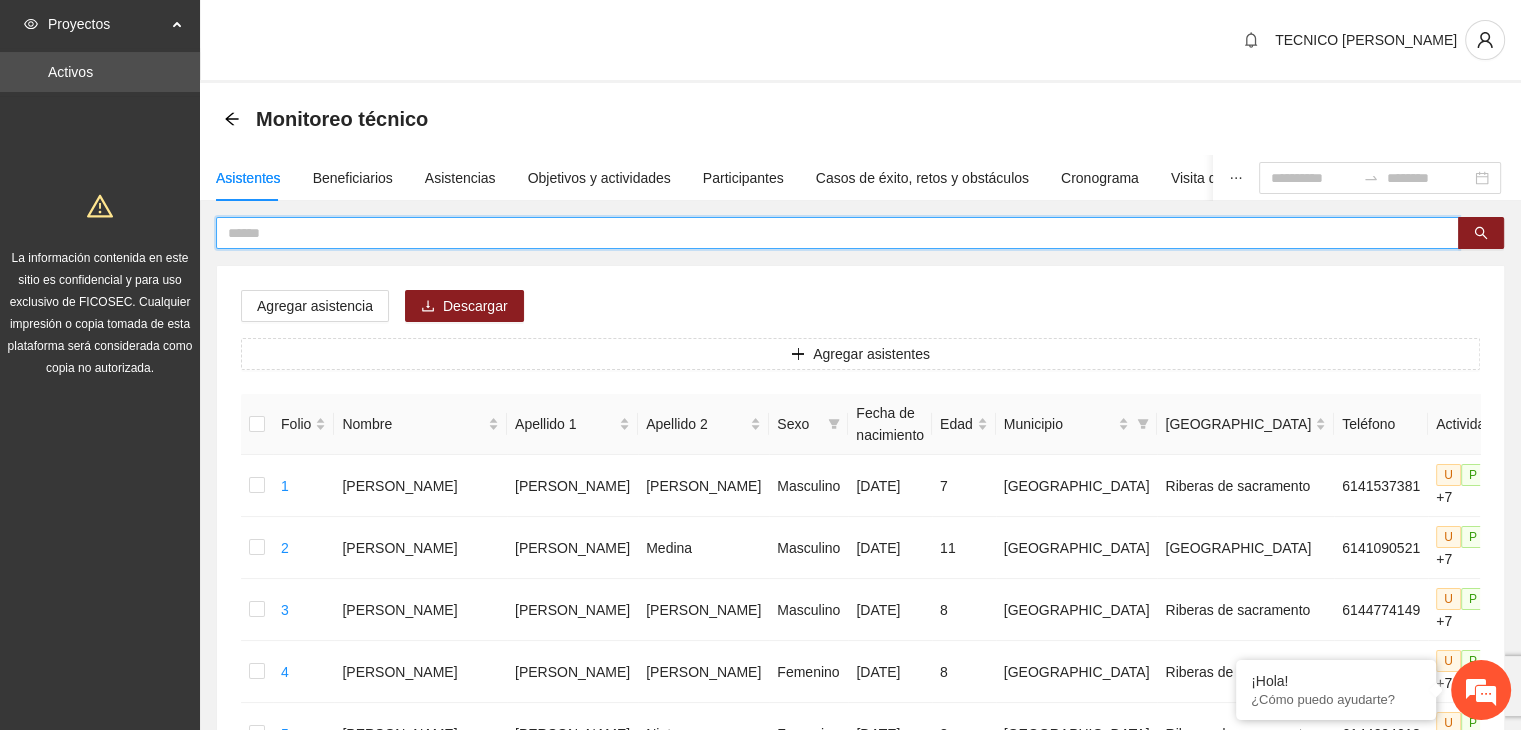 click at bounding box center (829, 233) 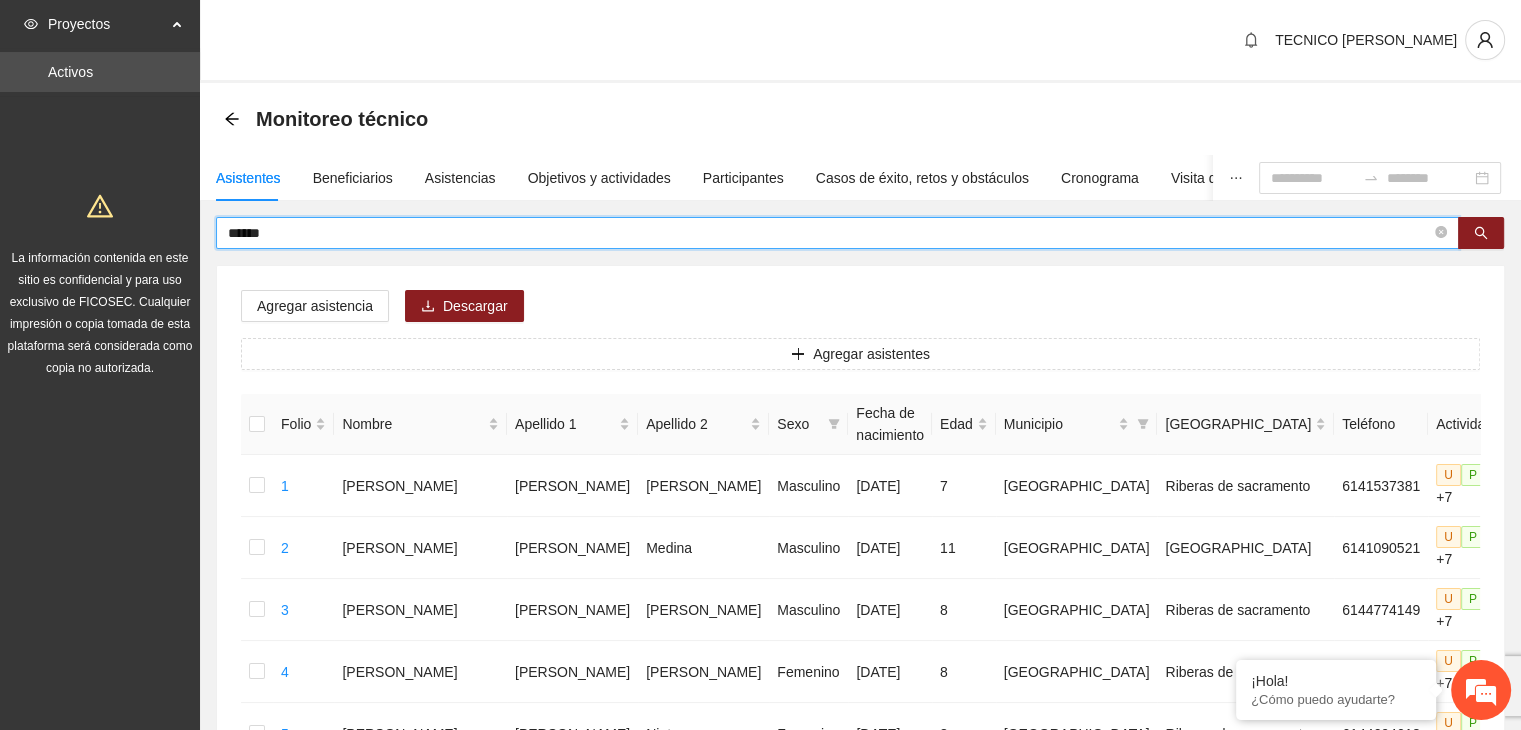 type on "******" 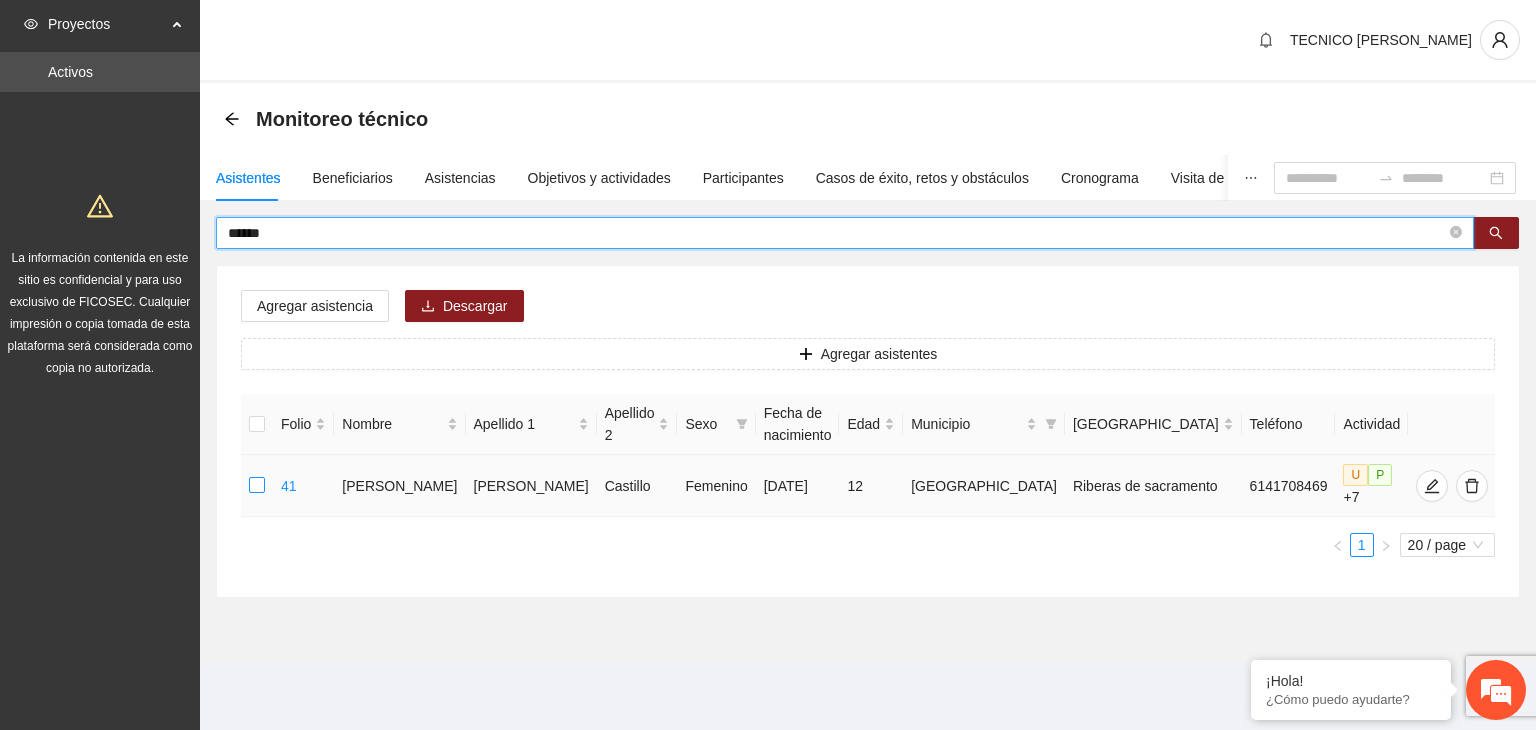 click at bounding box center [257, 486] 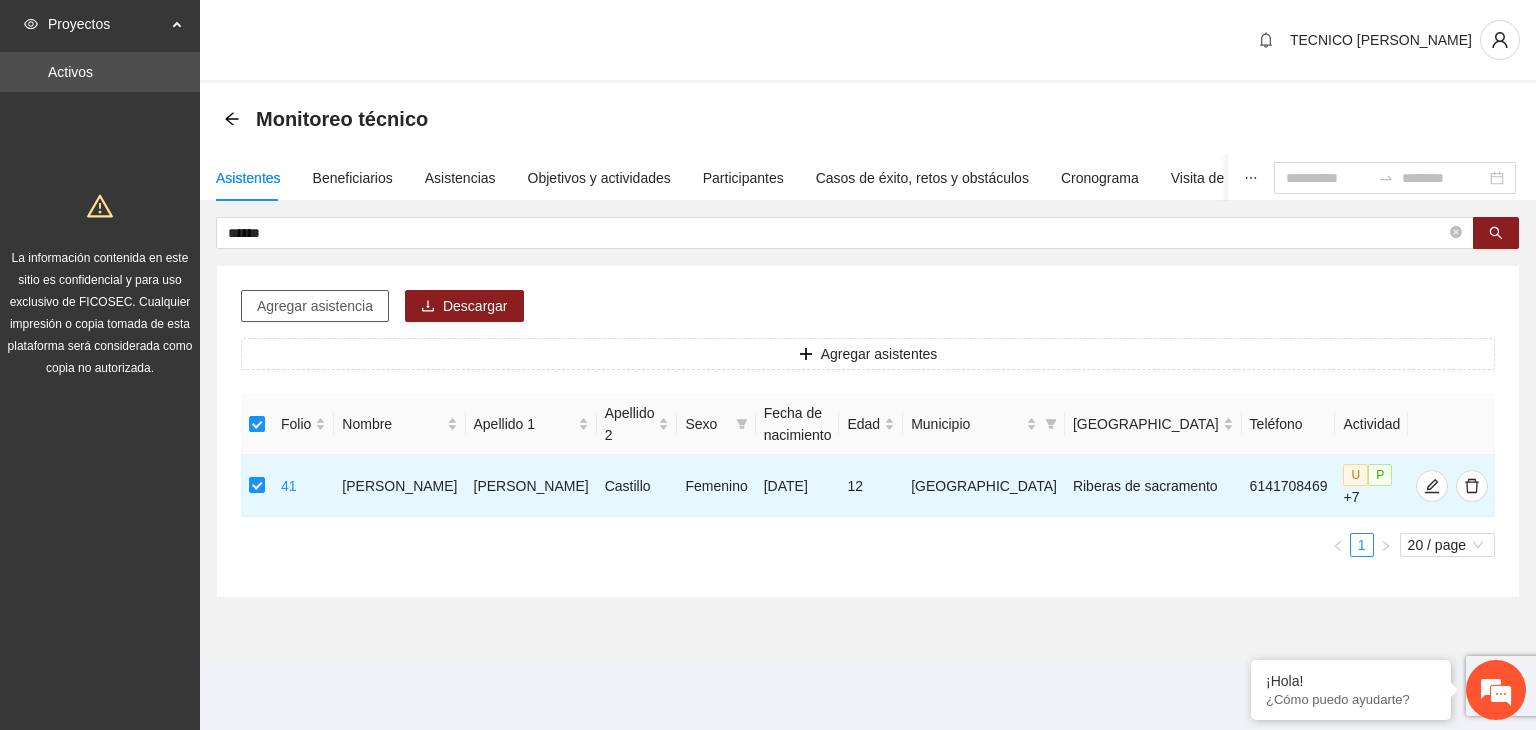 click on "Agregar asistencia" at bounding box center (315, 306) 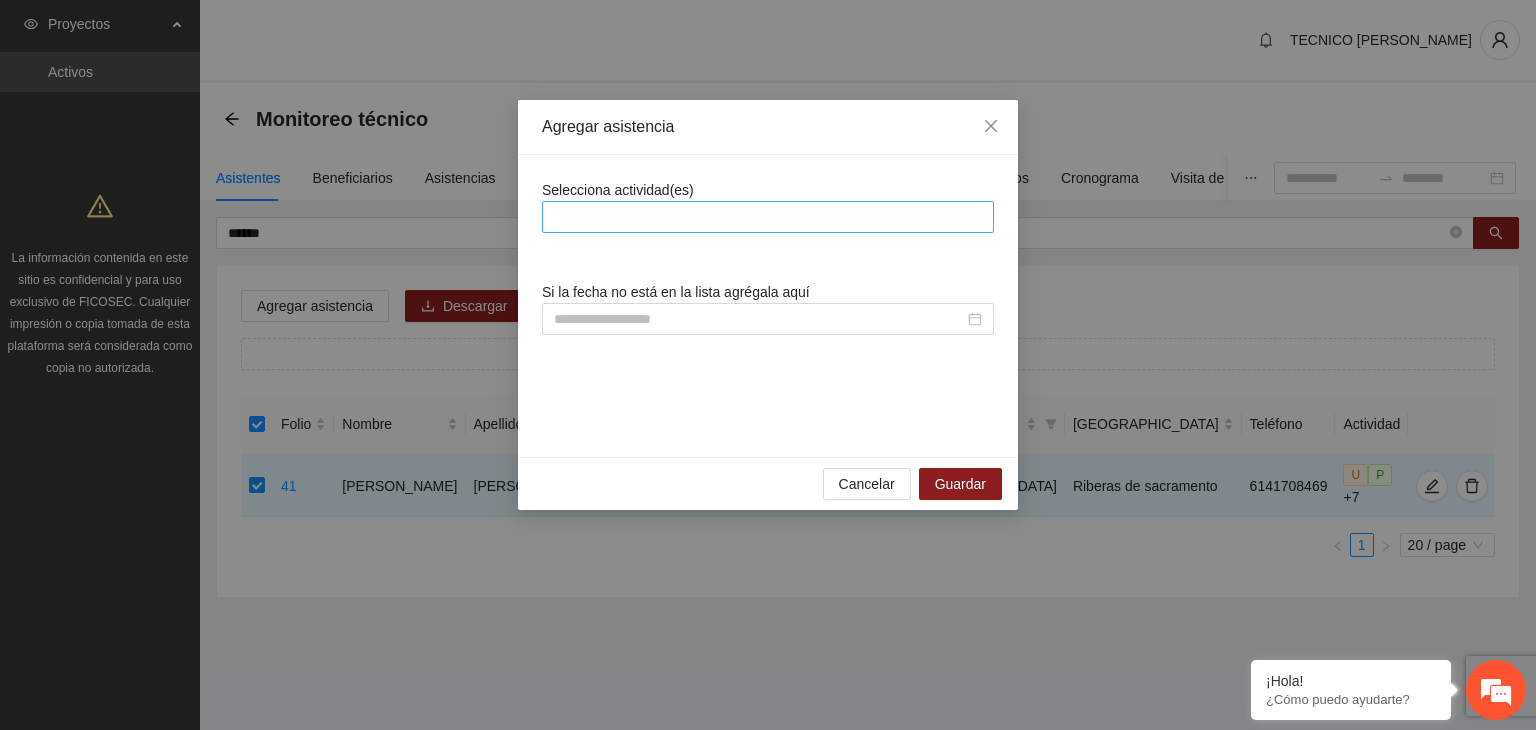 click at bounding box center [768, 217] 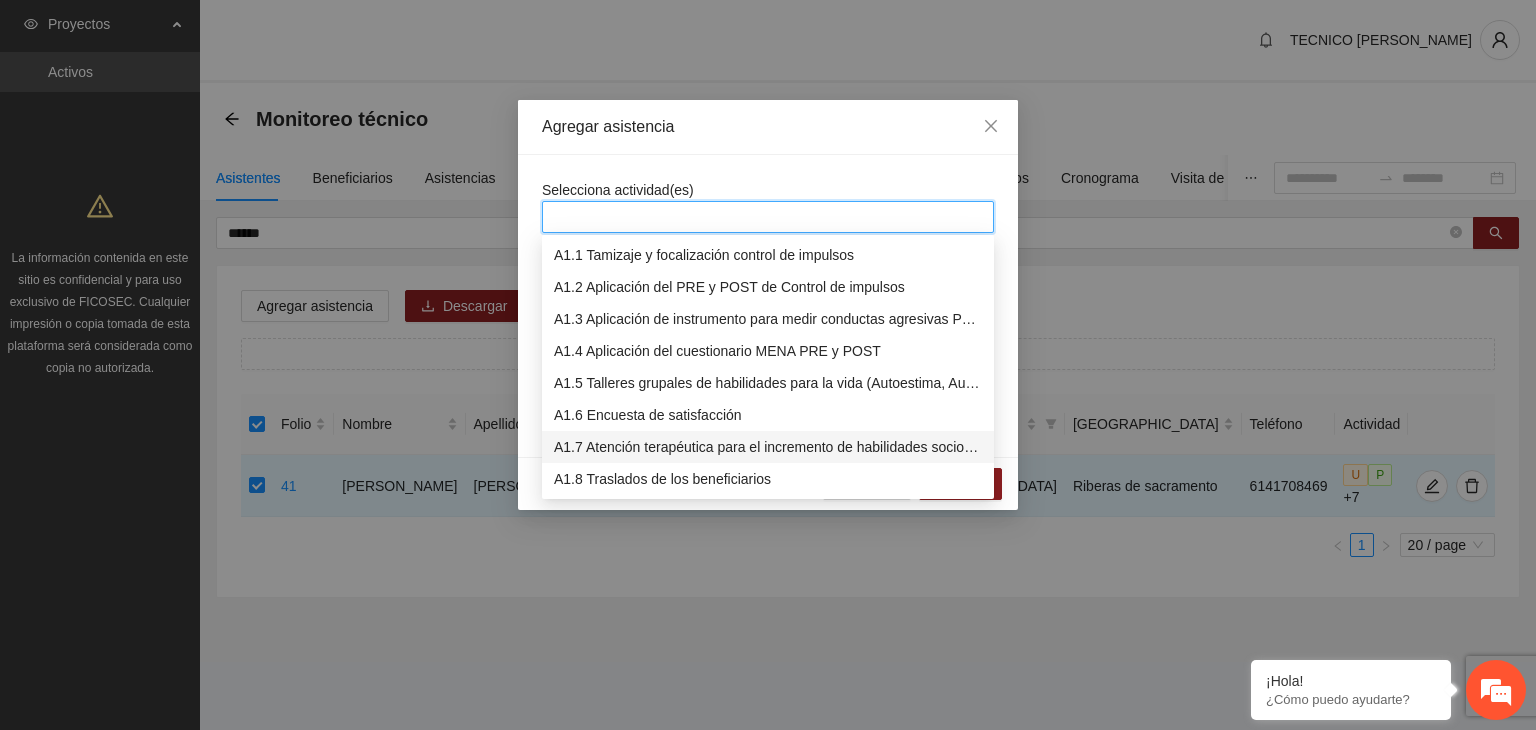 click on "A1.7 Atención terapéutica para el incremento de habilidades socioemocionales a NNAyJ que presentan bajo manejo y control de emociones." at bounding box center (768, 447) 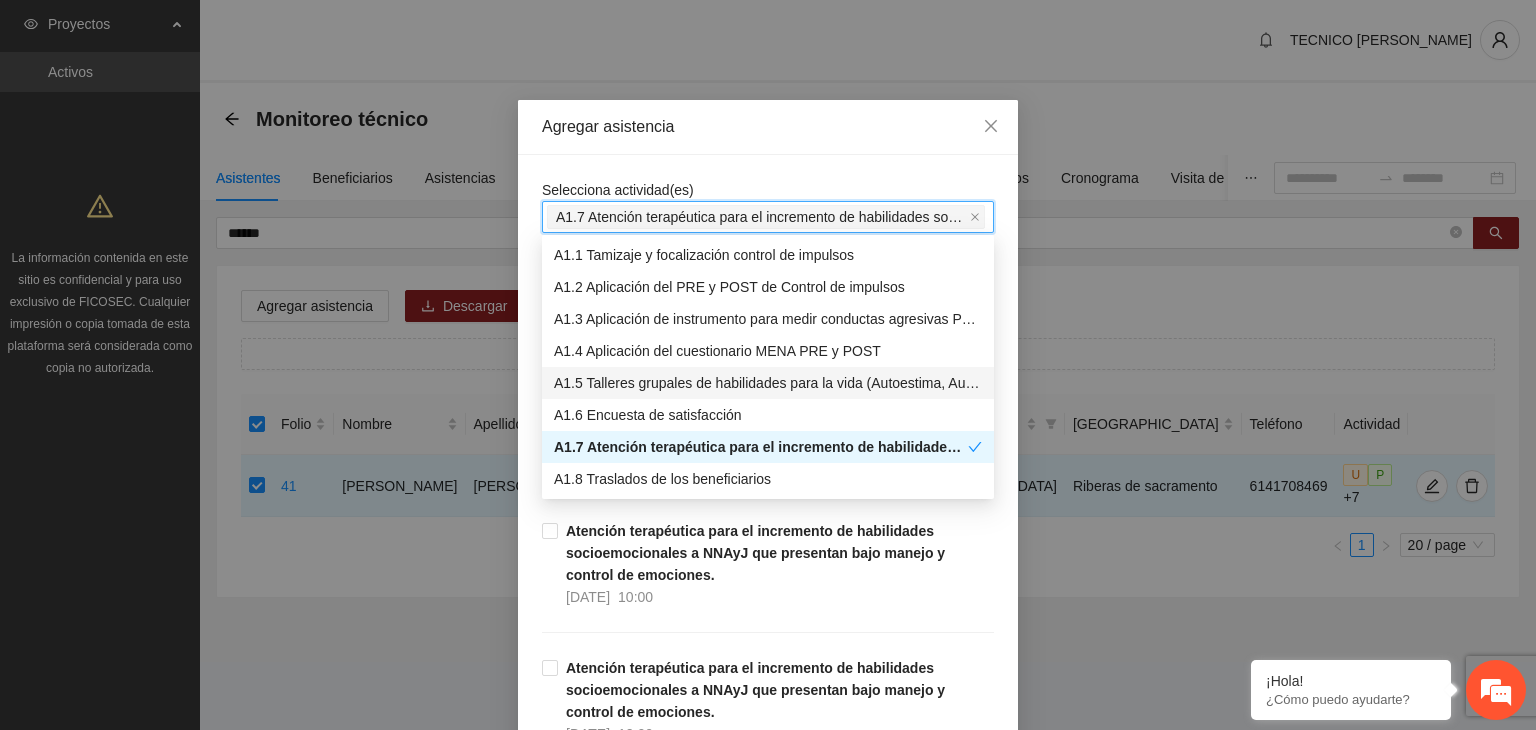 click on "Agregar asistencia Selecciona actividad(es) A1.7 Atención terapéutica para el incremento de habilidades socioemocionales a NNAyJ que presentan bajo manejo y control de emociones.   Si la fecha no está en la lista agrégala aquí Atención terapéutica para el incremento de habilidades socioemocionales a NNAyJ que presentan bajo manejo y control de emociones. [DATE] 11:00 Atención terapéutica para el incremento de habilidades socioemocionales a NNAyJ que presentan bajo manejo y control de emociones. [DATE] 10:00 Atención terapéutica para el incremento de habilidades socioemocionales a NNAyJ que presentan bajo manejo y control de emociones. [DATE] 12:00 Atención terapéutica para el incremento de habilidades socioemocionales a NNAyJ que presentan bajo manejo y control de emociones. [DATE] 11:00 Atención terapéutica para el incremento de habilidades socioemocionales a NNAyJ que presentan bajo manejo y control de emociones. [DATE] 10:00 [DATE] 18:00 [DATE] 17:00 21/07/2025" at bounding box center [768, 365] 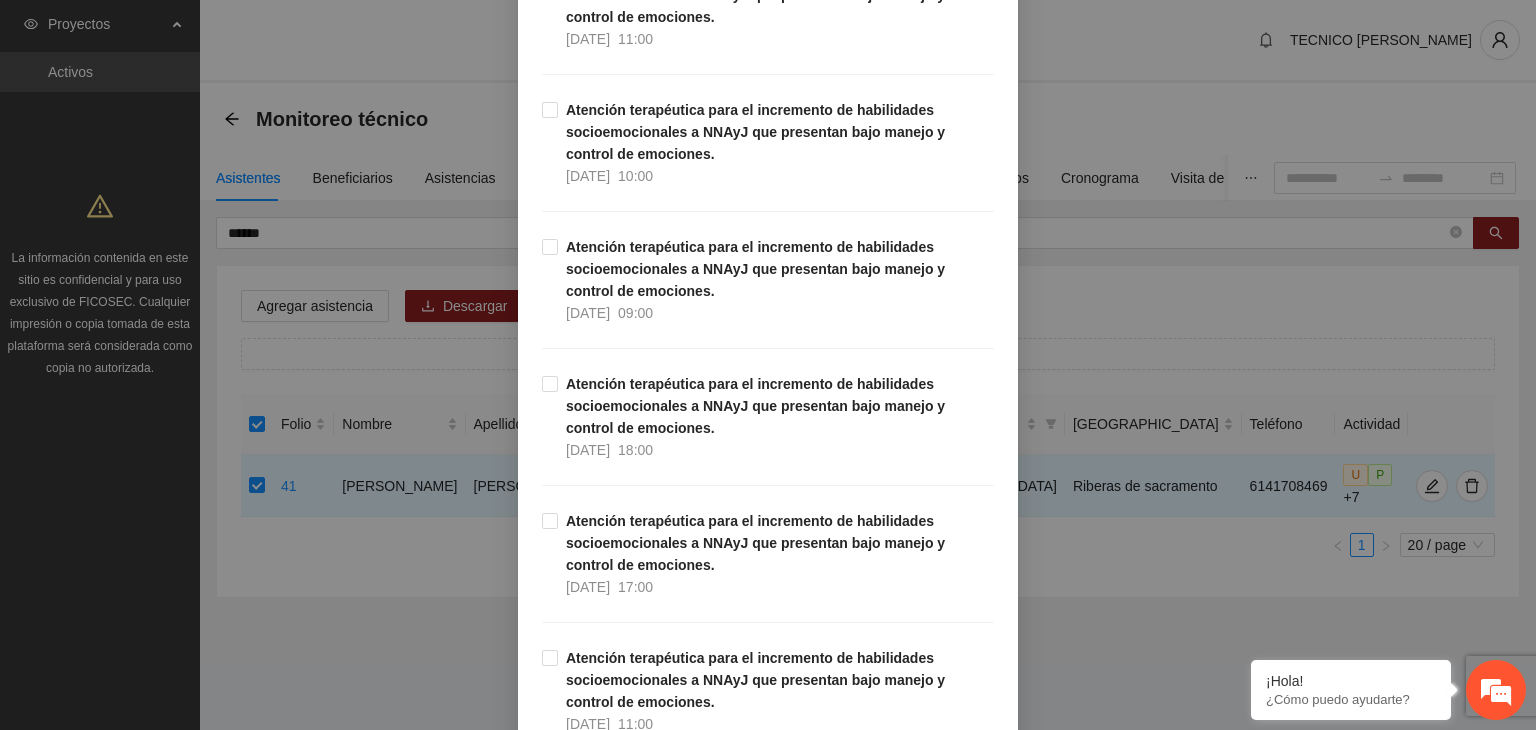 scroll, scrollTop: 3612, scrollLeft: 0, axis: vertical 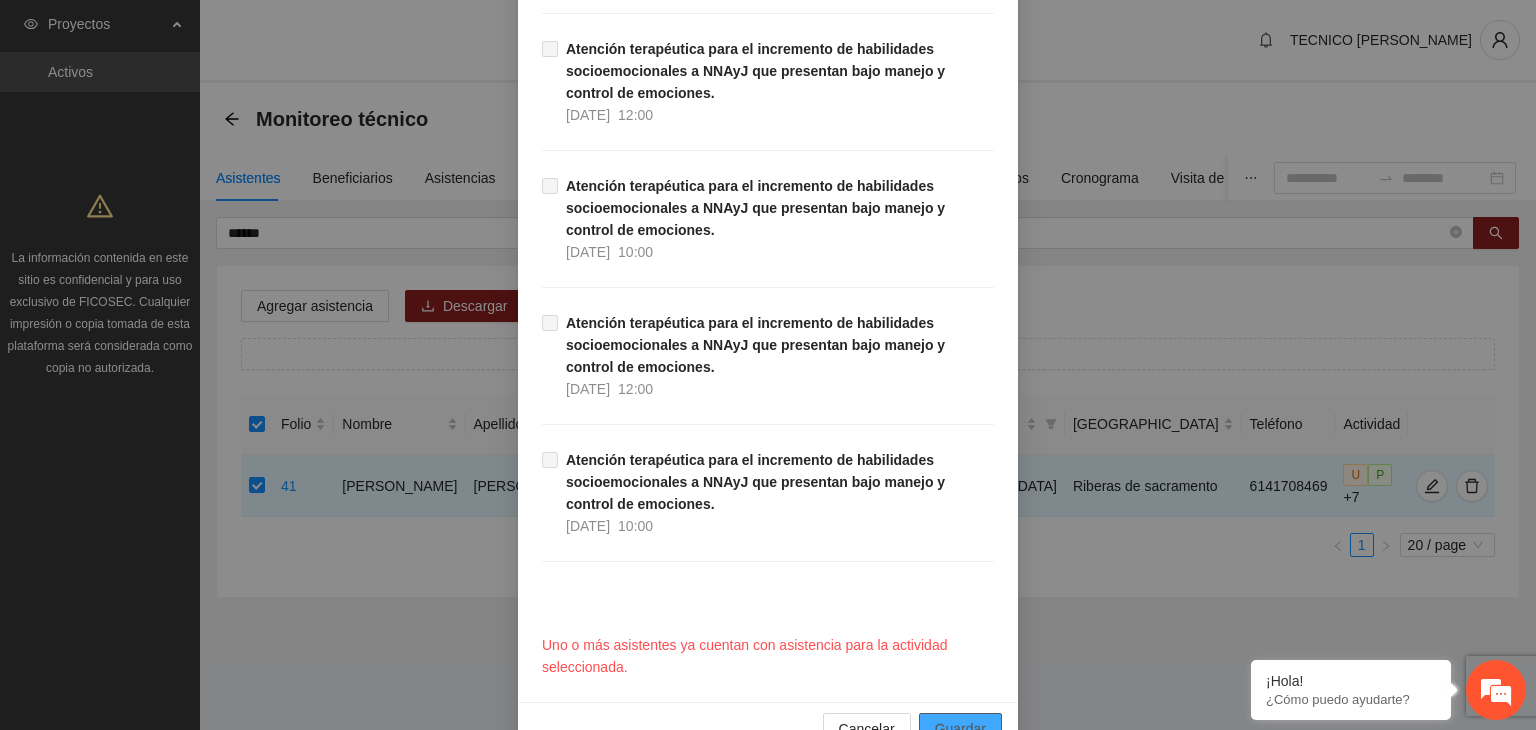 click on "Guardar" at bounding box center (960, 729) 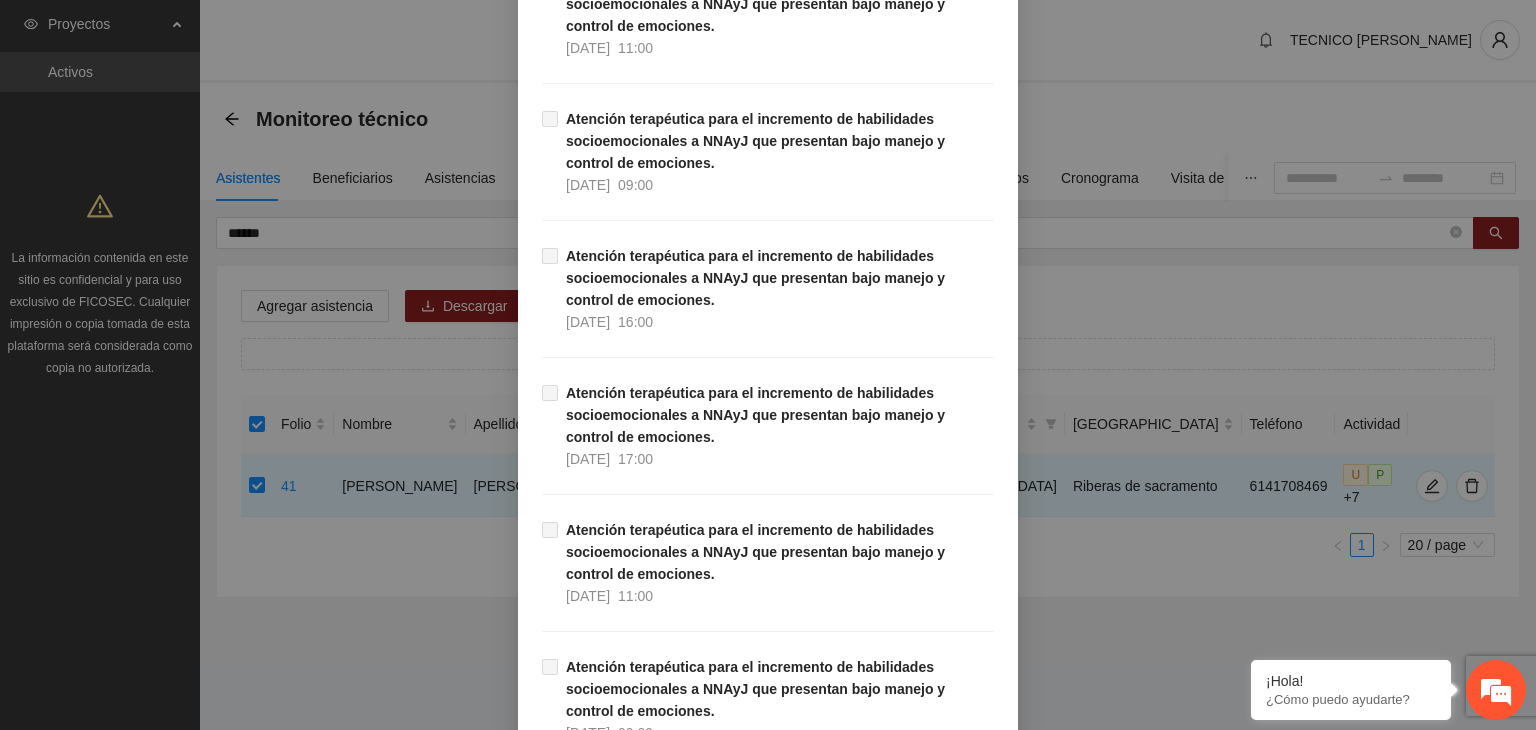 scroll, scrollTop: 20251, scrollLeft: 0, axis: vertical 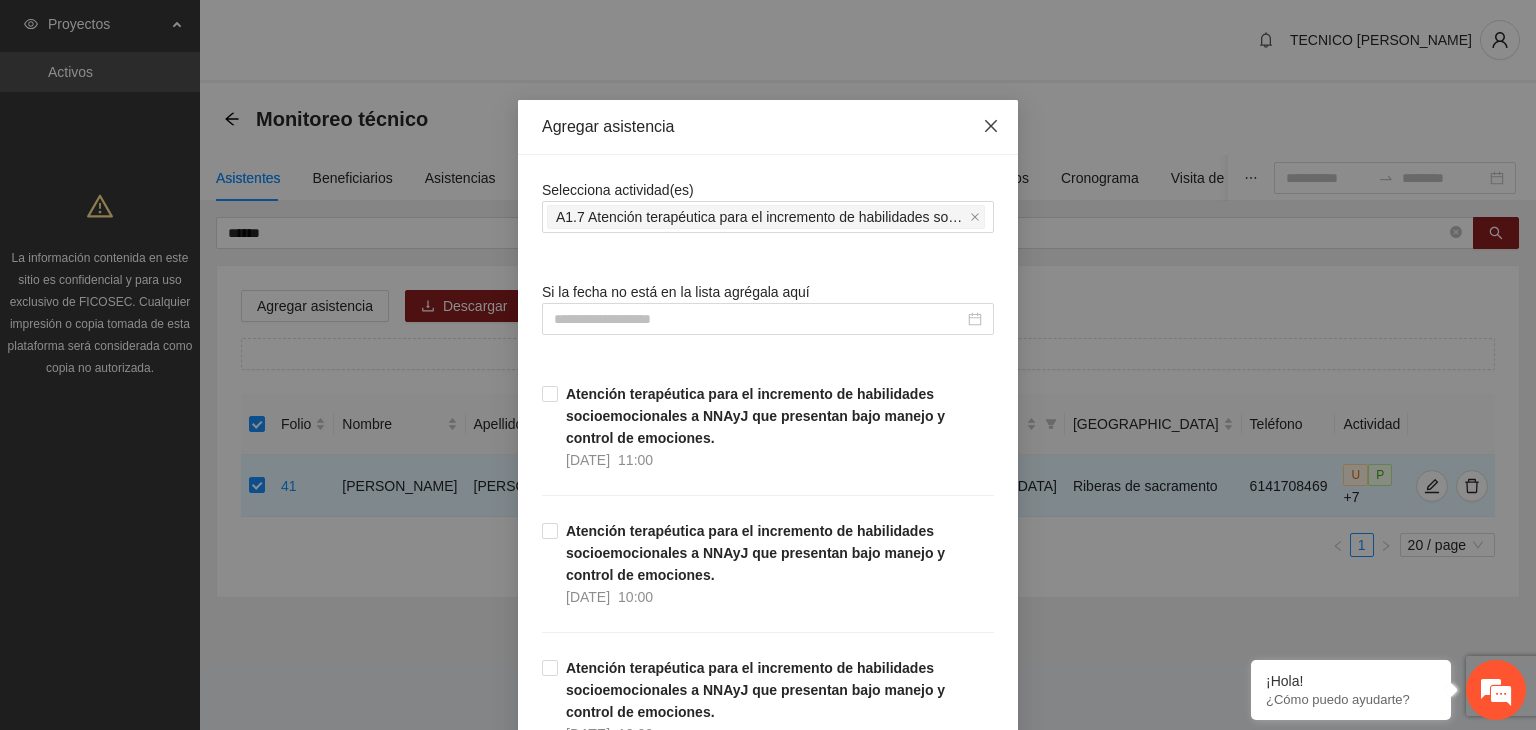 click 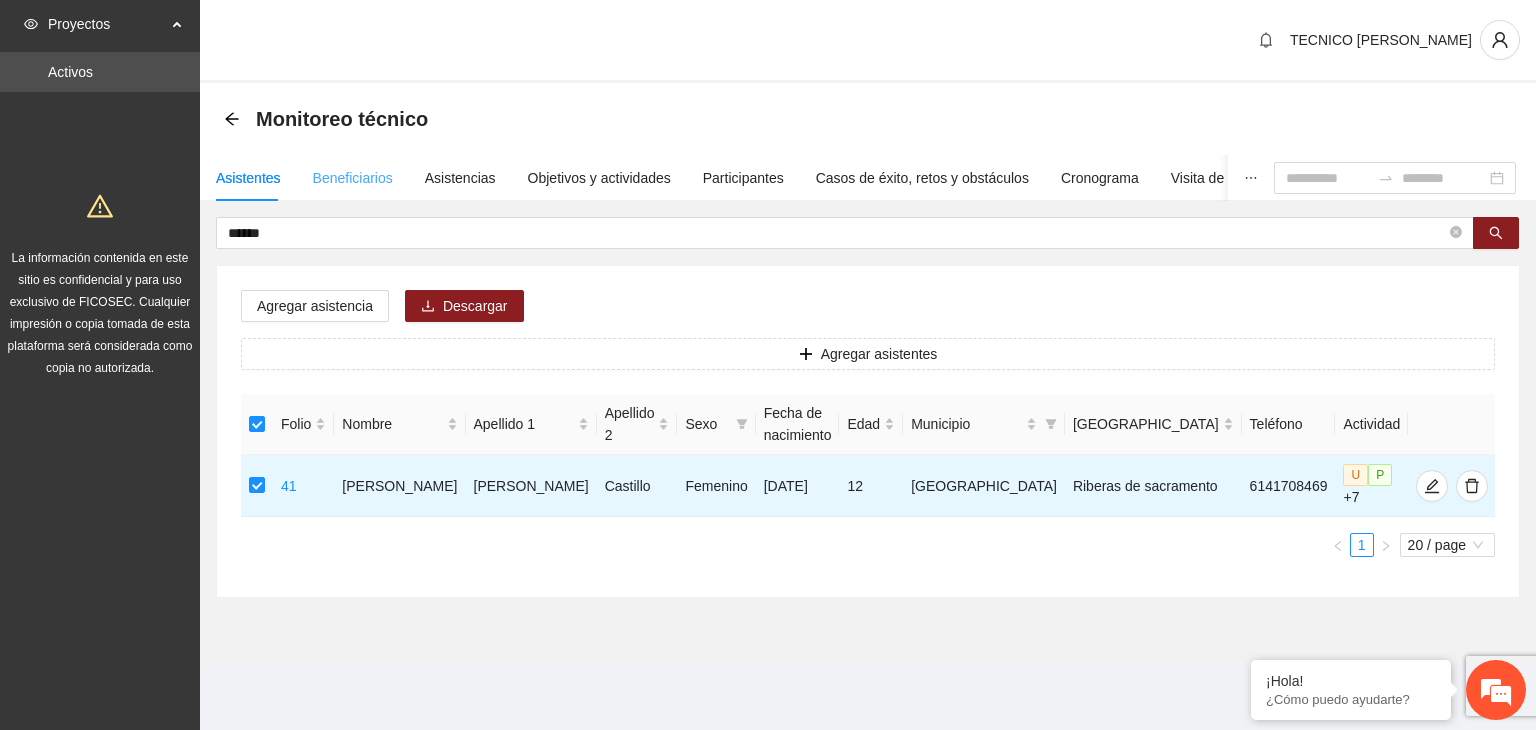 click on "Beneficiarios" at bounding box center (353, 178) 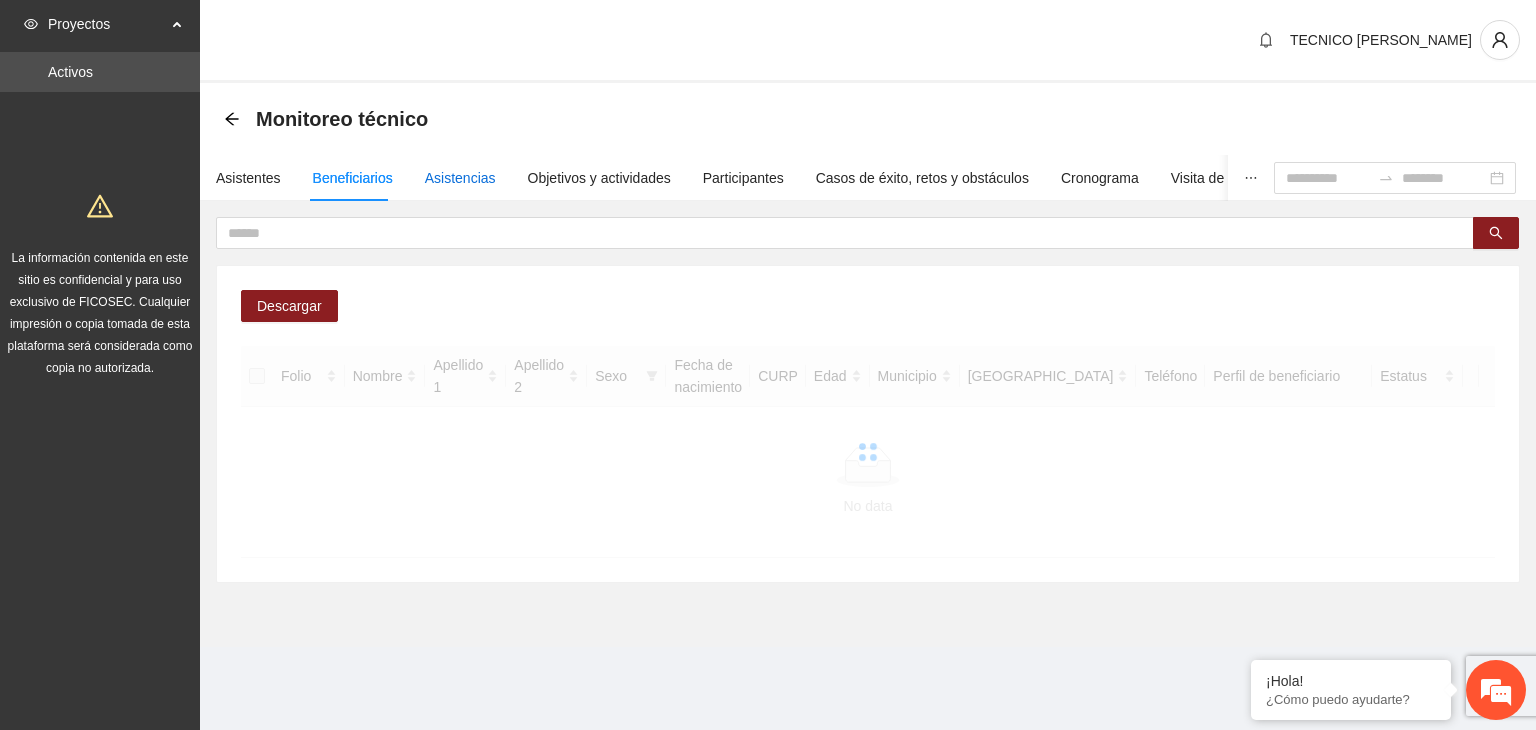 click on "Asistencias" at bounding box center (460, 178) 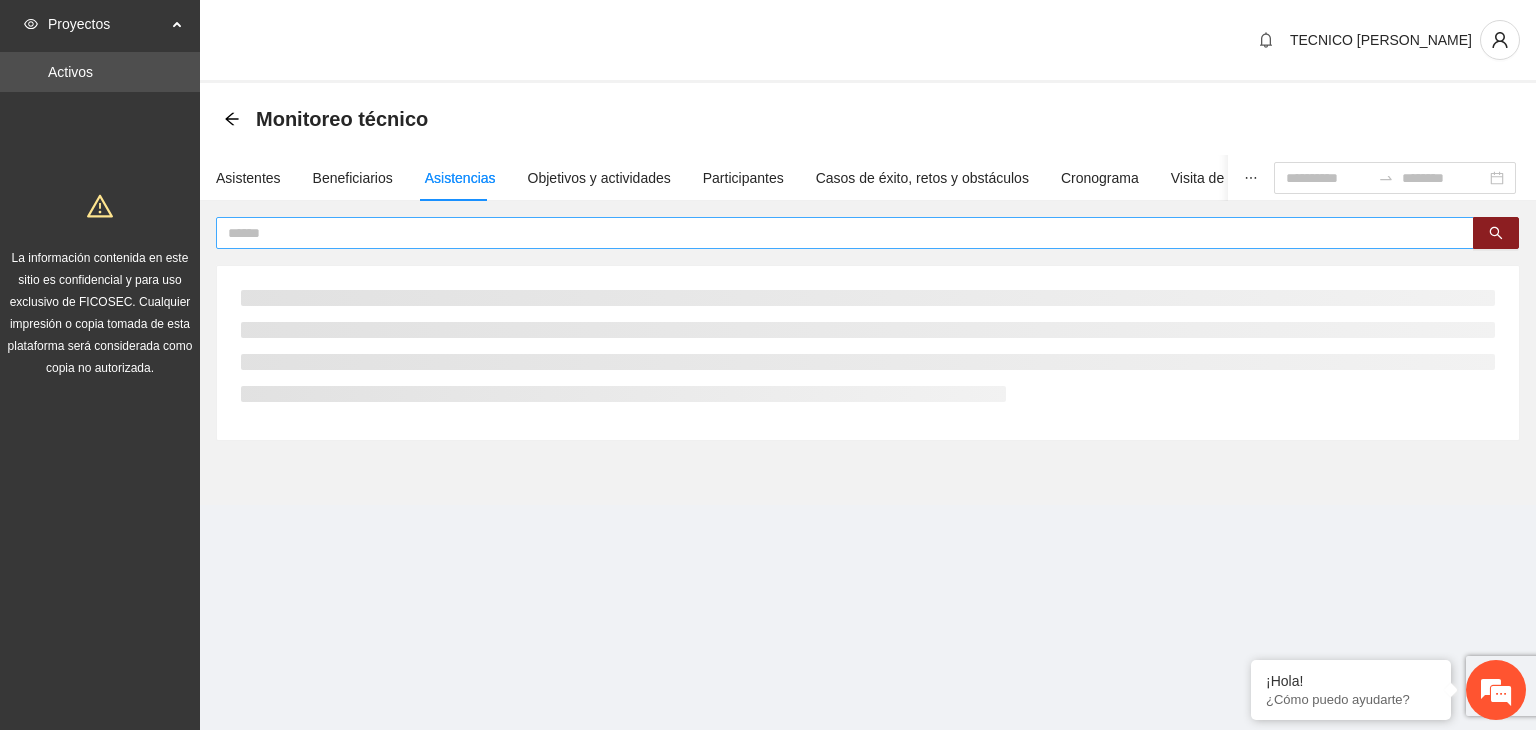 click at bounding box center (837, 233) 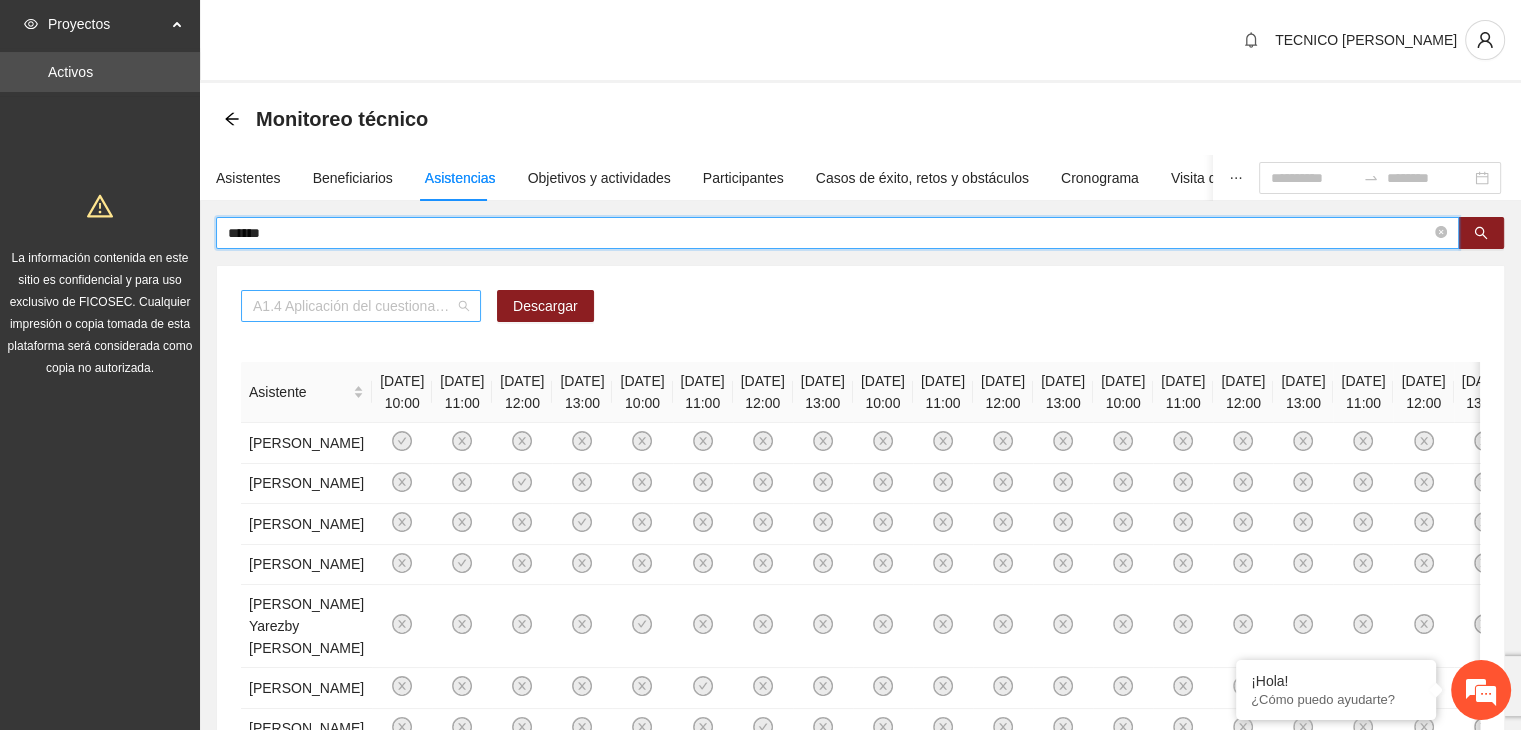 click on "A1.4 Aplicación del cuestionario MENA PRE y POST" at bounding box center [361, 306] 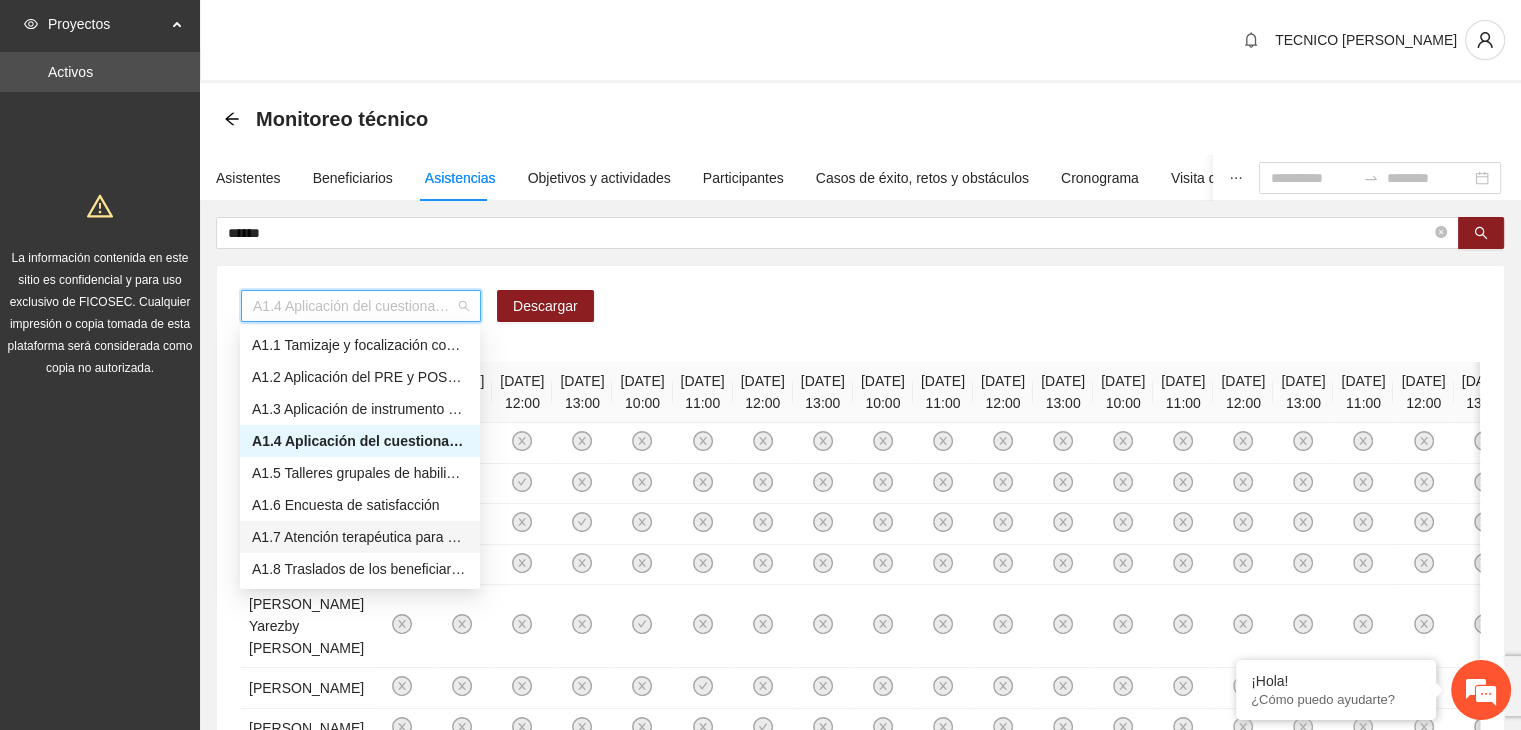 click on "A1.7 Atención terapéutica para el incremento de habilidades socioemocionales a NNAyJ que presentan bajo manejo y control de emociones." at bounding box center (360, 537) 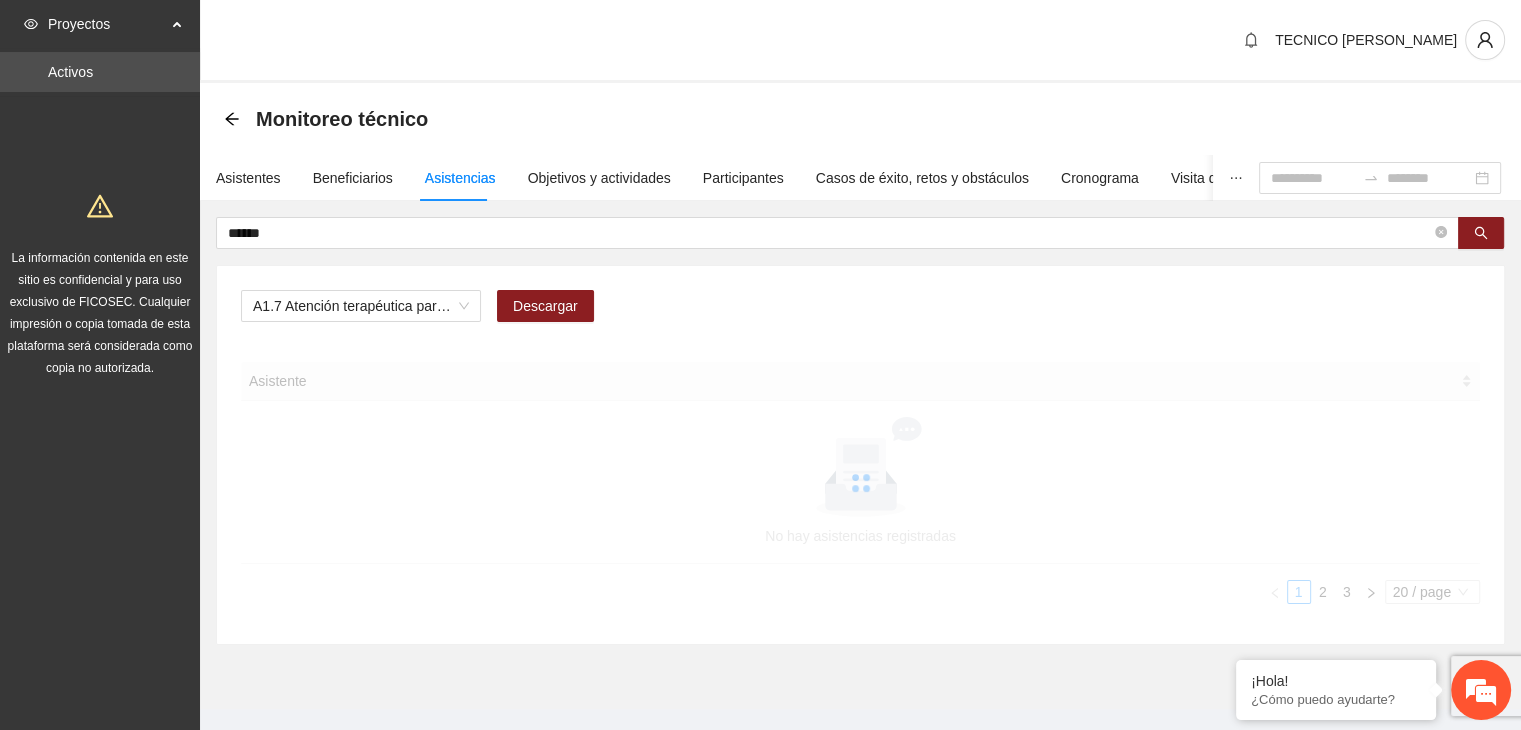 click on "A1.7 Atención terapéutica para el incremento de habilidades socioemocionales a NNAyJ que presentan bajo manejo y control de emociones. Descargar Asistente   No hay asistencias registradas 1 2 3 20 / page" at bounding box center [860, 455] 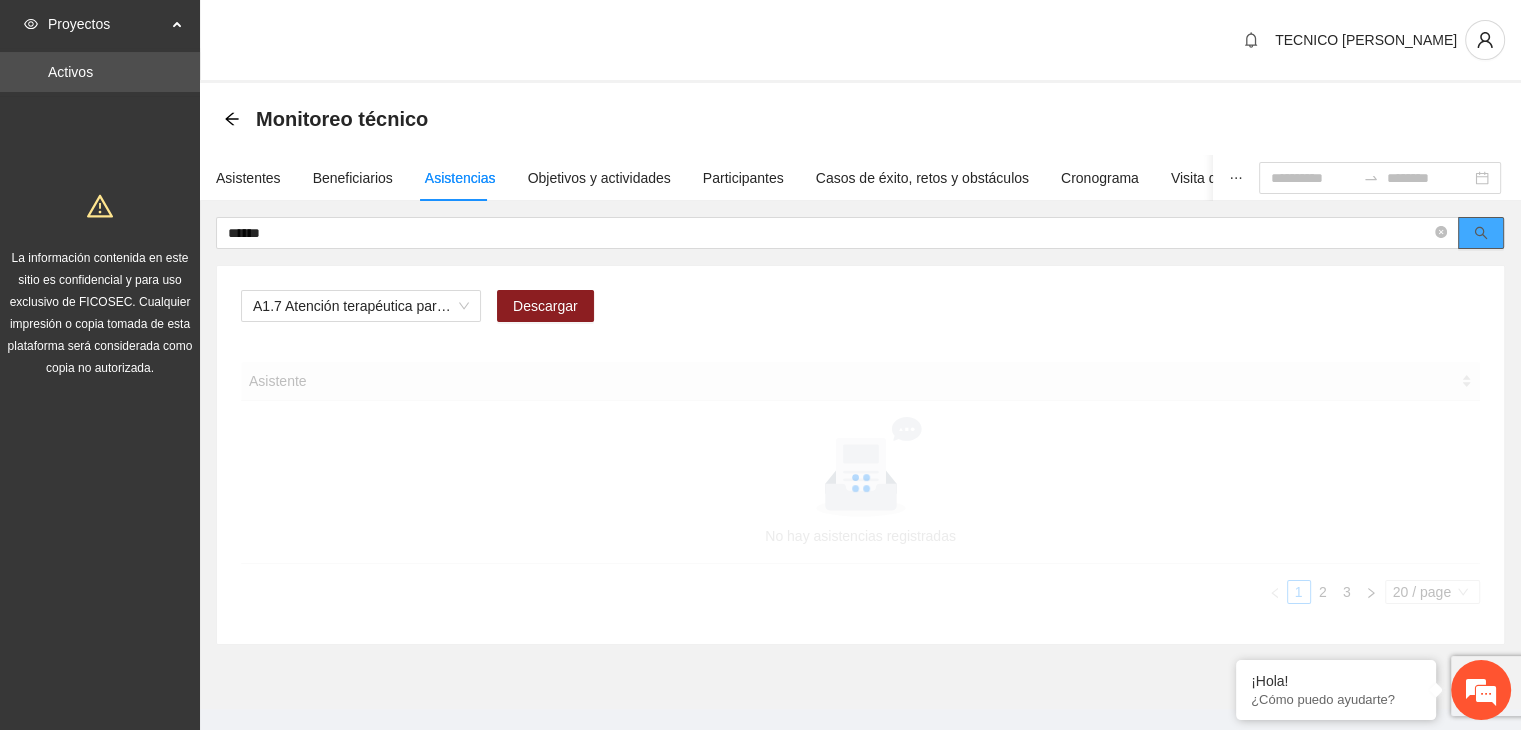 click on "****** A1.7 Atención terapéutica para el incremento de habilidades socioemocionales a NNAyJ que presentan bajo manejo y control de emociones. Descargar Asistente   No hay asistencias registradas 1 2 3 20 / page" at bounding box center [860, 431] 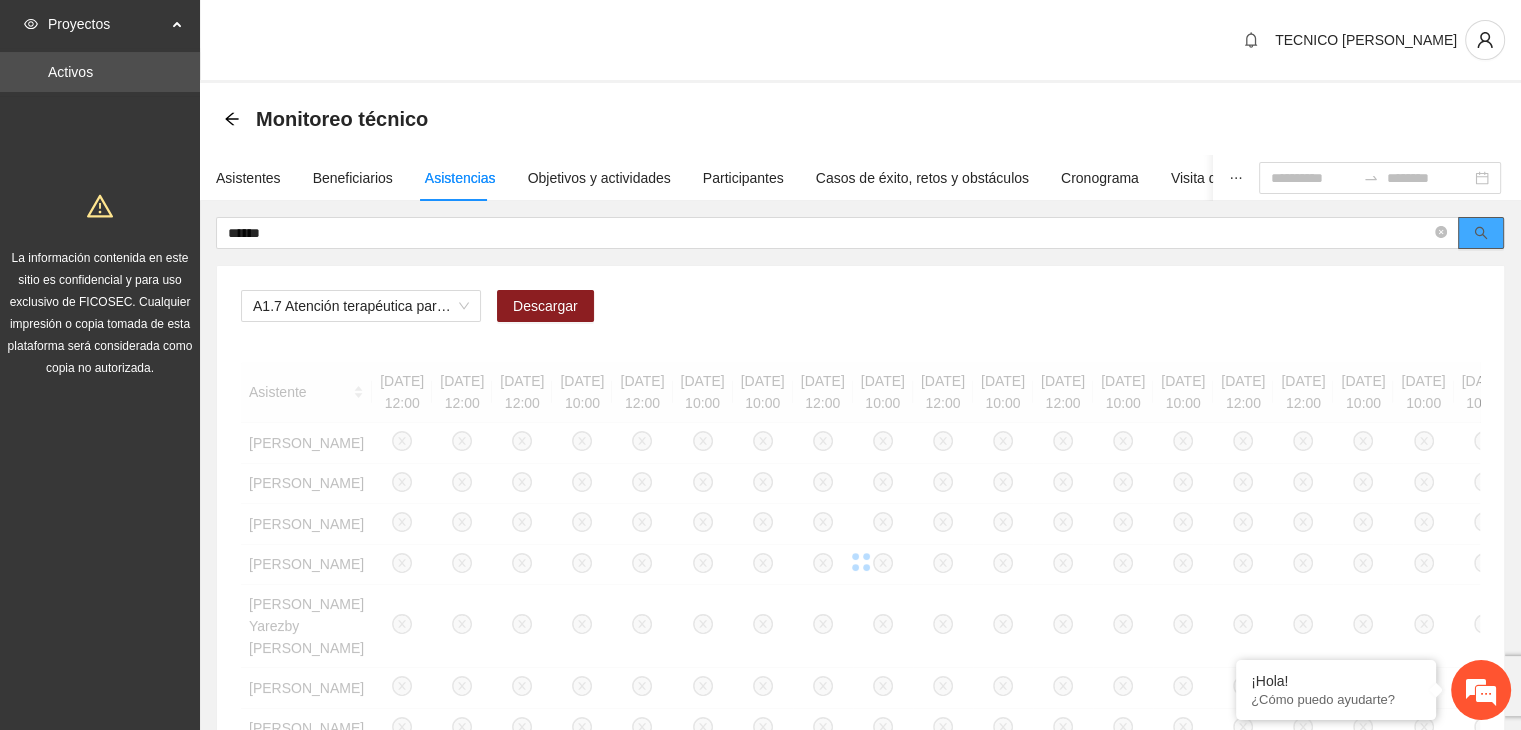 click at bounding box center (1481, 233) 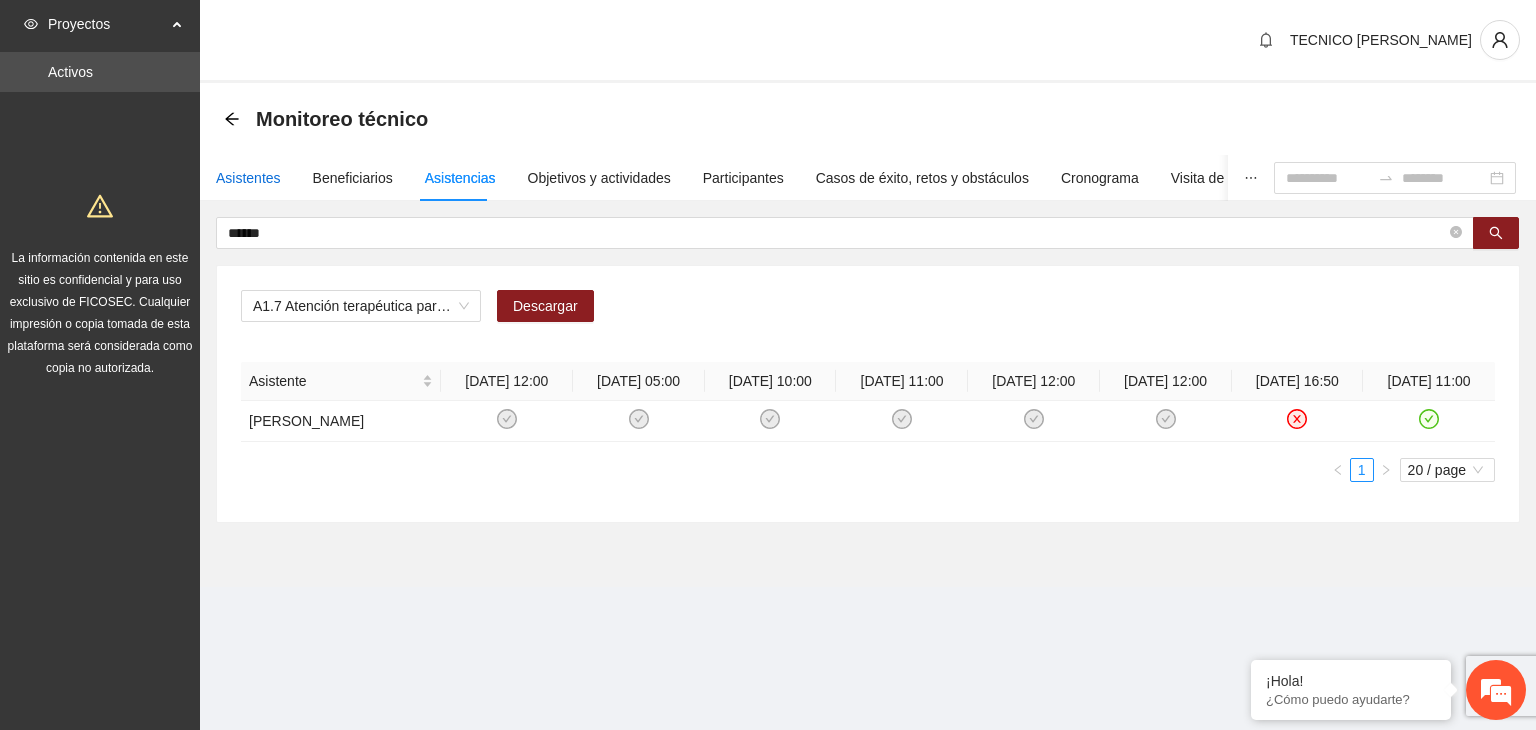 click on "Asistentes" at bounding box center (248, 178) 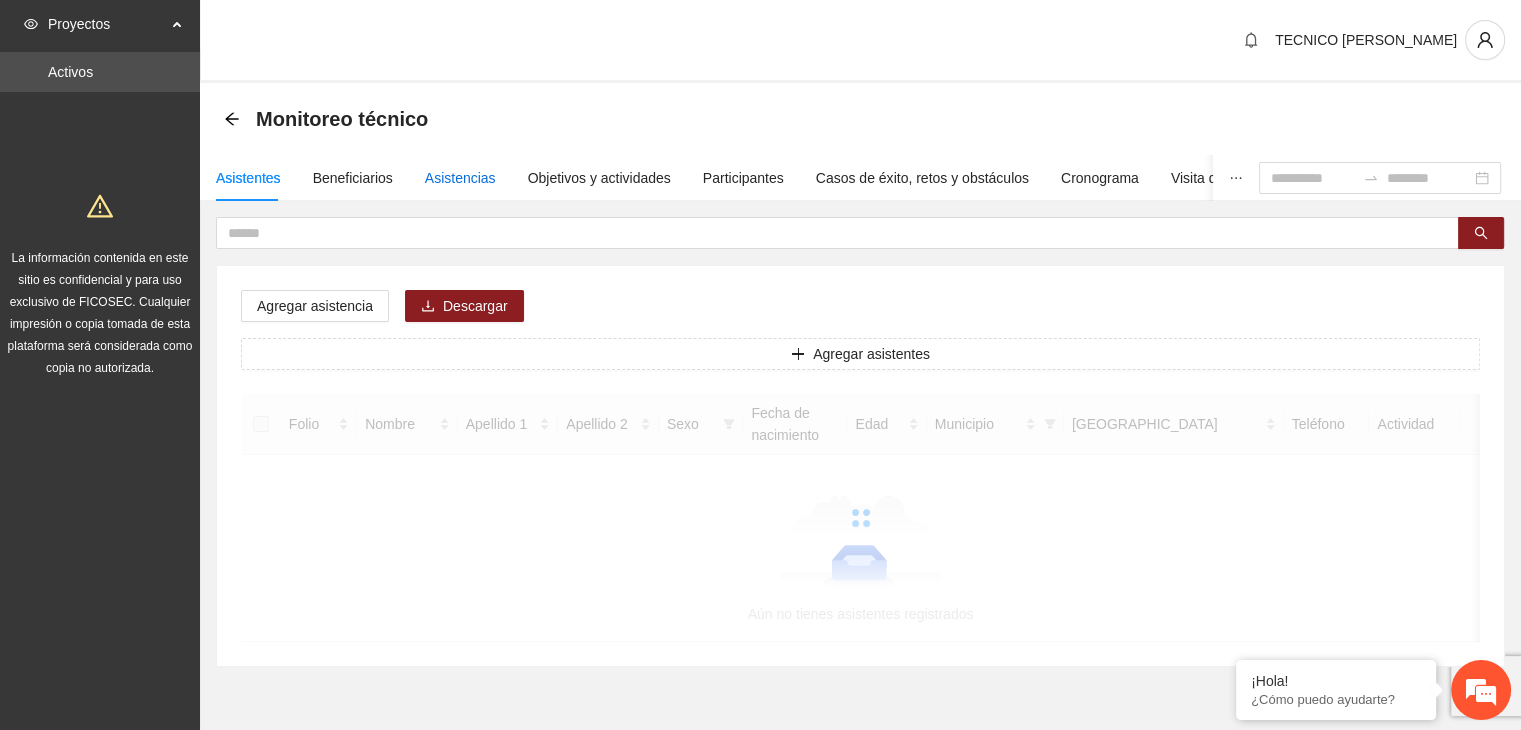 click on "Asistencias" at bounding box center (460, 178) 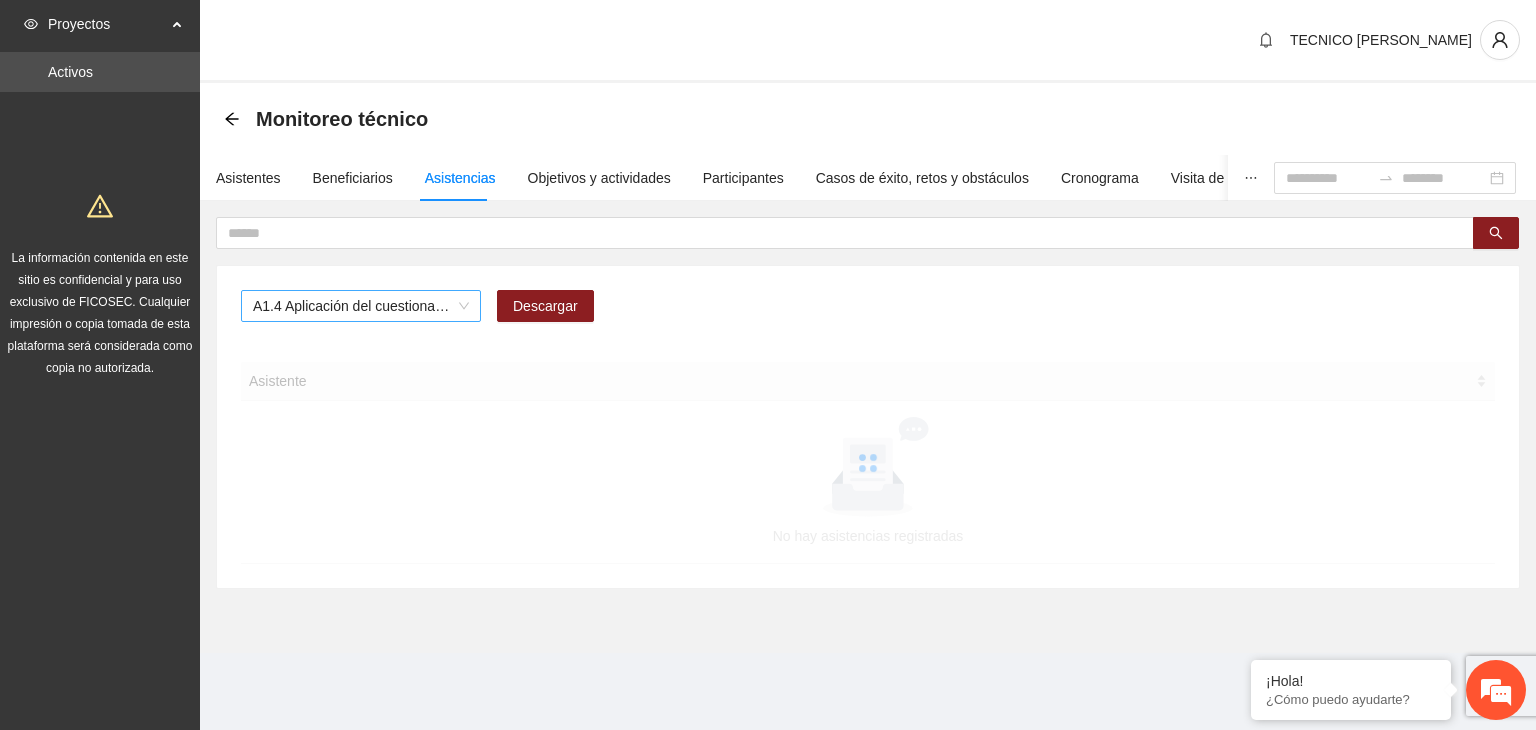 click on "A1.4 Aplicación del cuestionario MENA PRE y POST" at bounding box center (361, 306) 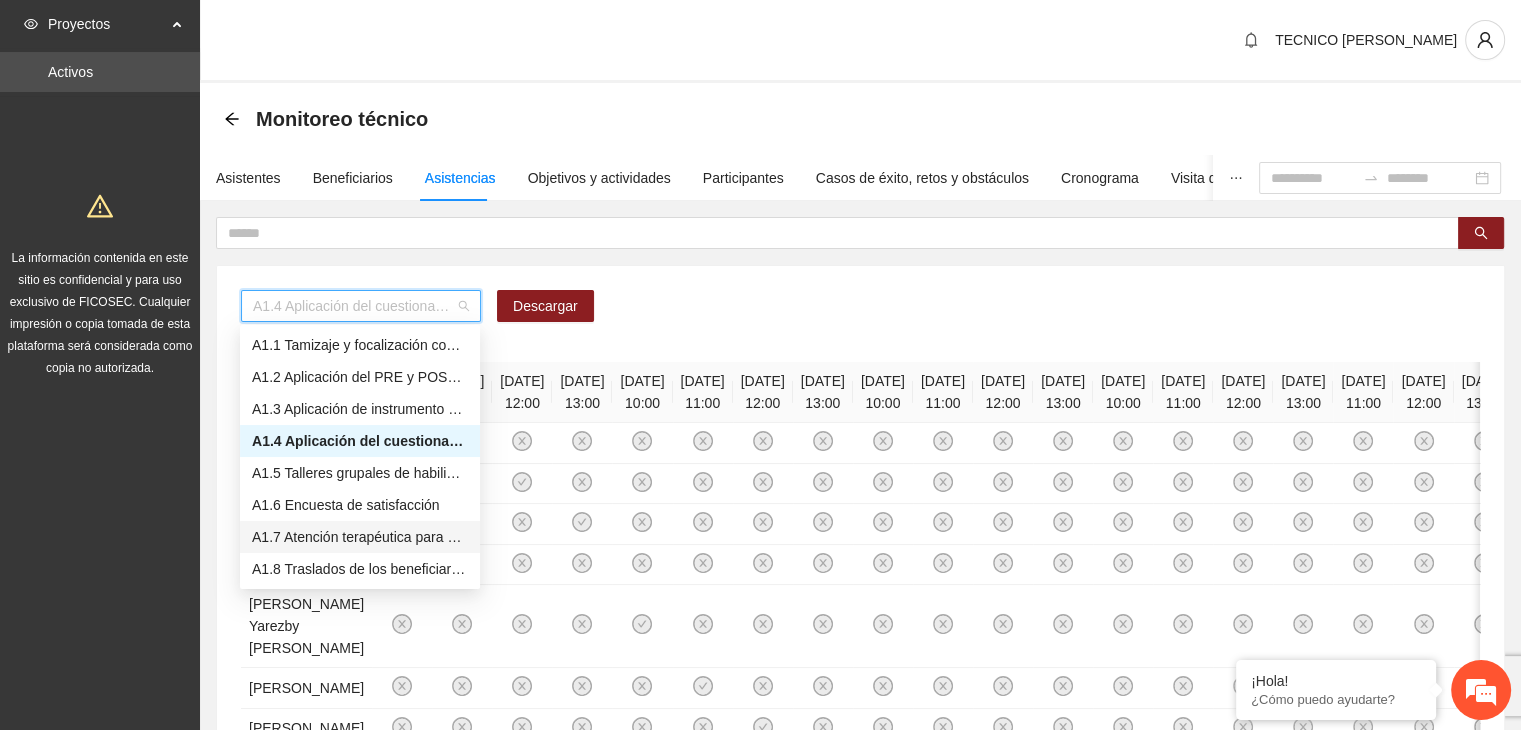 click on "A1.7 Atención terapéutica para el incremento de habilidades socioemocionales a NNAyJ que presentan bajo manejo y control de emociones." at bounding box center (360, 537) 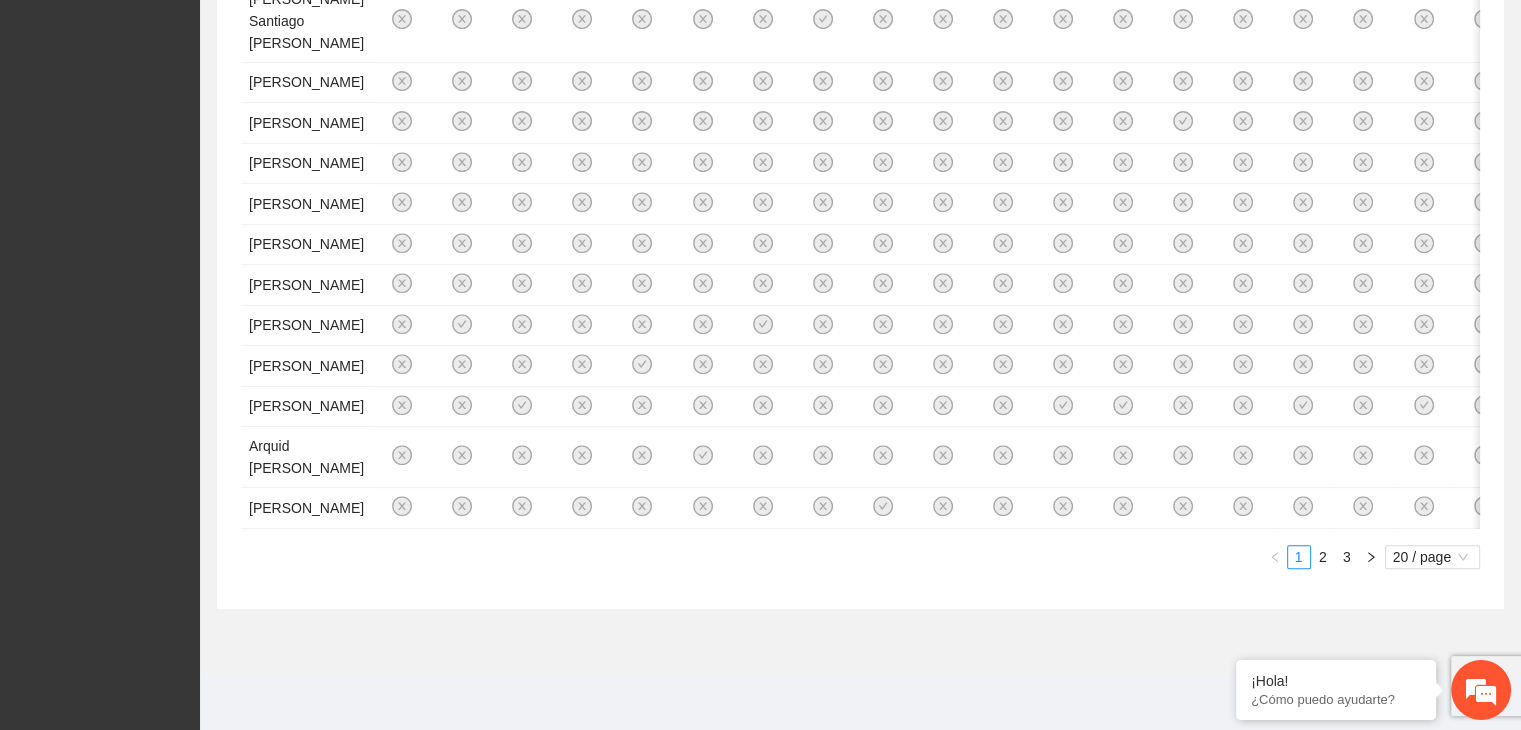 scroll, scrollTop: 1872, scrollLeft: 0, axis: vertical 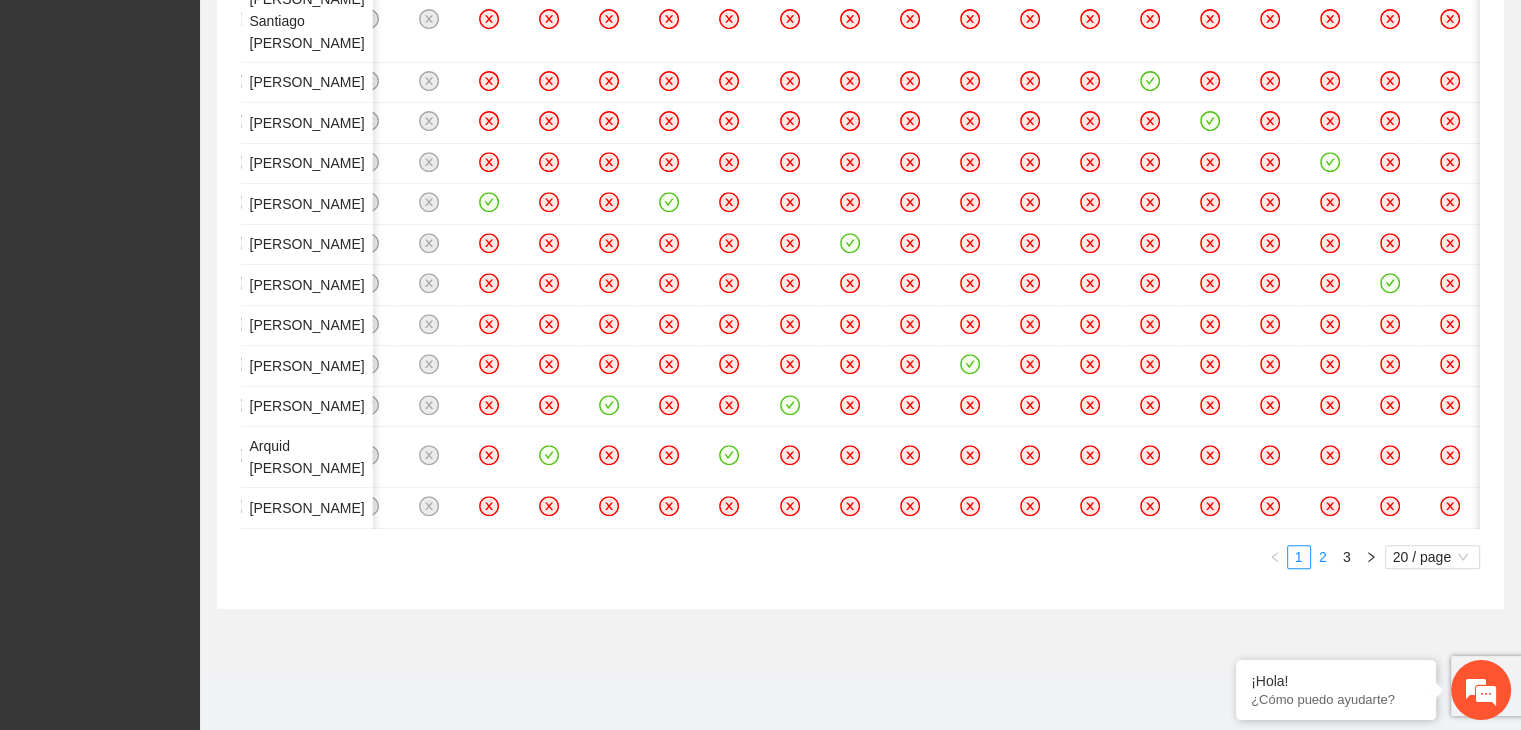 click on "2" at bounding box center [1323, 557] 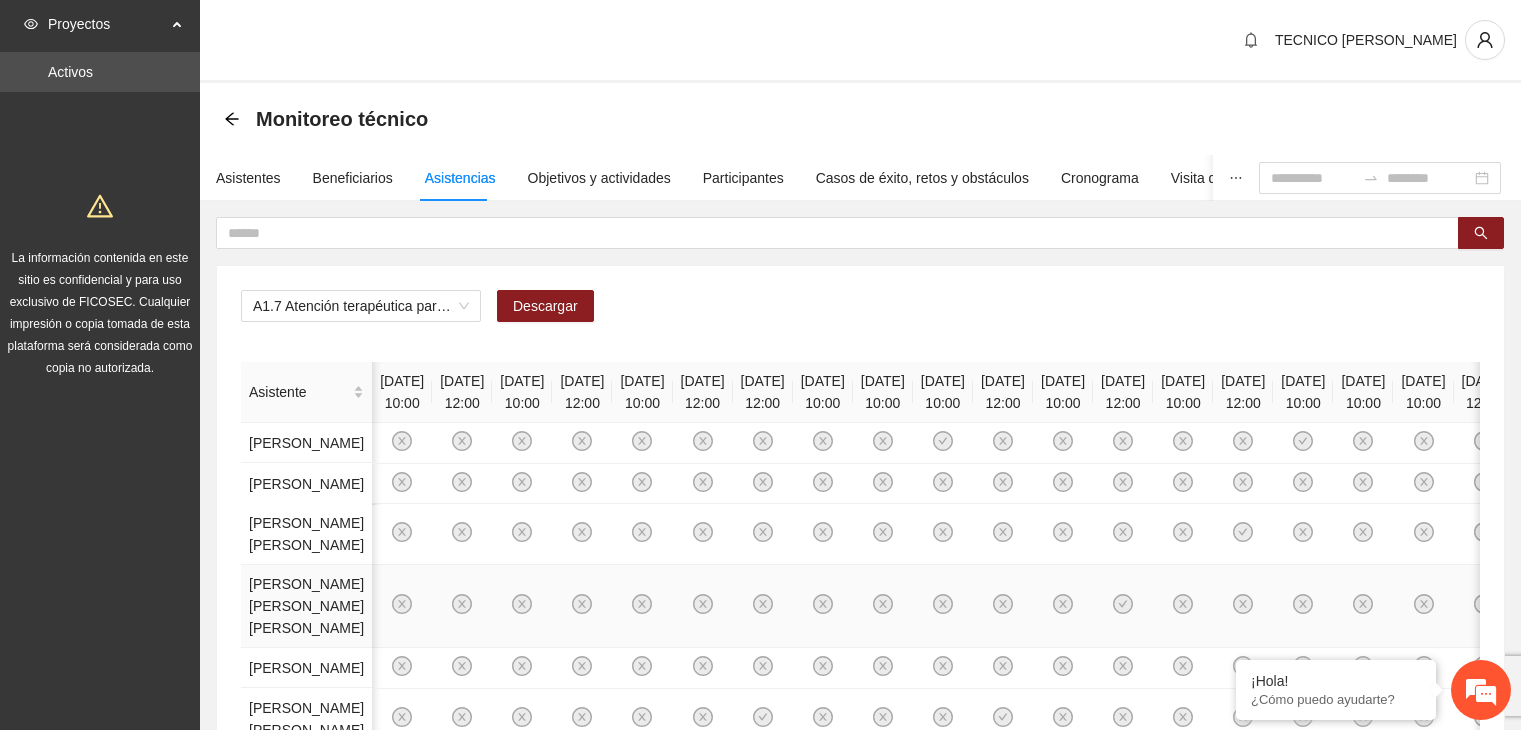 scroll, scrollTop: 965, scrollLeft: 0, axis: vertical 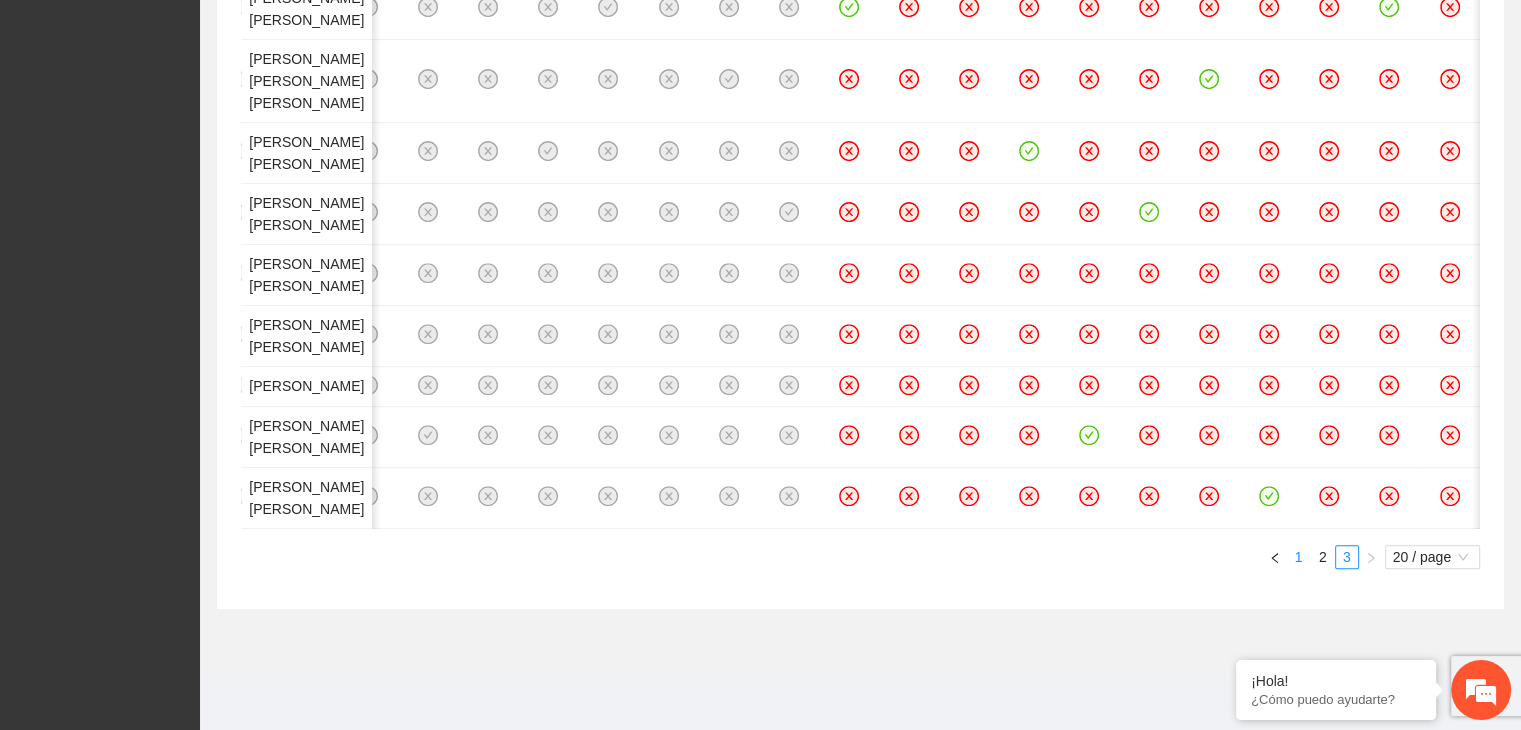 click on "1" at bounding box center (1299, 557) 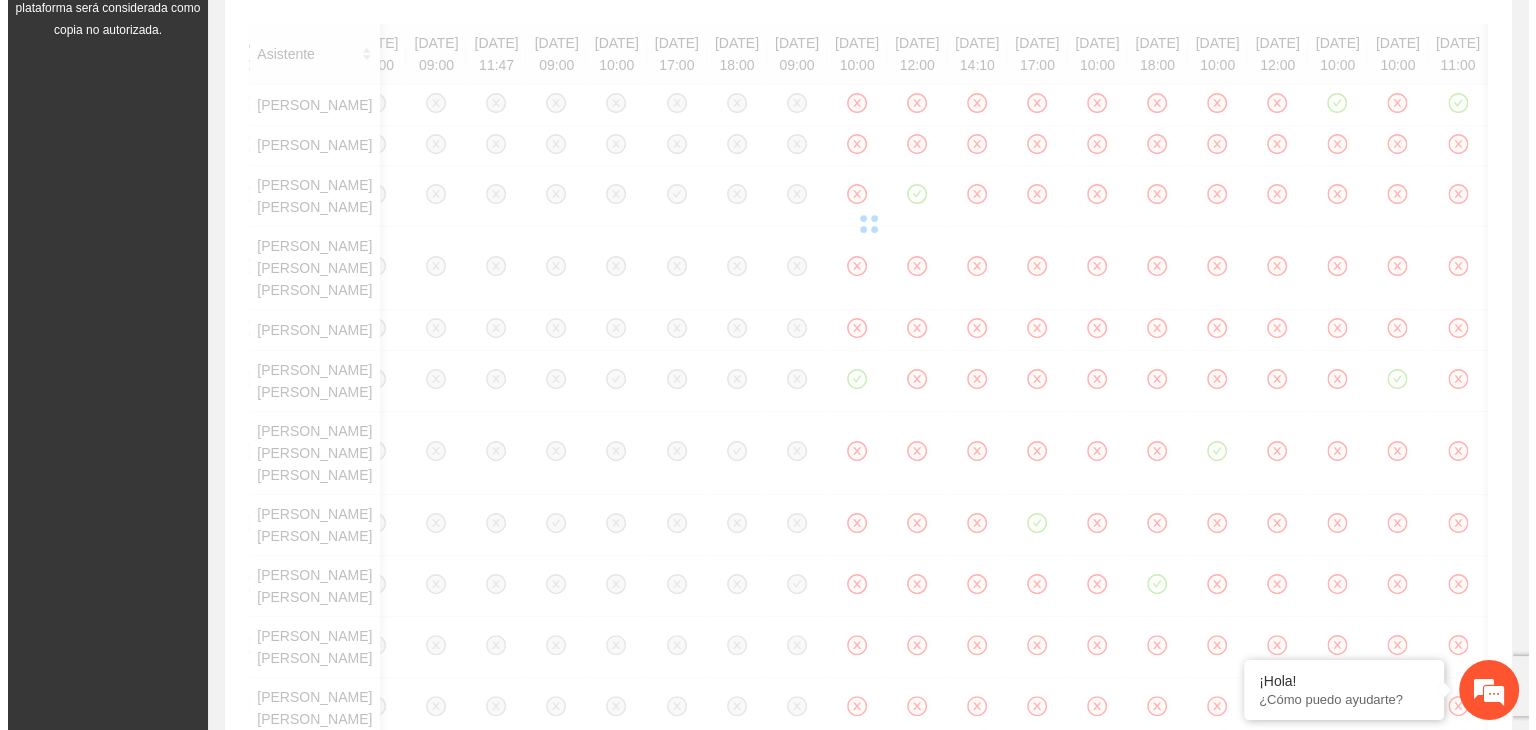 scroll, scrollTop: 0, scrollLeft: 0, axis: both 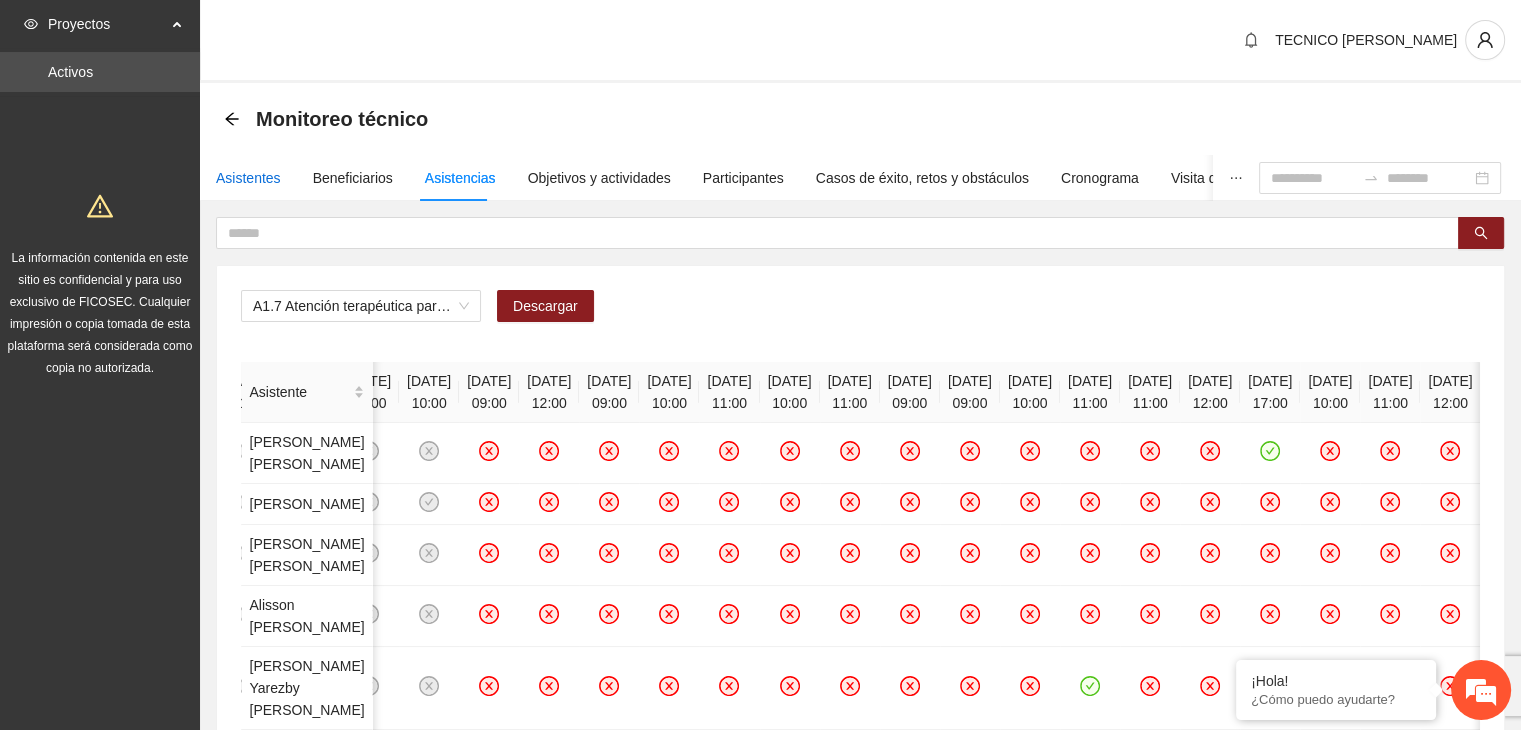 click on "Asistentes" at bounding box center [248, 178] 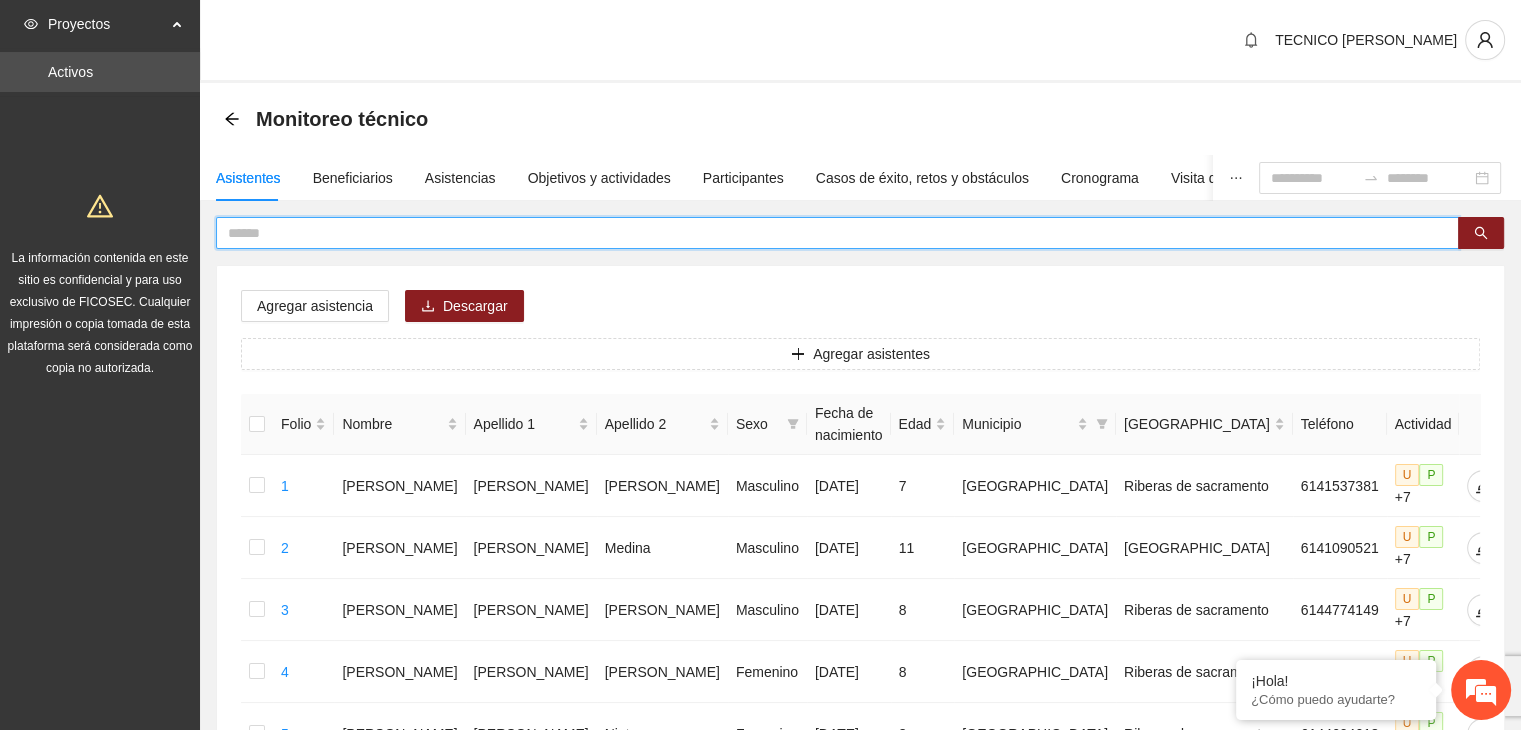 click at bounding box center (829, 233) 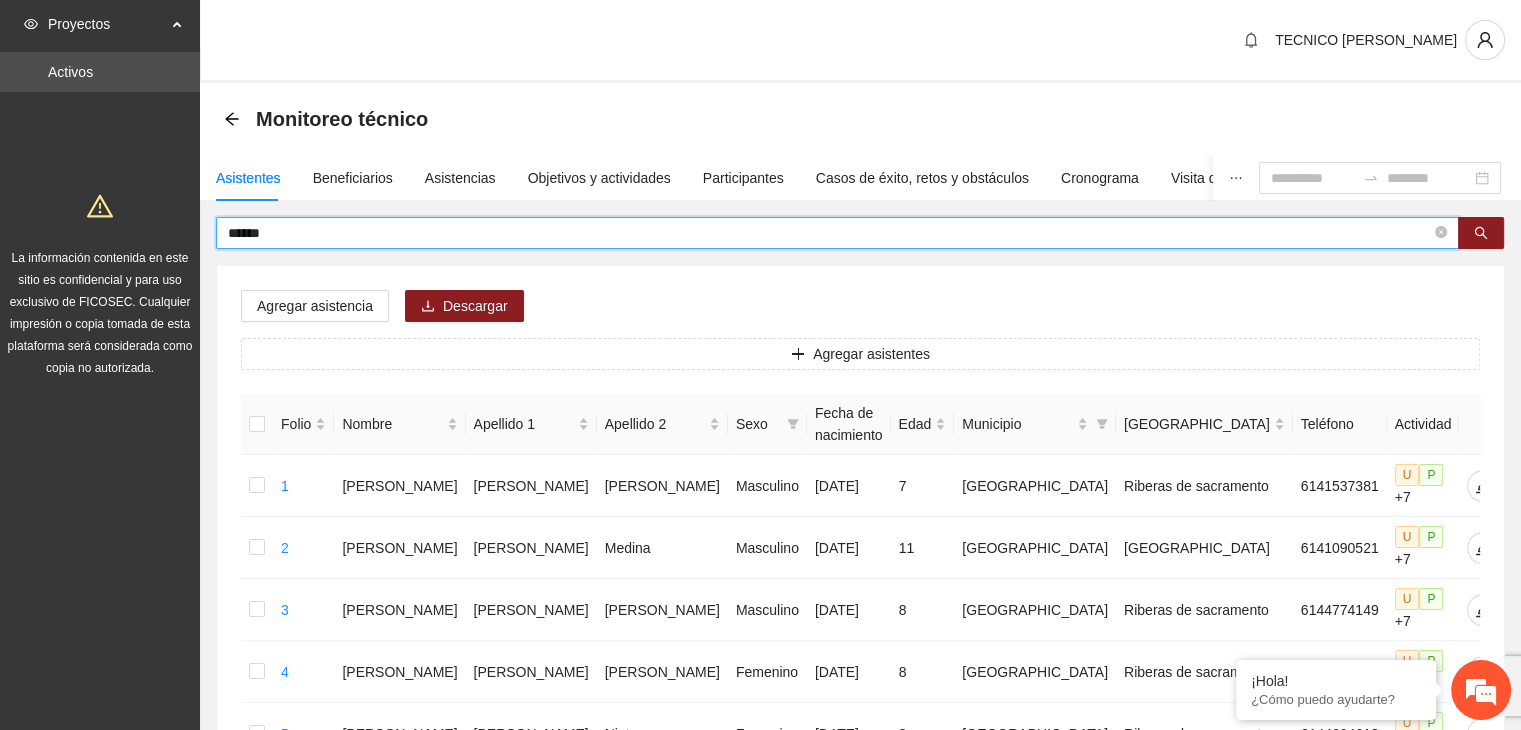 type on "******" 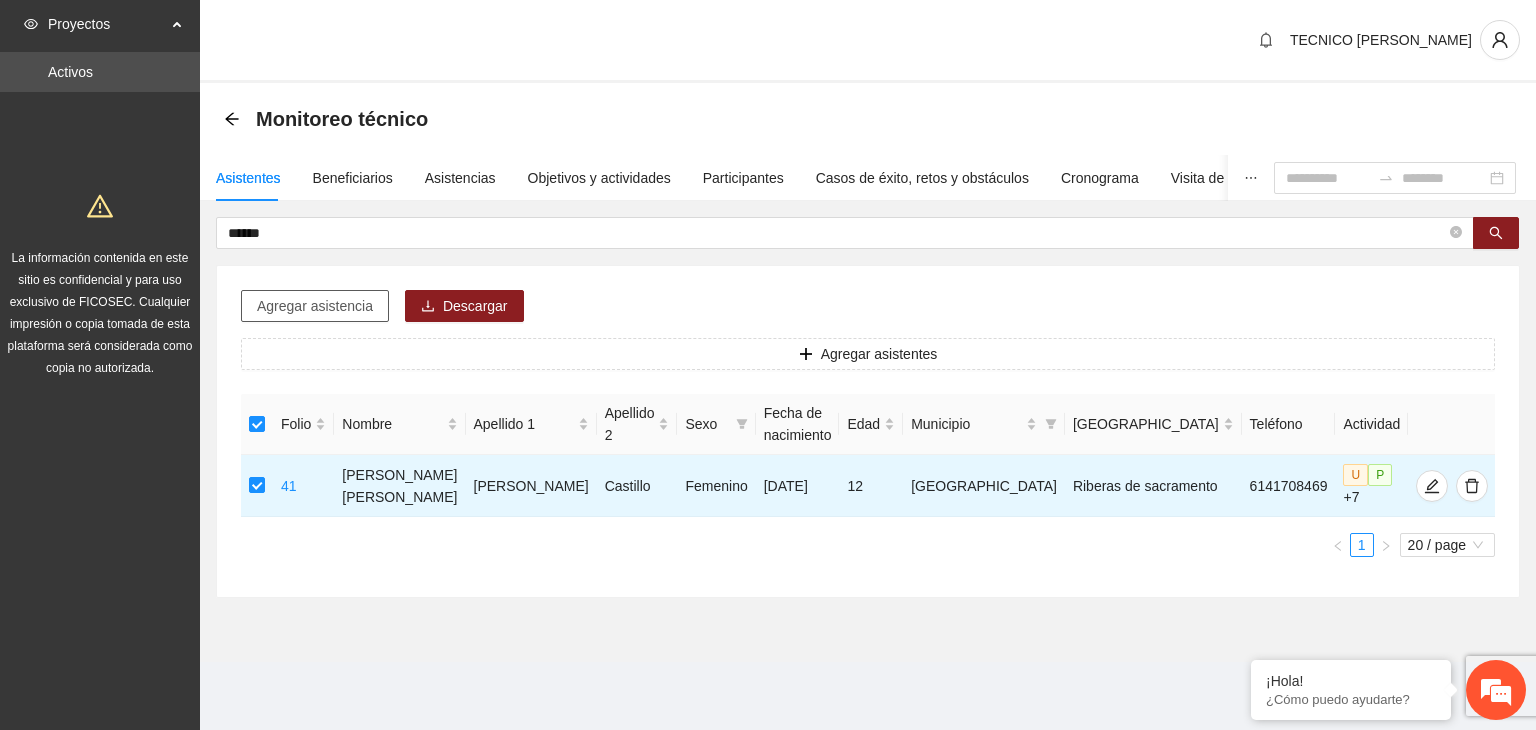 click on "Agregar asistencia" at bounding box center (315, 306) 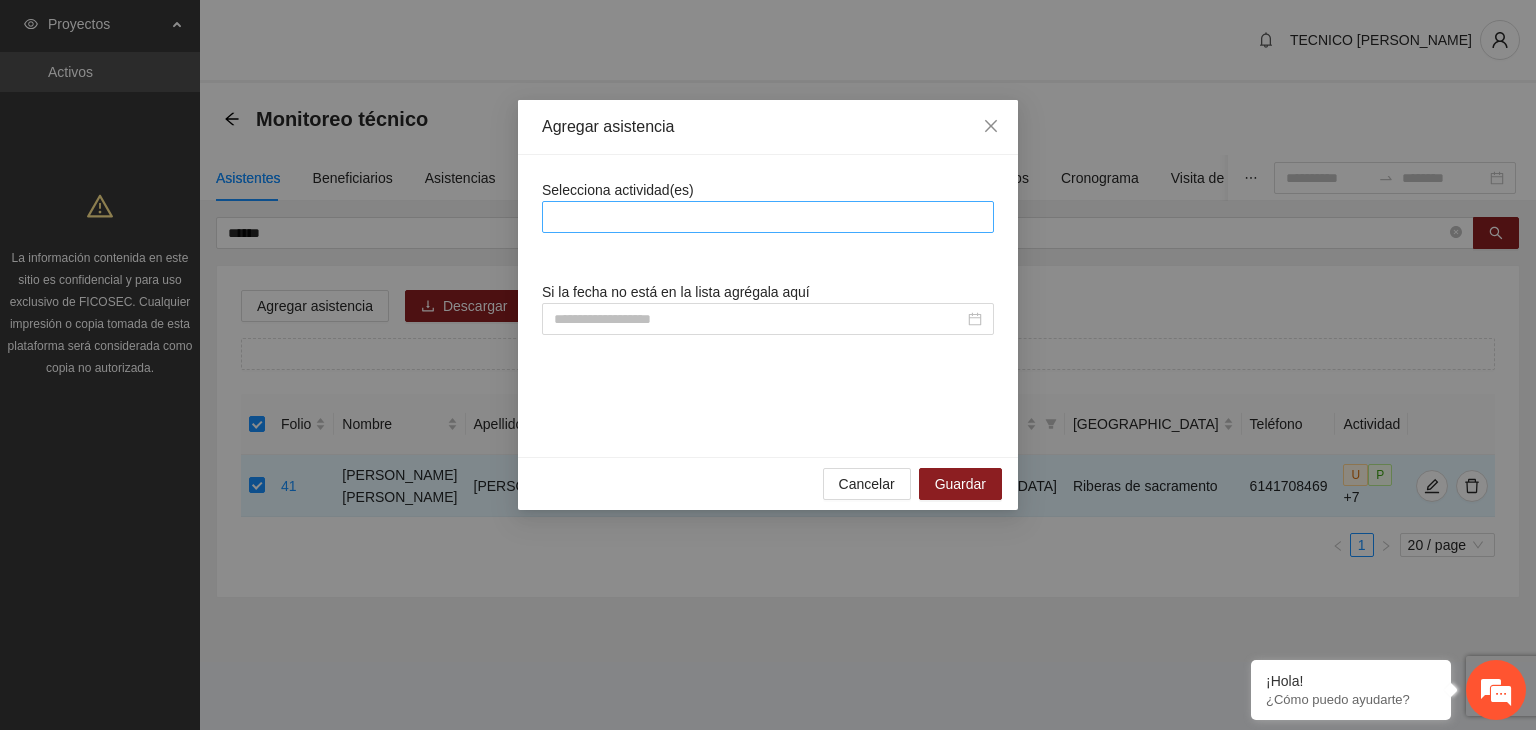 click at bounding box center (768, 217) 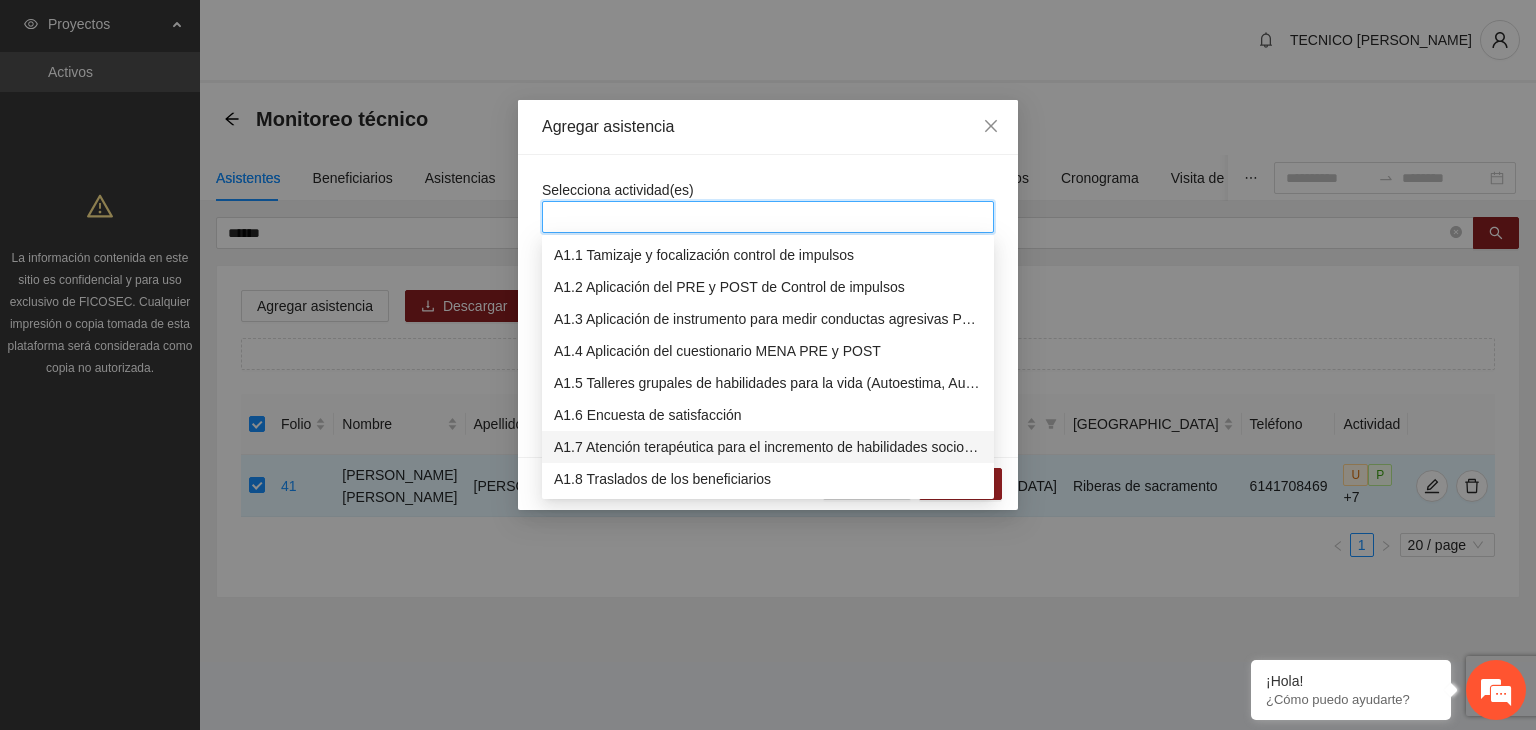 click on "A1.7 Atención terapéutica para el incremento de habilidades socioemocionales a NNAyJ que presentan bajo manejo y control de emociones." at bounding box center (768, 447) 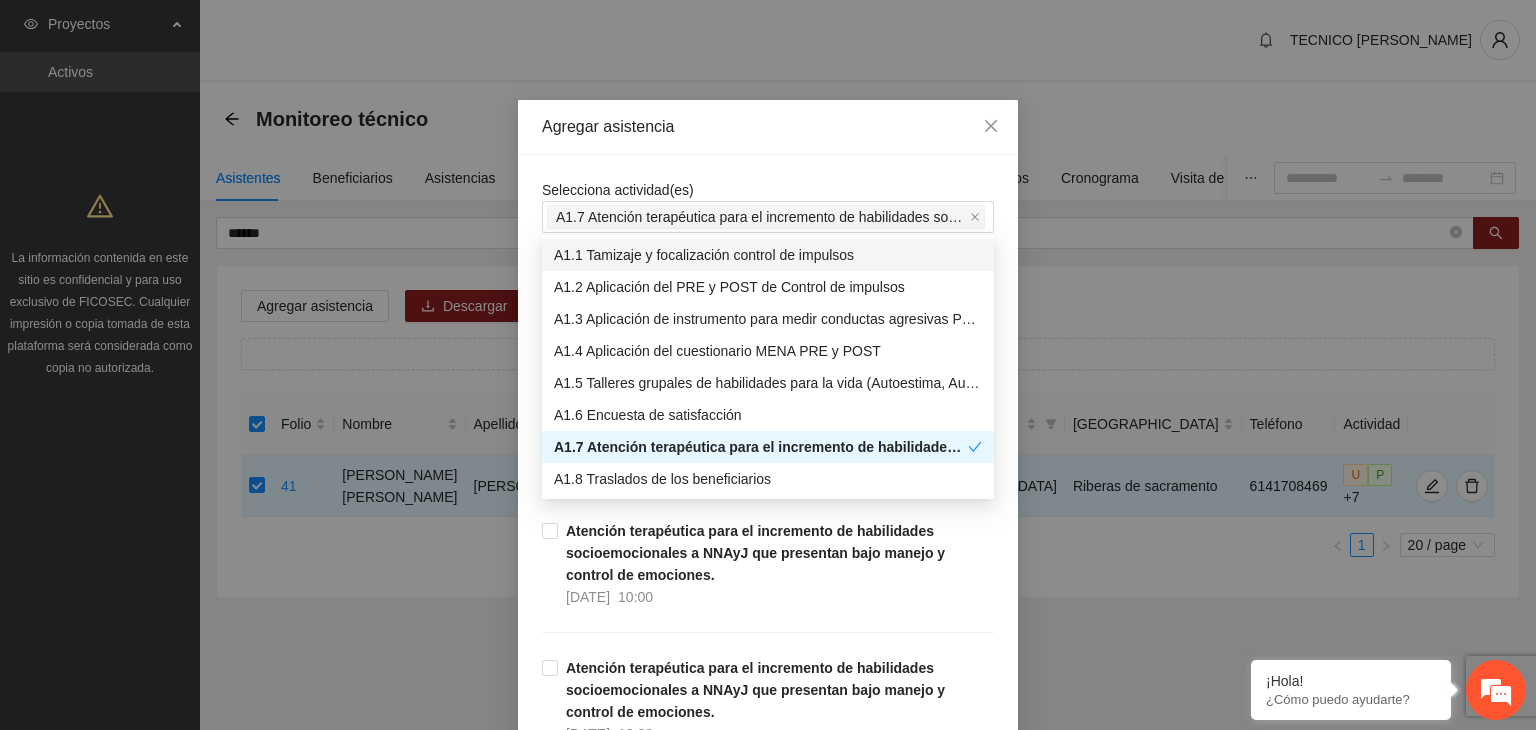 click on "Selecciona actividad(es) A1.7 Atención terapéutica para el incremento de habilidades socioemocionales a NNAyJ que presentan bajo manejo y control de emociones.   Si la fecha no está en la lista agrégala aquí Atención terapéutica para el incremento de habilidades socioemocionales a NNAyJ que presentan bajo manejo y control de emociones. [DATE] 11:00 Atención terapéutica para el incremento de habilidades socioemocionales a NNAyJ que presentan bajo manejo y control de emociones. [DATE] 10:00 Atención terapéutica para el incremento de habilidades socioemocionales a NNAyJ que presentan bajo manejo y control de emociones. [DATE] 12:00 Atención terapéutica para el incremento de habilidades socioemocionales a NNAyJ que presentan bajo manejo y control de emociones. [DATE] 11:00 Atención terapéutica para el incremento de habilidades socioemocionales a NNAyJ que presentan bajo manejo y control de emociones. [DATE] 10:00 [DATE] 18:00 [DATE] 17:00 [DATE] 12:00 21/07/2025" at bounding box center (768, 16882) 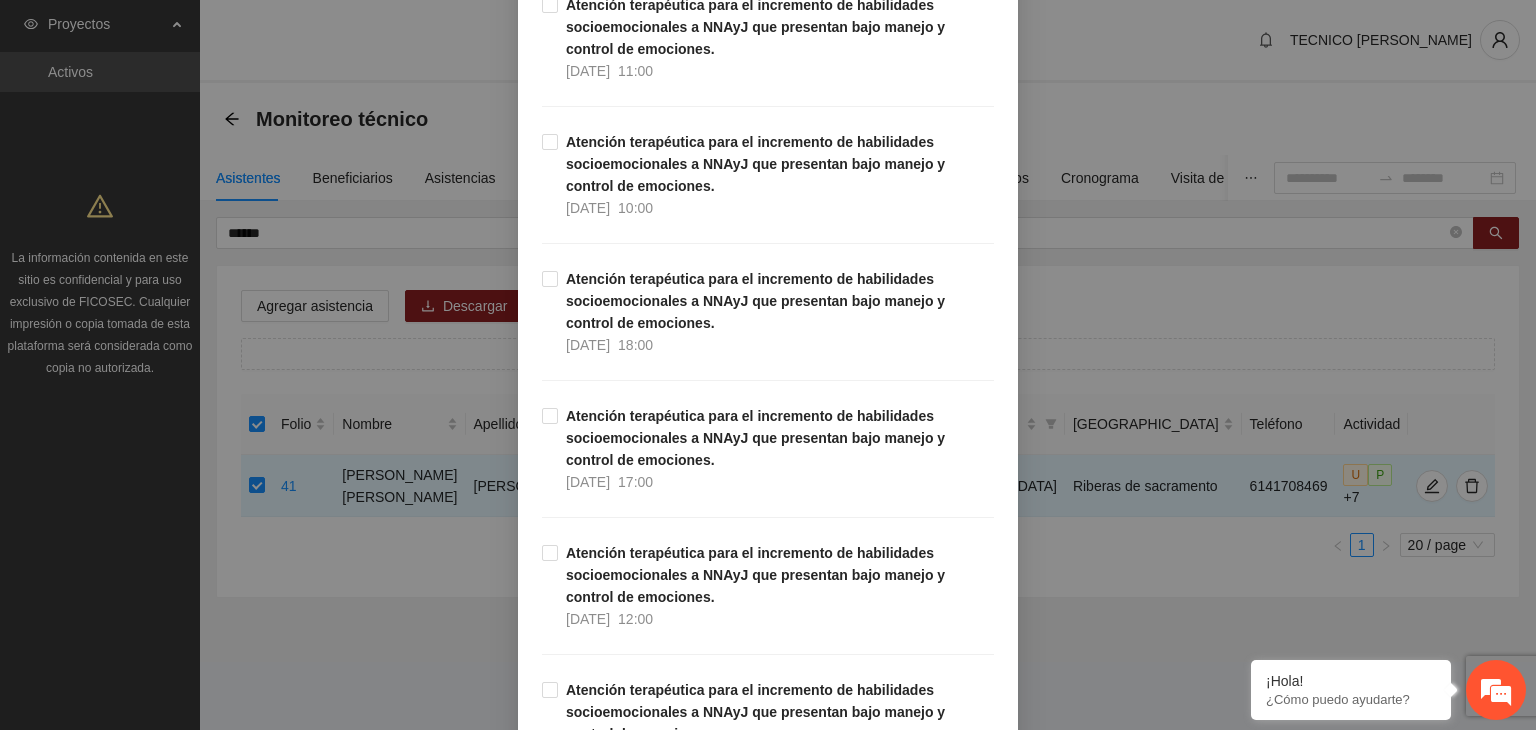 scroll, scrollTop: 900, scrollLeft: 0, axis: vertical 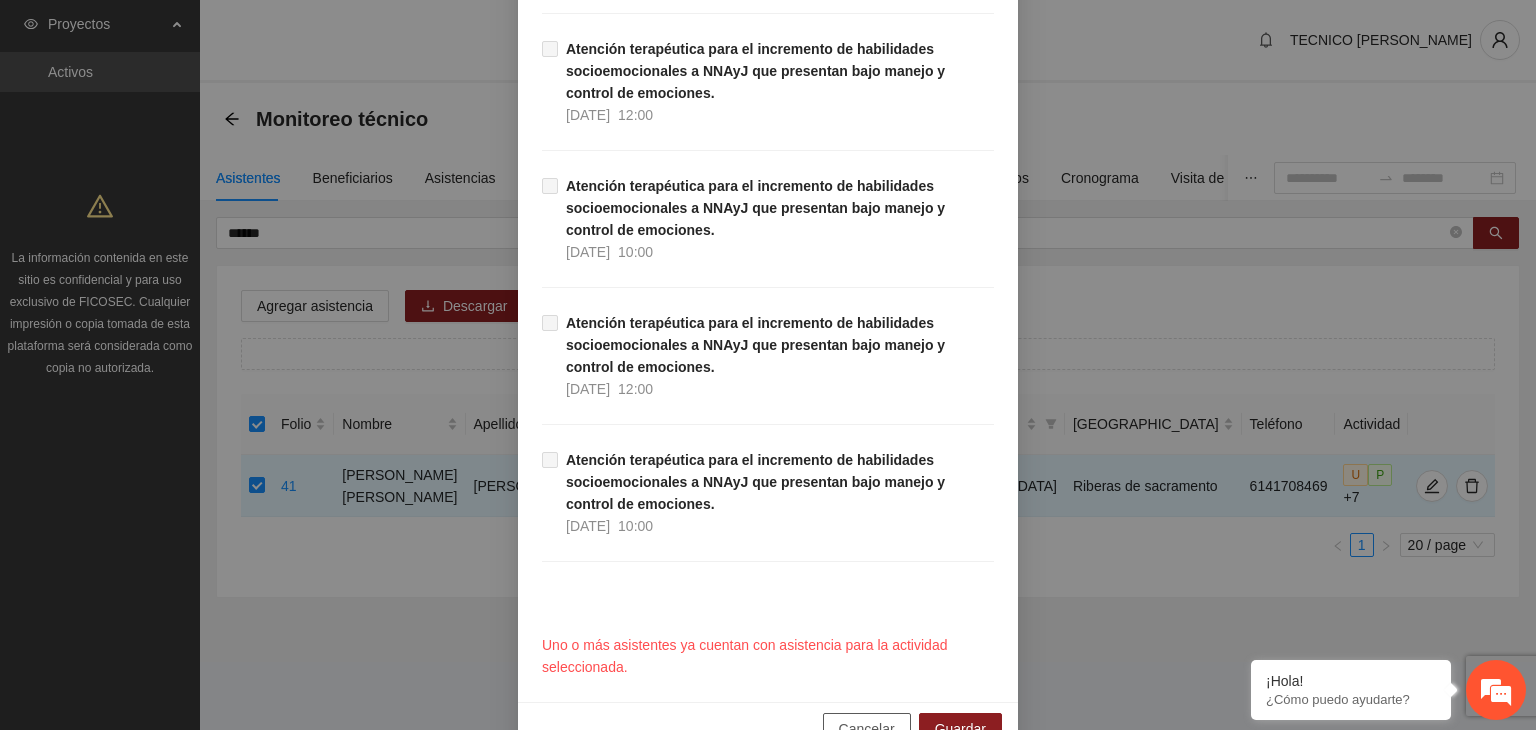 click on "Cancelar" at bounding box center (867, 729) 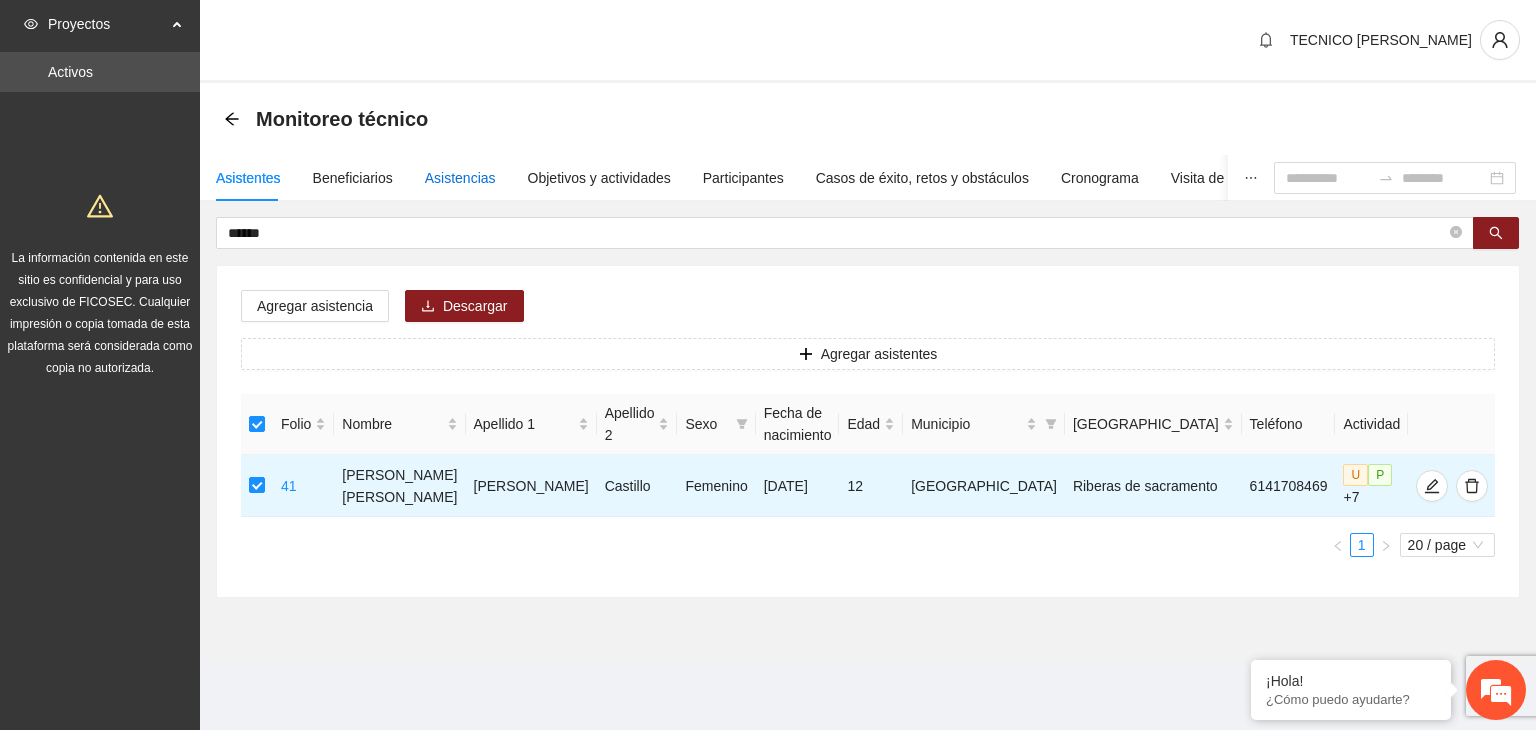 click on "Asistencias" at bounding box center (460, 178) 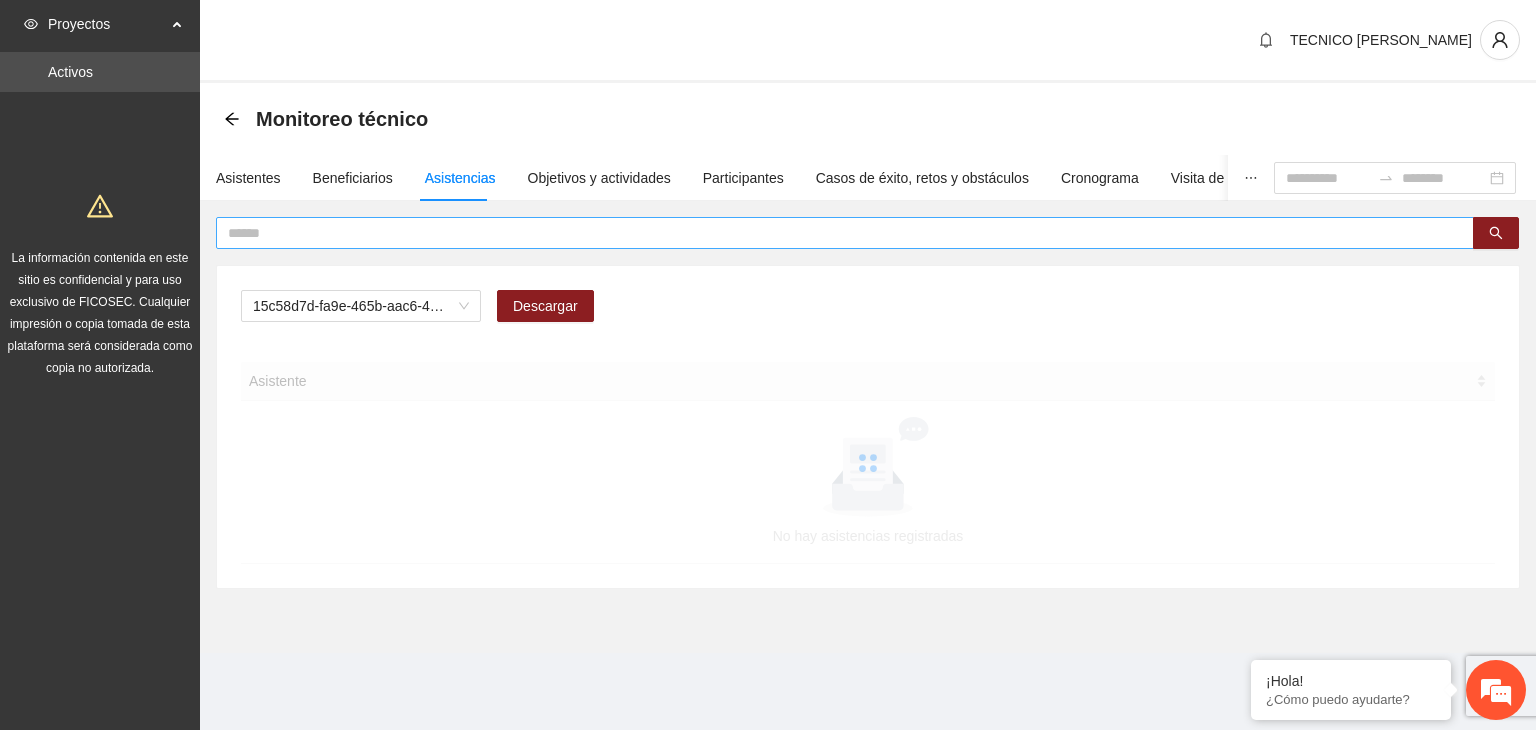 click at bounding box center (837, 233) 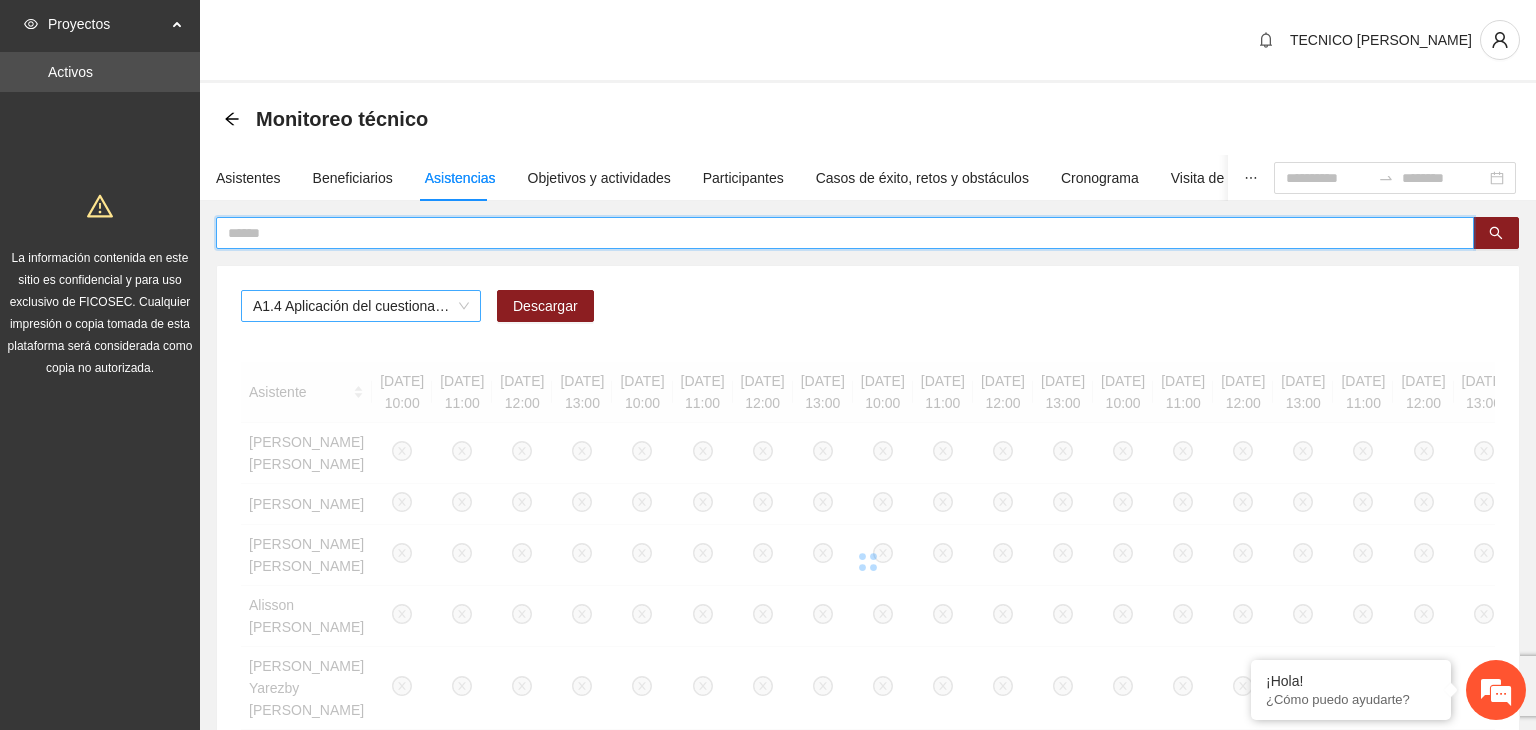 click on "A1.4 Aplicación del cuestionario MENA PRE y POST" at bounding box center [361, 306] 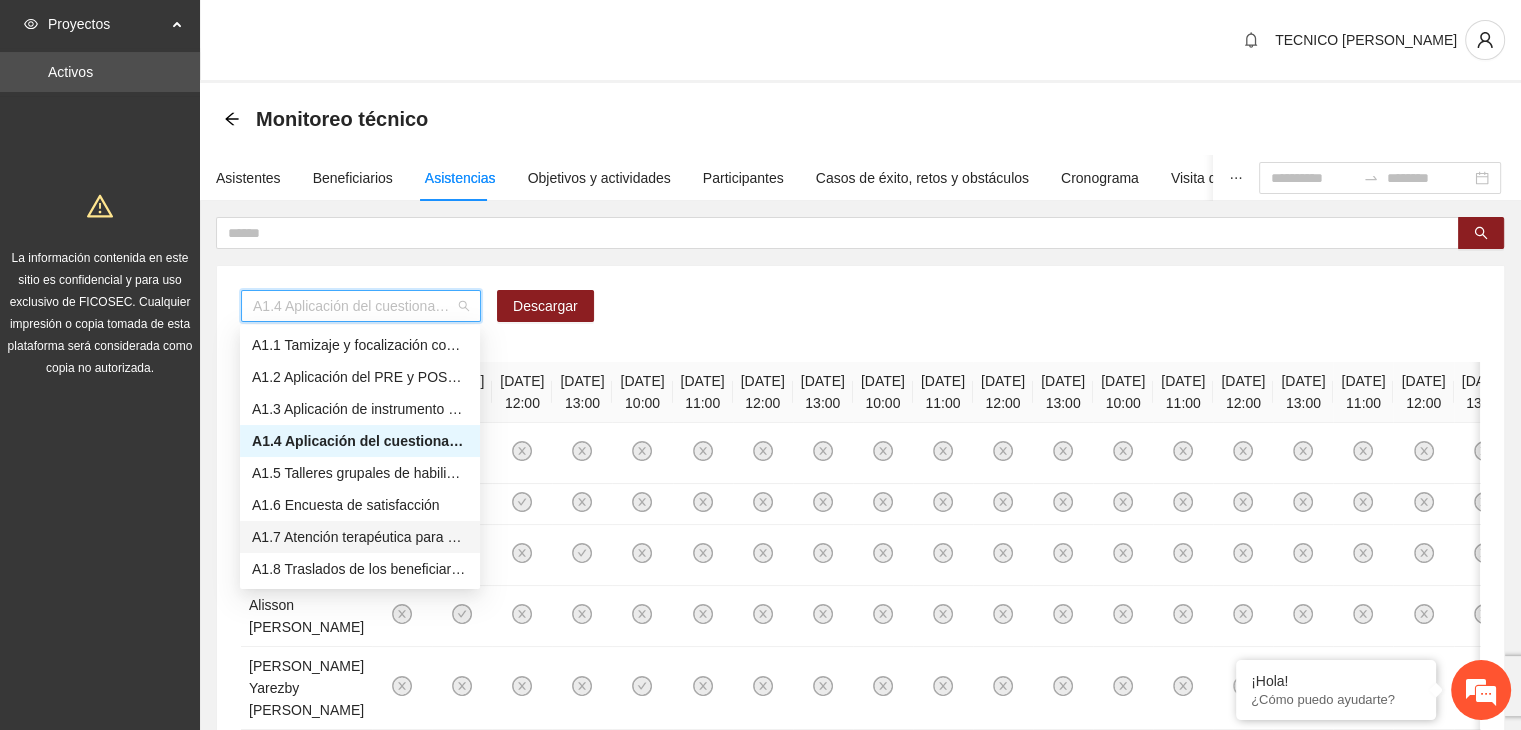 click on "A1.7 Atención terapéutica para el incremento de habilidades socioemocionales a NNAyJ que presentan bajo manejo y control de emociones." at bounding box center [360, 537] 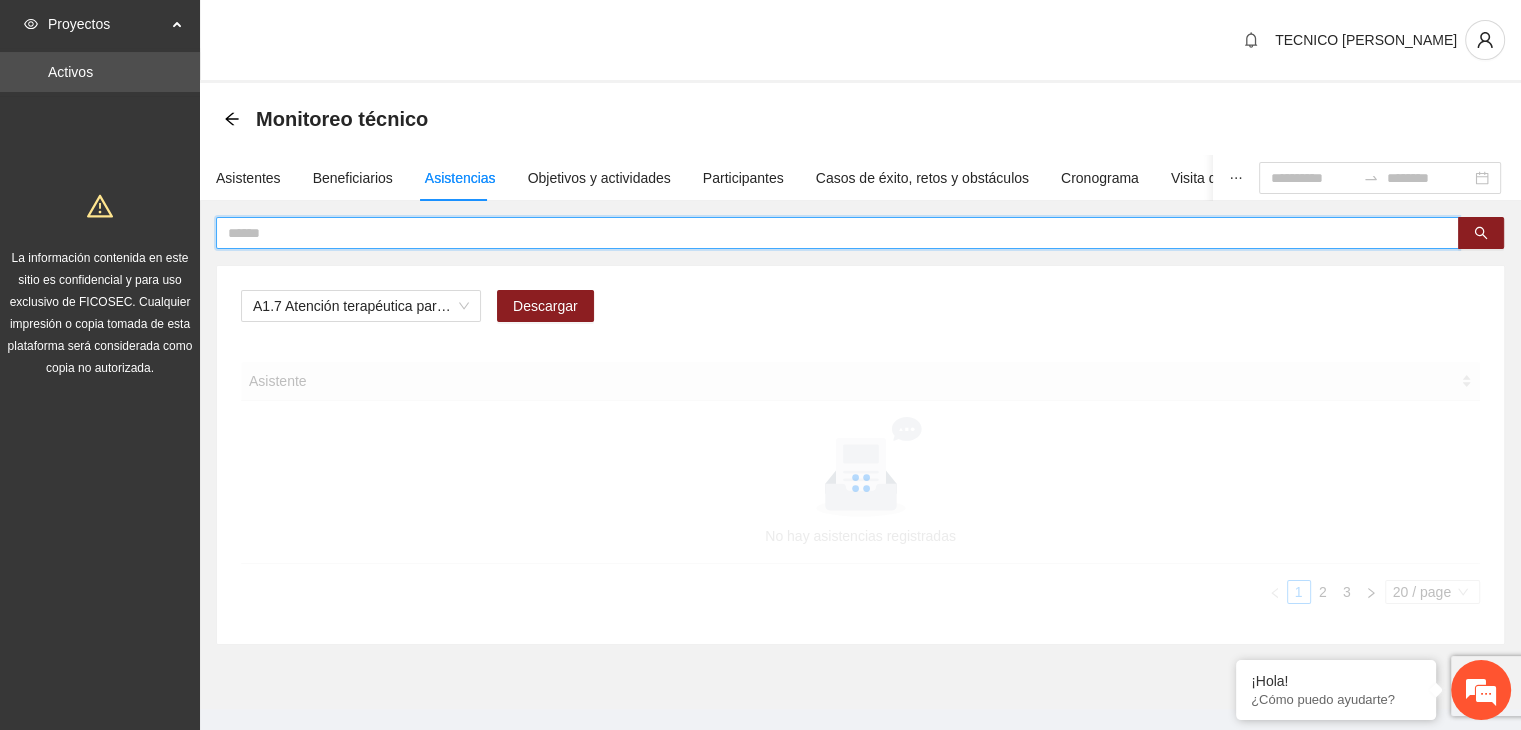 click at bounding box center (829, 233) 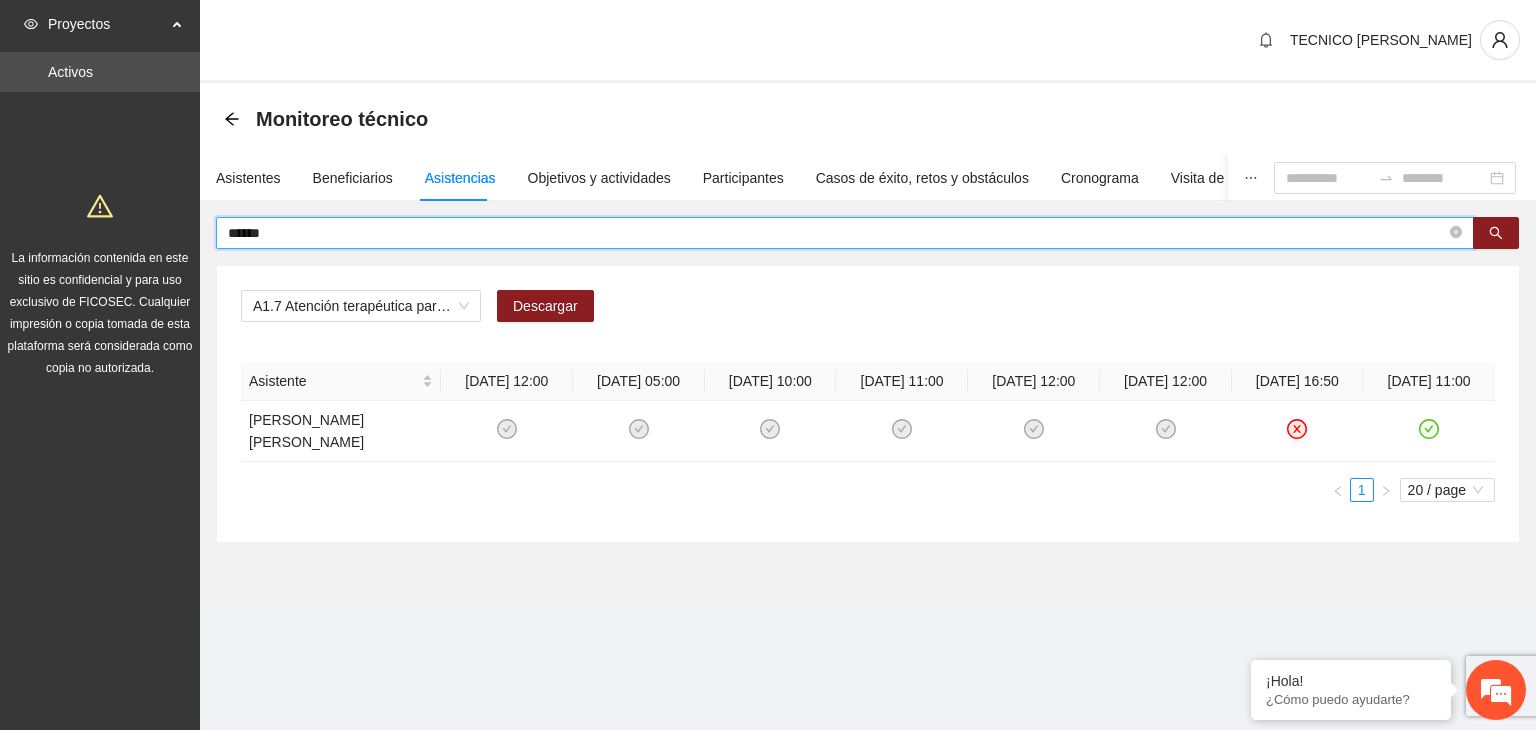 drag, startPoint x: 377, startPoint y: 229, endPoint x: 224, endPoint y: 241, distance: 153.46986 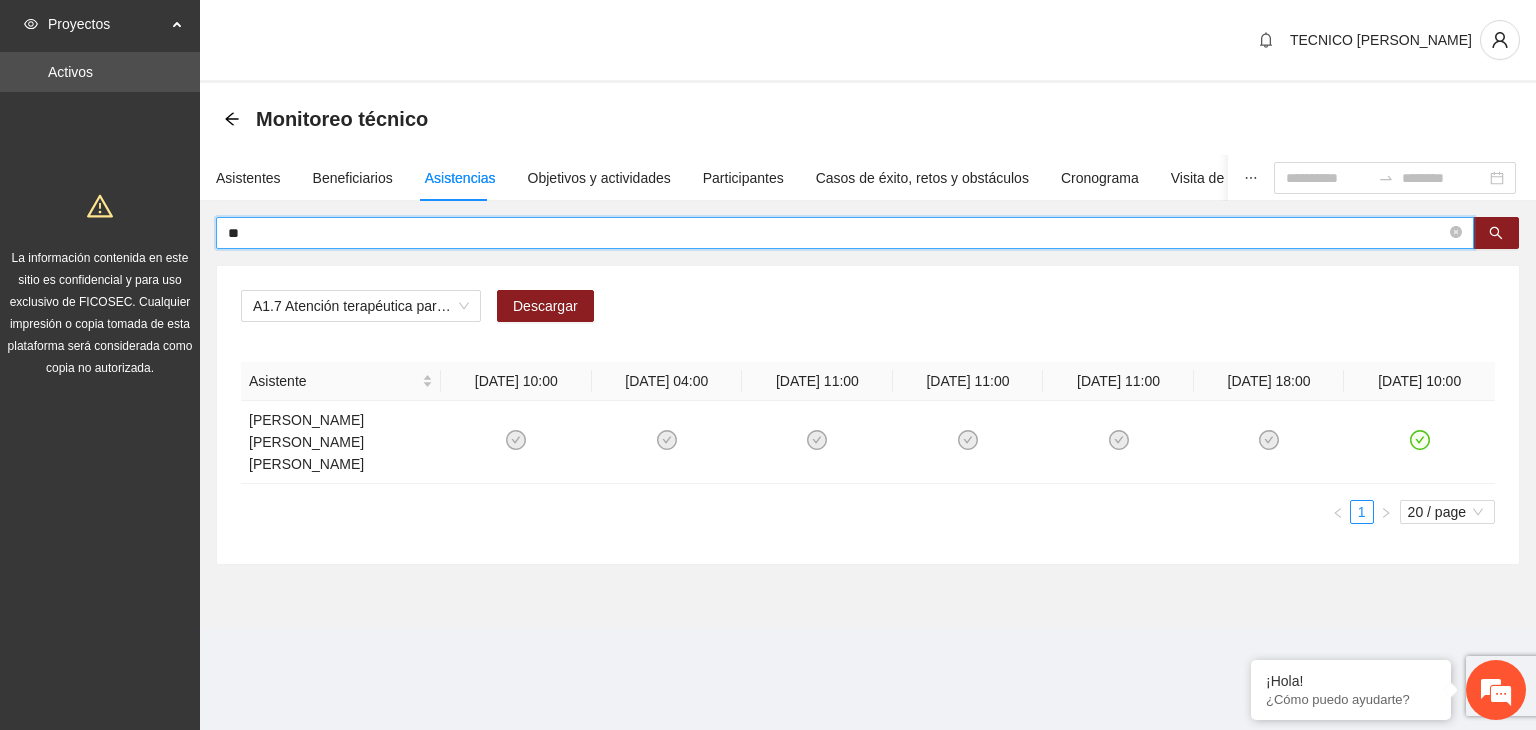 type on "*" 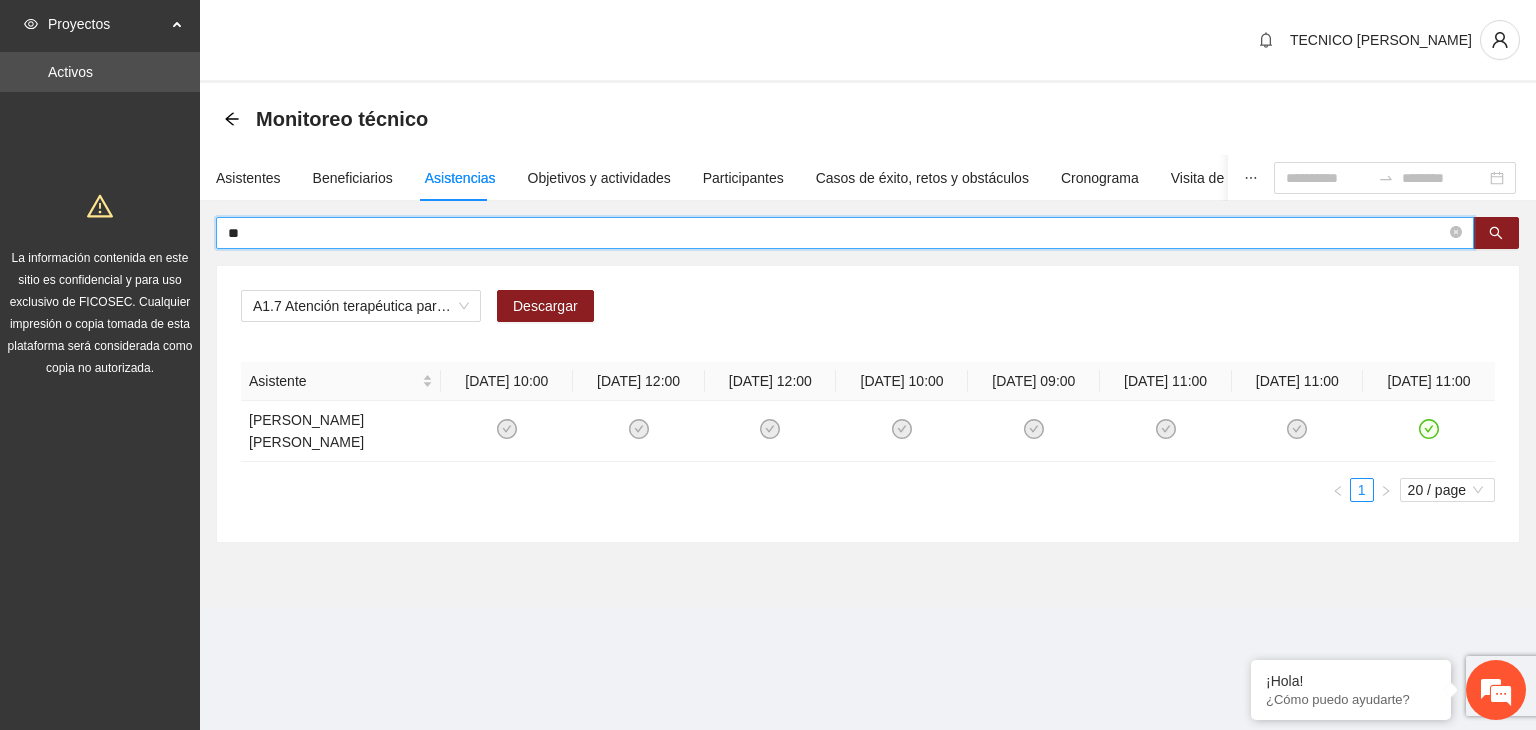 type on "*" 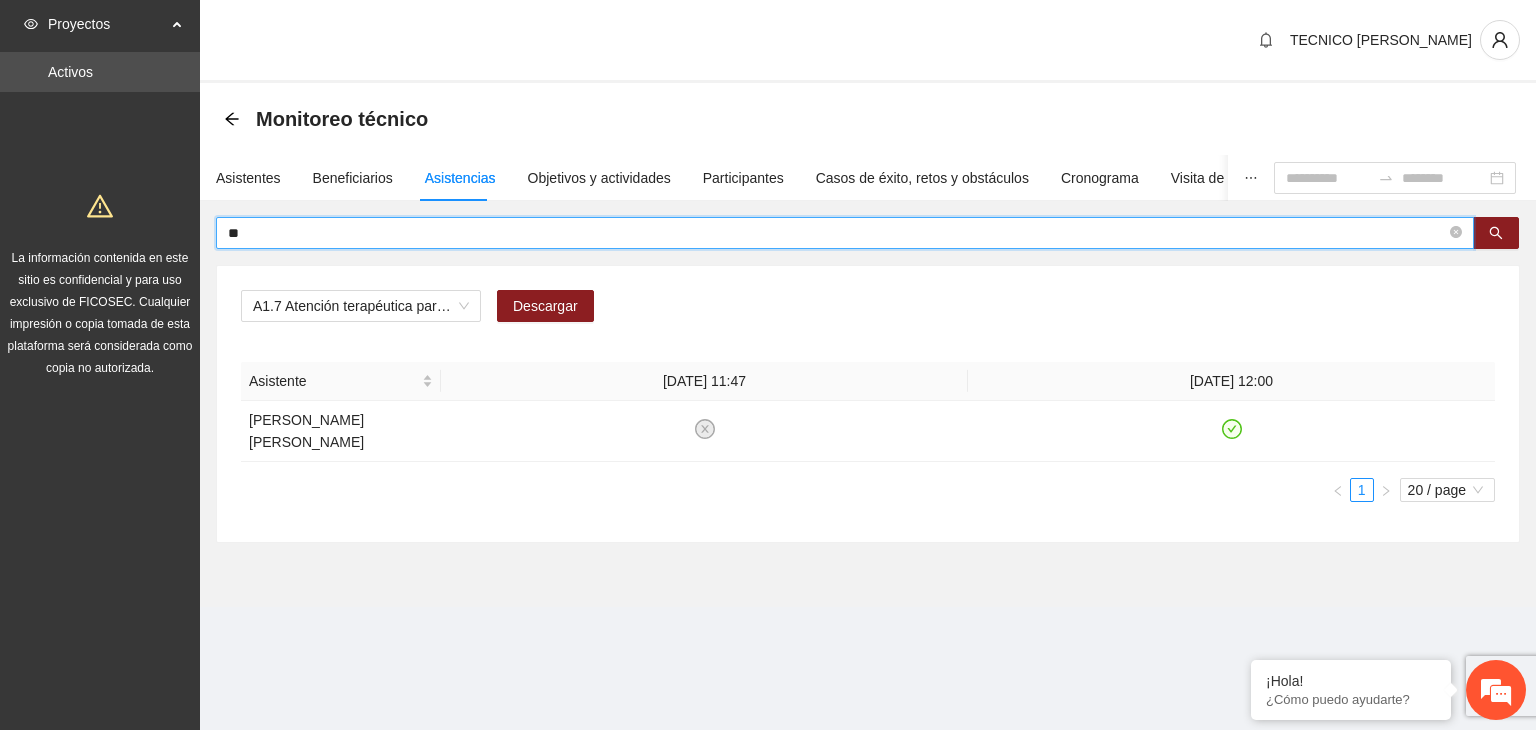 type on "*" 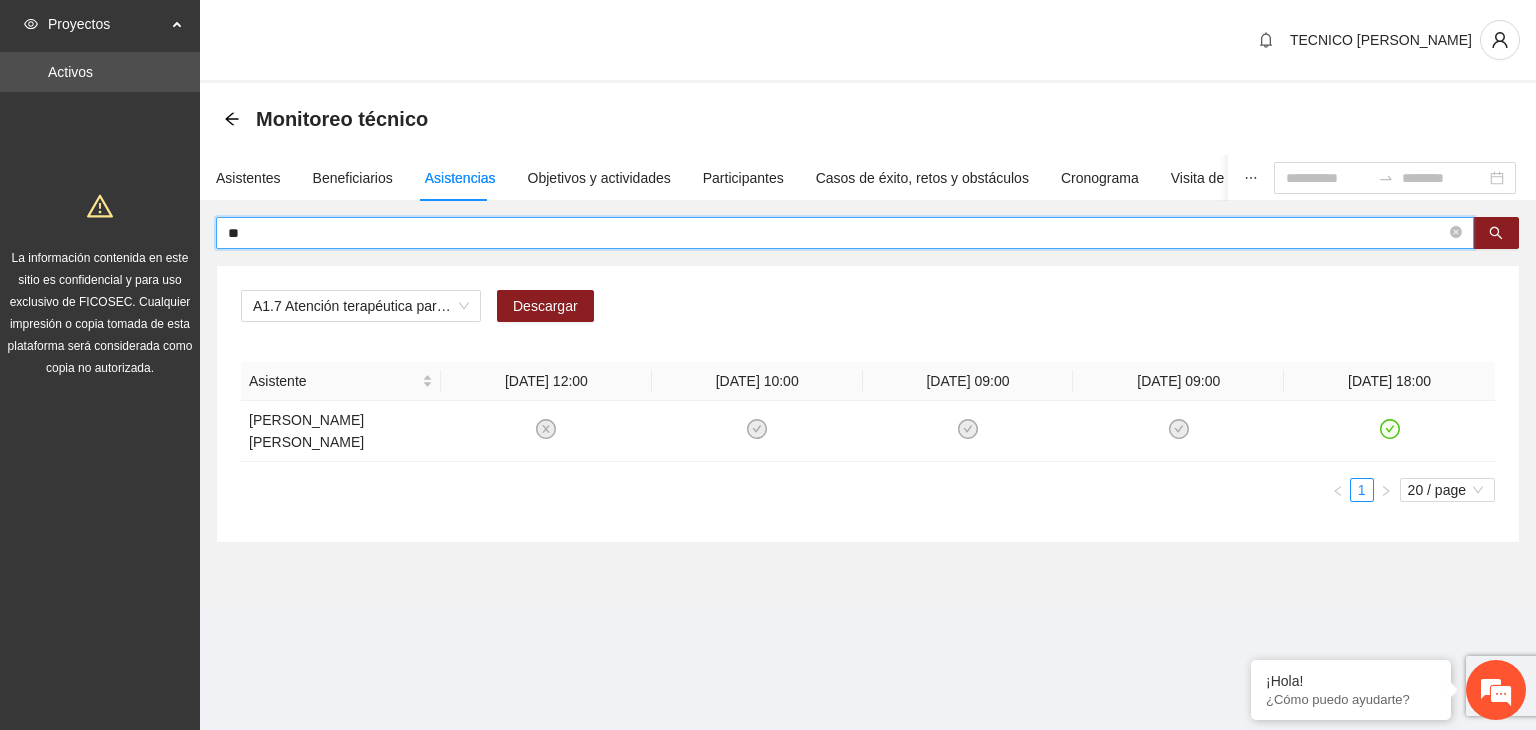 type on "*" 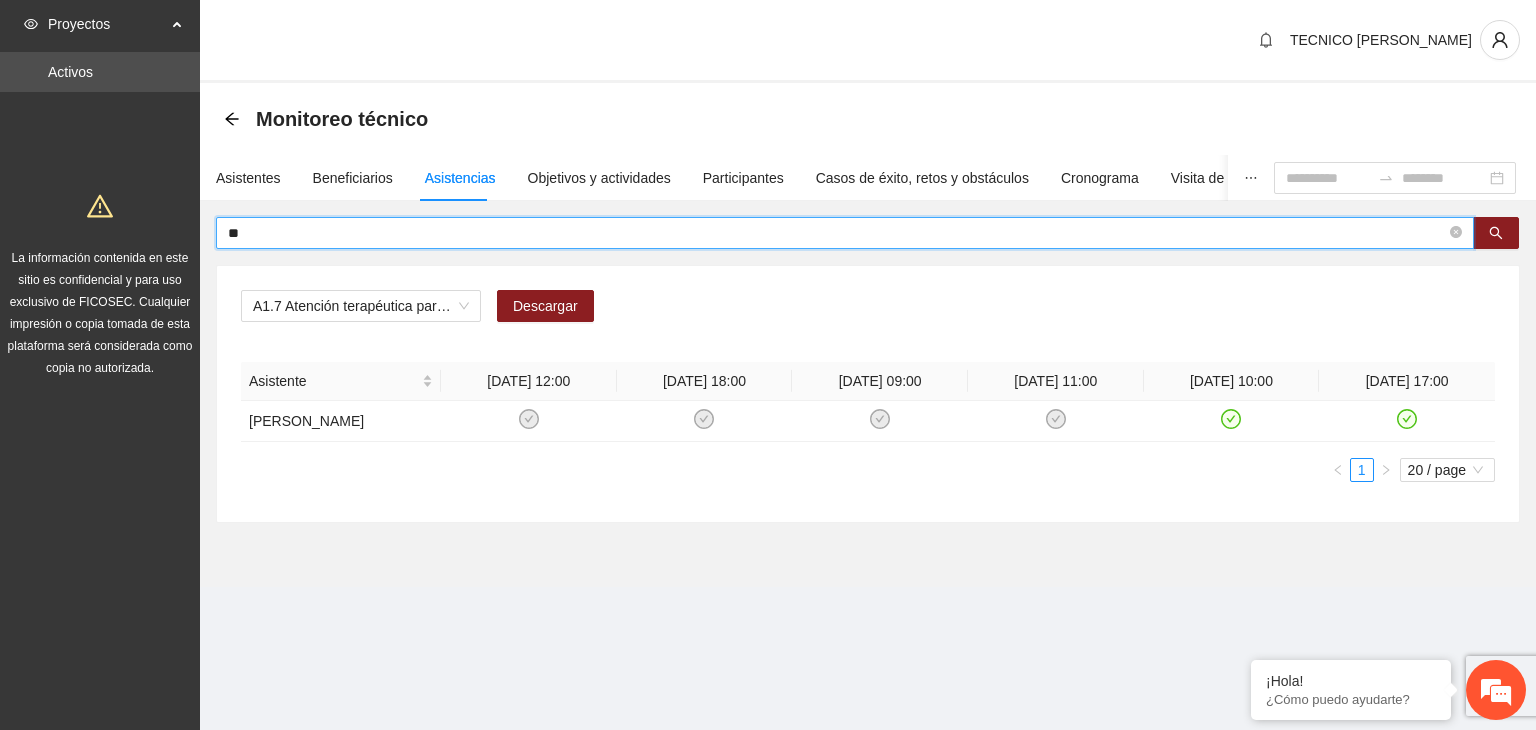 type on "*" 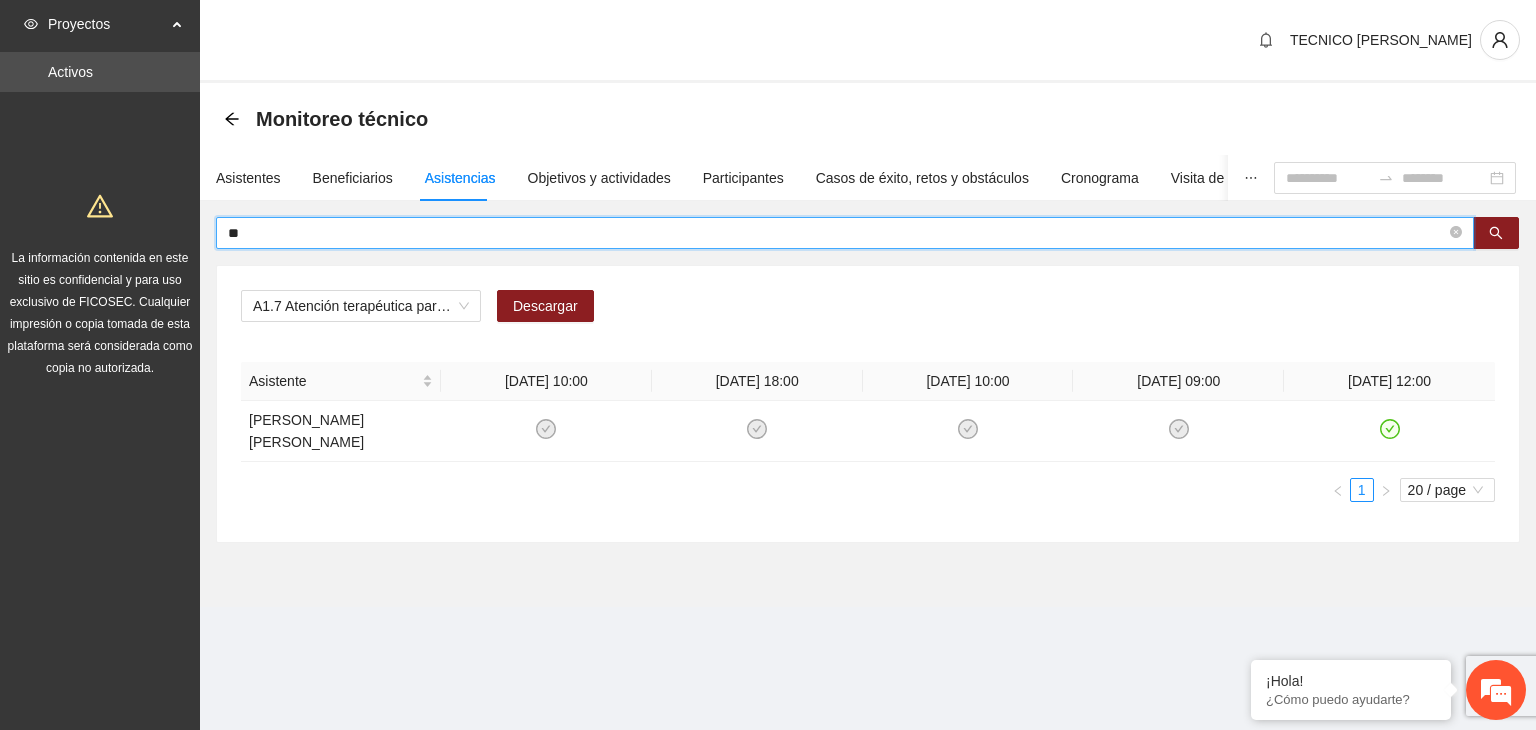 type on "*" 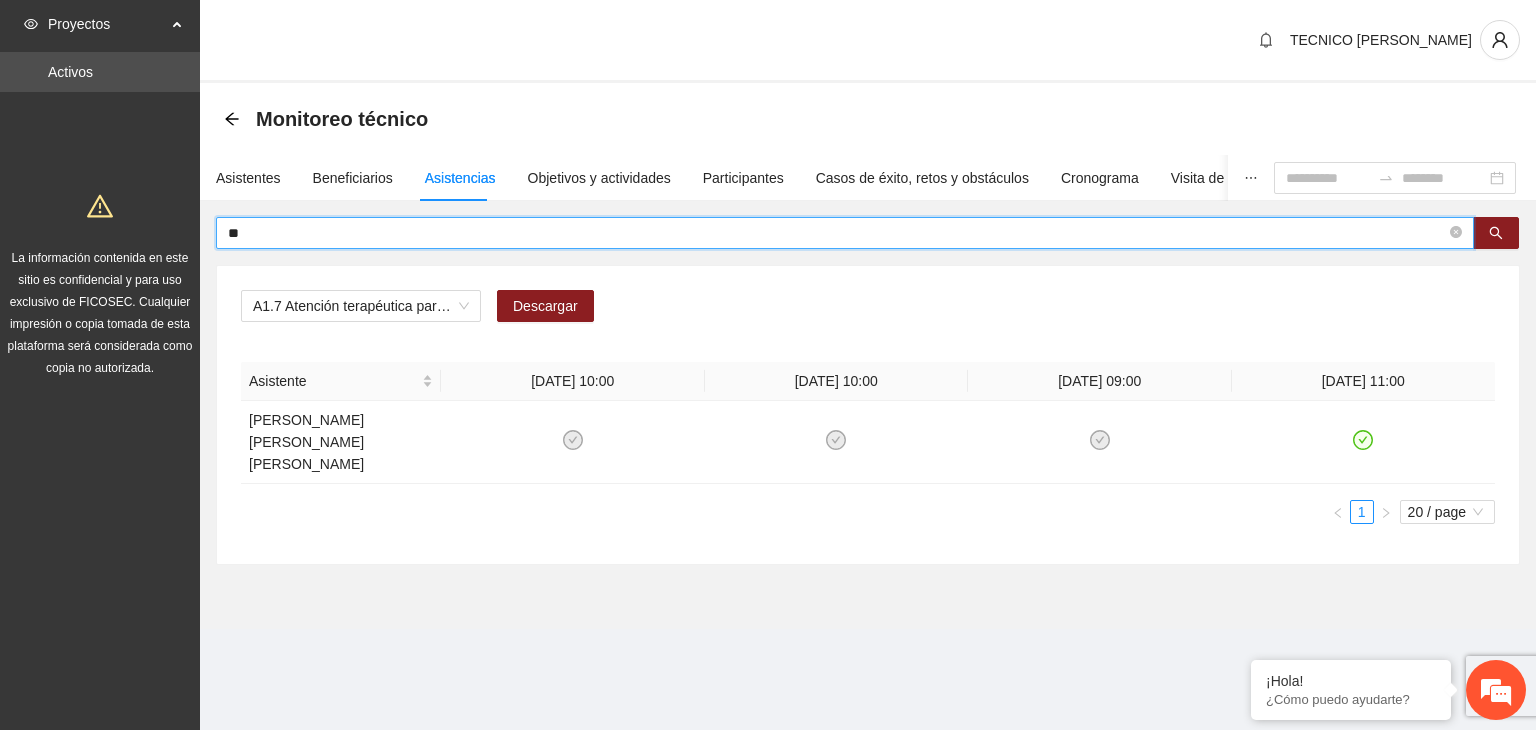 type on "*" 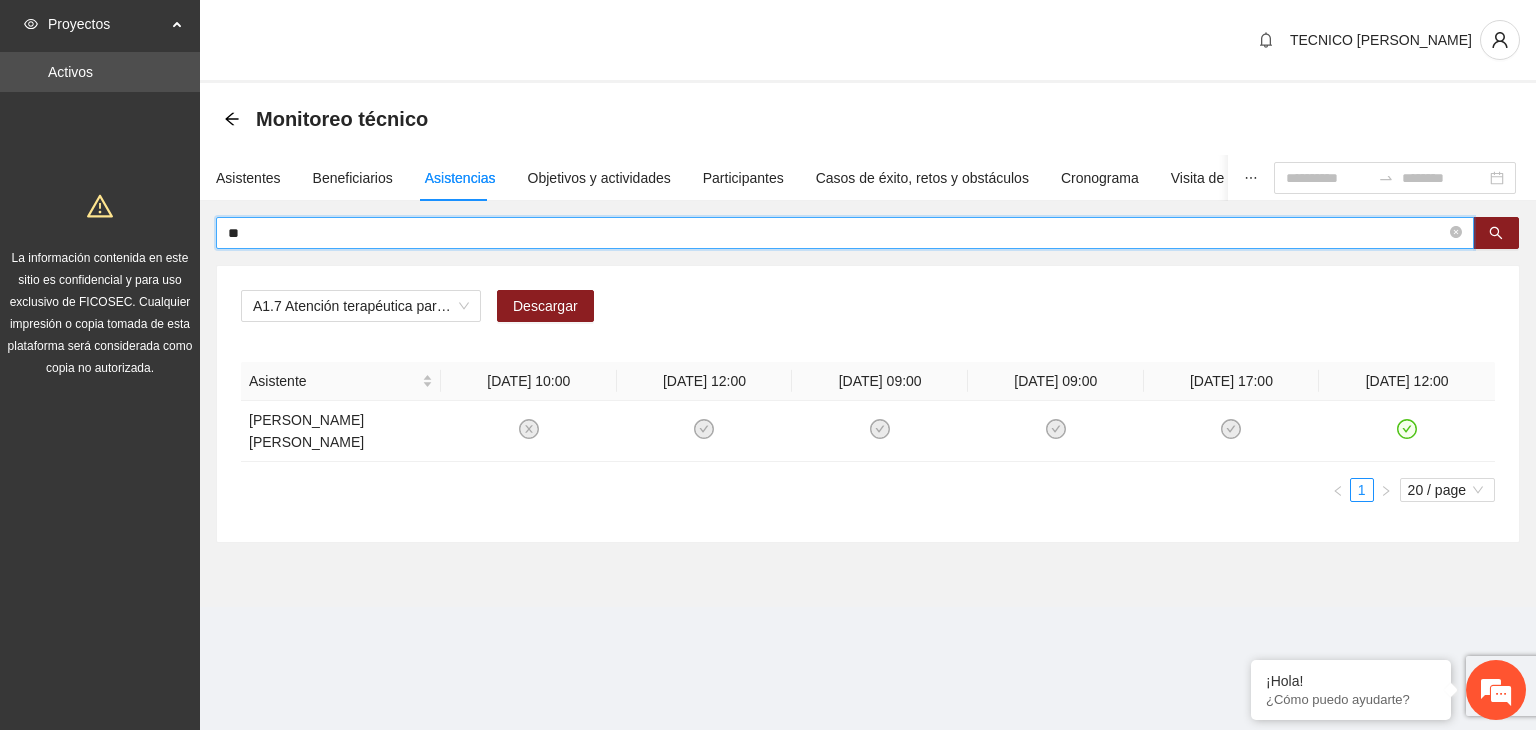 type on "*" 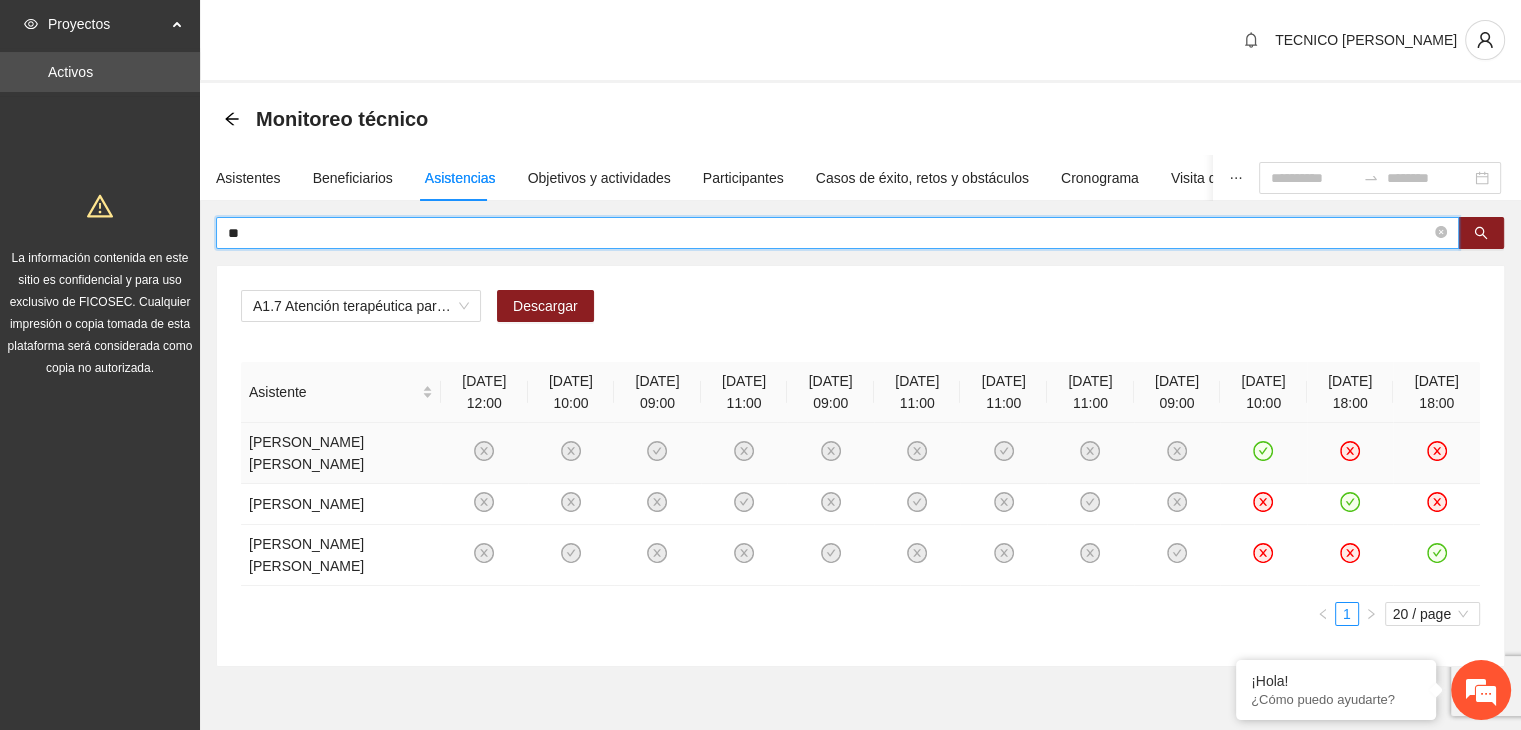 type on "*" 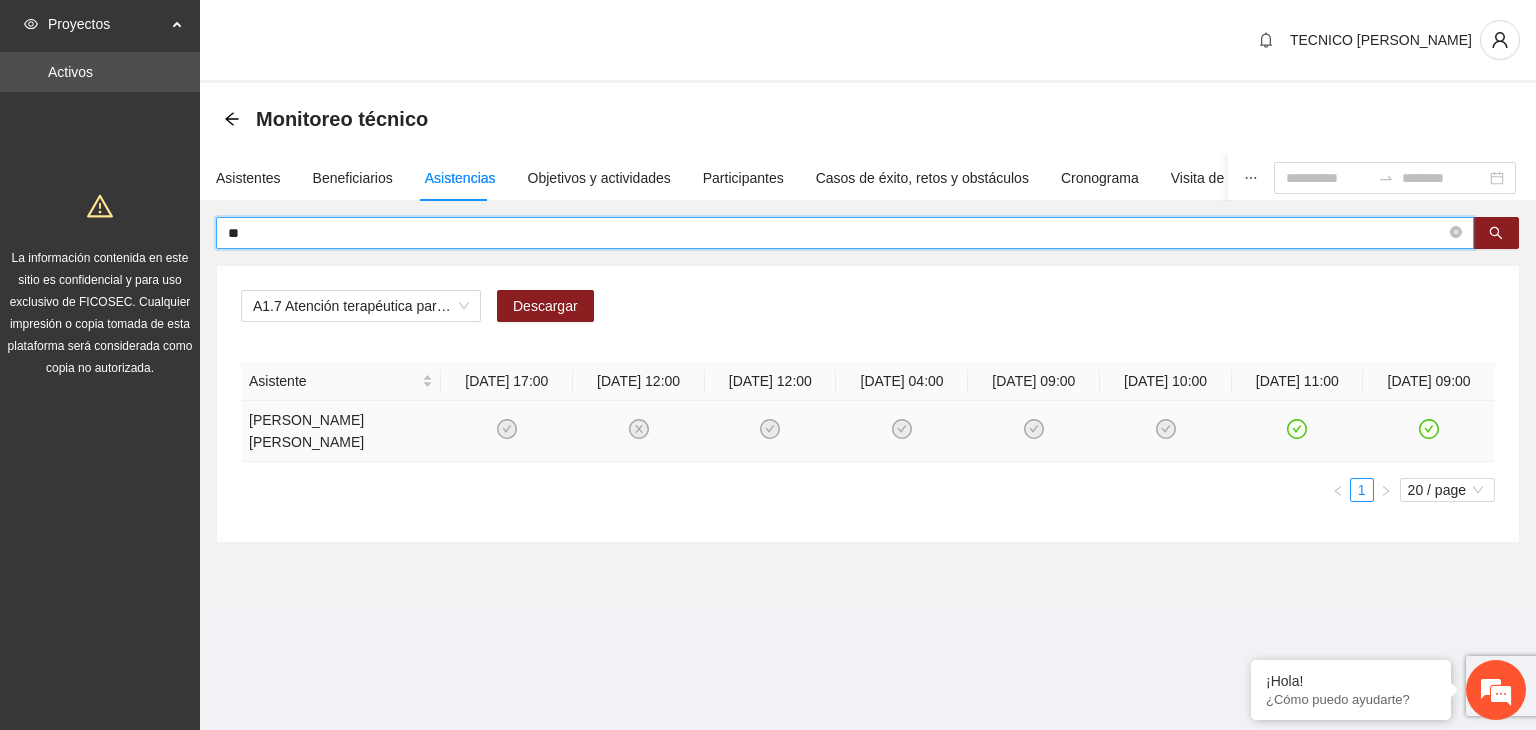 type on "*" 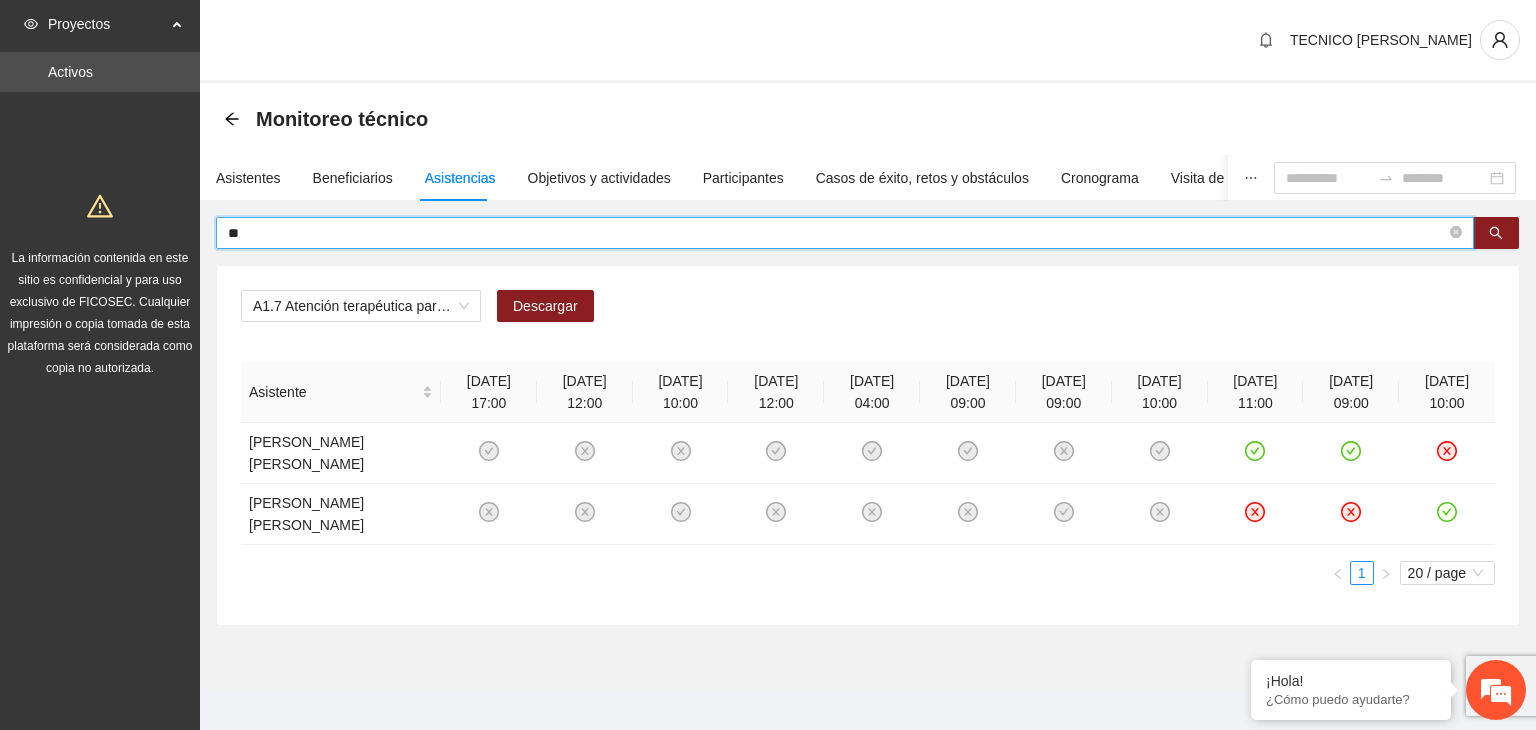 type on "*" 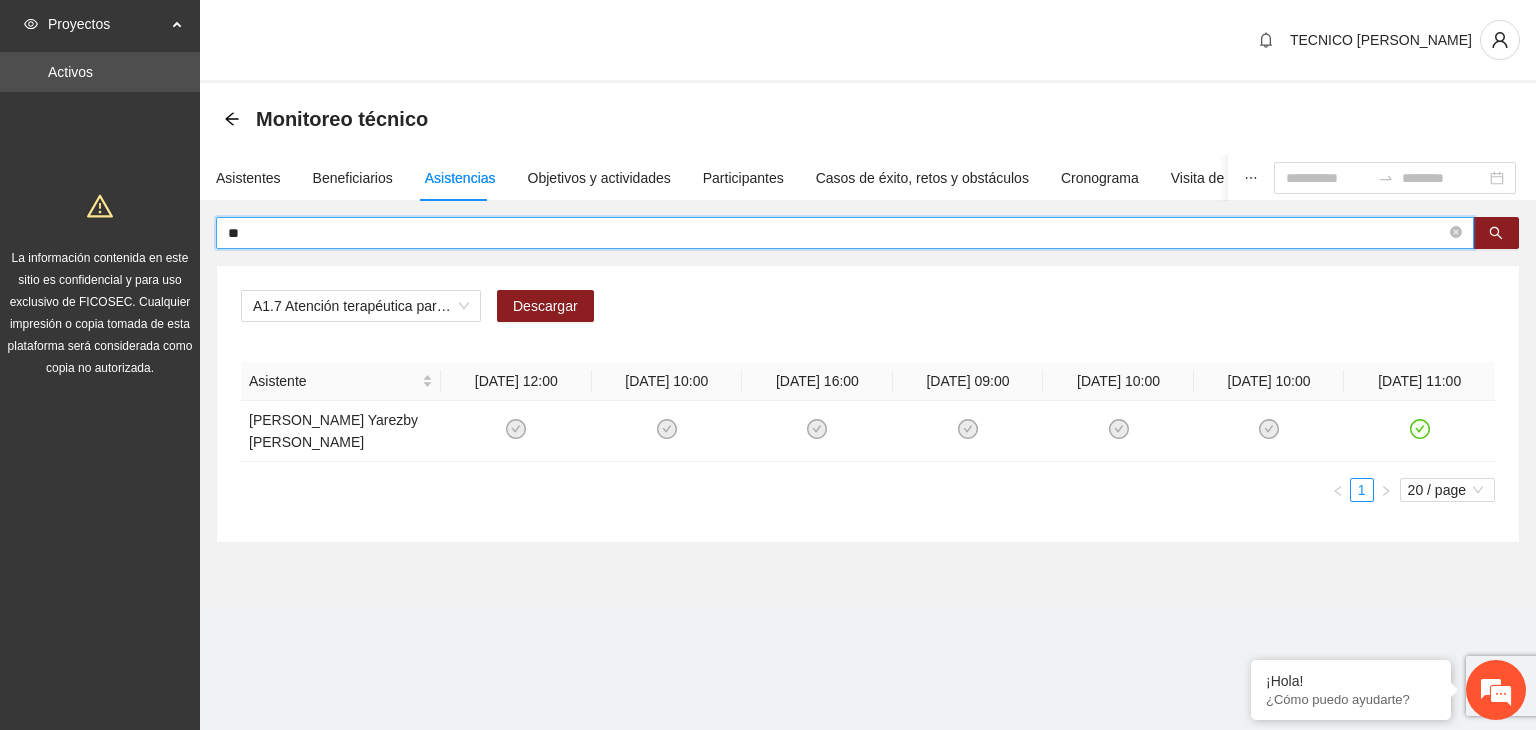 type on "*" 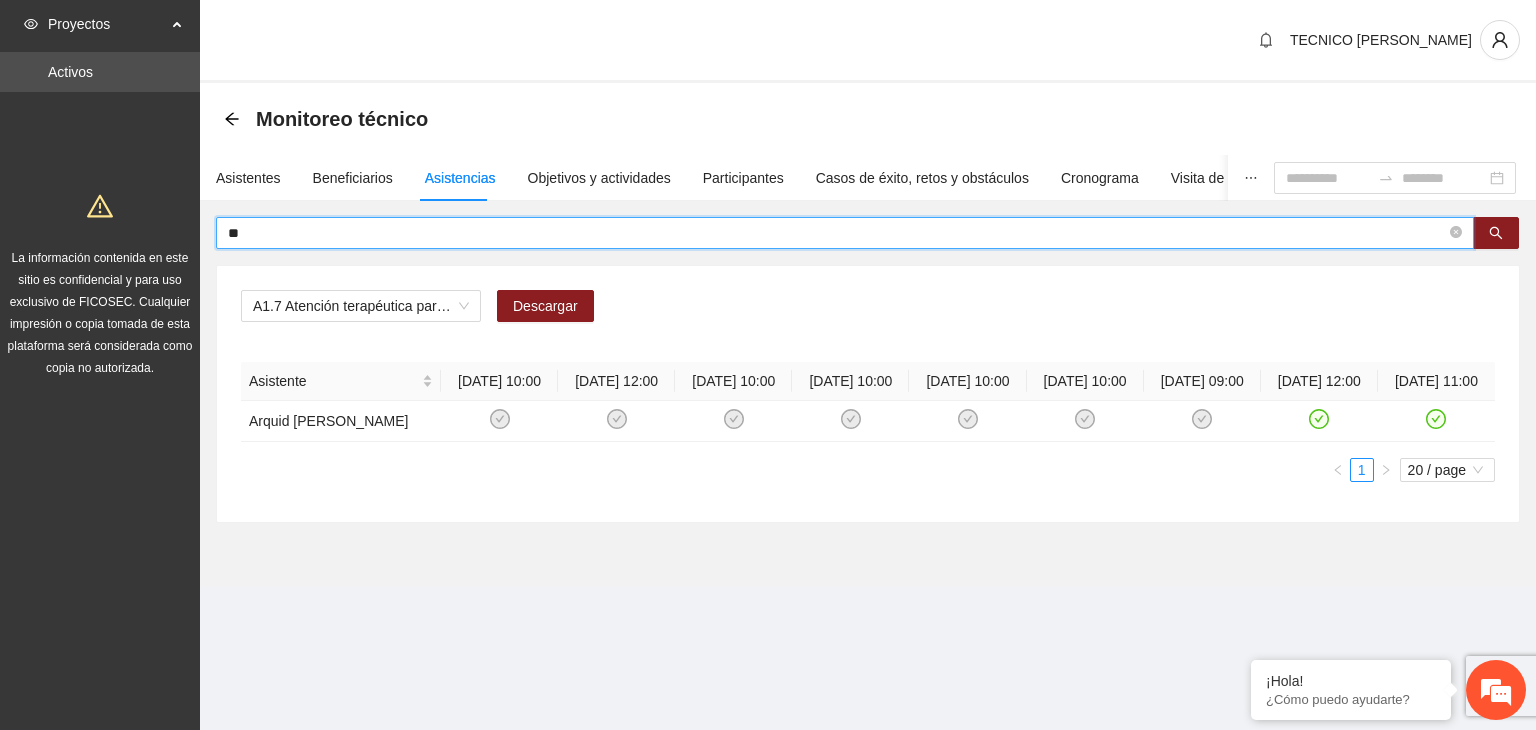 type on "*" 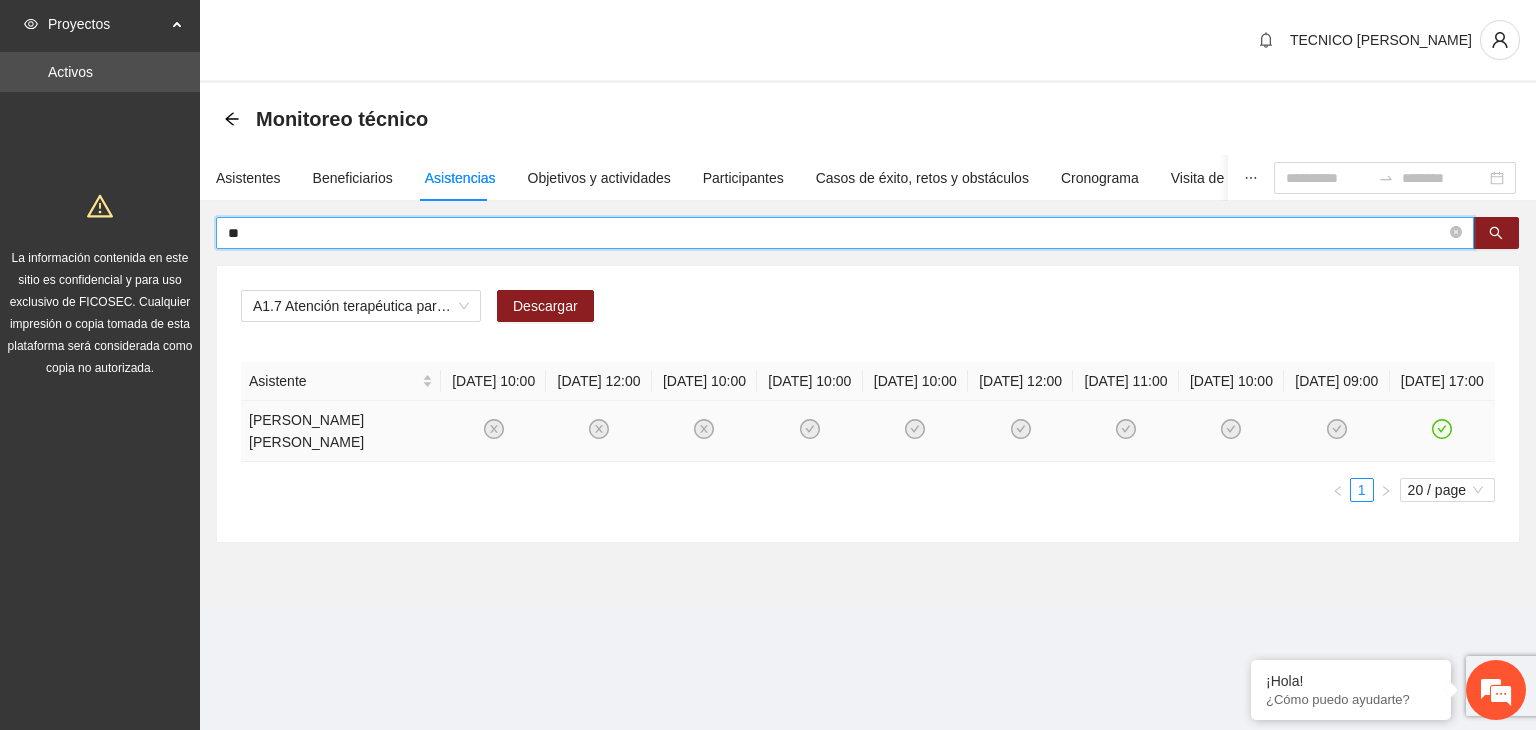 type on "*" 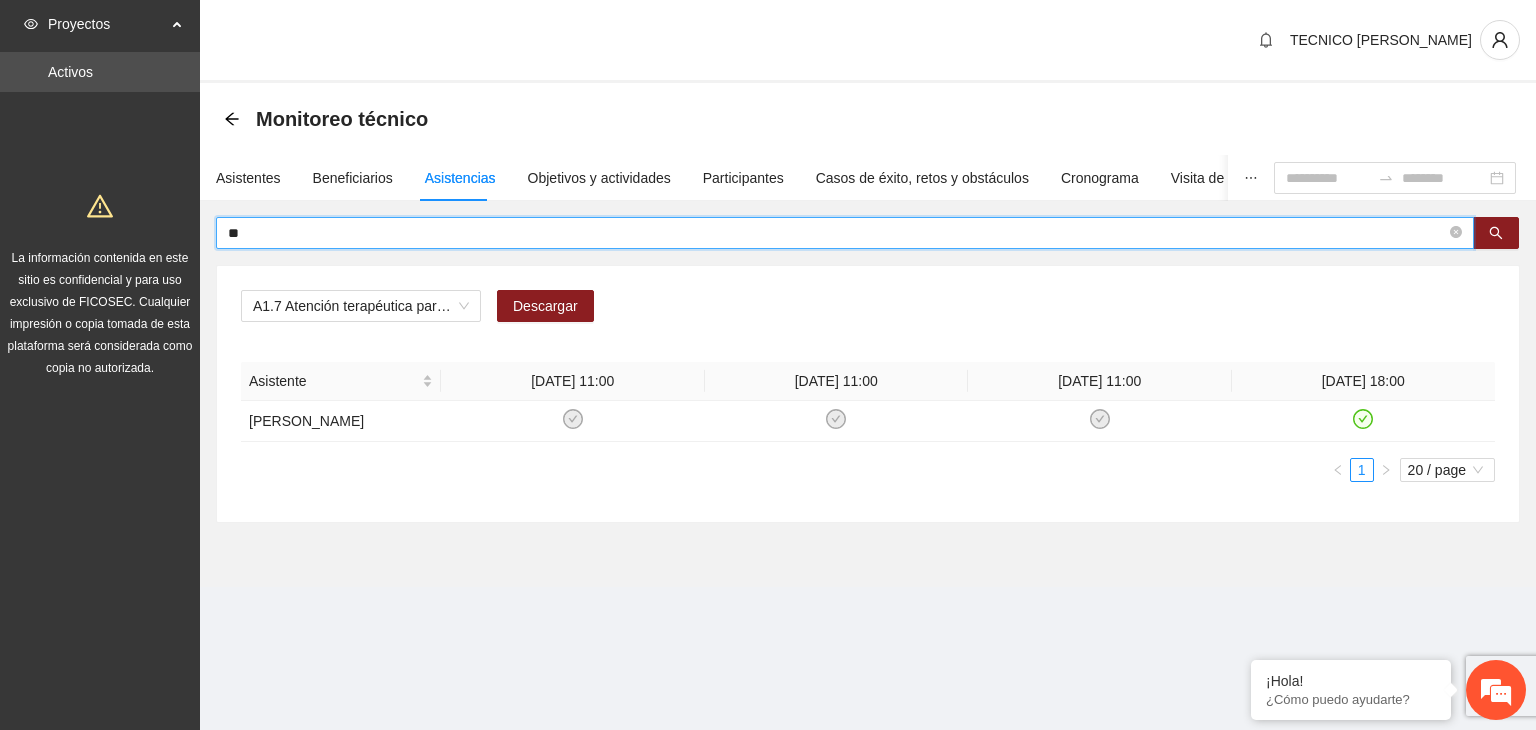 type on "*" 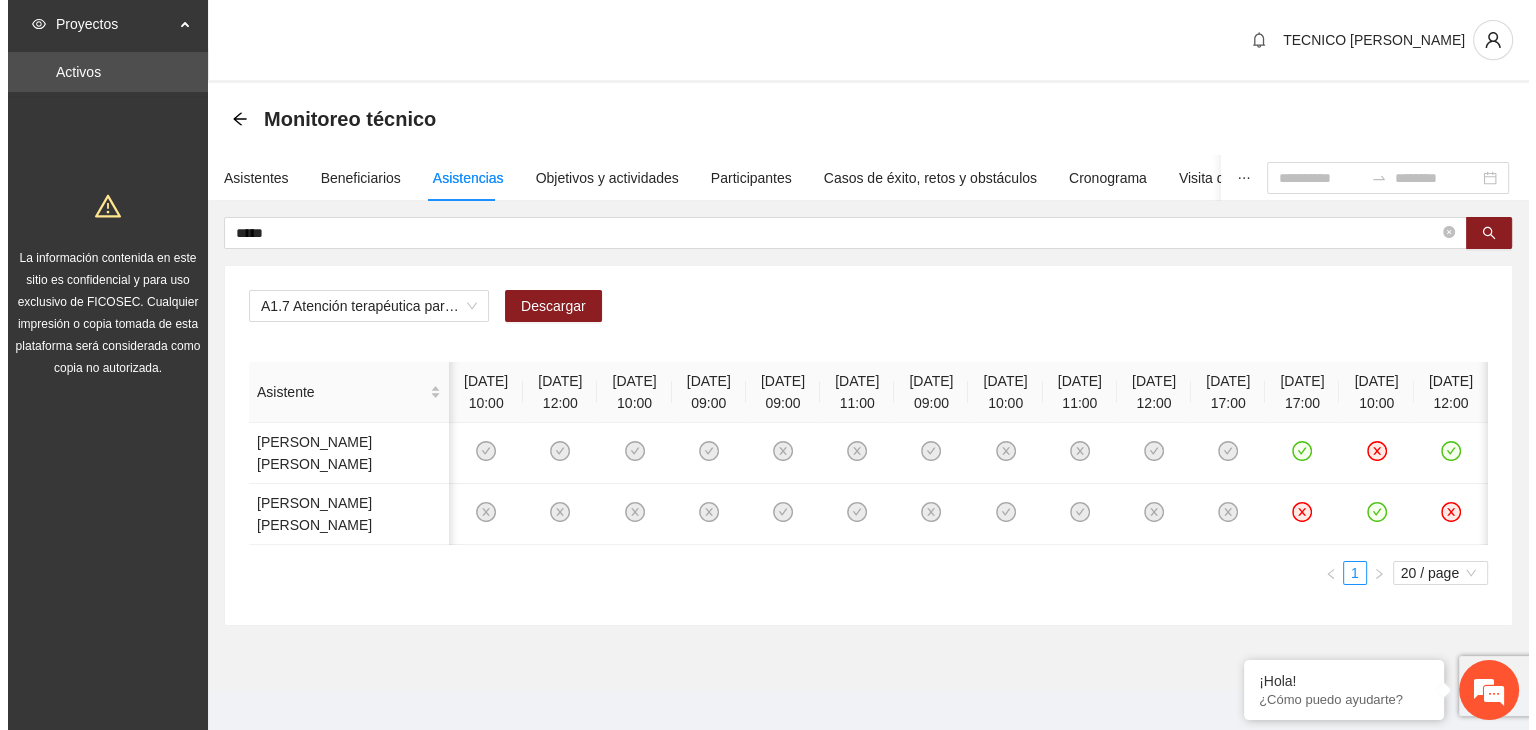 scroll, scrollTop: 0, scrollLeft: 105, axis: horizontal 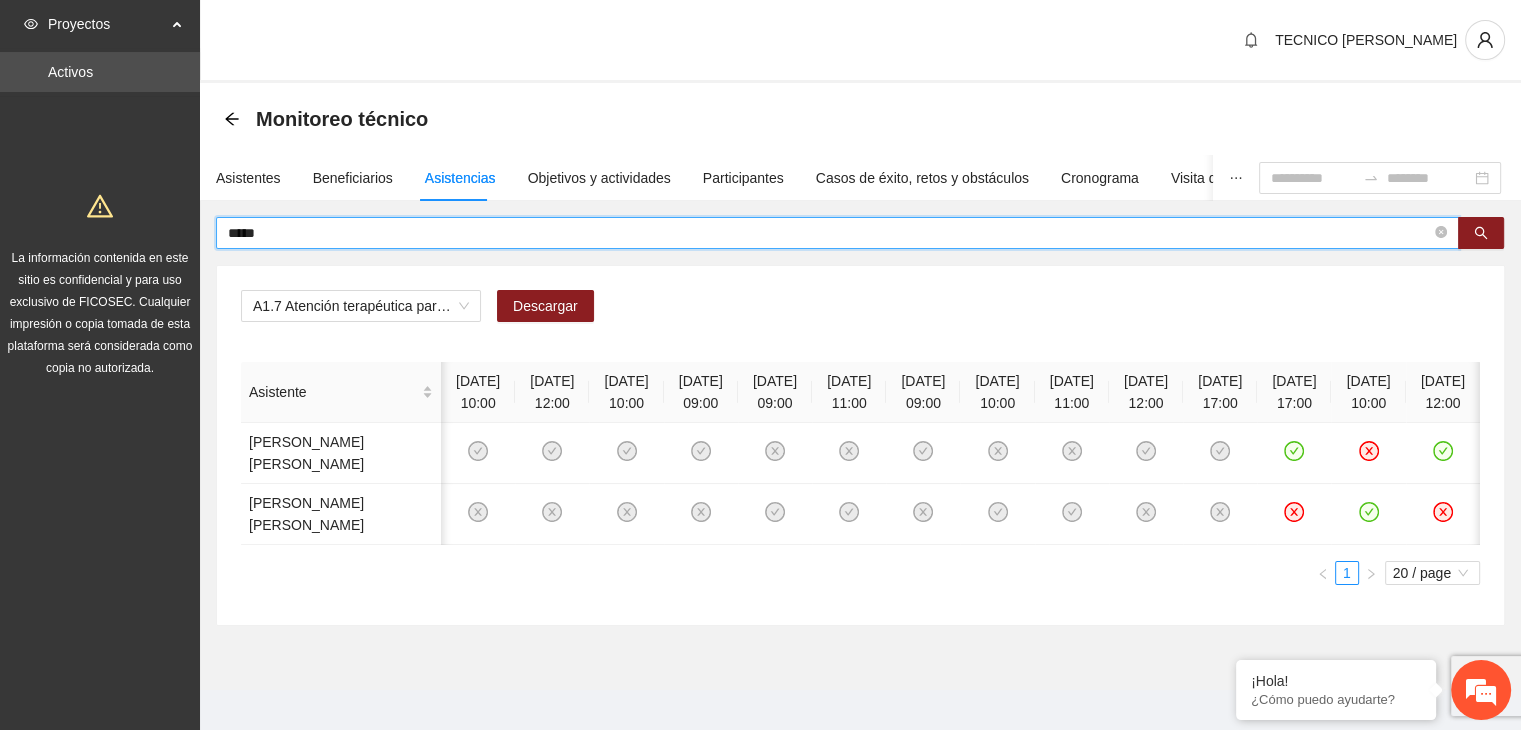 click on "*****" at bounding box center (829, 233) 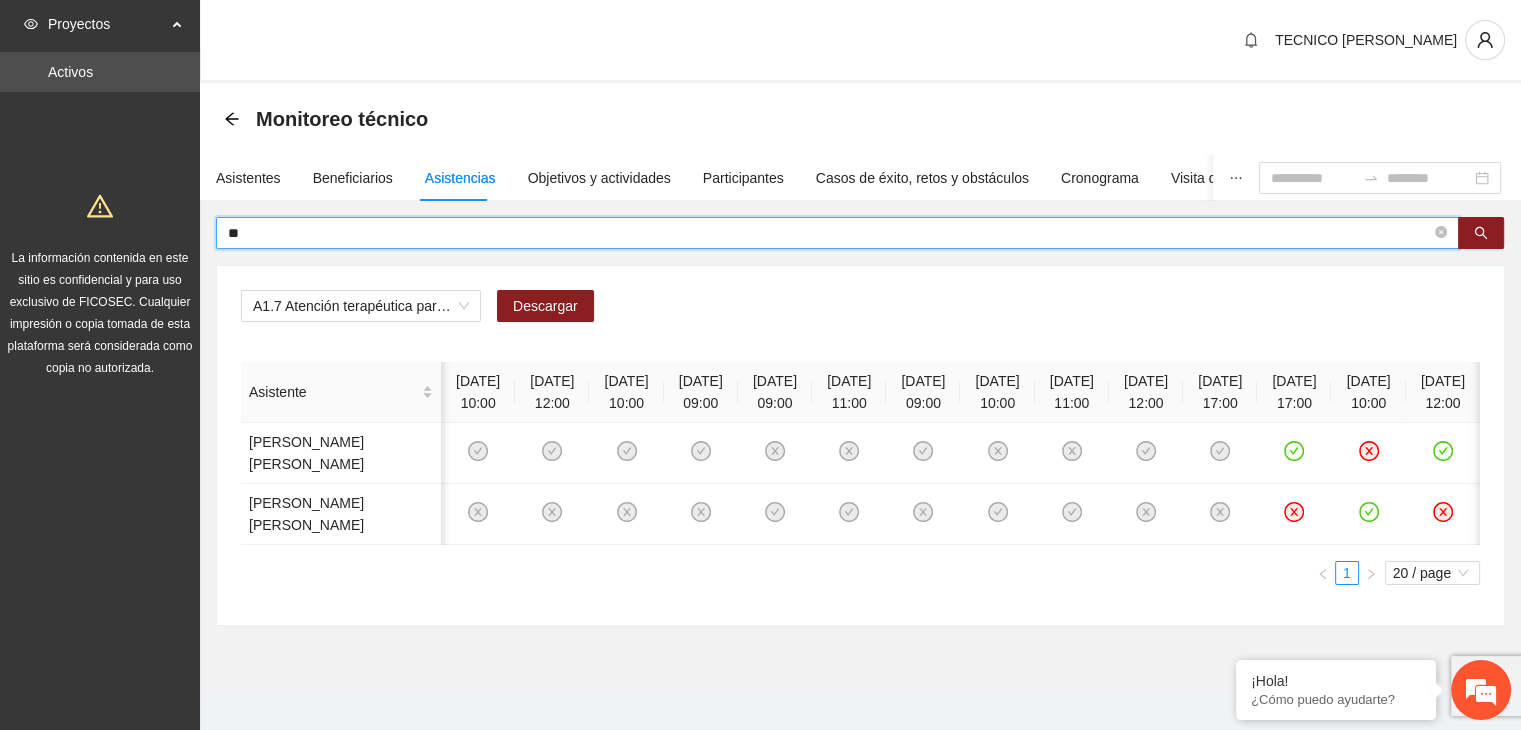 type on "*" 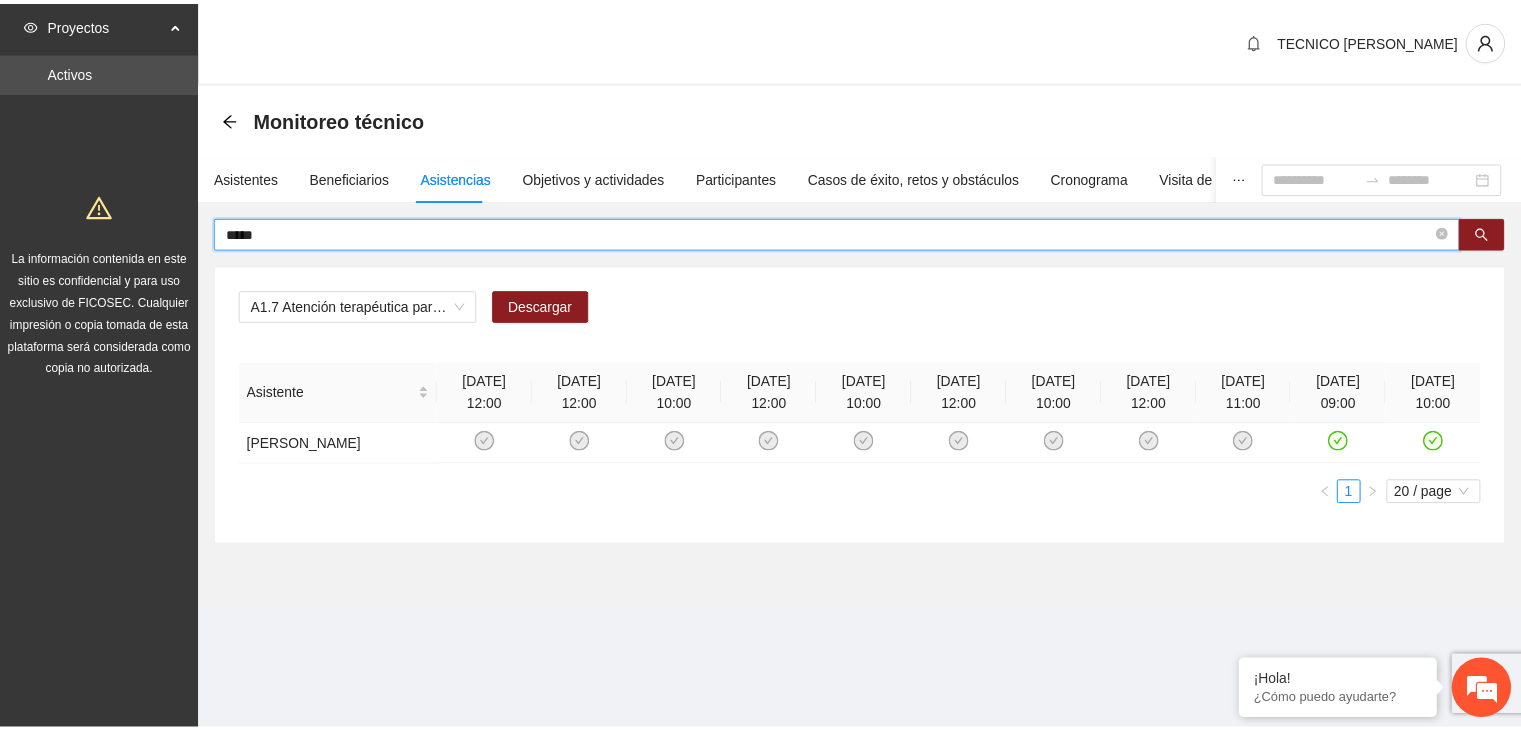 scroll, scrollTop: 0, scrollLeft: 0, axis: both 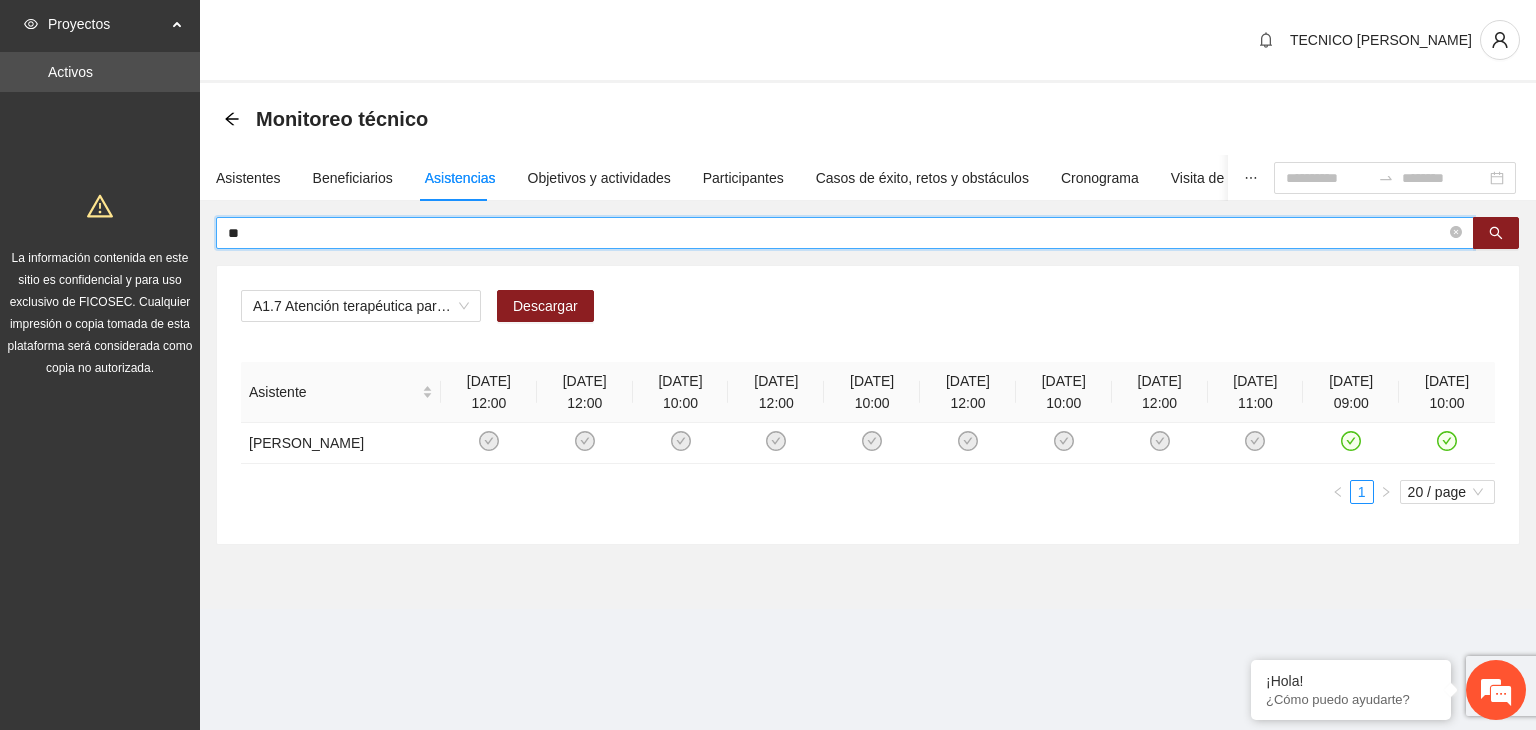 type on "*" 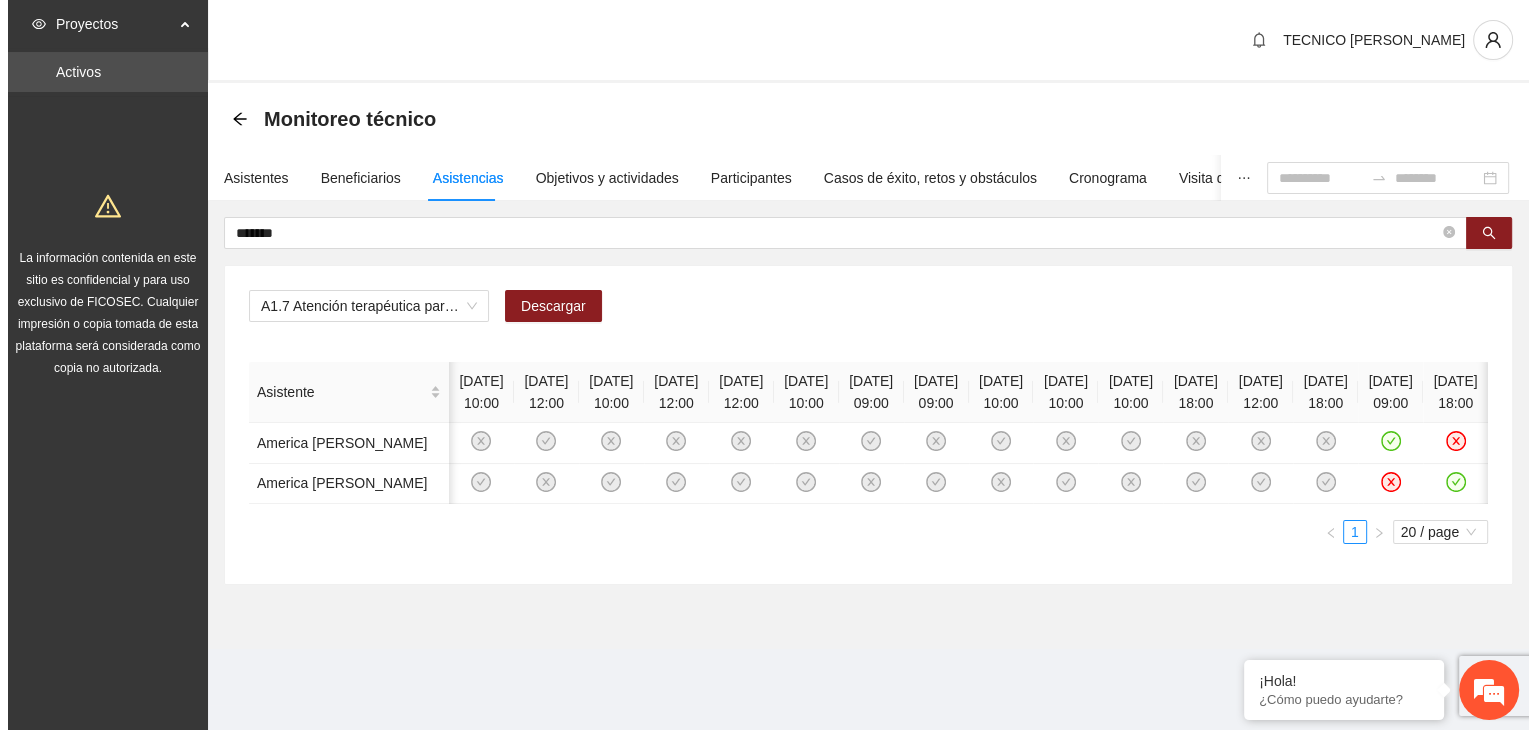 scroll, scrollTop: 0, scrollLeft: 284, axis: horizontal 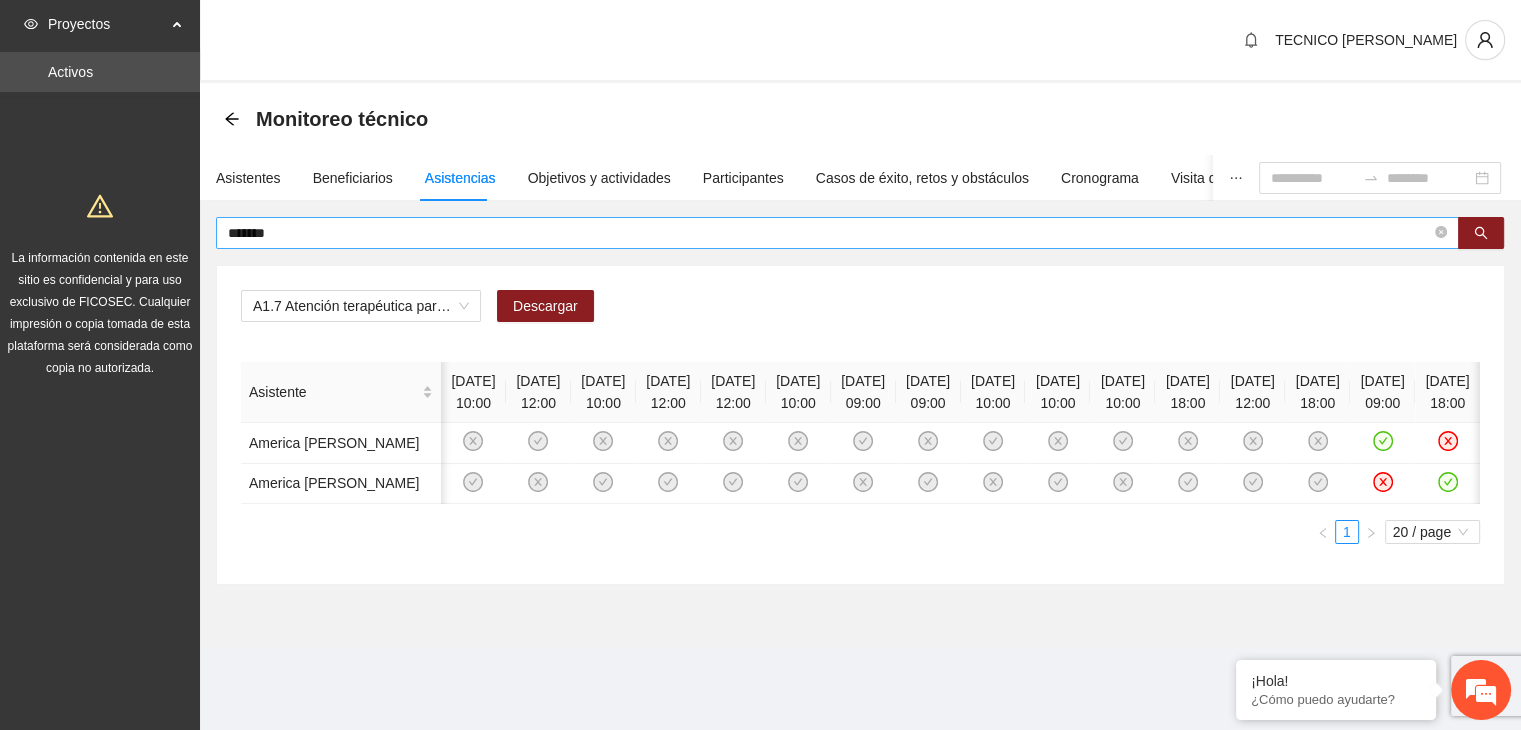 click on "*******" at bounding box center (829, 233) 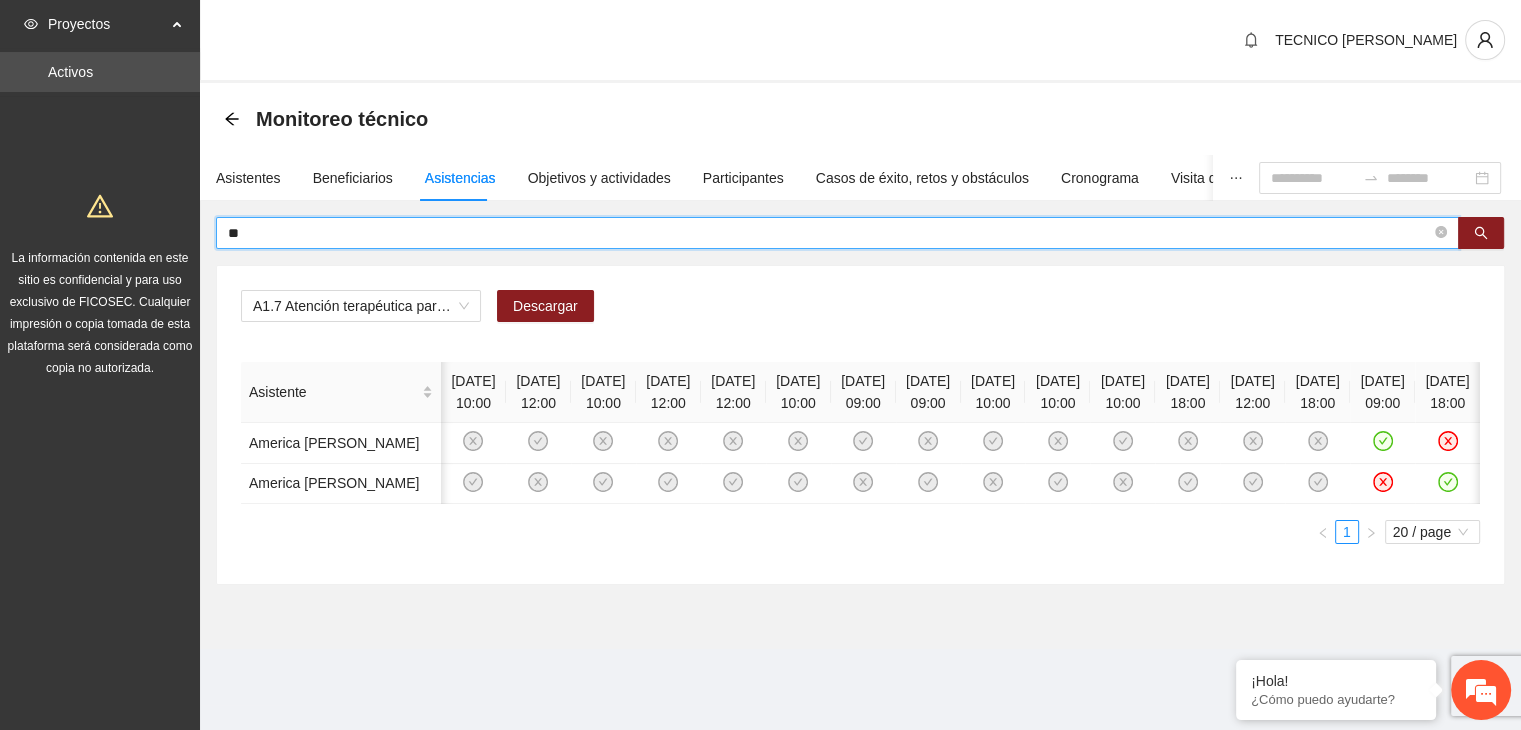 type on "*" 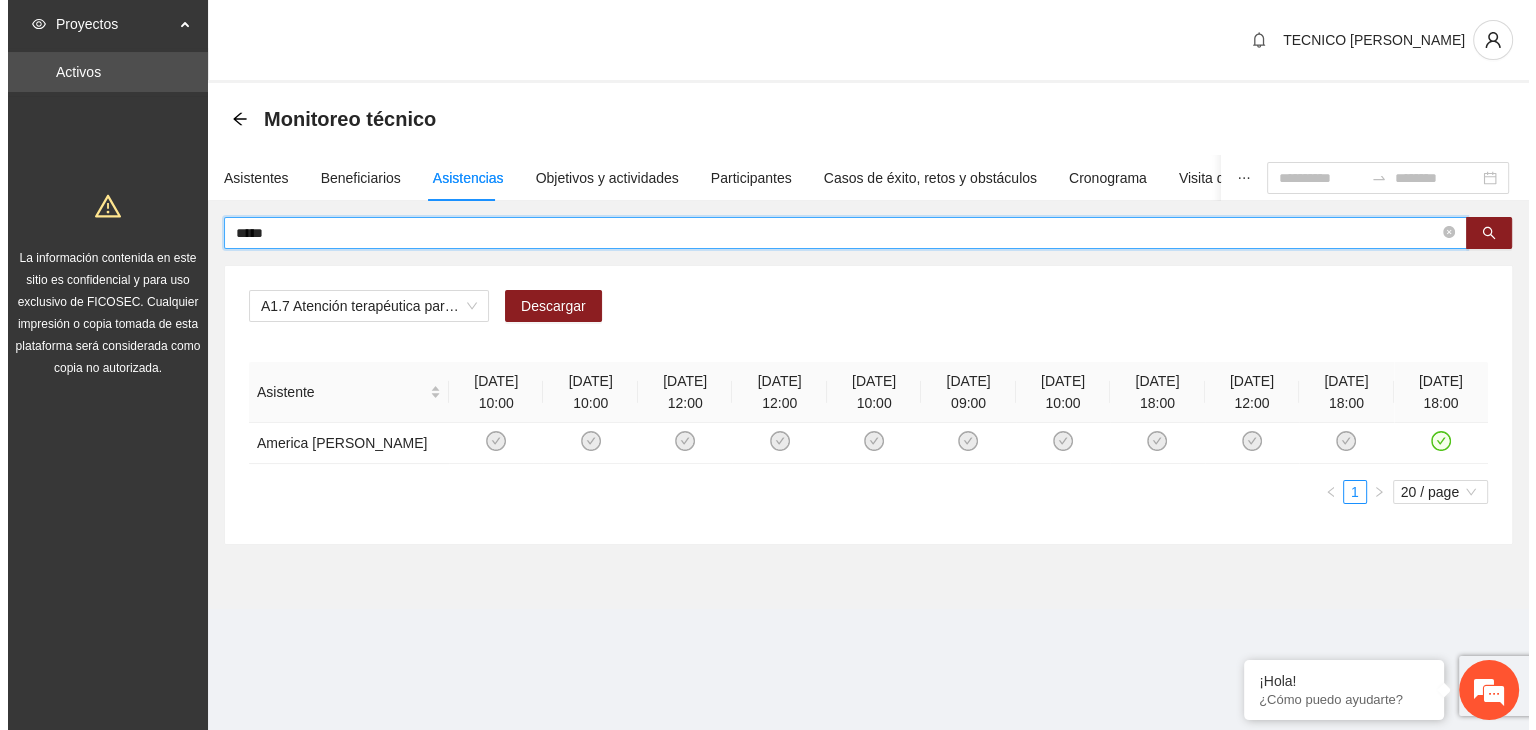 scroll, scrollTop: 0, scrollLeft: 0, axis: both 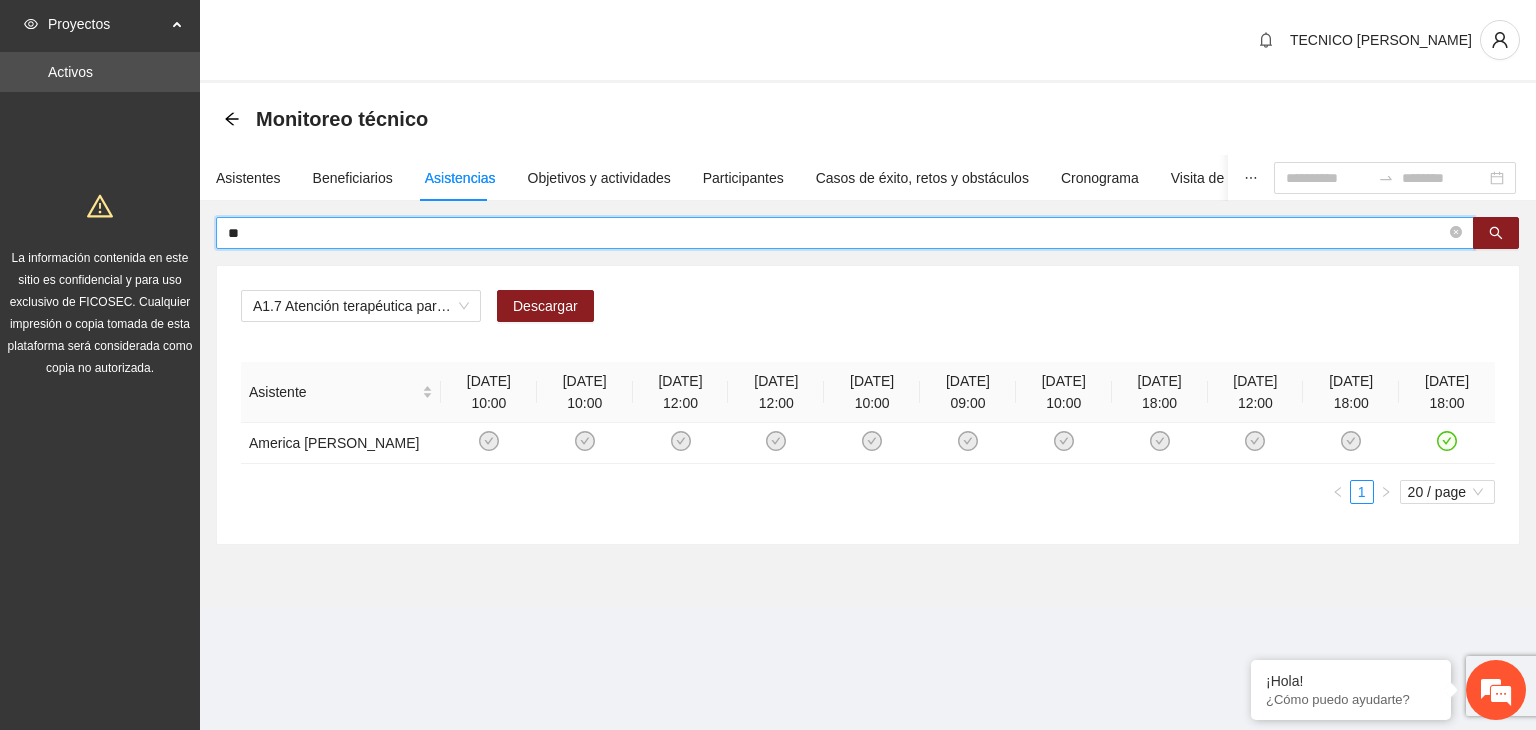 type on "*" 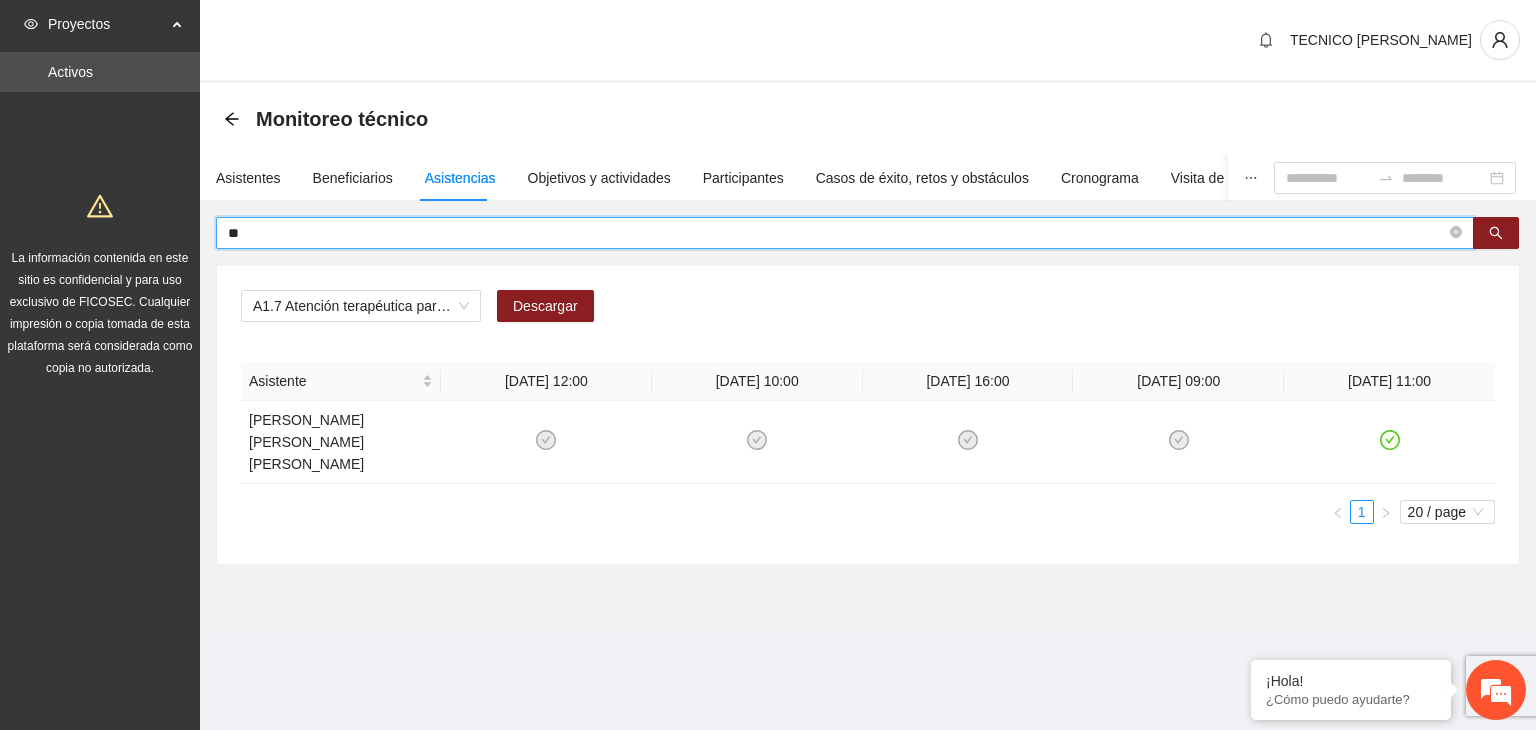 type on "*" 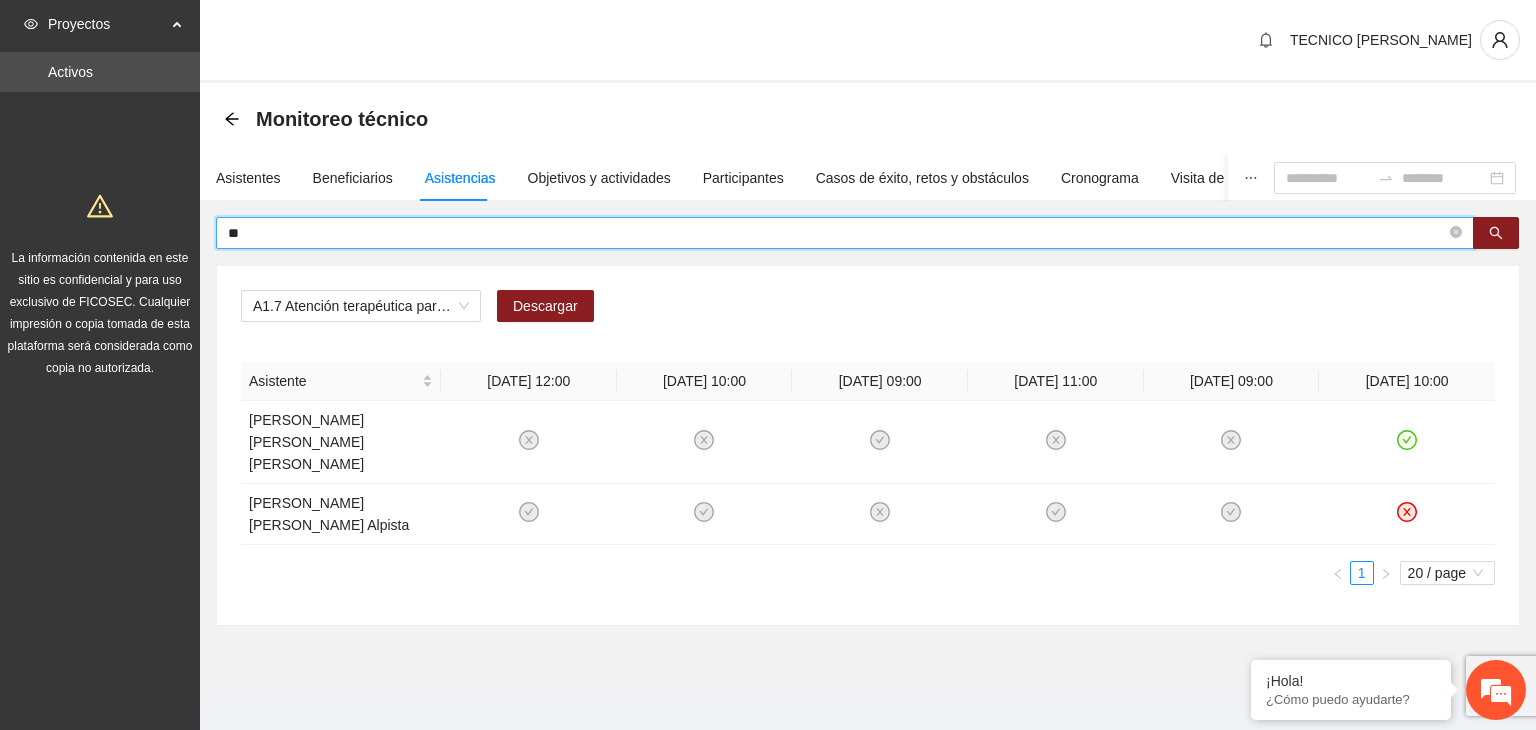 type on "*" 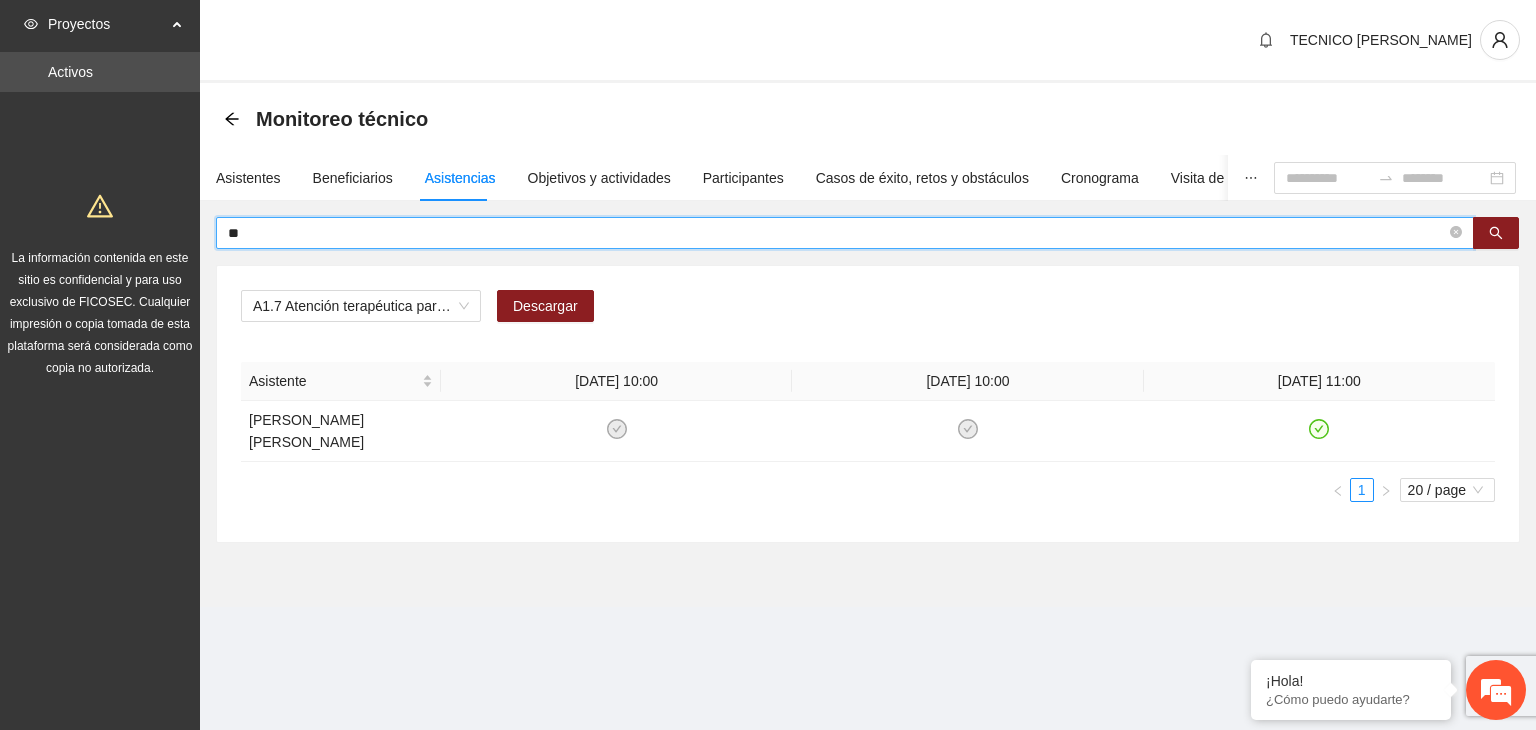 type on "*" 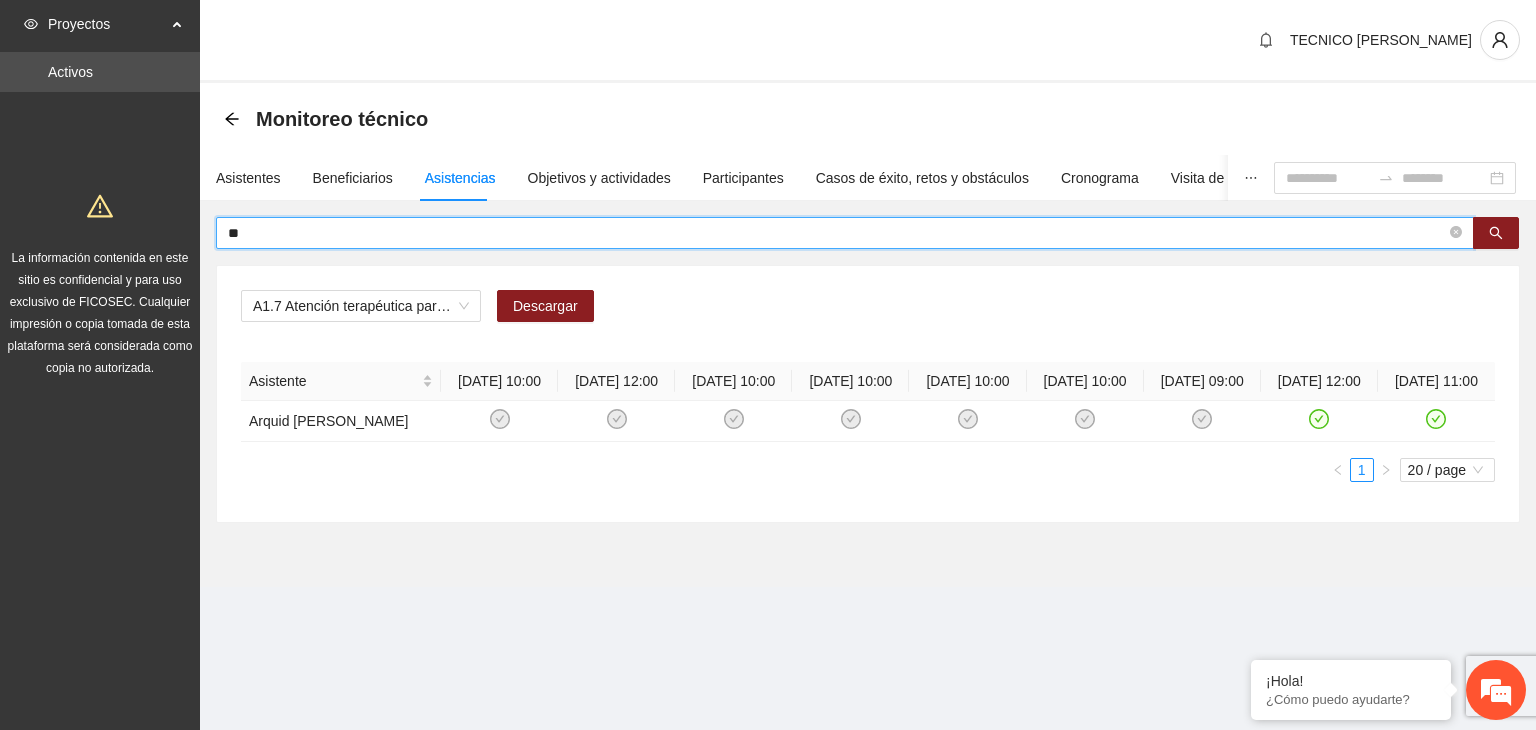 type on "*" 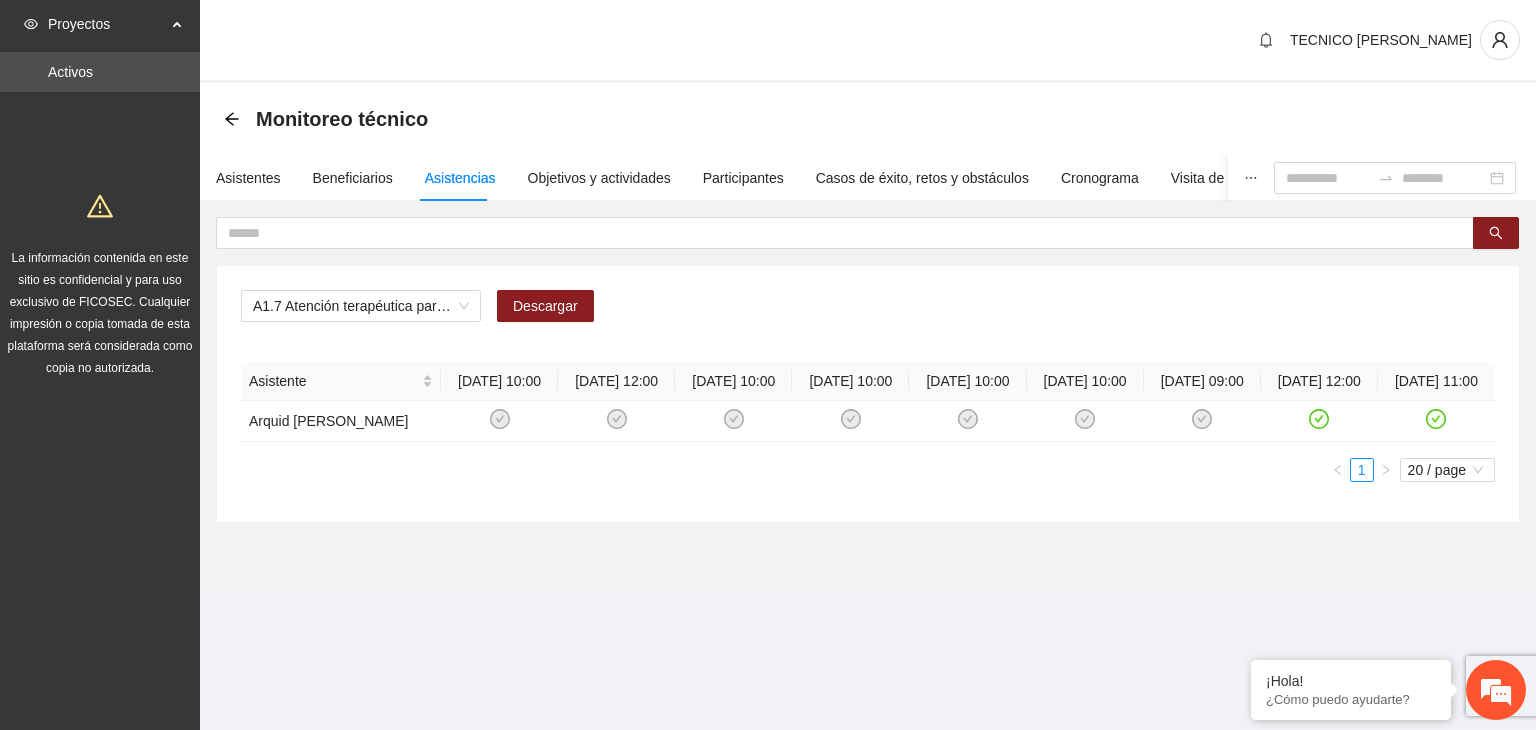 click on "Monitoreo técnico Asistentes Beneficiarios Asistencias Objetivos y actividades Participantes Casos de éxito, retos y obstáculos Cronograma Visita [PERSON_NAME] y entregables A1.7 Atención terapéutica para el incremento de habilidades socioemocionales a NNAyJ que presentan bajo manejo y control de emociones. Descargar Asistente [DATE] 10:00 [DATE] 12:00 [DATE] 10:00 [DATE] 10:00 [DATE] 10:00 [DATE] 10:00 [DATE] 09:00 [DATE] 12:00 [DATE] 11:00                     Arquid [PERSON_NAME]	 1 20 / page" at bounding box center (868, 335) 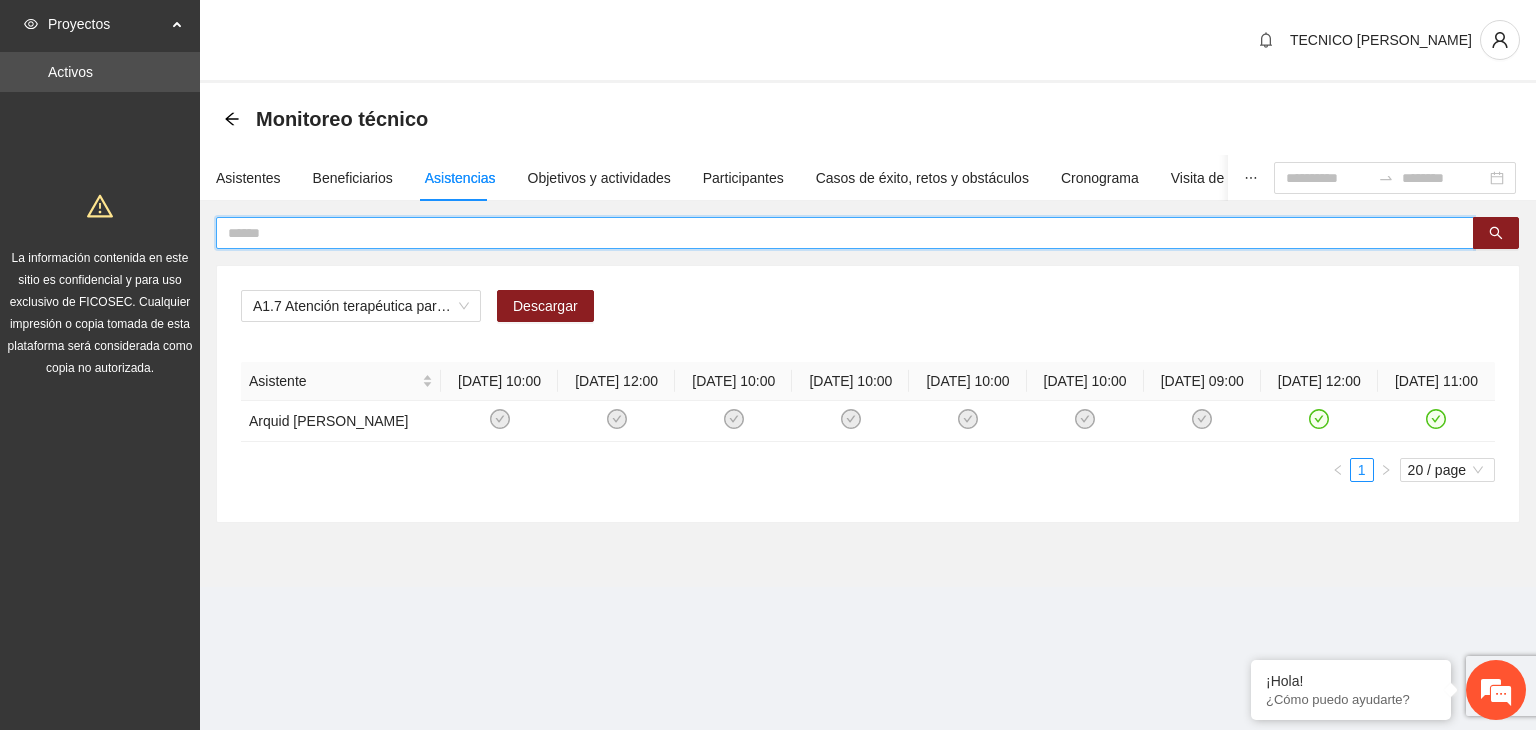 click at bounding box center (837, 233) 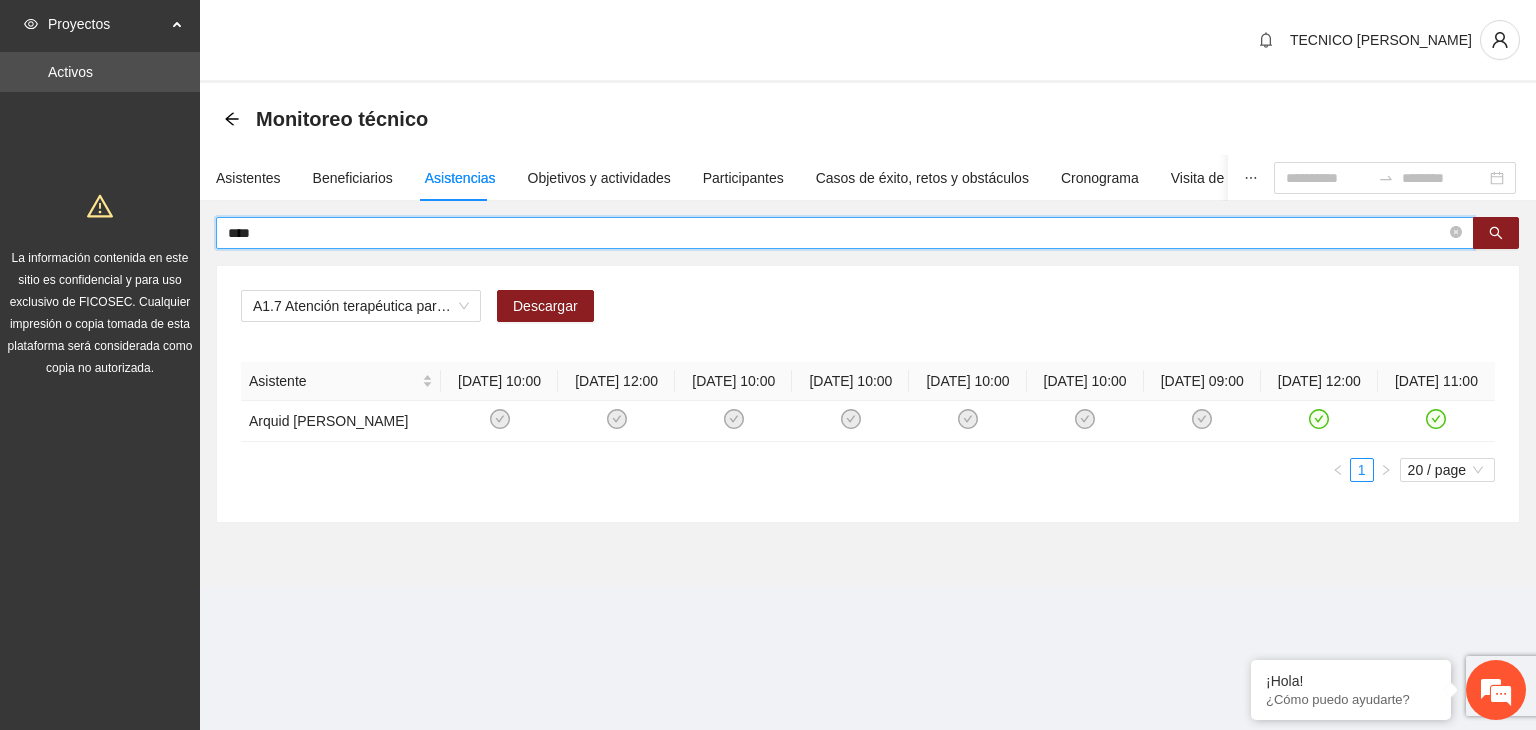 type on "****" 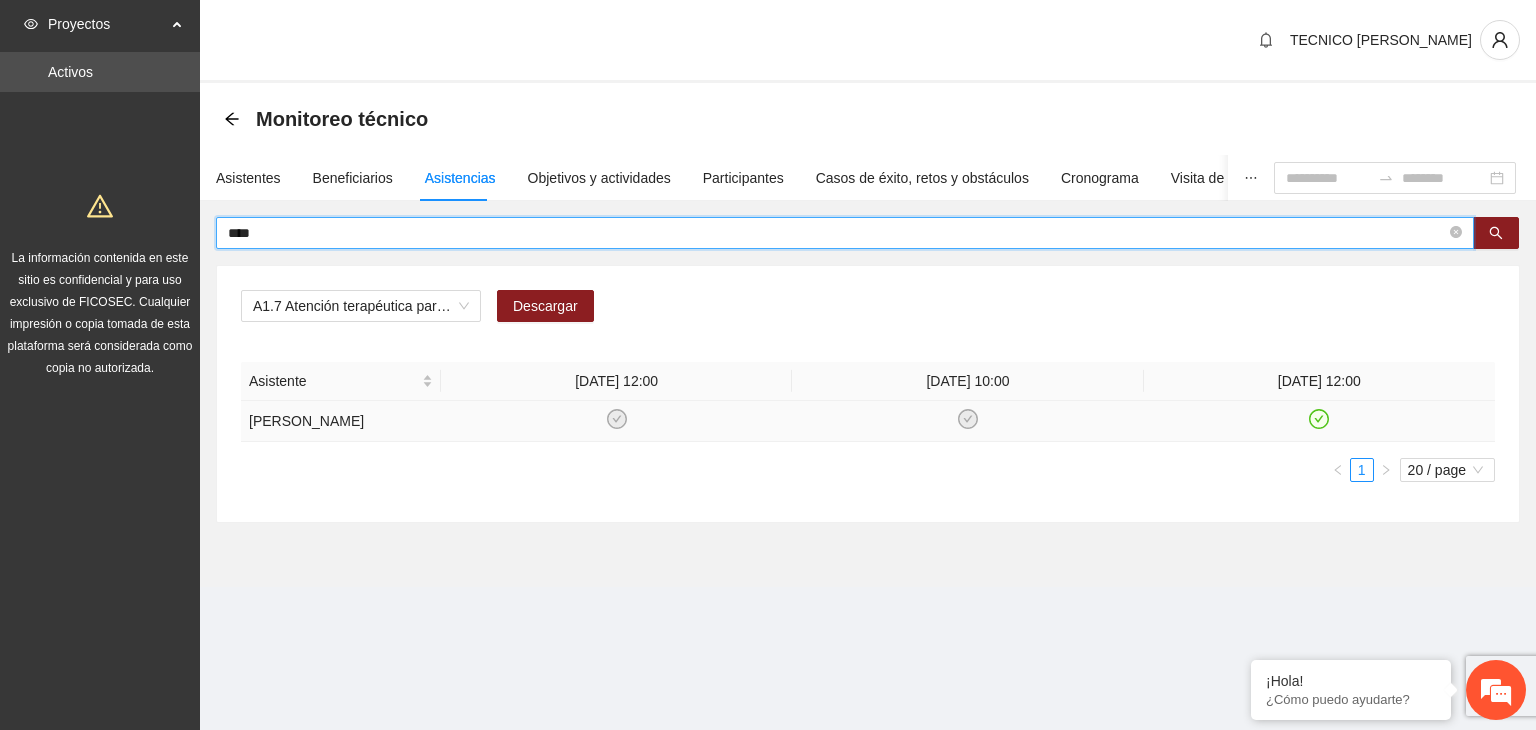 click 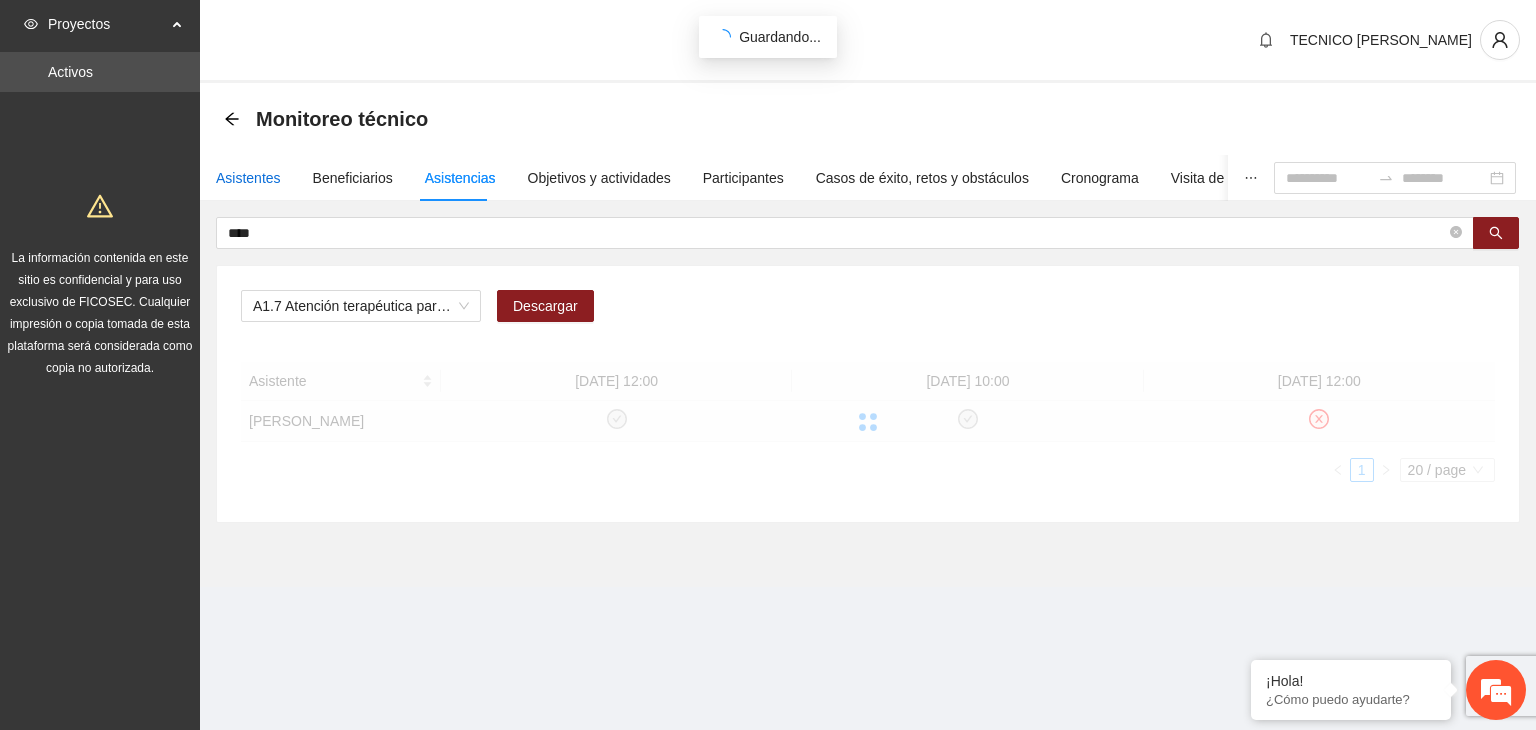 click on "Asistentes" at bounding box center (248, 178) 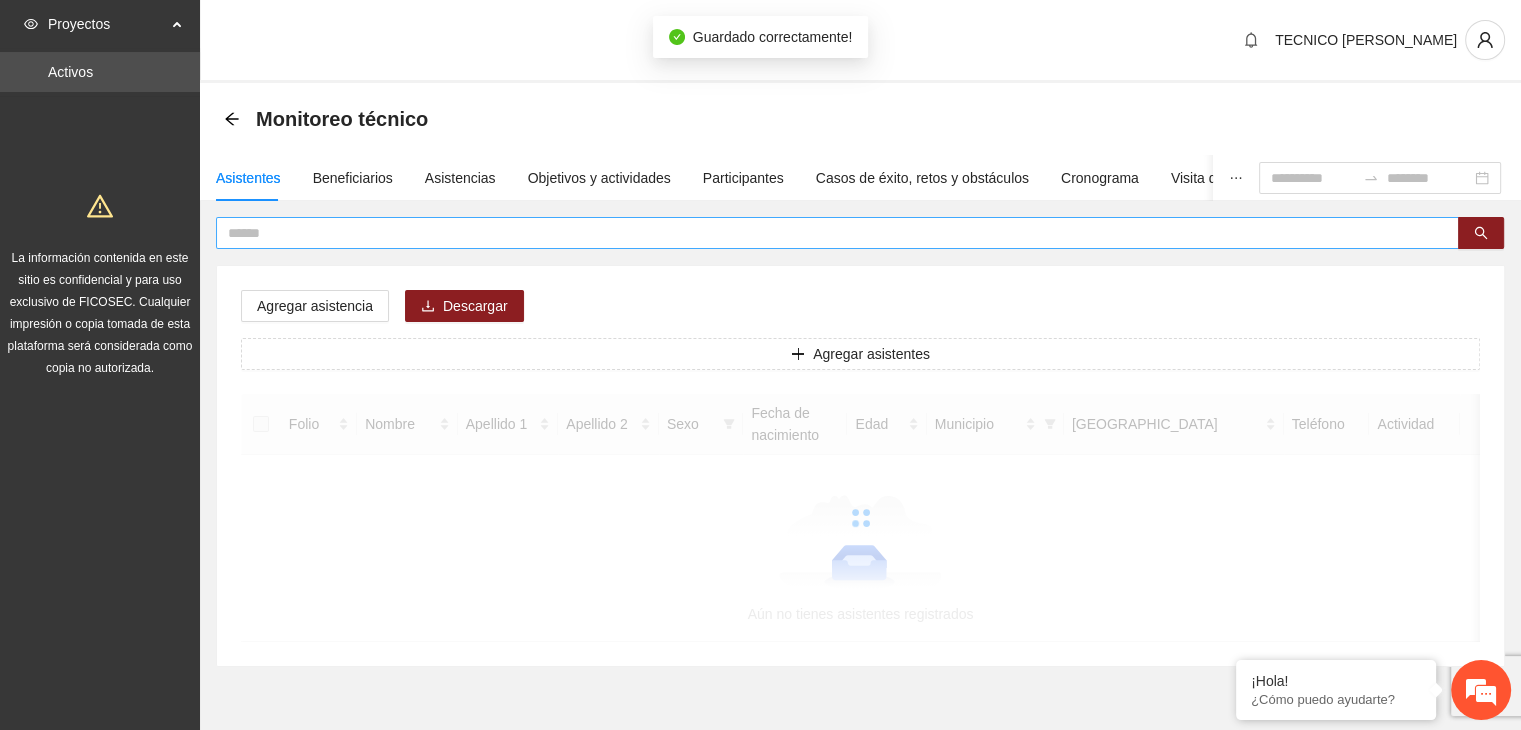 click at bounding box center (837, 233) 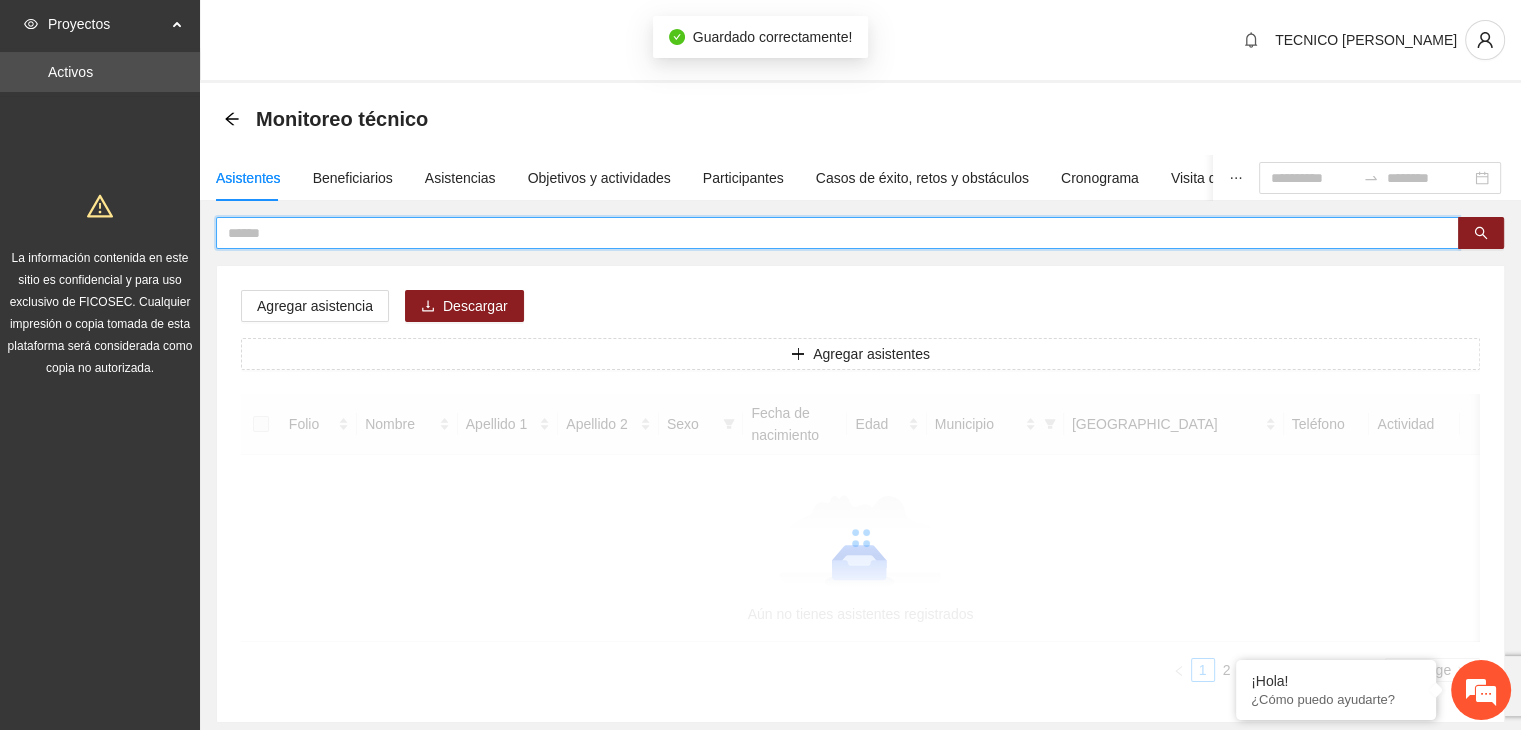 click at bounding box center [829, 233] 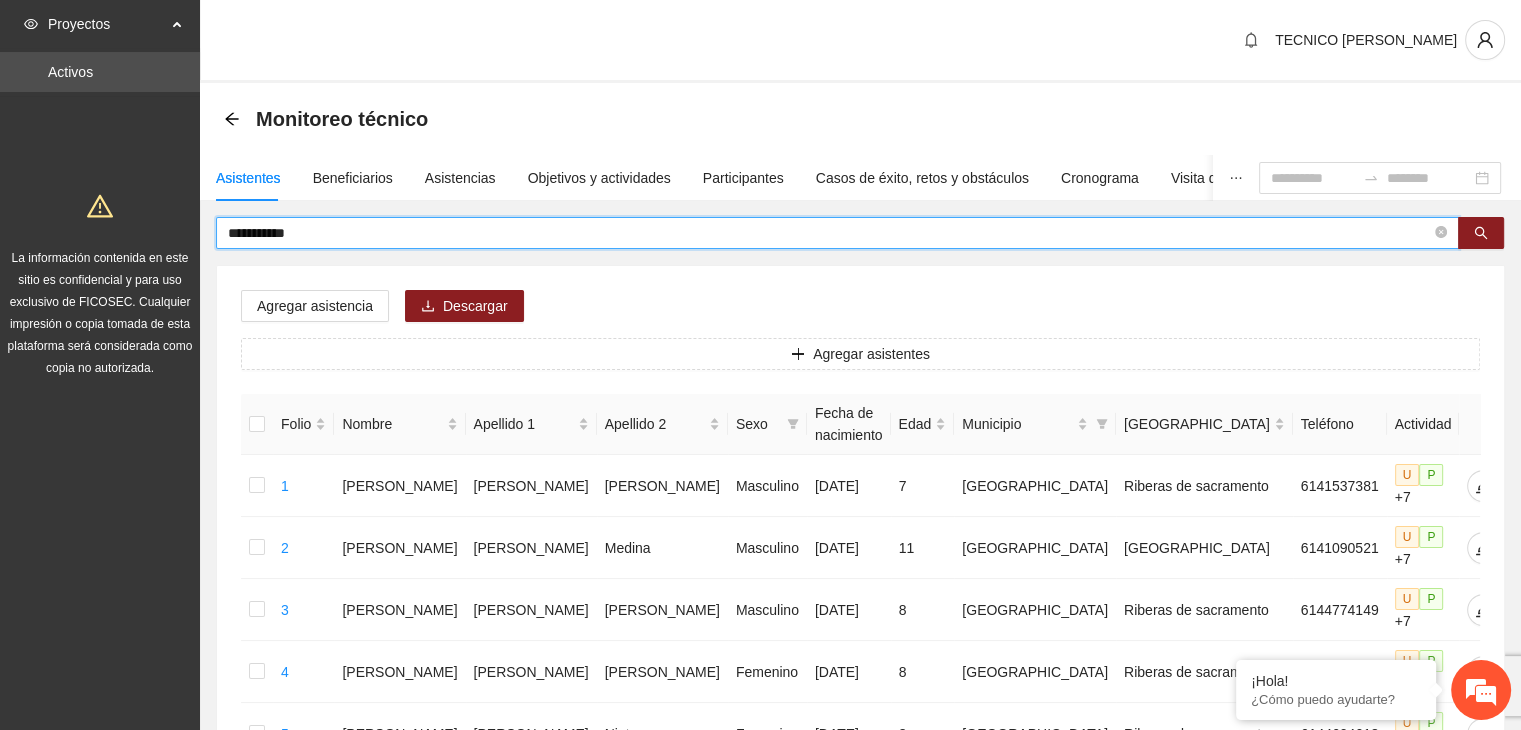type on "**********" 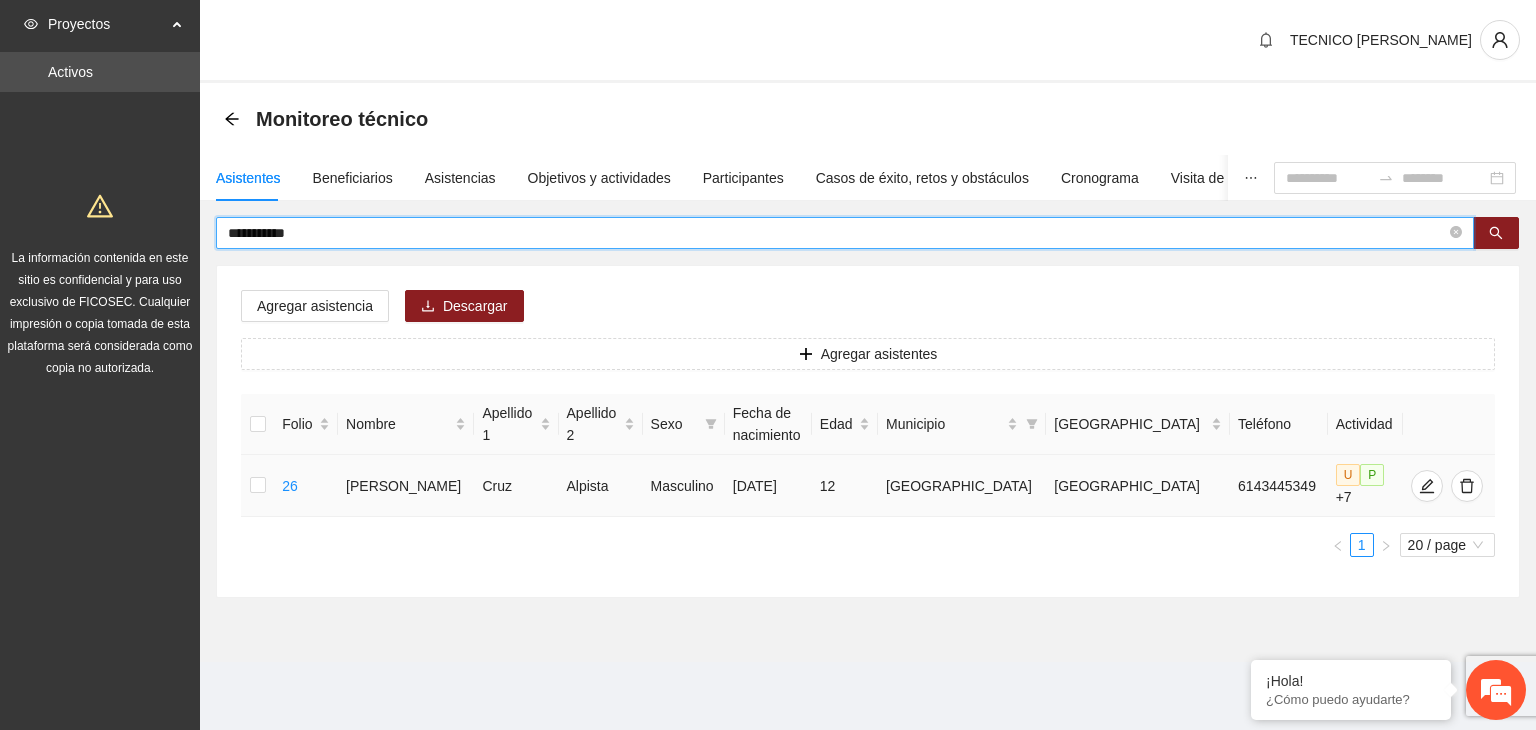 click at bounding box center [257, 486] 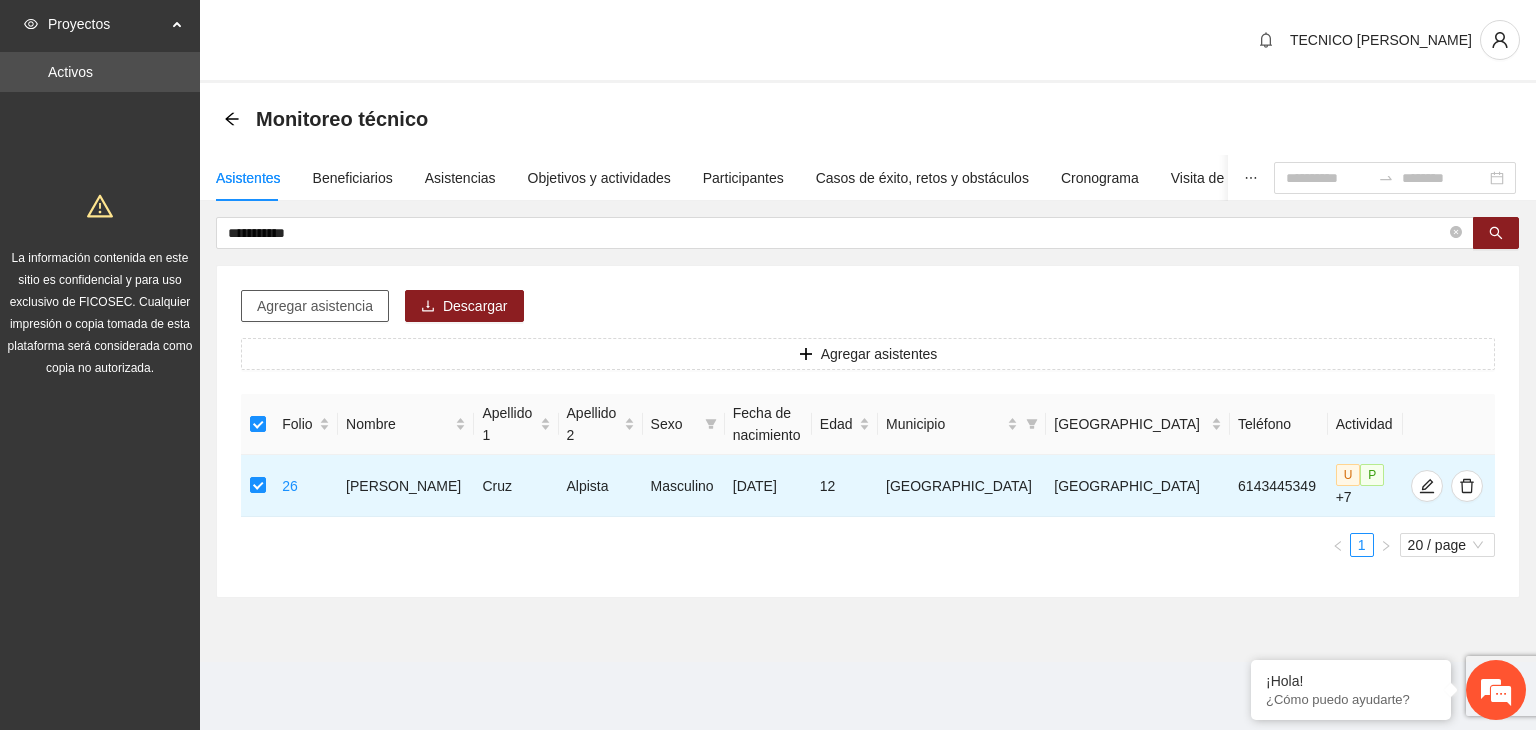 click on "Agregar asistencia" at bounding box center [315, 306] 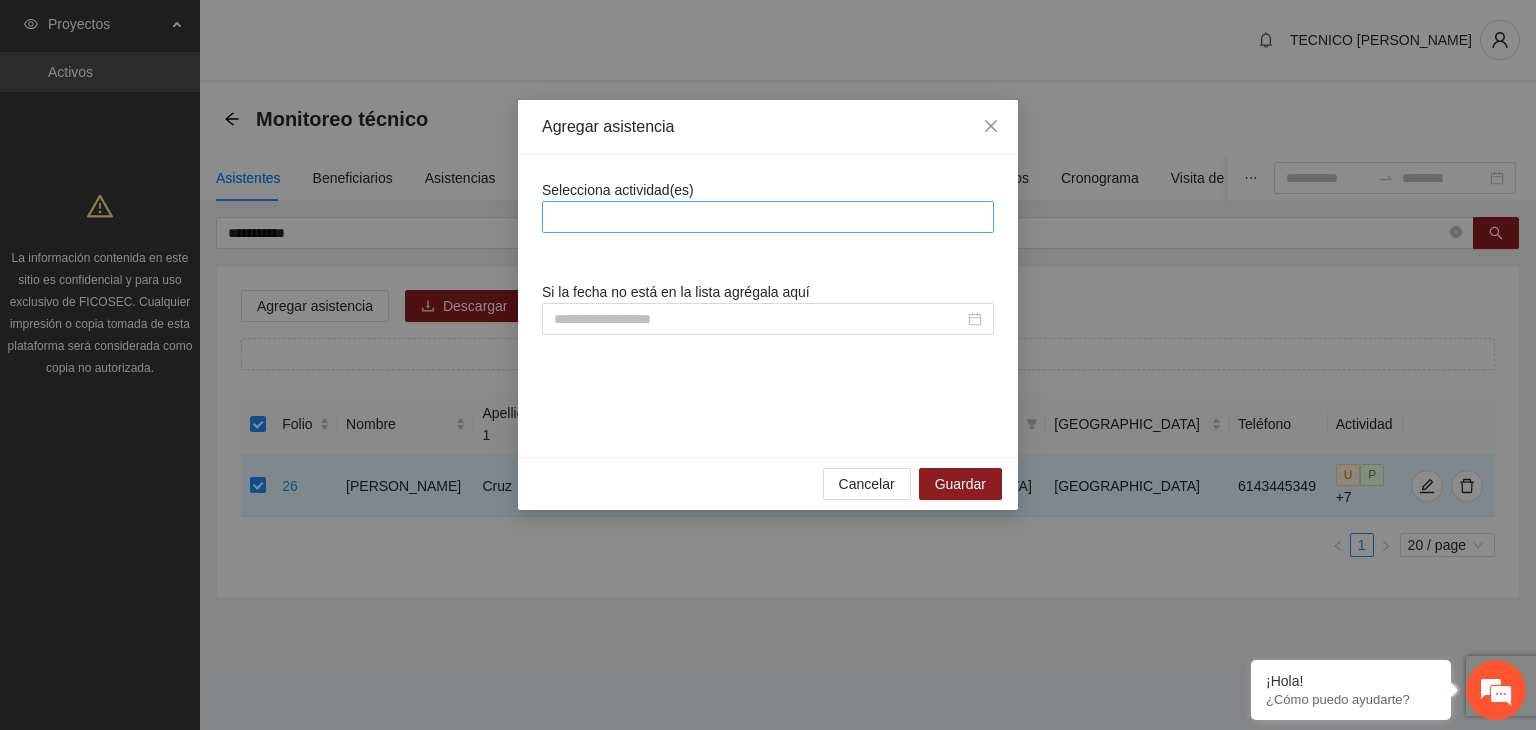 click at bounding box center (768, 217) 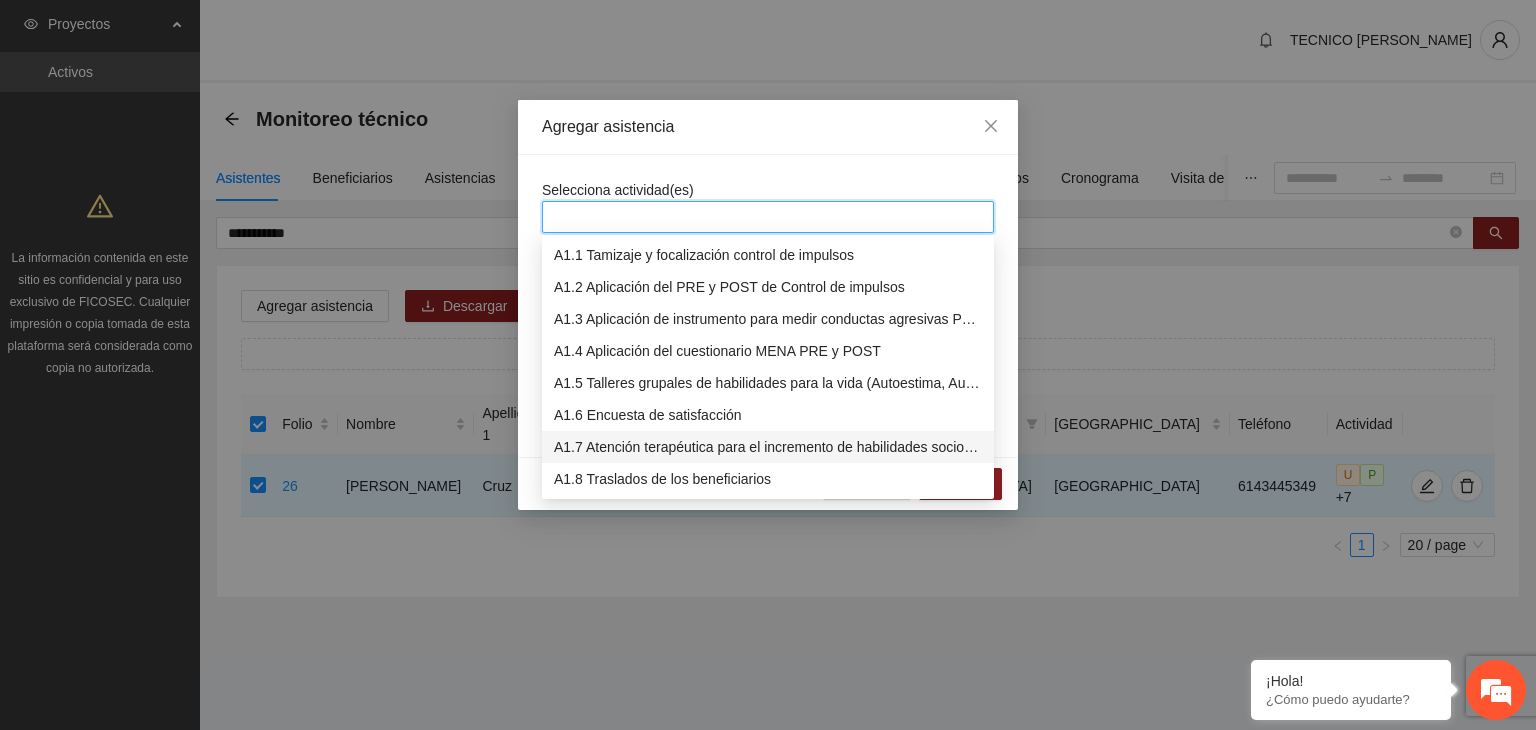 click on "A1.7 Atención terapéutica para el incremento de habilidades socioemocionales a NNAyJ que presentan bajo manejo y control de emociones." at bounding box center (768, 447) 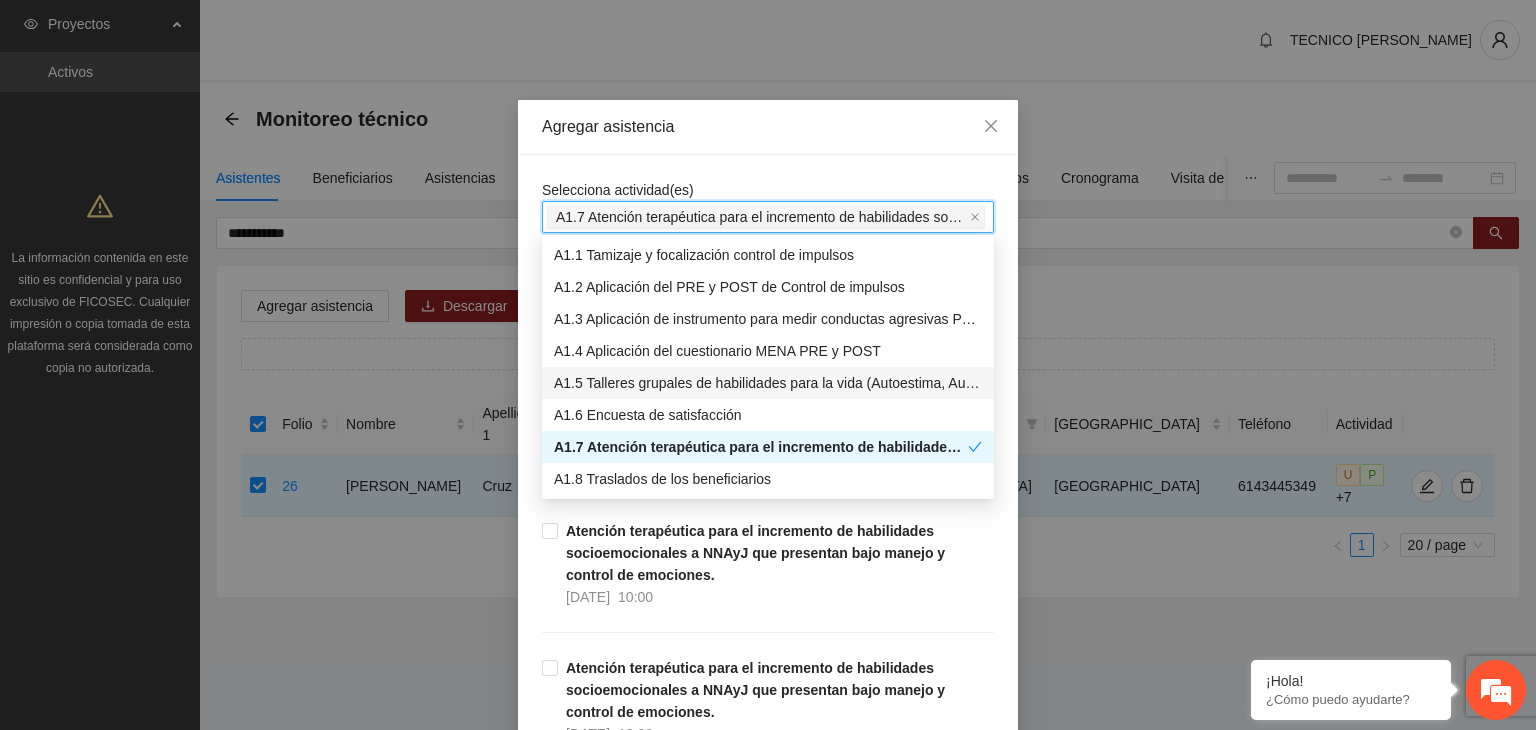 click on "Selecciona actividad(es) A1.7 Atención terapéutica para el incremento de habilidades socioemocionales a NNAyJ que presentan bajo manejo y control de emociones.   Si la fecha no está en la lista agrégala aquí Atención terapéutica para el incremento de habilidades socioemocionales a NNAyJ que presentan bajo manejo y control de emociones. [DATE] 11:00 Atención terapéutica para el incremento de habilidades socioemocionales a NNAyJ que presentan bajo manejo y control de emociones. [DATE] 10:00 Atención terapéutica para el incremento de habilidades socioemocionales a NNAyJ que presentan bajo manejo y control de emociones. [DATE] 12:00 Atención terapéutica para el incremento de habilidades socioemocionales a NNAyJ que presentan bajo manejo y control de emociones. [DATE] 11:00 Atención terapéutica para el incremento de habilidades socioemocionales a NNAyJ que presentan bajo manejo y control de emociones. [DATE] 10:00 [DATE] 18:00 [DATE] 17:00 [DATE] 12:00 21/07/2025" at bounding box center (768, 16882) 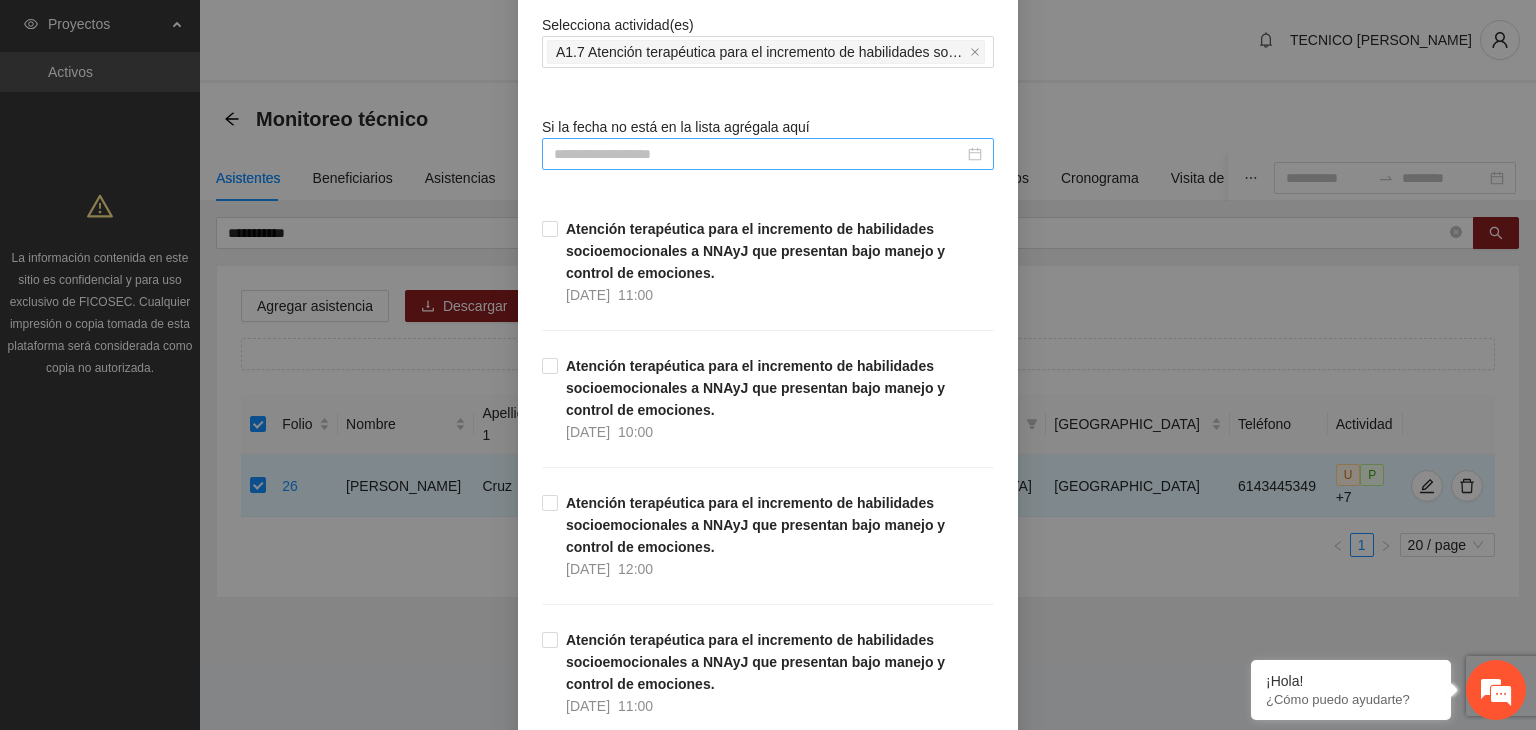 scroll, scrollTop: 200, scrollLeft: 0, axis: vertical 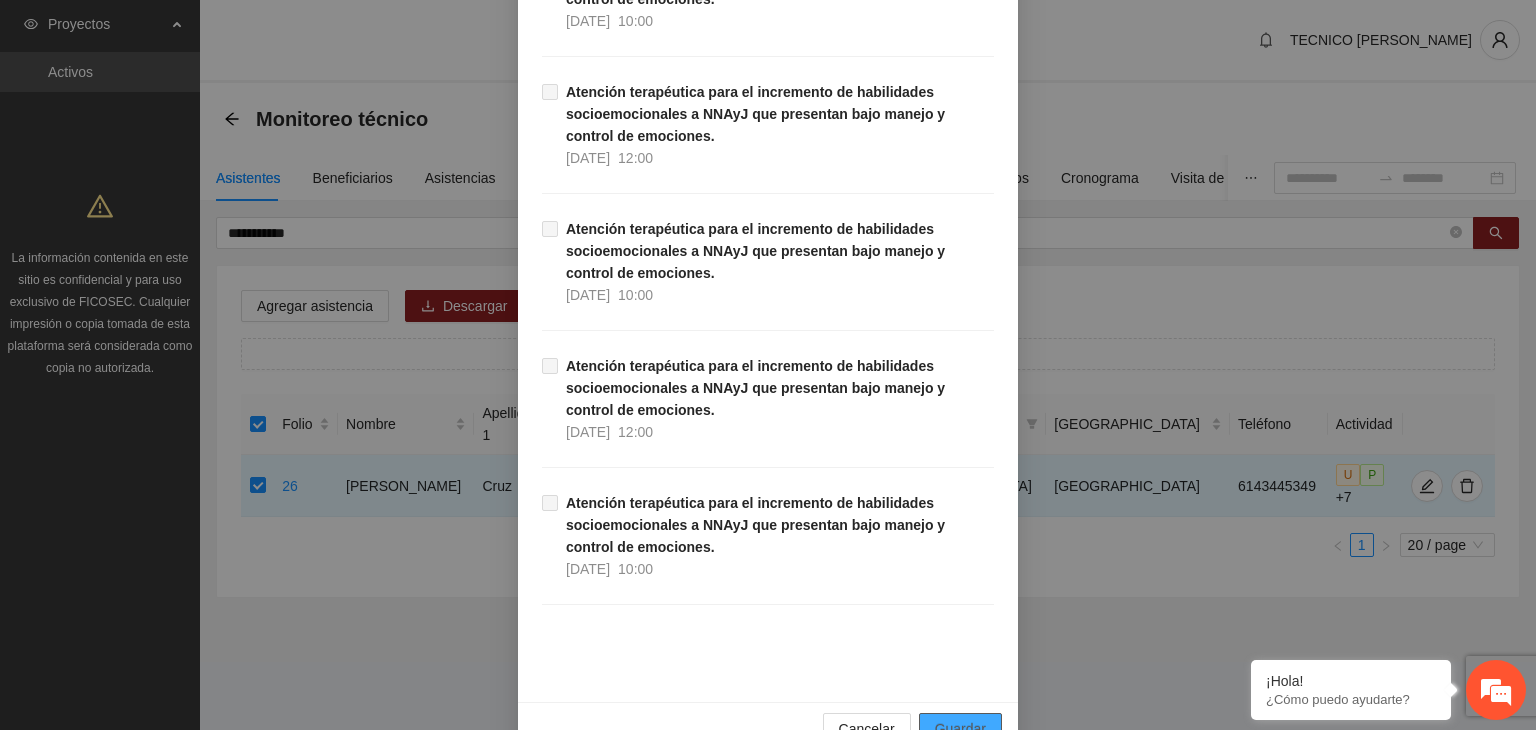click on "Guardar" at bounding box center (960, 729) 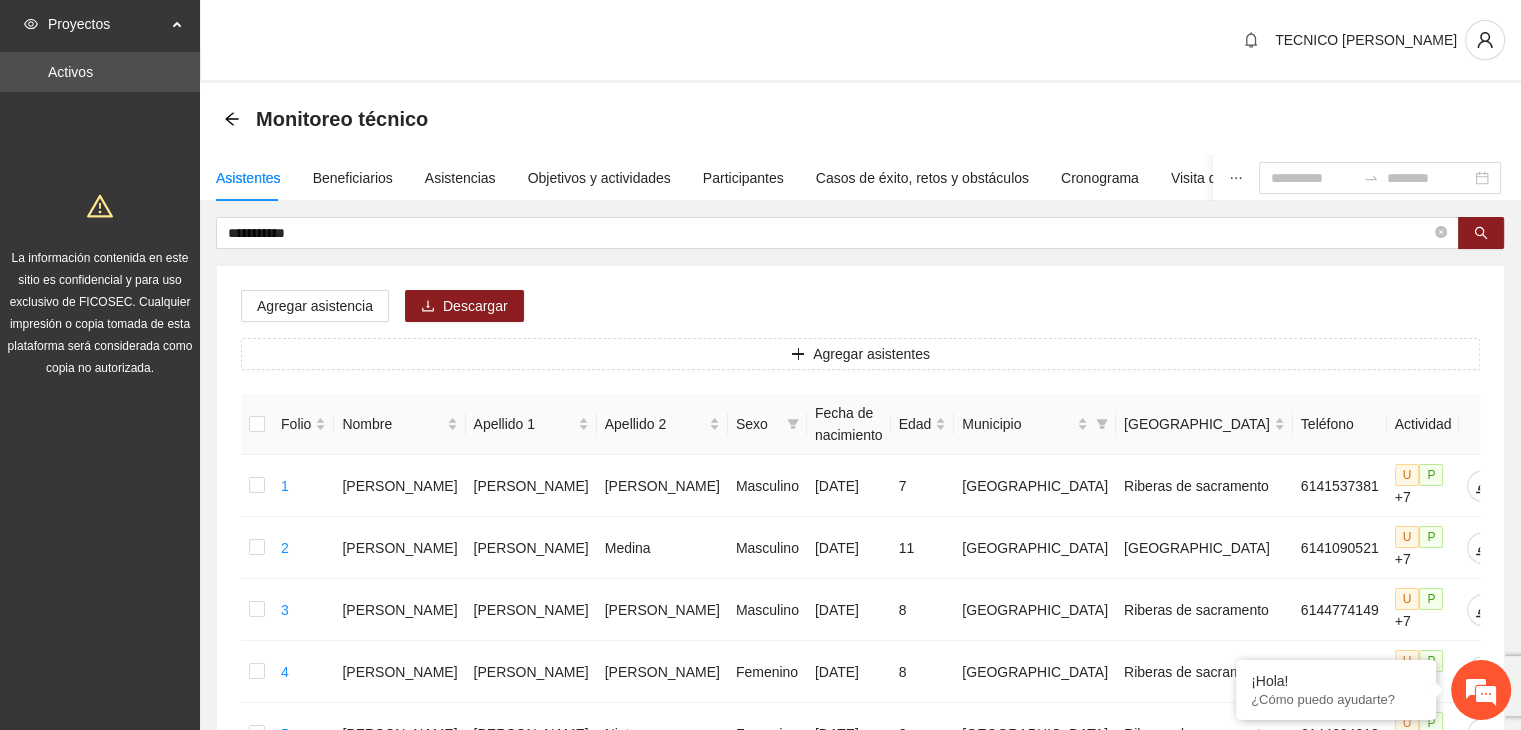 click on "Agregar asistencia Descargar Agregar asistentes Folio Nombre Apellido 1 Apellido 2 Sexo Fecha de nacimiento Edad Municipio Colonia Teléfono Actividad                           1 [PERSON_NAME] [PERSON_NAME]	 Masculino [DATE] 7 [GEOGRAPHIC_DATA] [GEOGRAPHIC_DATA] 6141537381 U P +7 2 Angel [PERSON_NAME] Masculino [DATE] 11 Chihuahua [GEOGRAPHIC_DATA] 6141090521 U P +7 3 [PERSON_NAME] 	 [PERSON_NAME]	 Masculino [DATE] 8 Chihuahua Riberas de sacramento 6144774149 U P +7 4 [PERSON_NAME] Femenino [DATE] 8 Chihuahua Riberas de sacramento 6568157402 U P +7 5 [PERSON_NAME] Yarezby	 [PERSON_NAME] Femenino [DATE] 8 [GEOGRAPHIC_DATA] Riberas de sacramento 6144604618 U P +7 6 [PERSON_NAME]	 Femenino [DATE] 7 [GEOGRAPHIC_DATA] Riberas de sacramento 6142959344 U P +7 7 [PERSON_NAME] [PERSON_NAME] Masculino [DATE] 9 [GEOGRAPHIC_DATA] 6146035915 U P +7 8 Iker [PERSON_NAME] Masculino [DATE] 6 Chihuahua Riberas de [GEOGRAPHIC_DATA] U" at bounding box center (860, 1020) 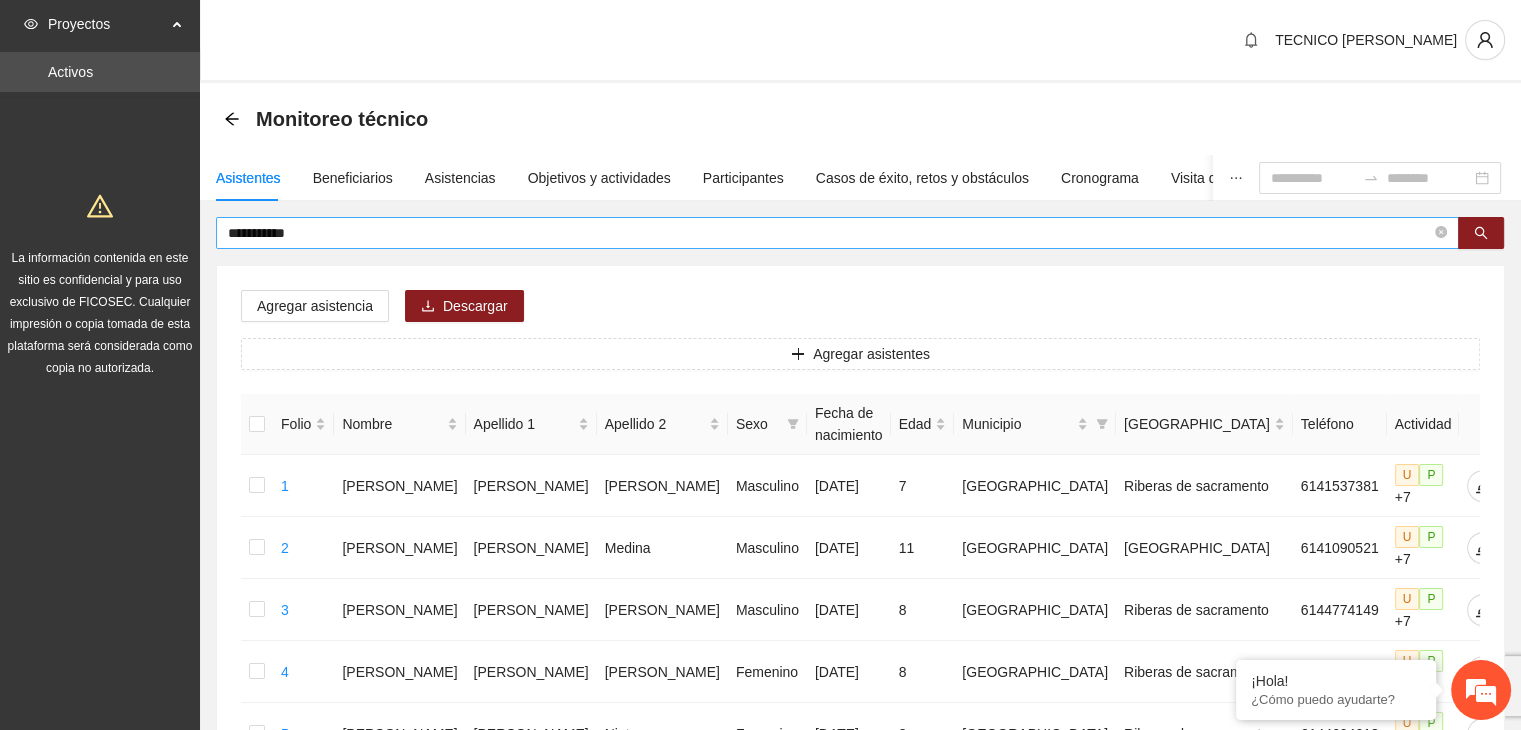 click on "**********" at bounding box center [829, 233] 